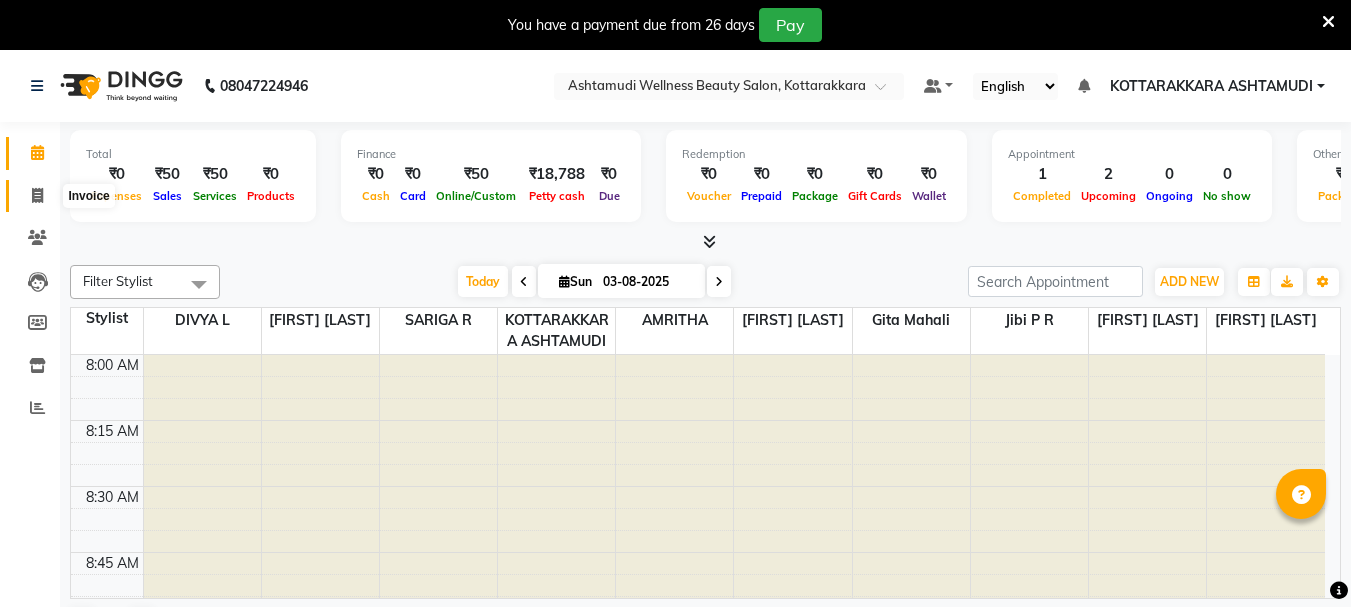 scroll, scrollTop: 0, scrollLeft: 0, axis: both 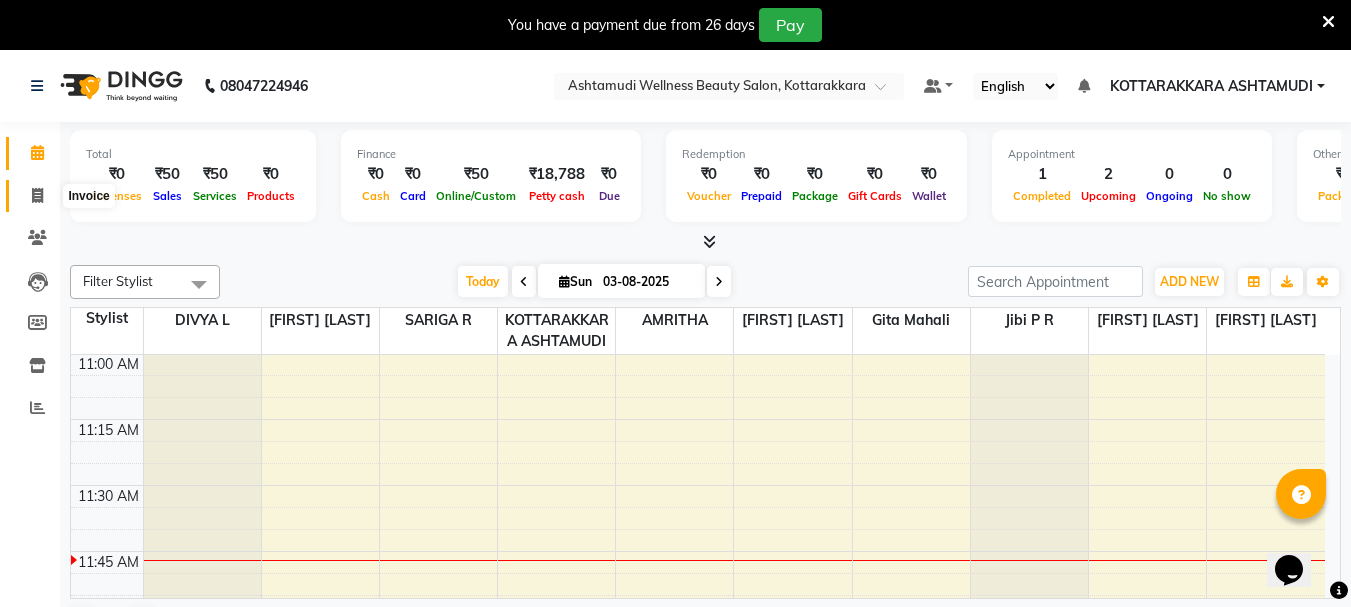 click 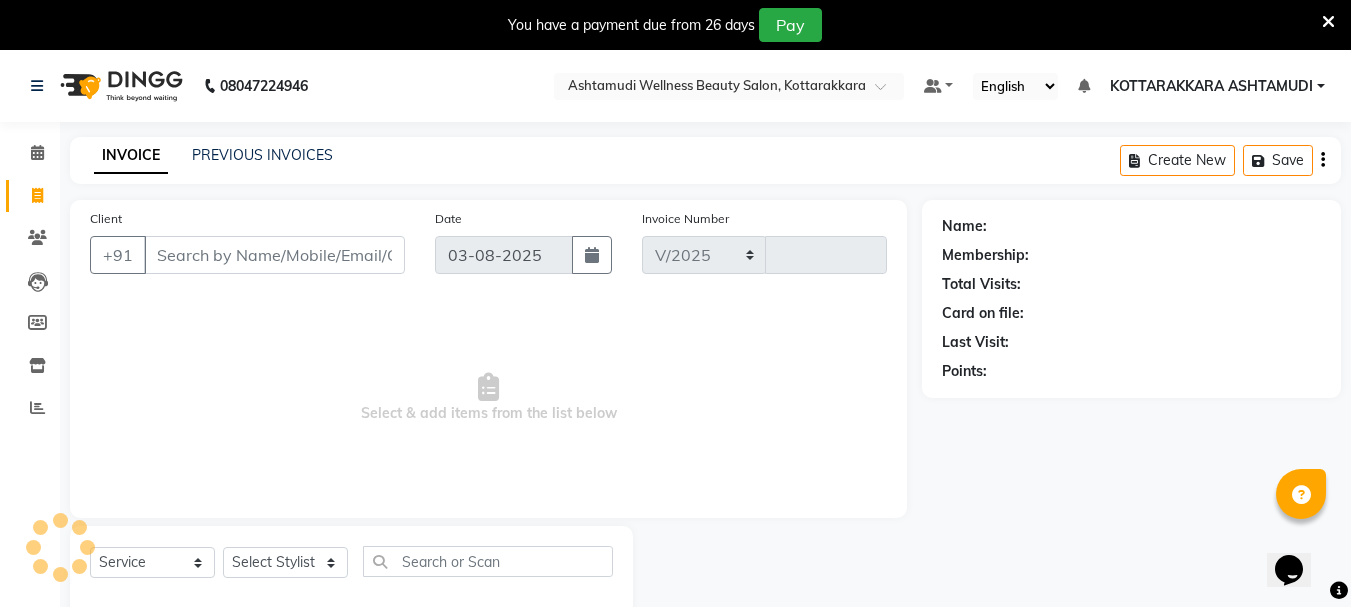 select on "4664" 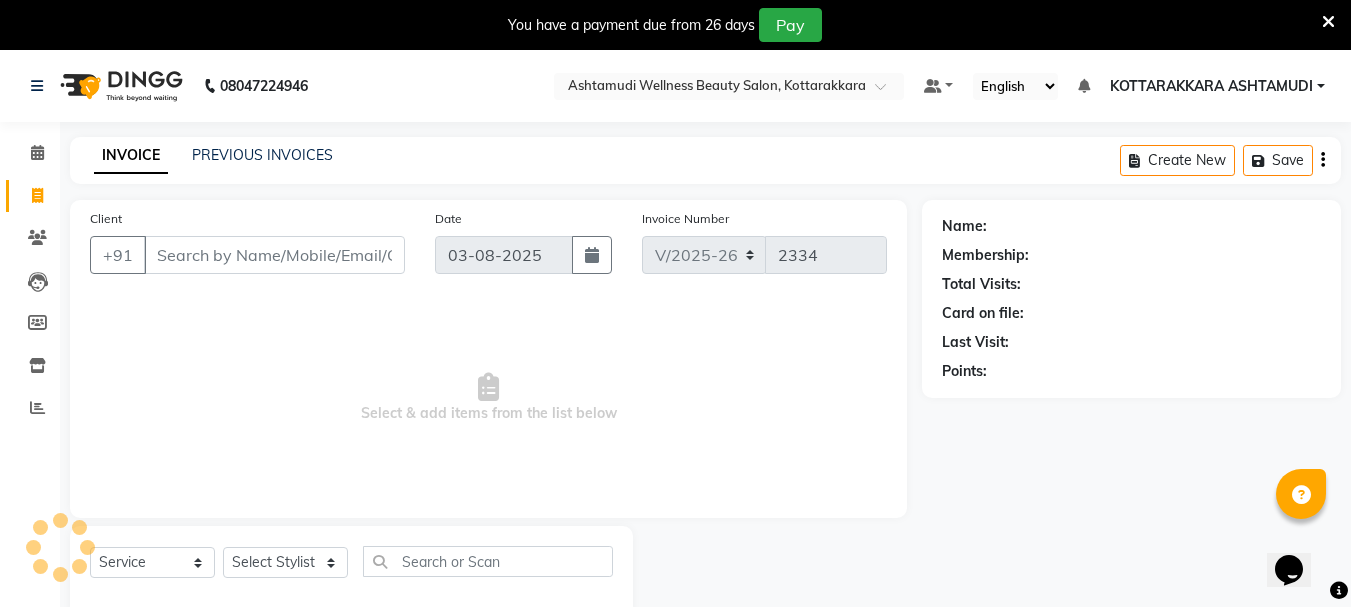 click on "Client" at bounding box center [274, 255] 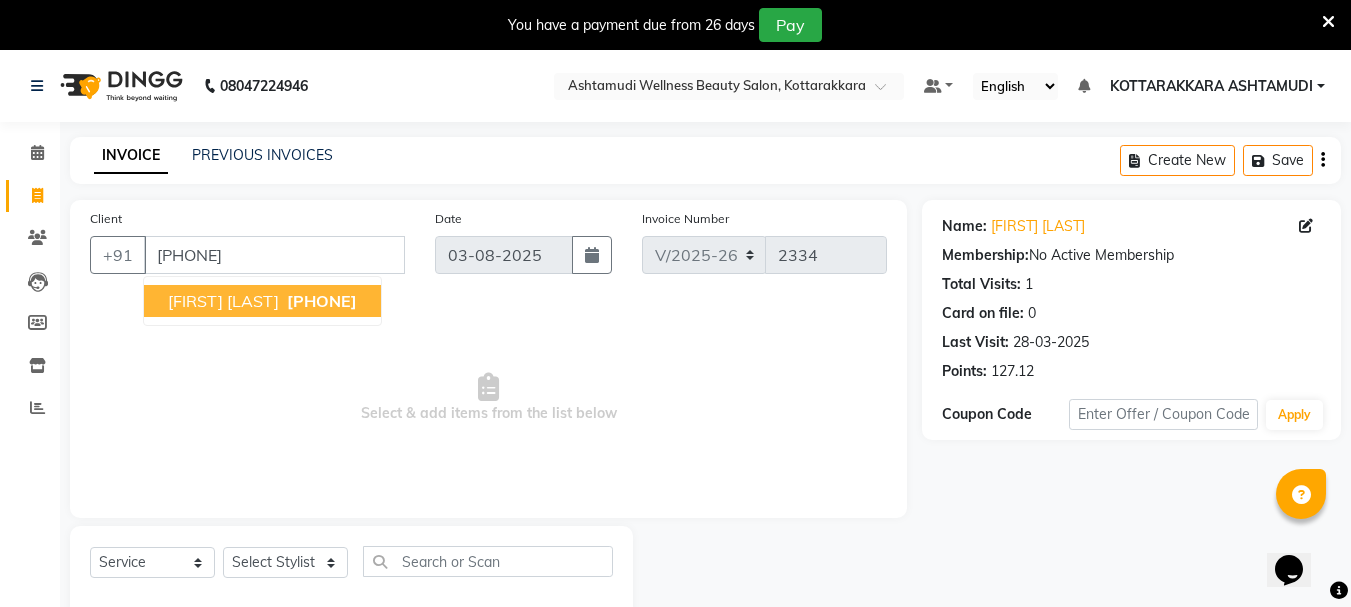 click on "[FIRST] [LAST]" at bounding box center (223, 301) 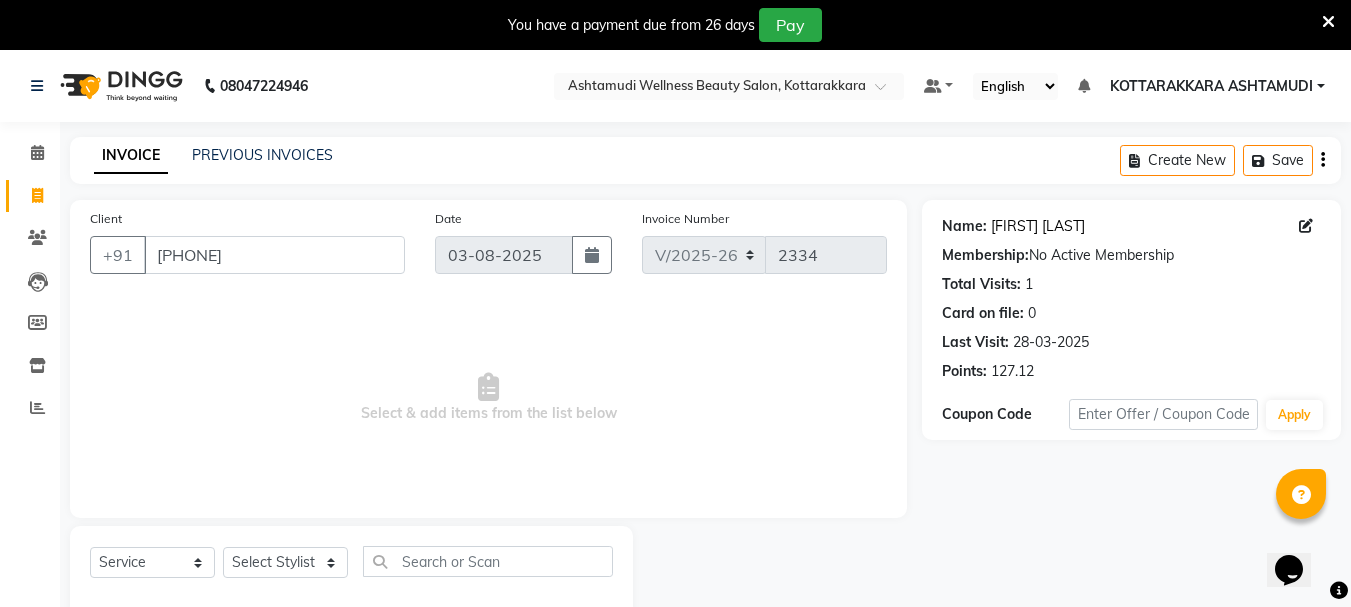 click on "Kripa Mariam Philip" 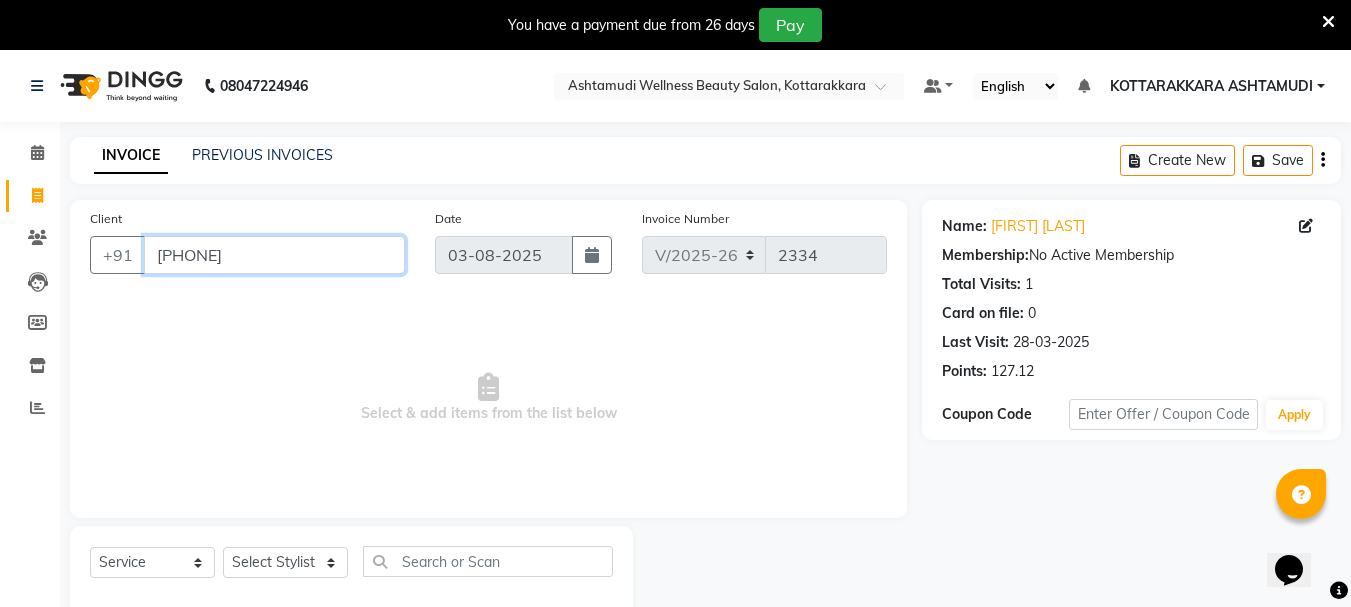 click on "[PHONE]" at bounding box center [274, 255] 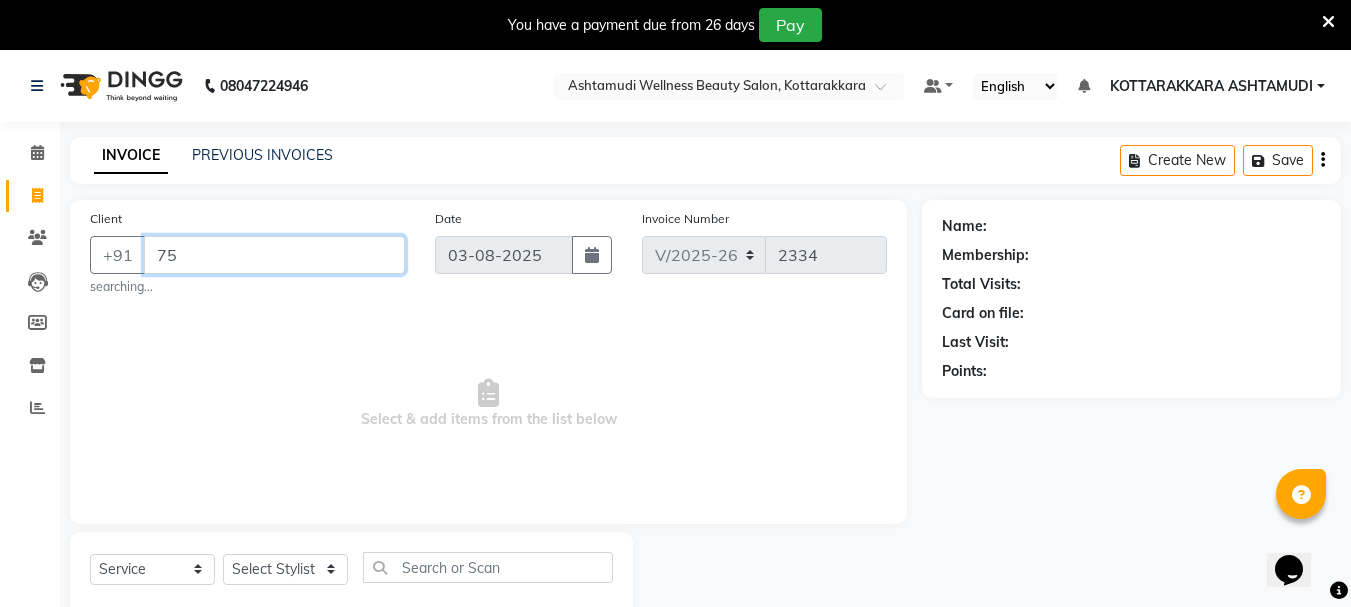 type on "7" 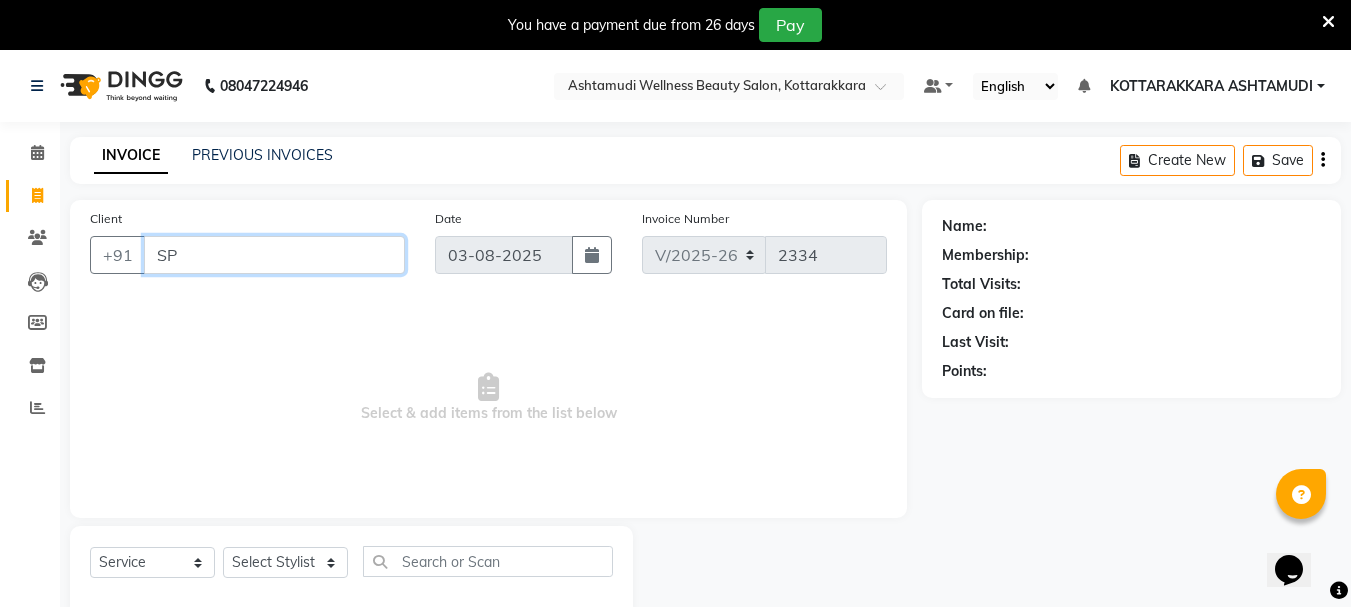 type on "S" 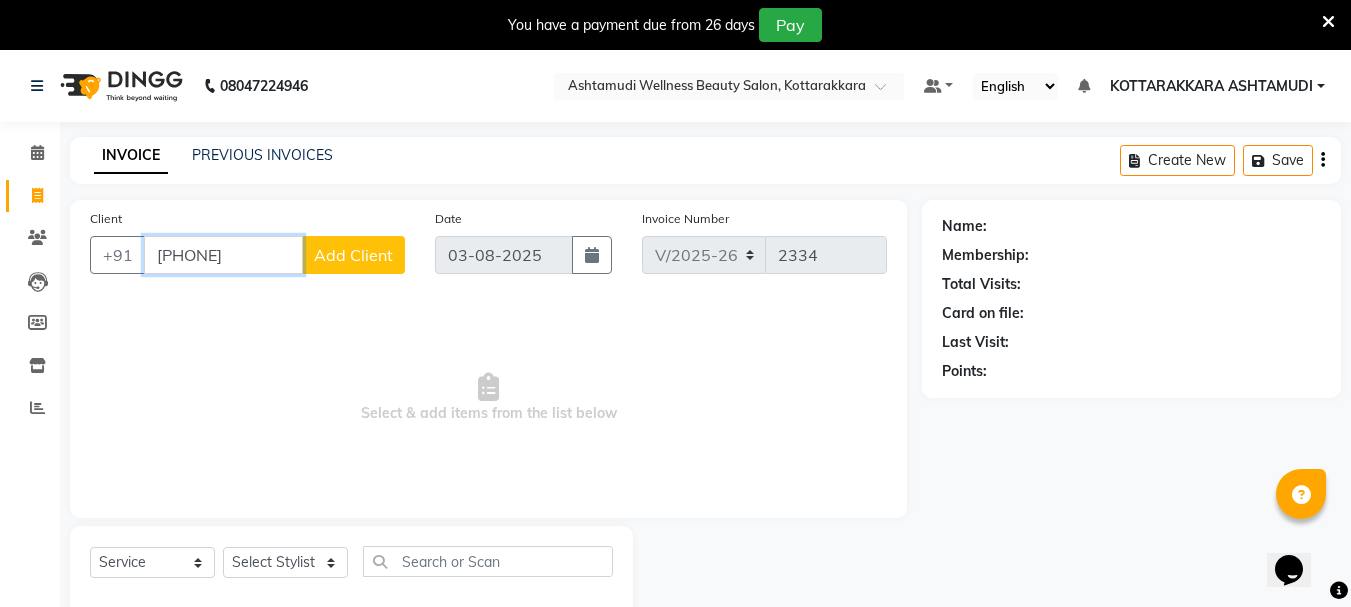 type on "7025918307" 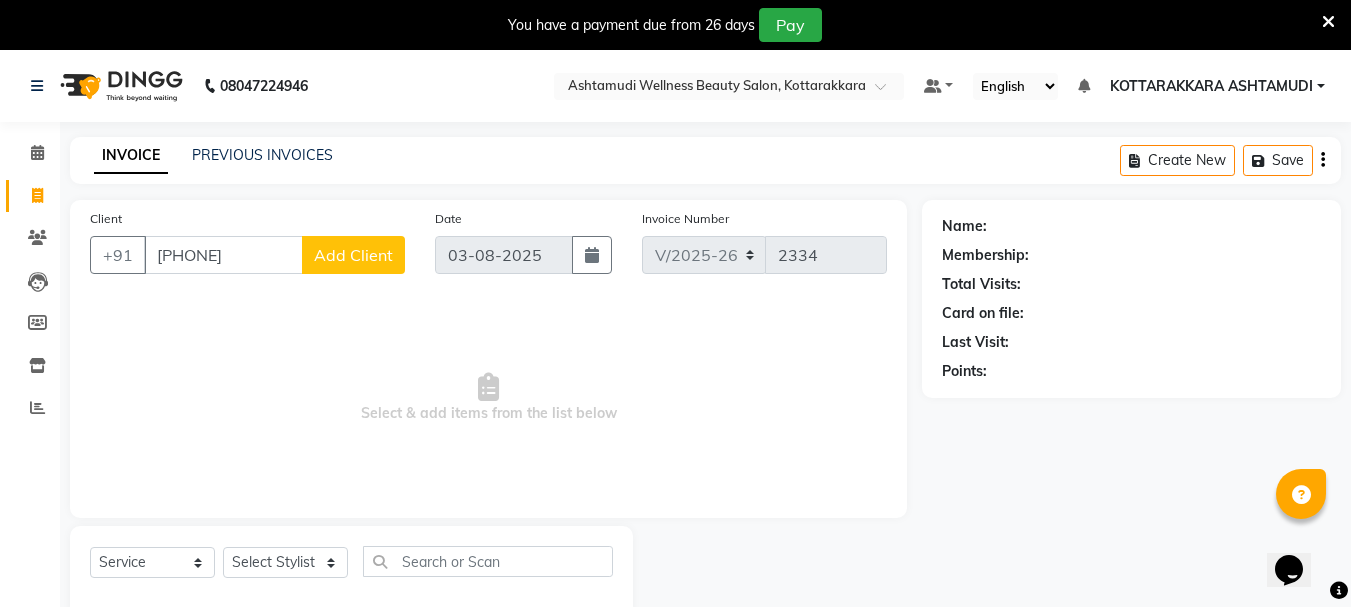 click on "Add Client" 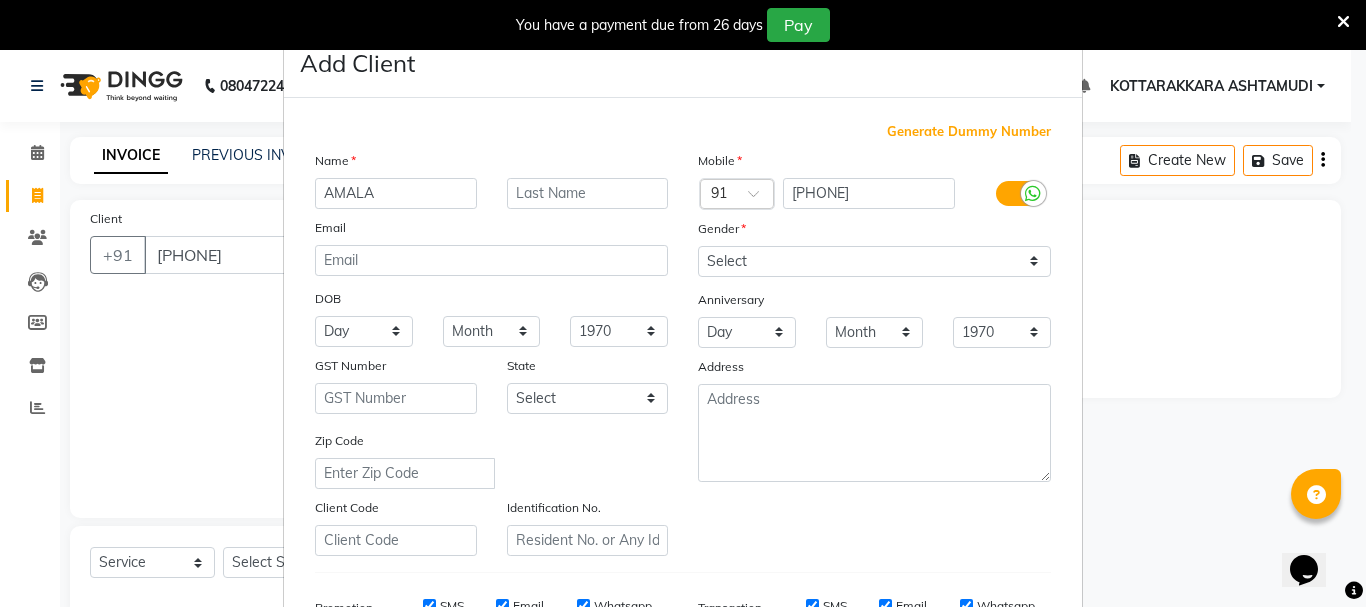 type on "AMALA" 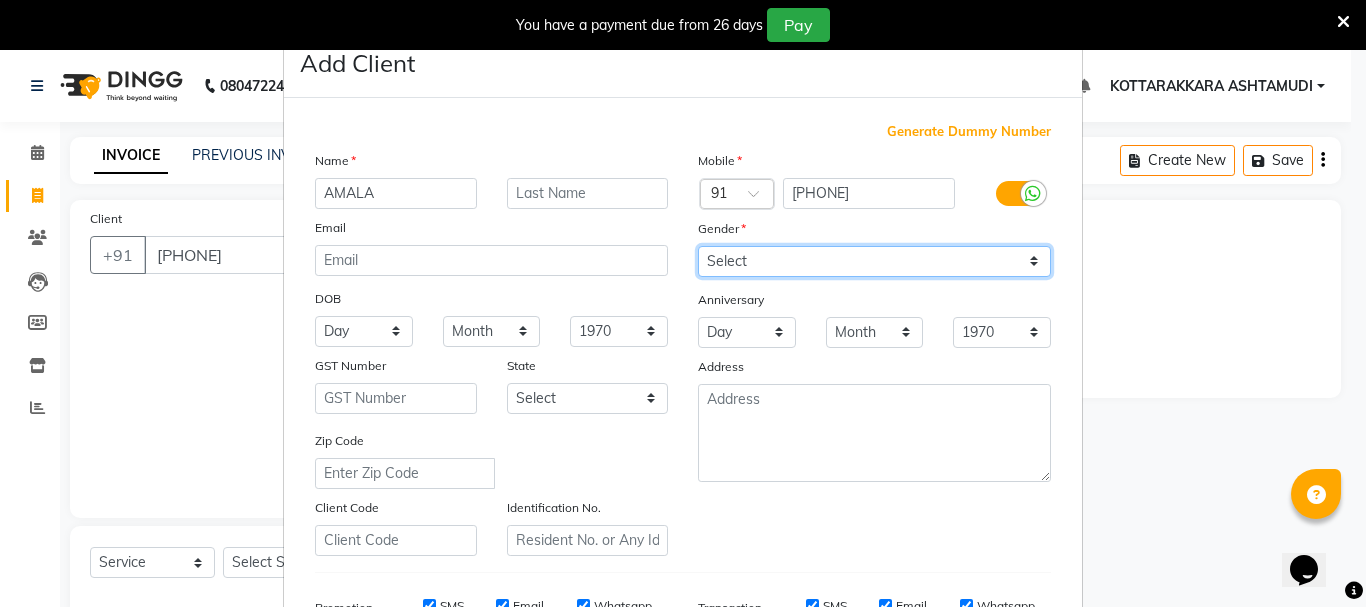 click on "Select Male Female Other Prefer Not To Say" at bounding box center (874, 261) 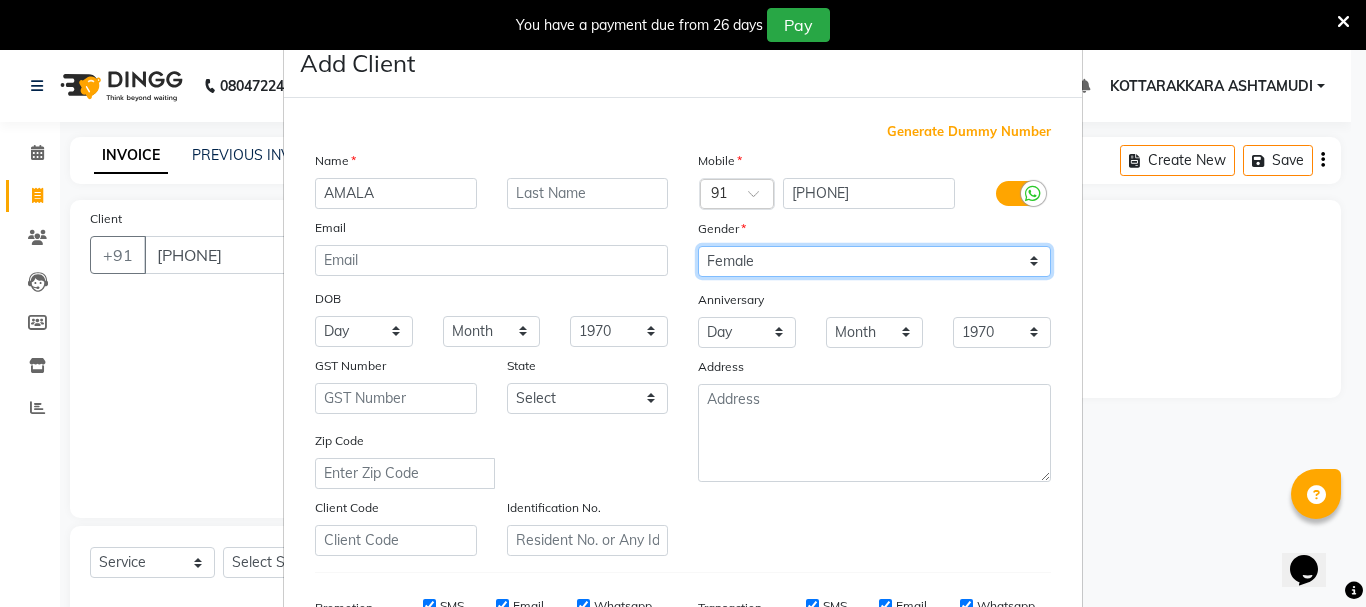 click on "Select Male Female Other Prefer Not To Say" at bounding box center [874, 261] 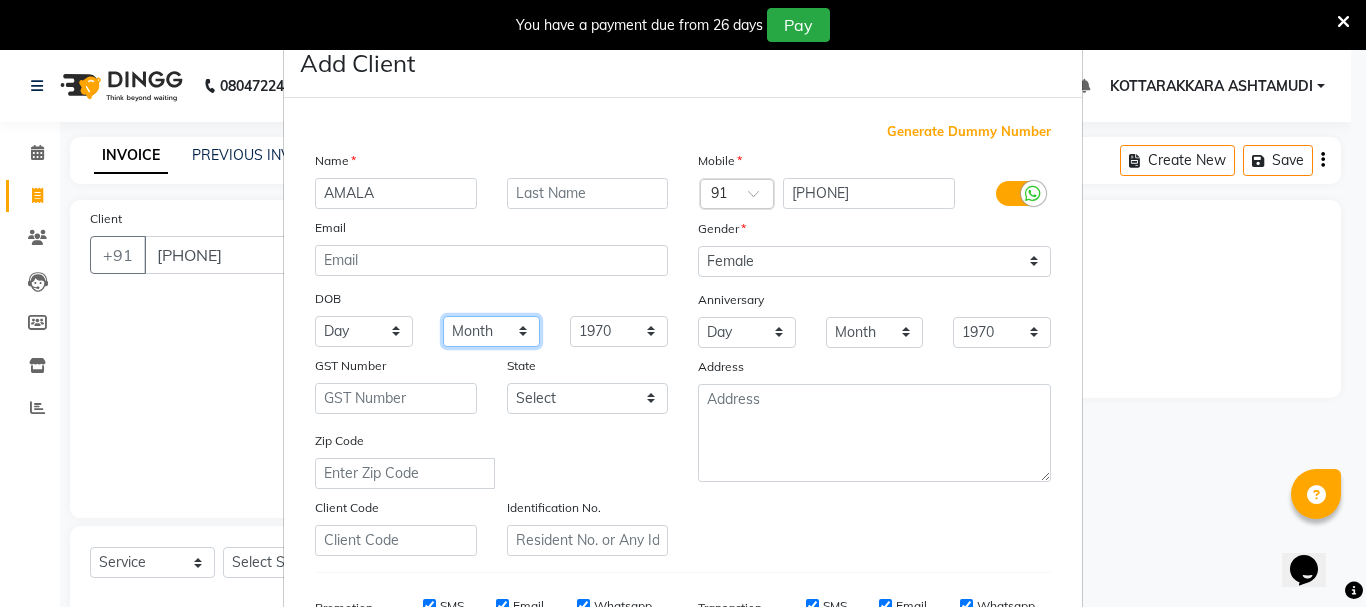 click on "Month January February March April May June July August September October November December" at bounding box center [492, 331] 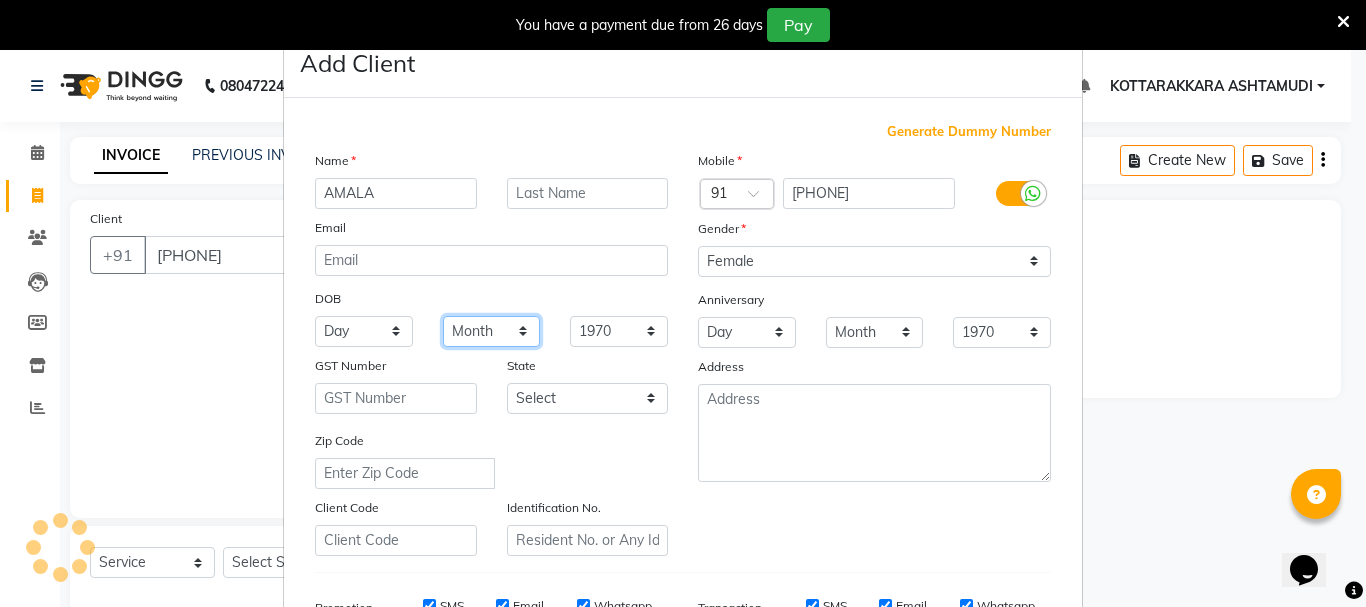 select on "12" 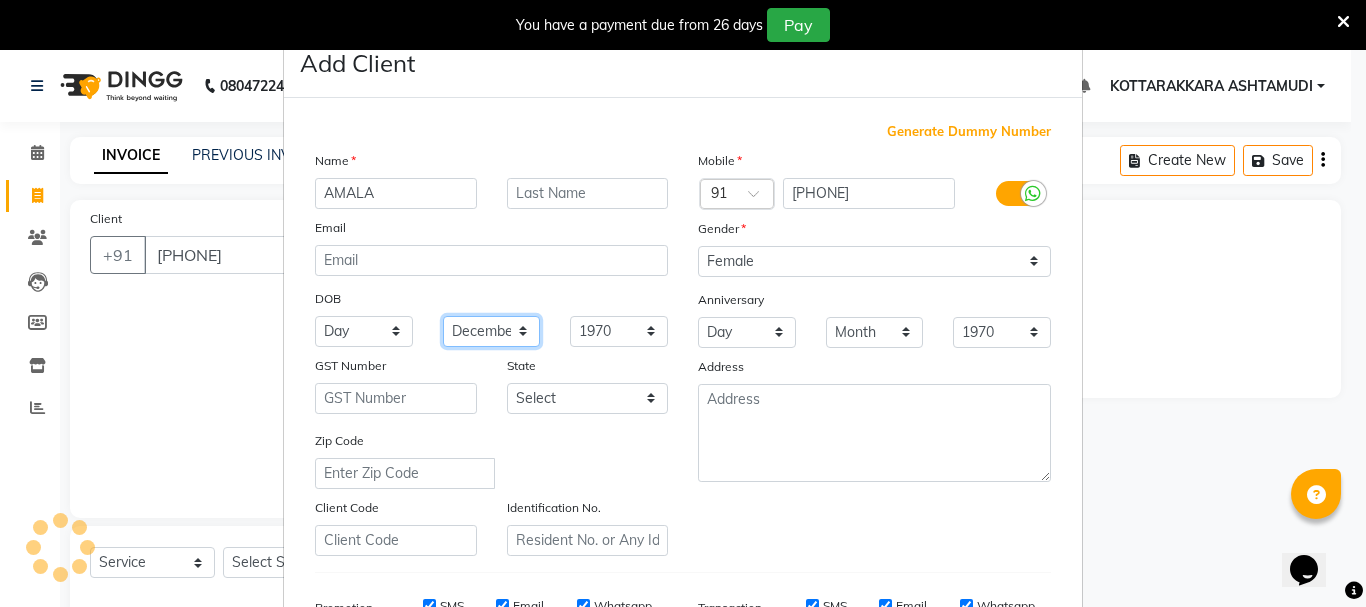 click on "Month January February March April May June July August September October November December" at bounding box center [492, 331] 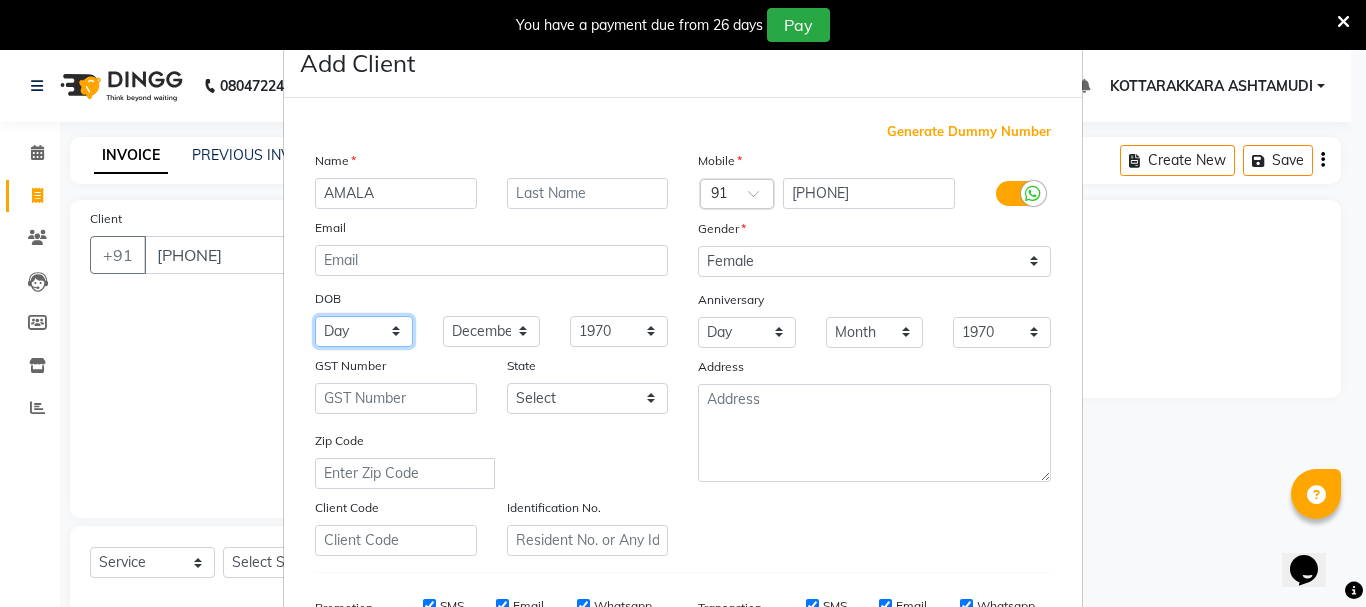 click on "Day 01 02 03 04 05 06 07 08 09 10 11 12 13 14 15 16 17 18 19 20 21 22 23 24 25 26 27 28 29 30 31" at bounding box center (364, 331) 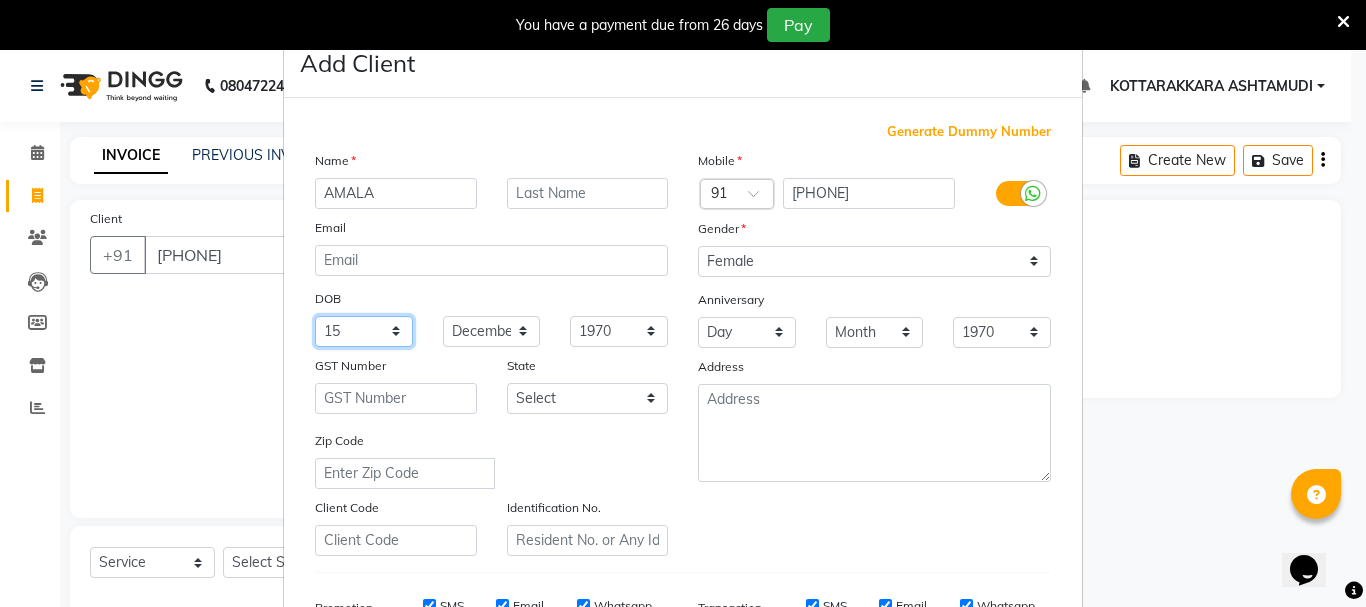 click on "Day 01 02 03 04 05 06 07 08 09 10 11 12 13 14 15 16 17 18 19 20 21 22 23 24 25 26 27 28 29 30 31" at bounding box center (364, 331) 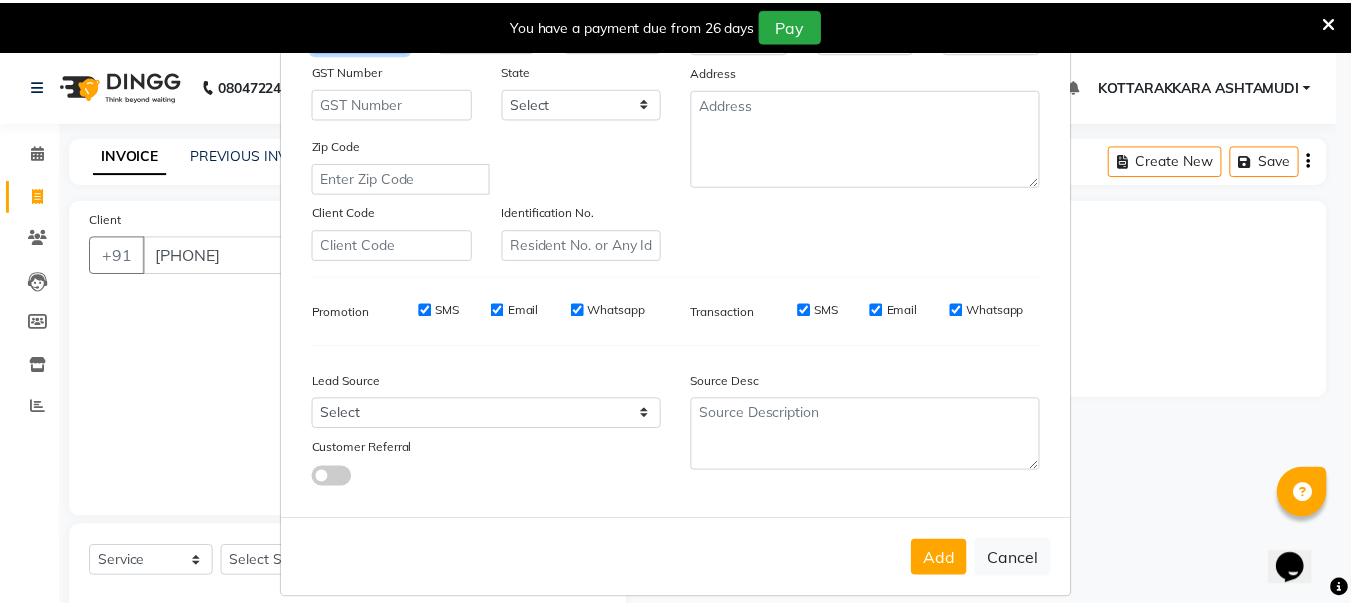 scroll, scrollTop: 316, scrollLeft: 0, axis: vertical 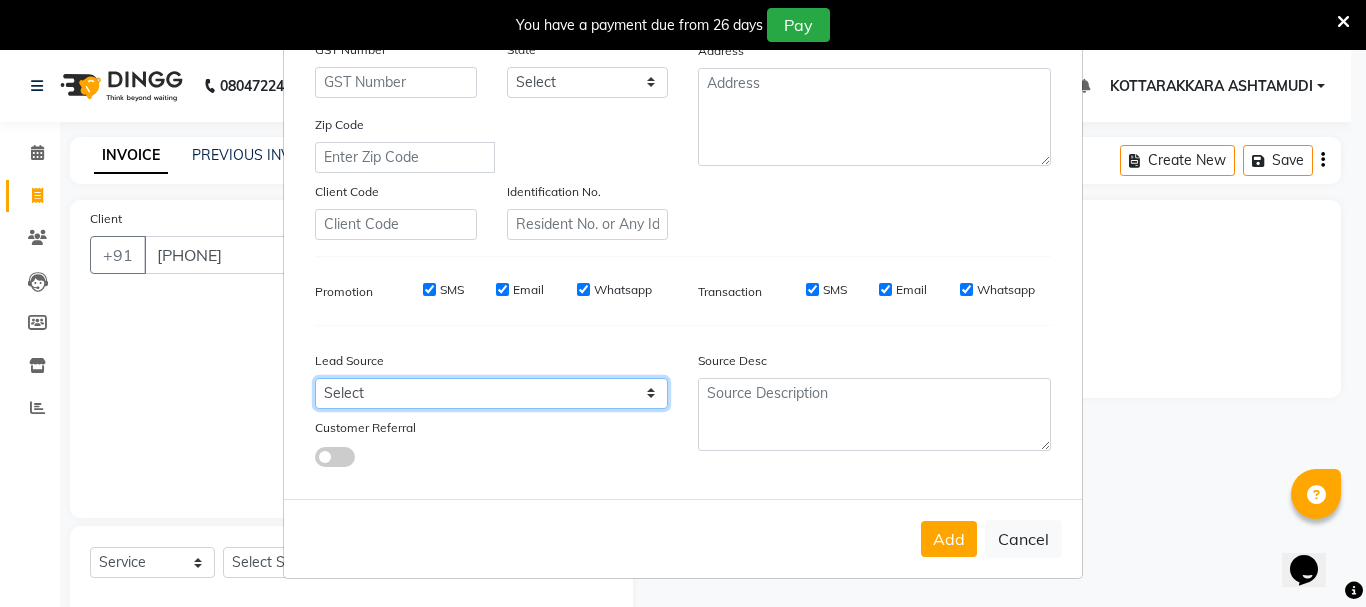 click on "Select Walk-in Referral Internet Friend Word of Mouth Advertisement Facebook JustDial Google Other Instagram  YouTube  WhatsApp" at bounding box center (491, 393) 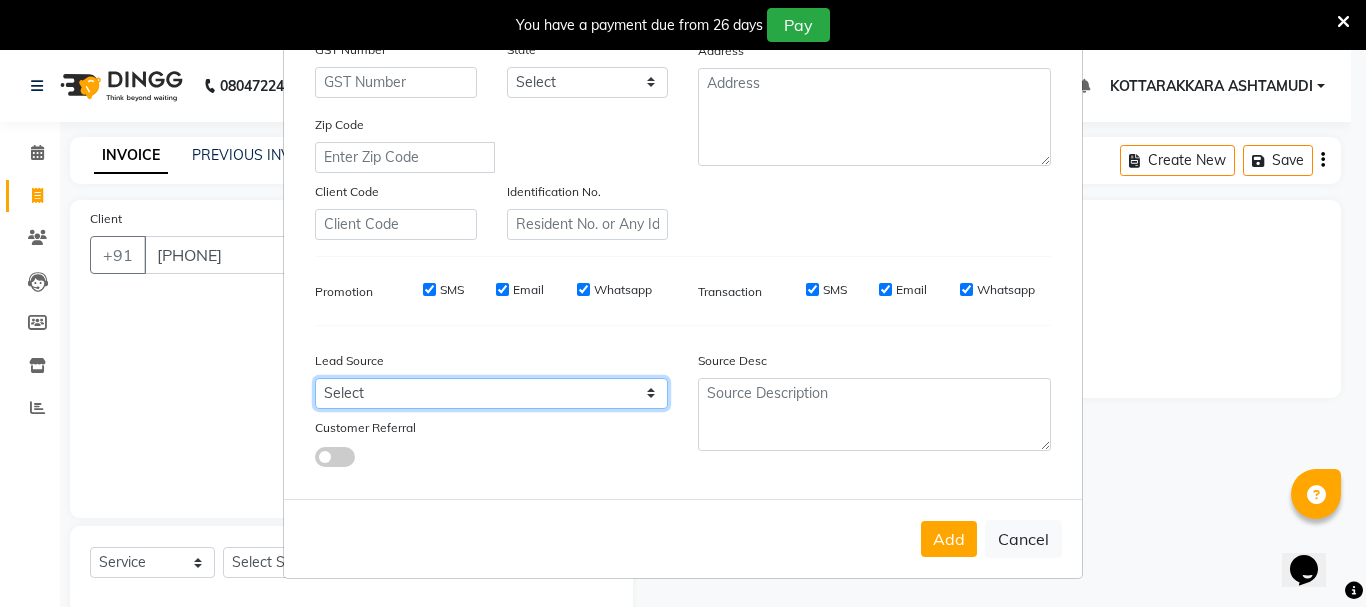 select on "31518" 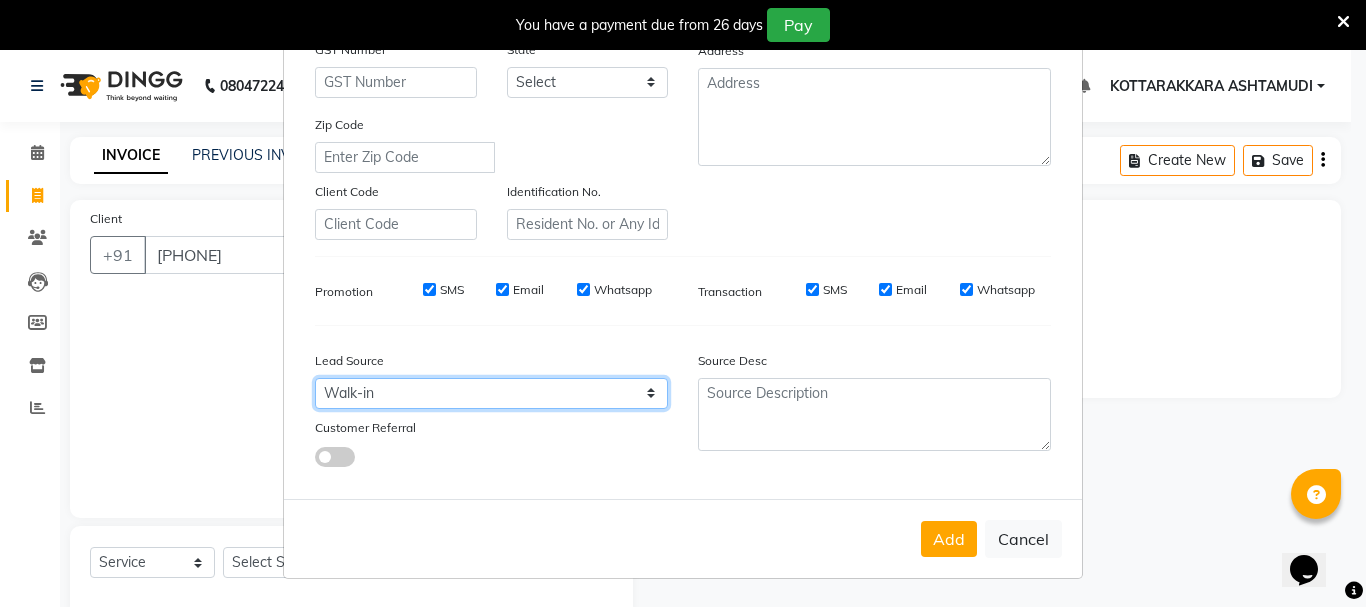 click on "Select Walk-in Referral Internet Friend Word of Mouth Advertisement Facebook JustDial Google Other Instagram  YouTube  WhatsApp" at bounding box center (491, 393) 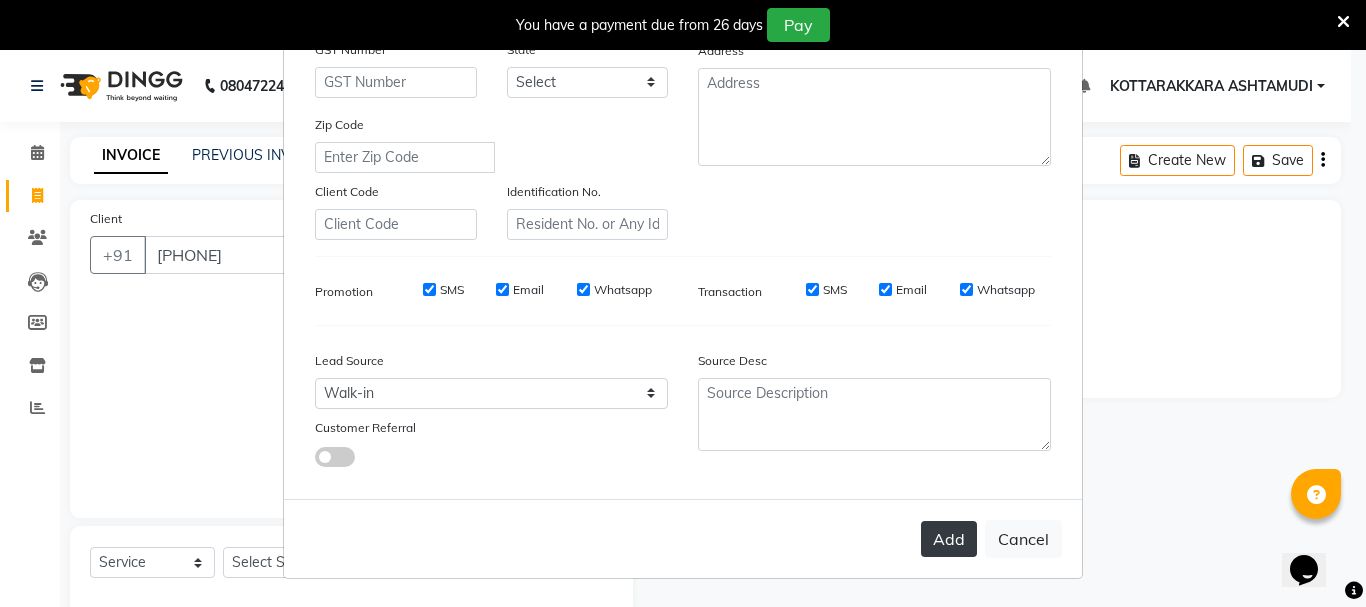 click on "Add" at bounding box center [949, 539] 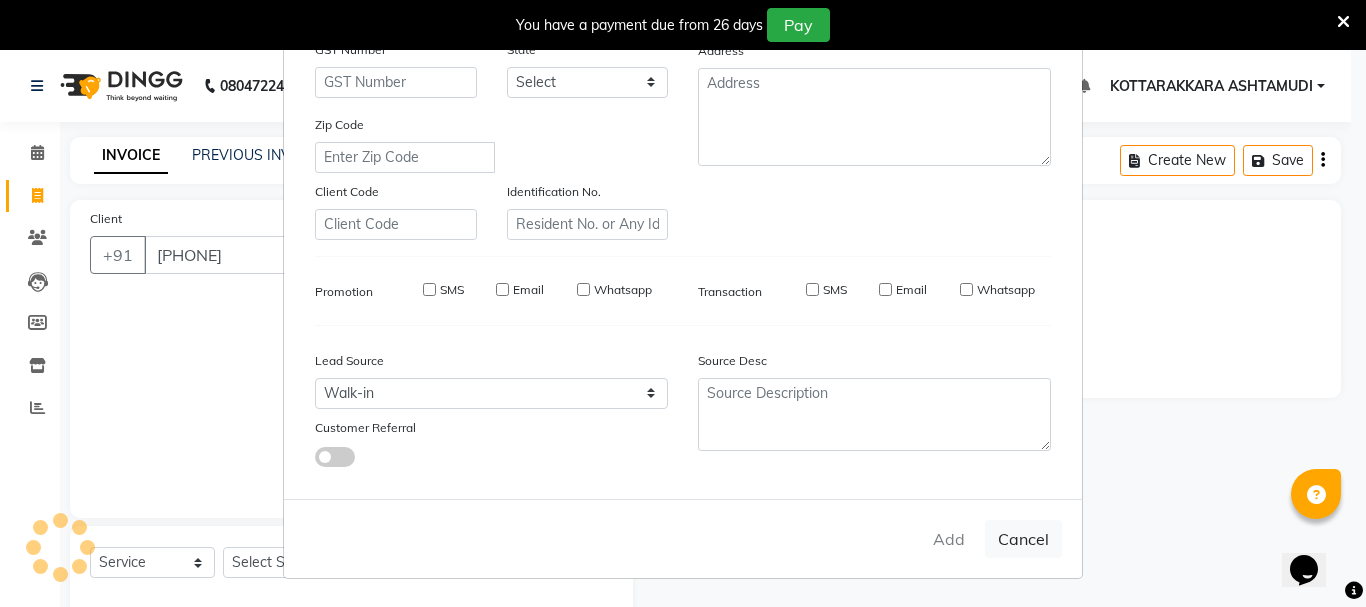 type 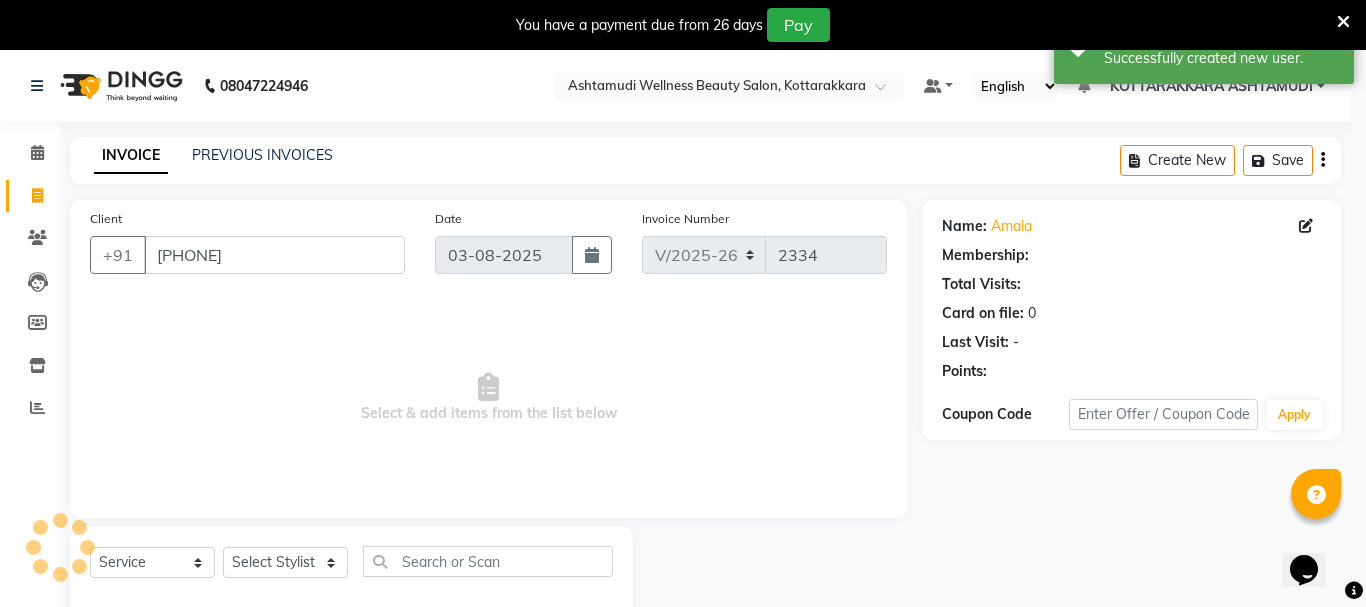 select on "1: Object" 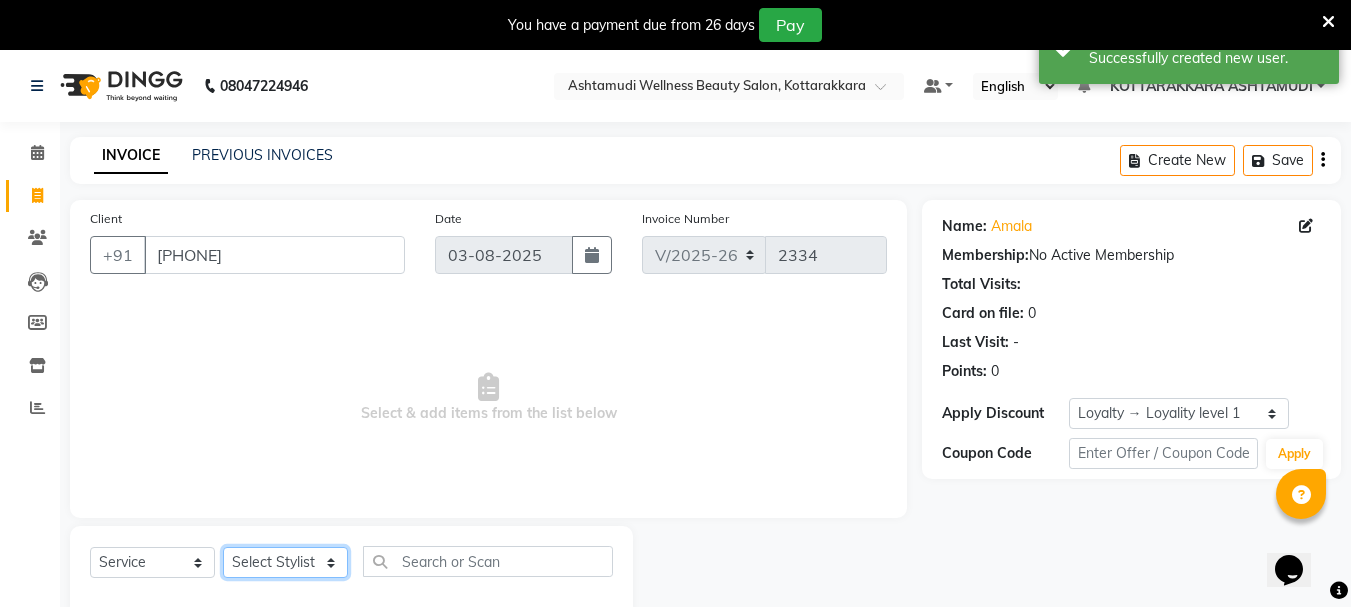 click on "Select Stylist [FIRST] [FIRST] [FIRST] [FIRST] [FIRST] [FIRST] [FIRST] [FIRST] [FIRST] [FIRST] [FIRST]" 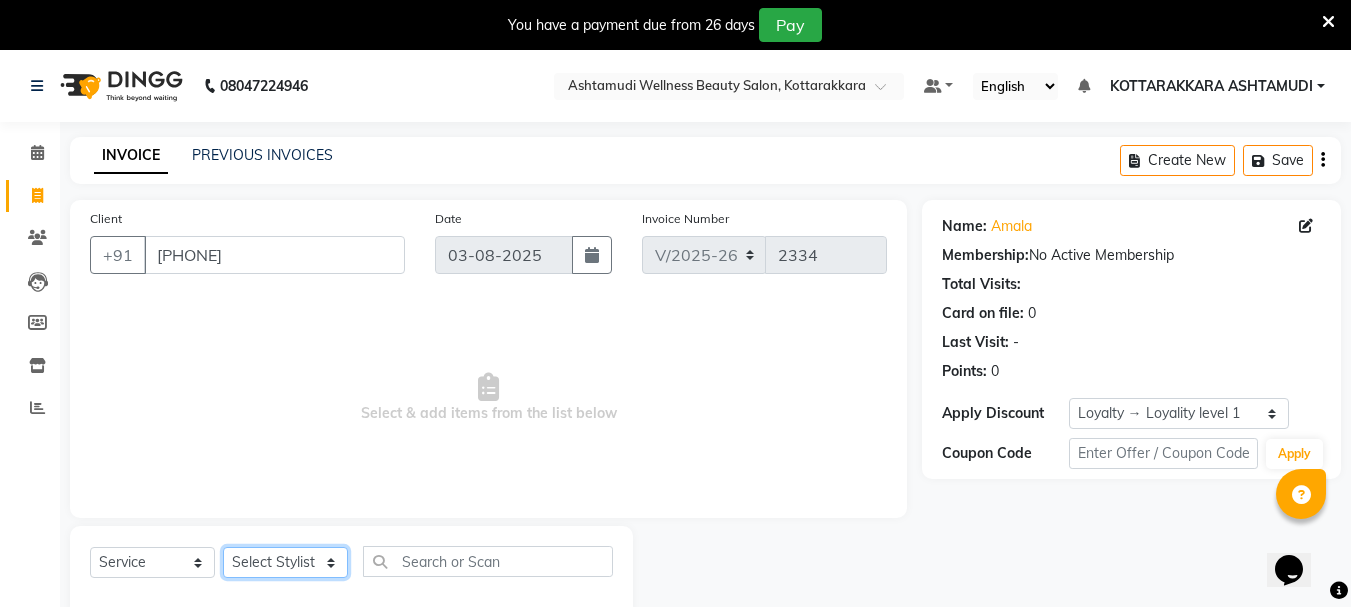 select on "75883" 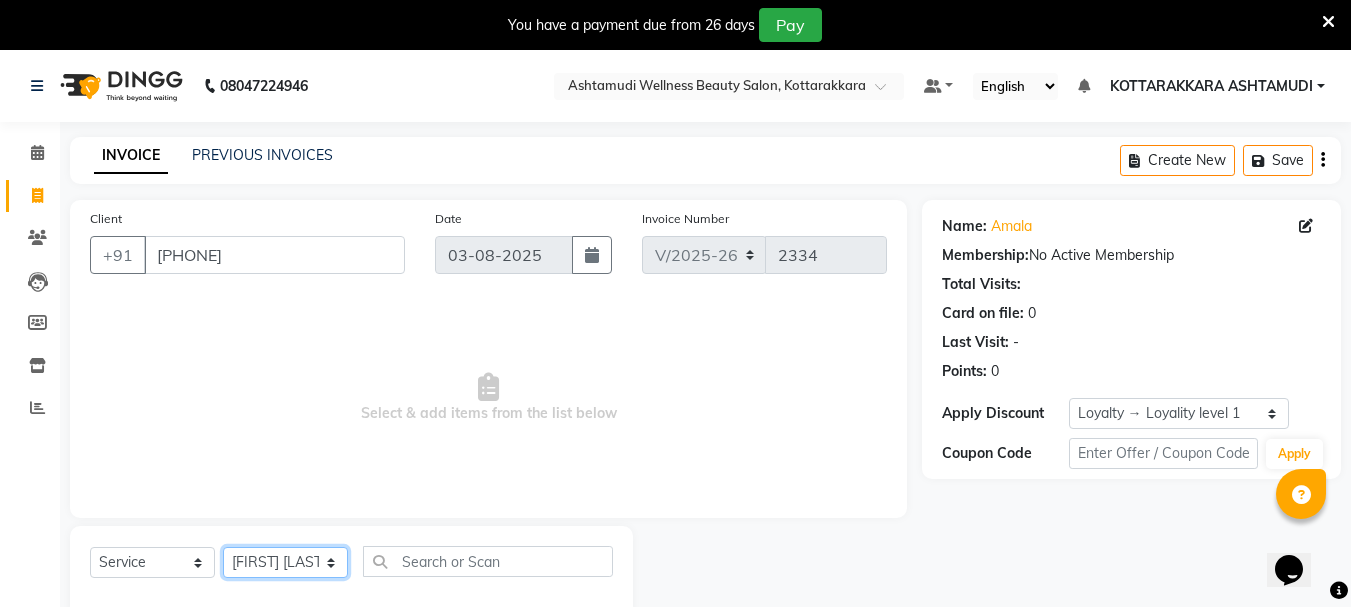 click on "Select Stylist [FIRST] [FIRST] [FIRST] [FIRST] [FIRST] [FIRST] [FIRST] [FIRST] [FIRST] [FIRST] [FIRST]" 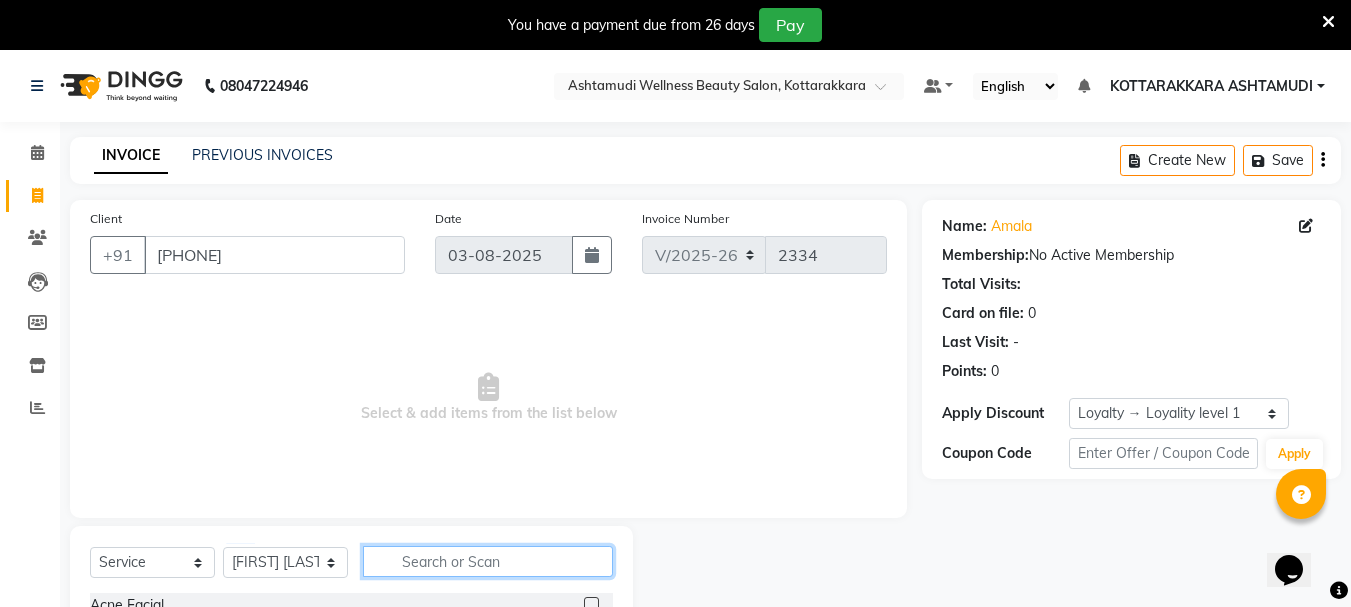 click 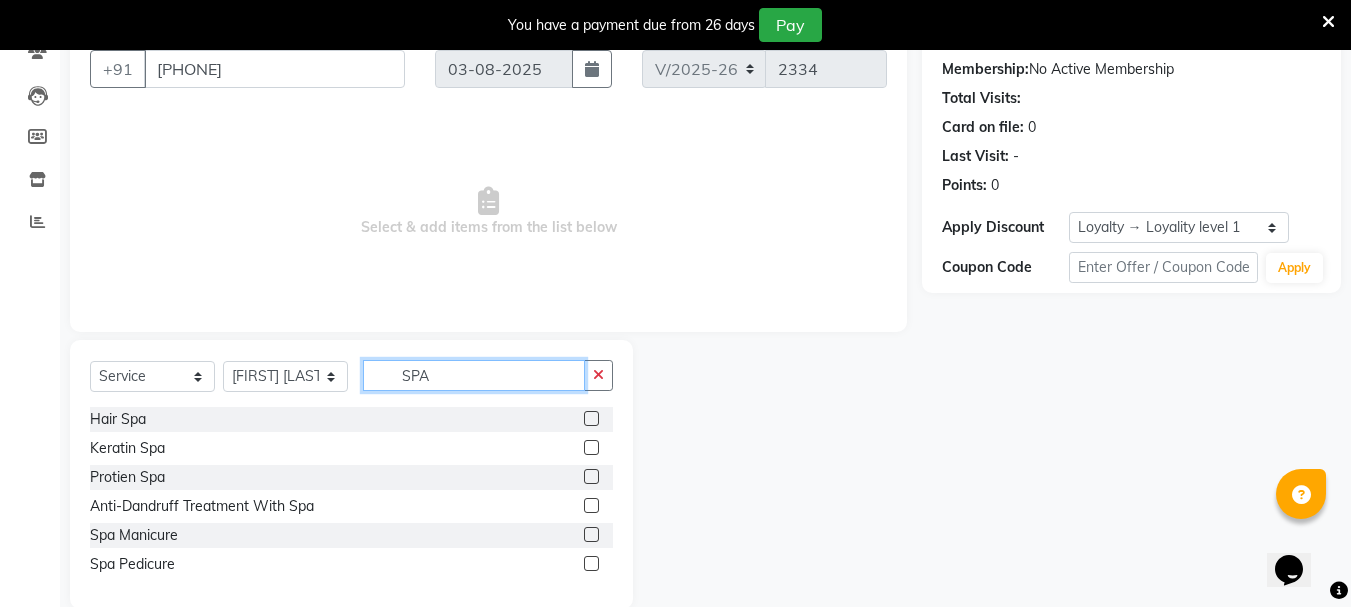 scroll, scrollTop: 218, scrollLeft: 0, axis: vertical 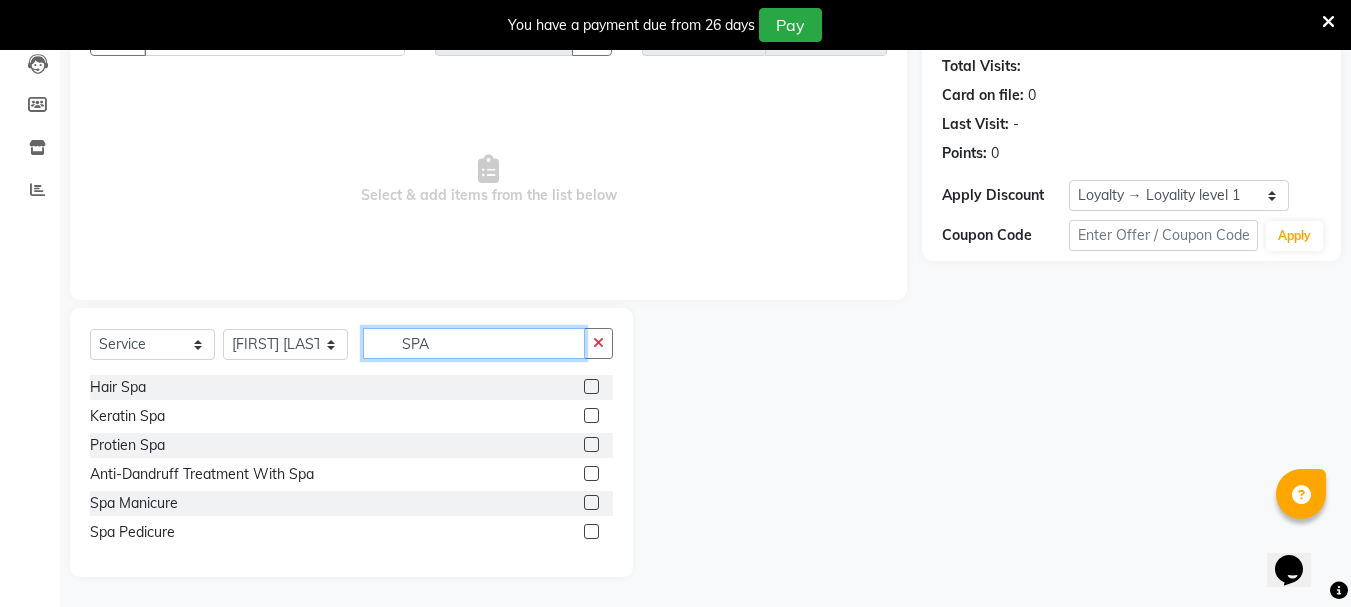 type on "SPA" 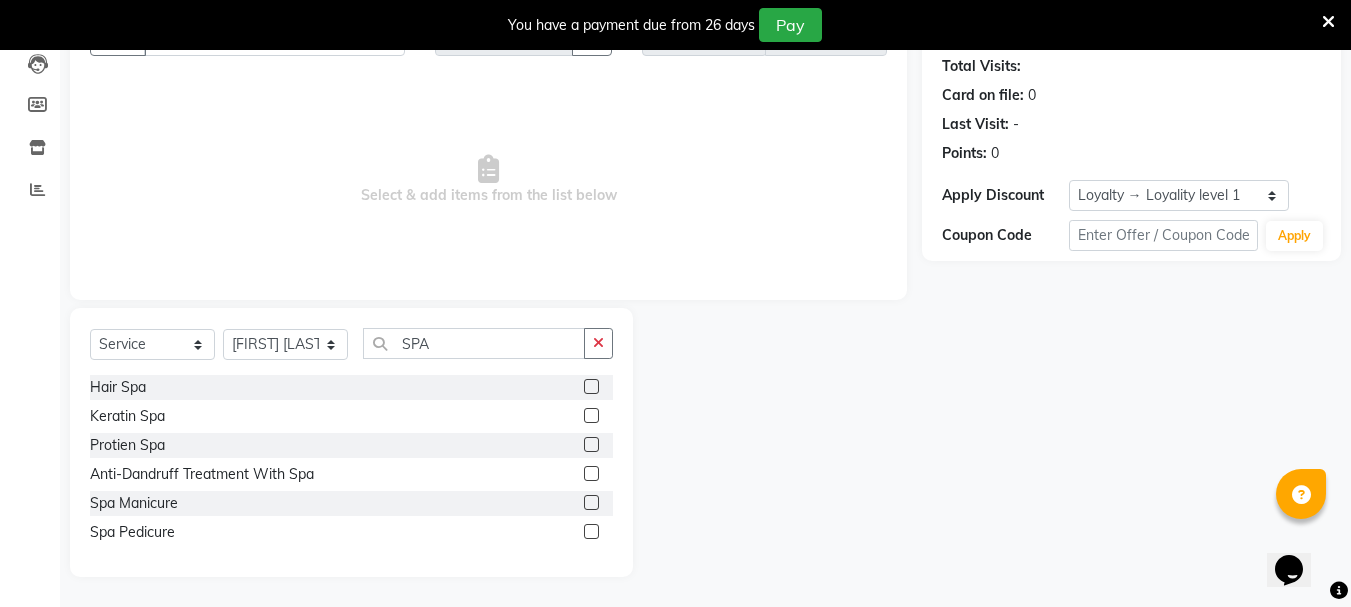 click 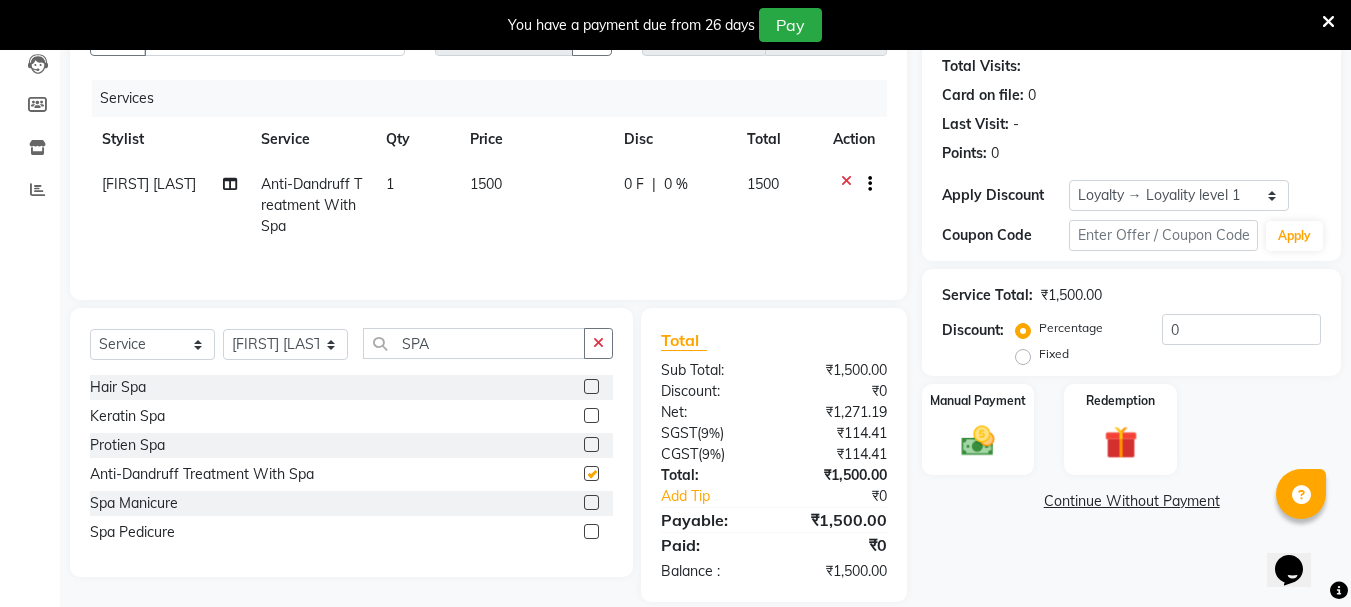 checkbox on "false" 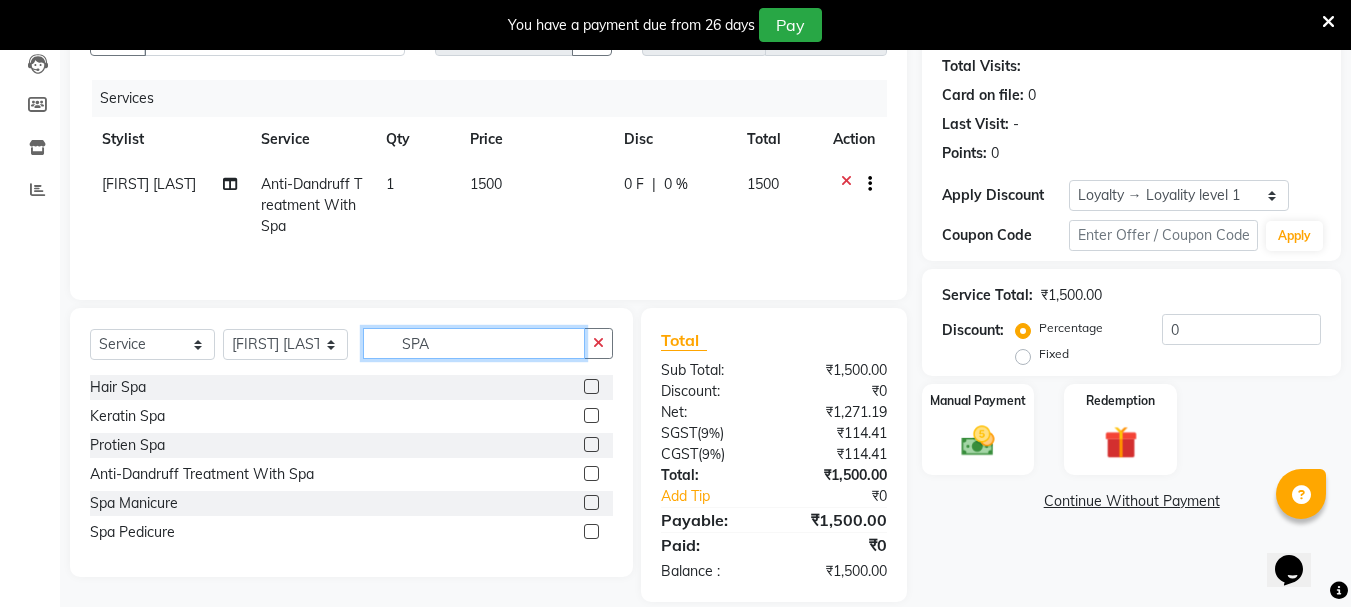 click on "SPA" 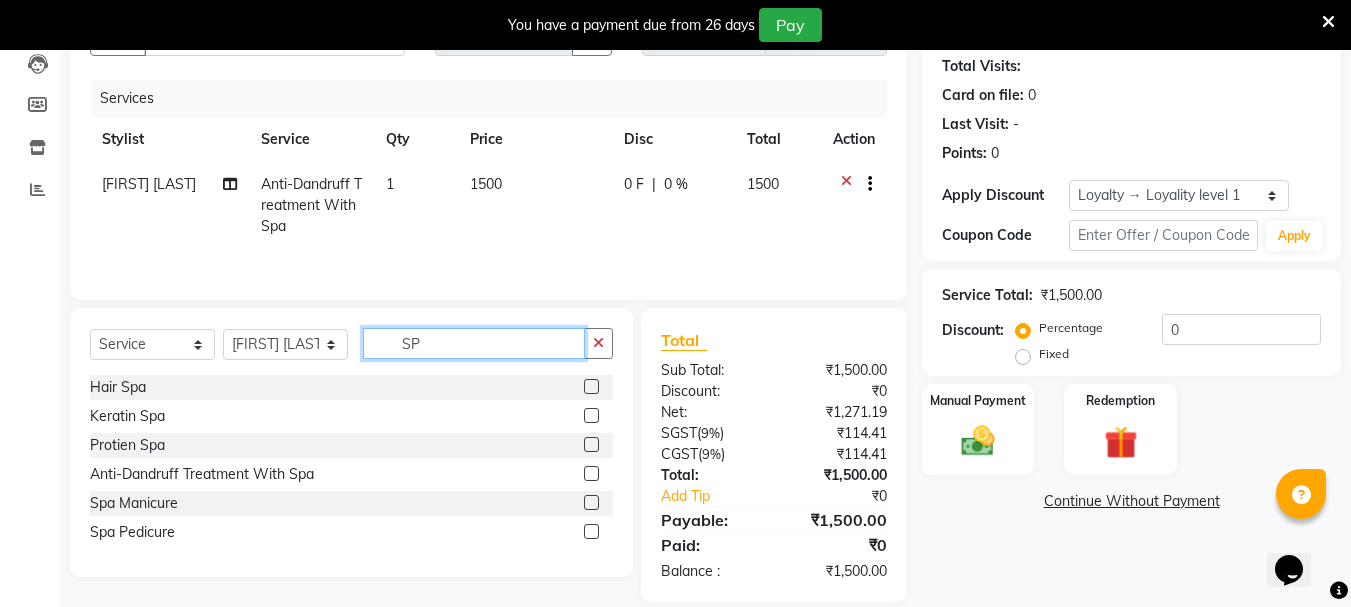 type on "S" 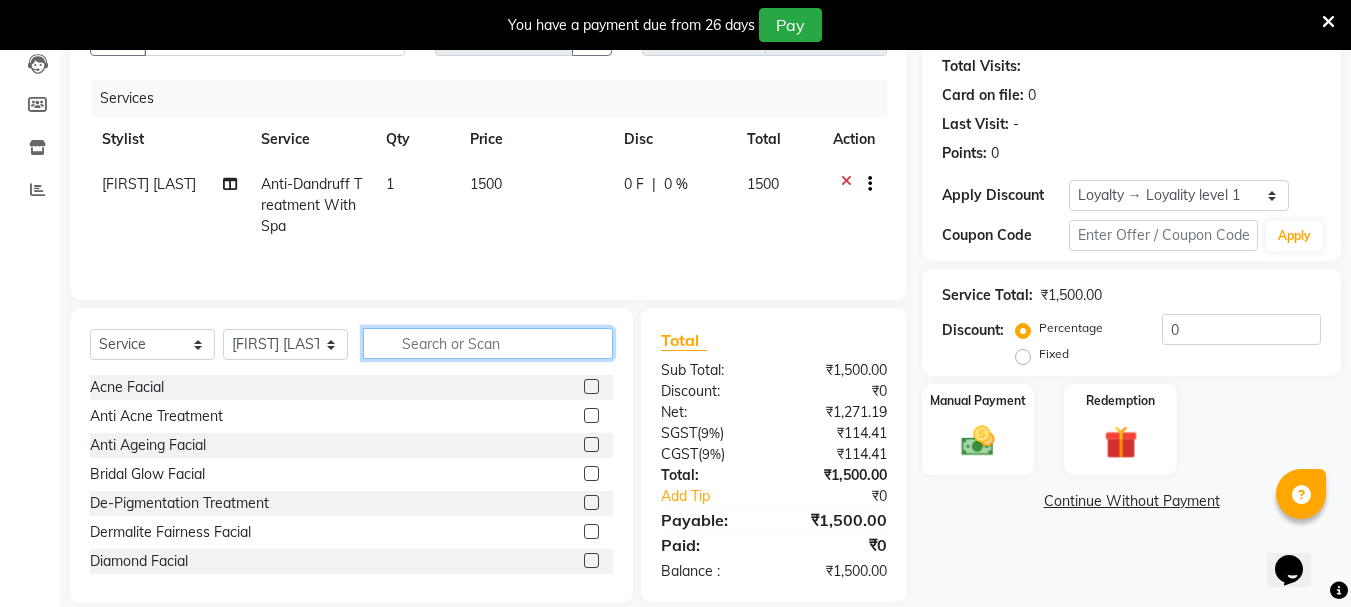 type on "L" 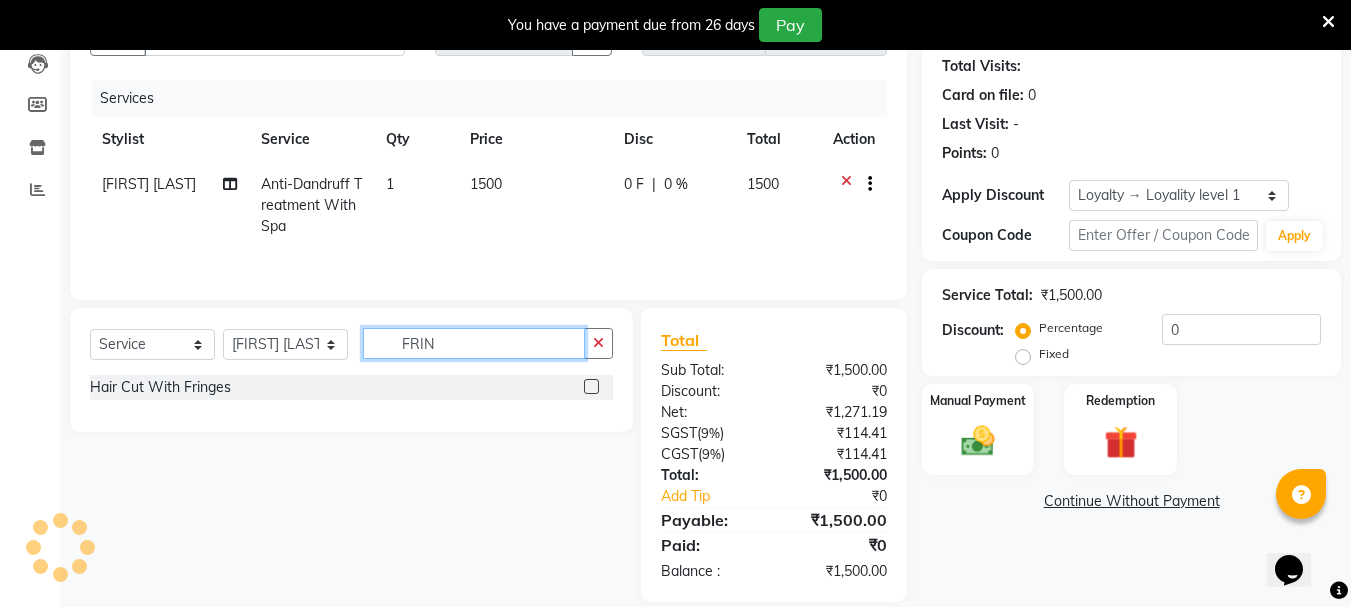type on "FRIN" 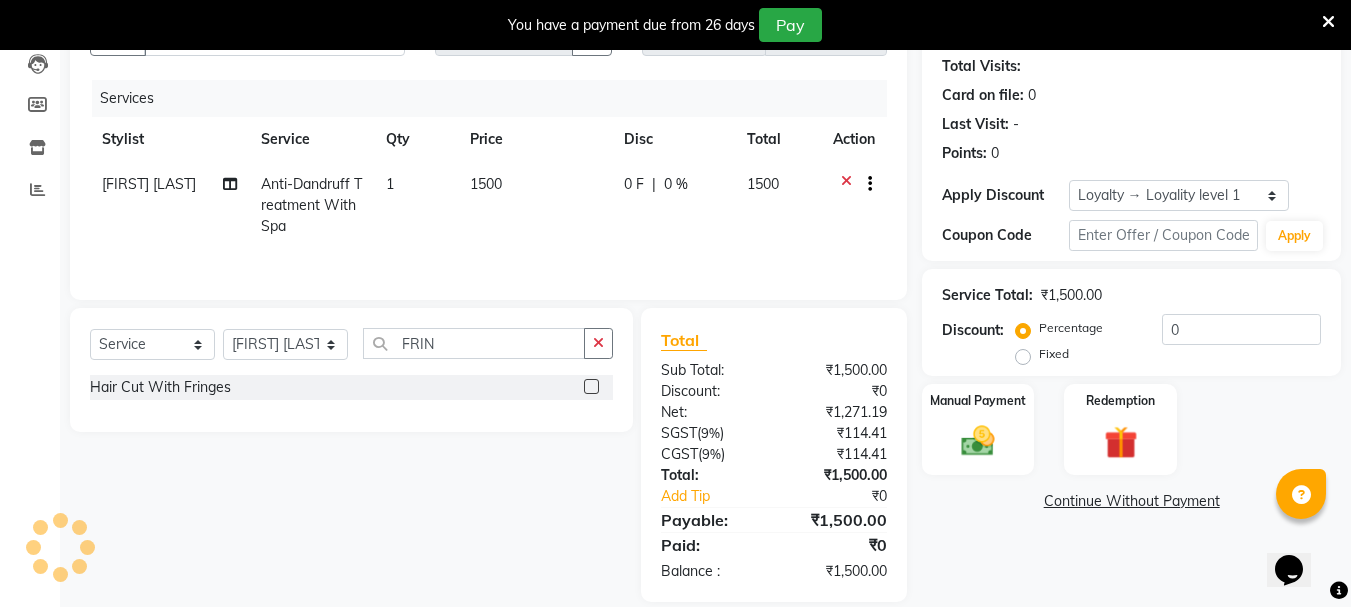 click 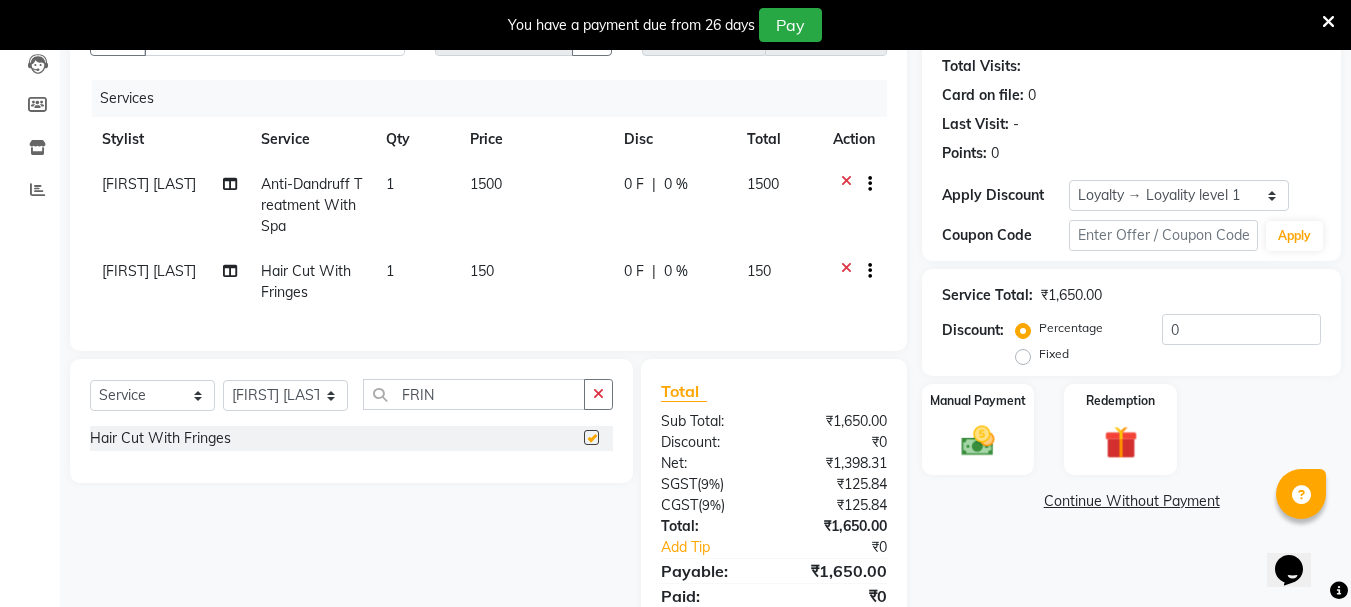 checkbox on "false" 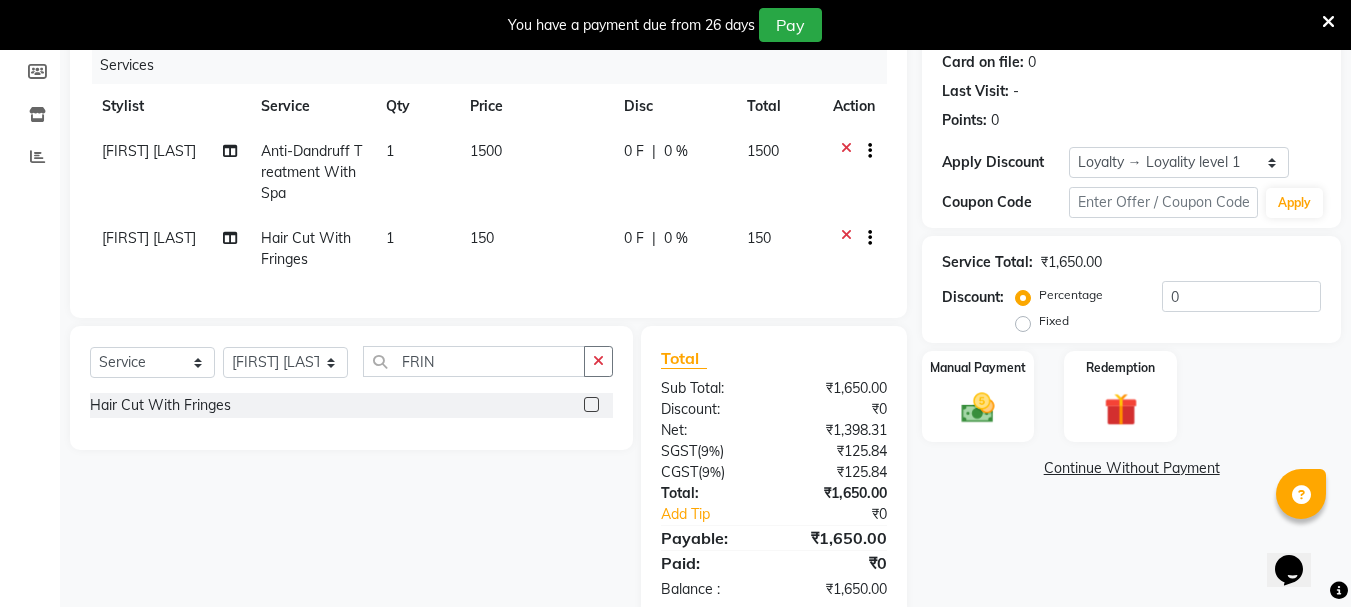scroll, scrollTop: 309, scrollLeft: 0, axis: vertical 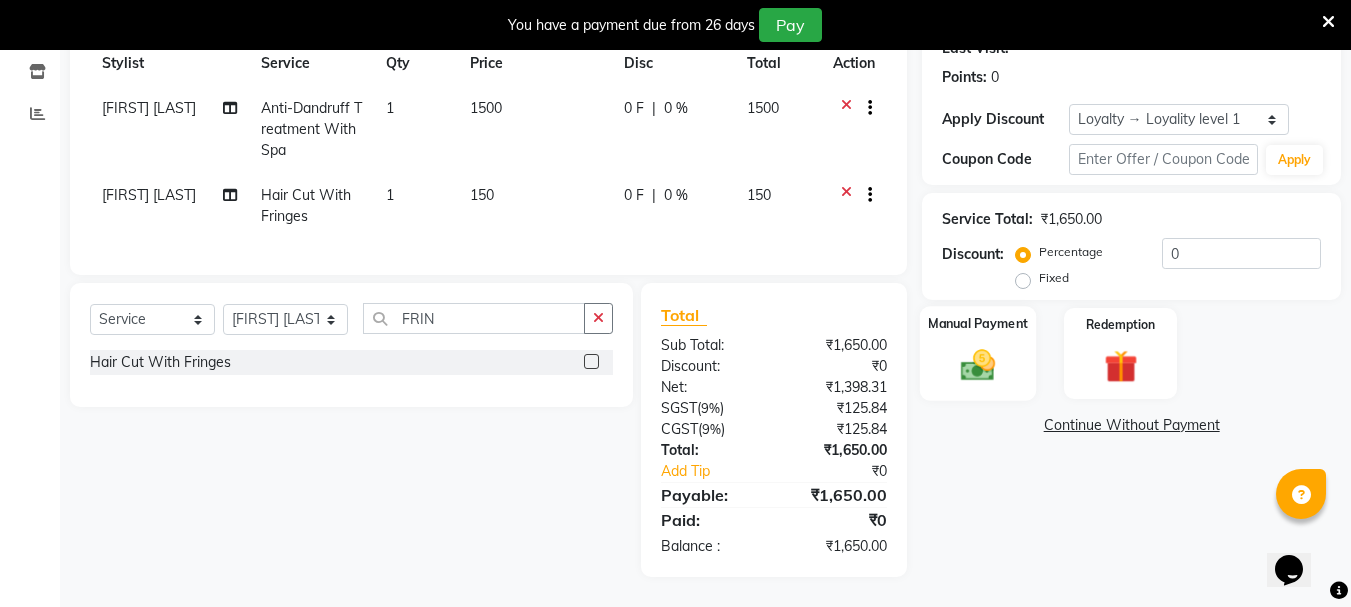 click 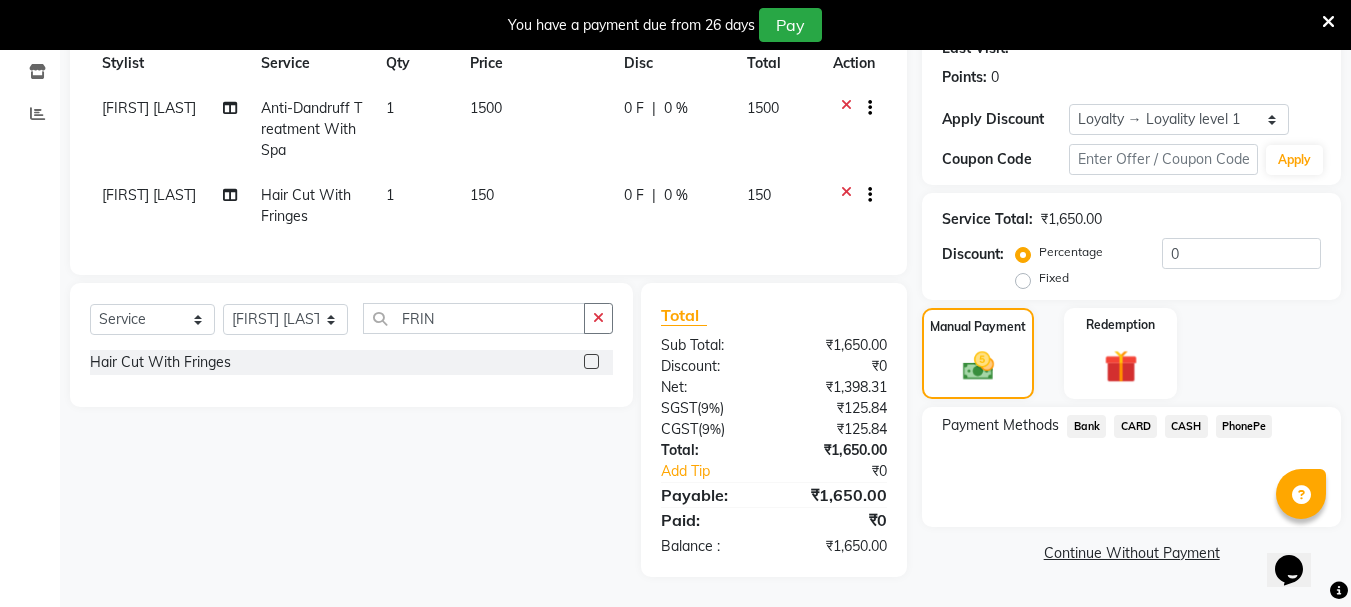 click on "PhonePe" 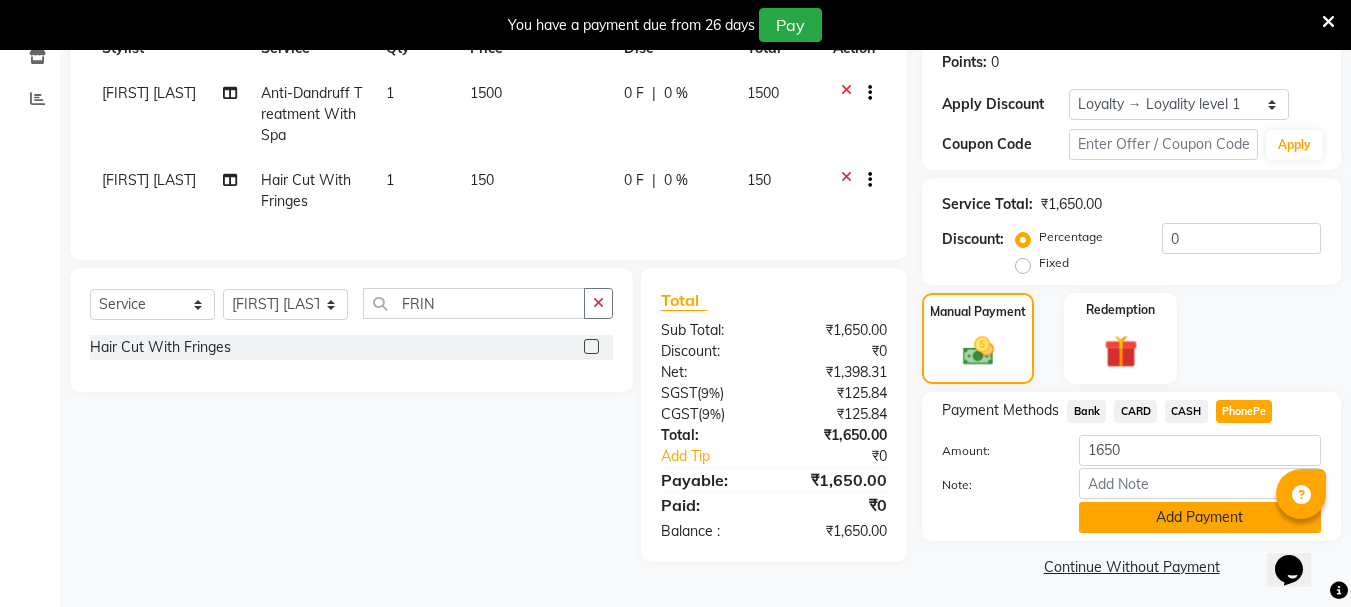 click on "Add Payment" 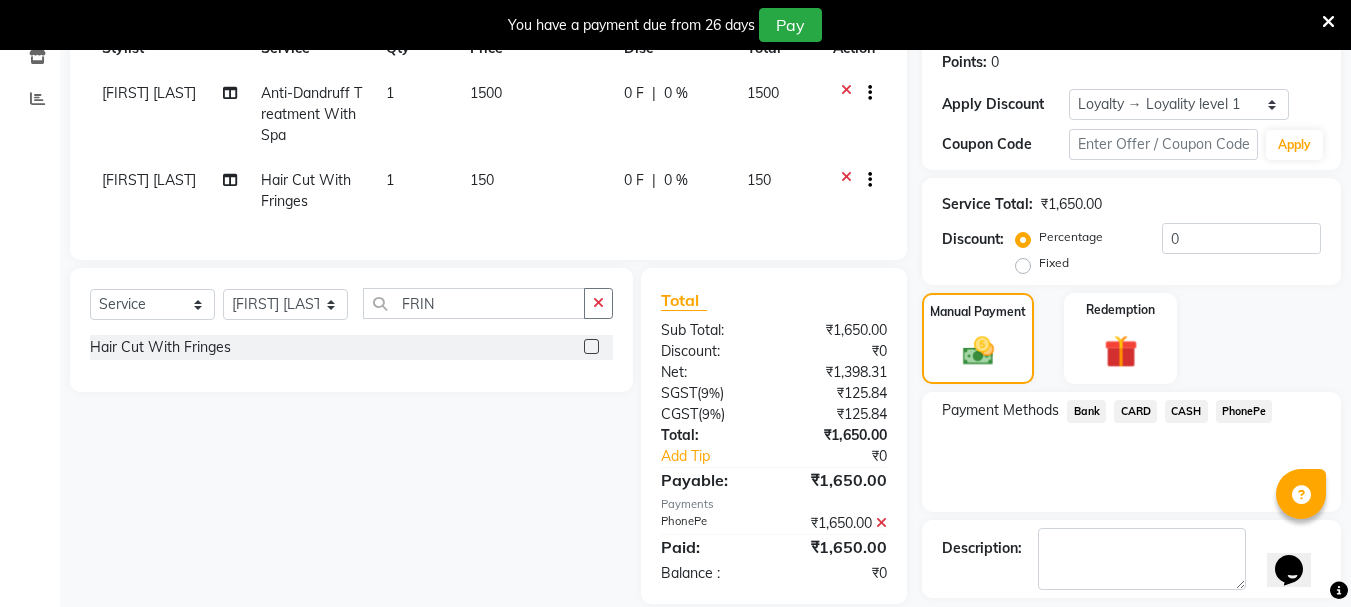scroll, scrollTop: 471, scrollLeft: 0, axis: vertical 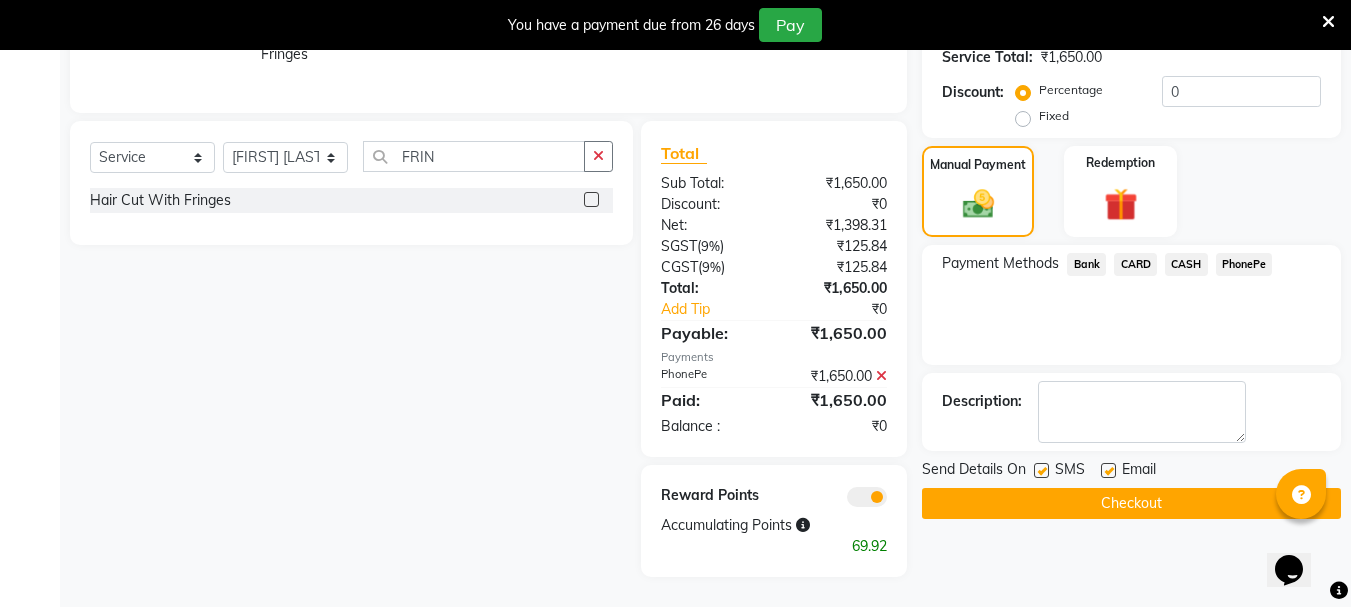 click on "Checkout" 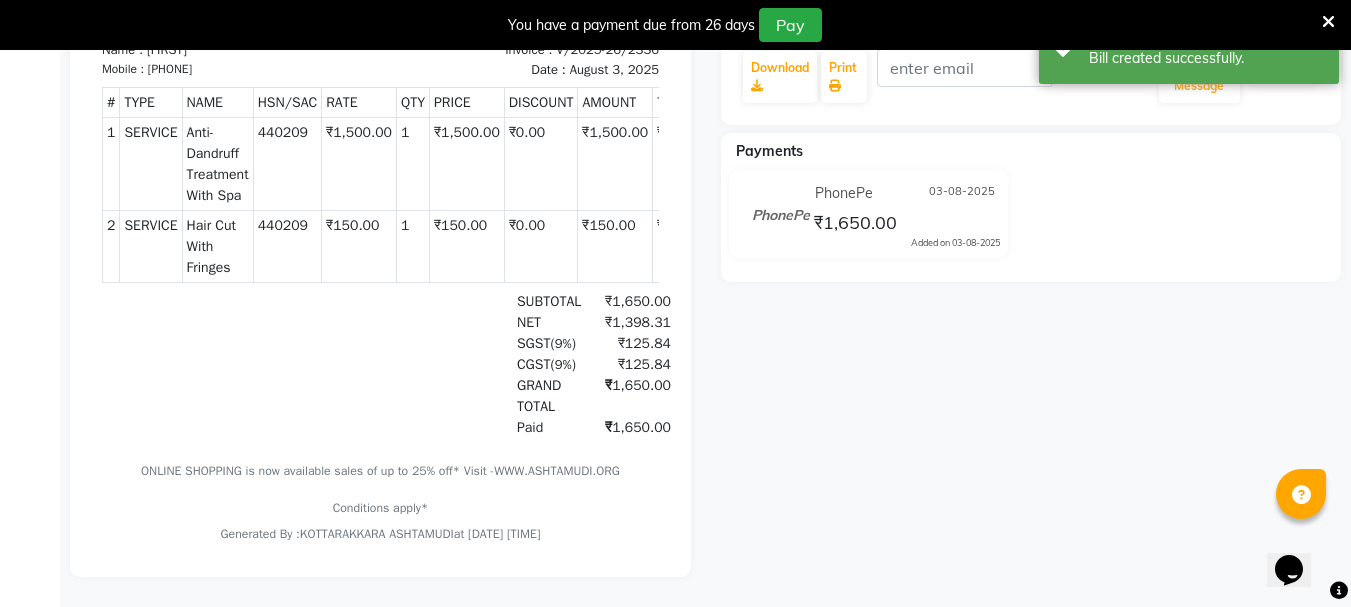 scroll, scrollTop: 32, scrollLeft: 0, axis: vertical 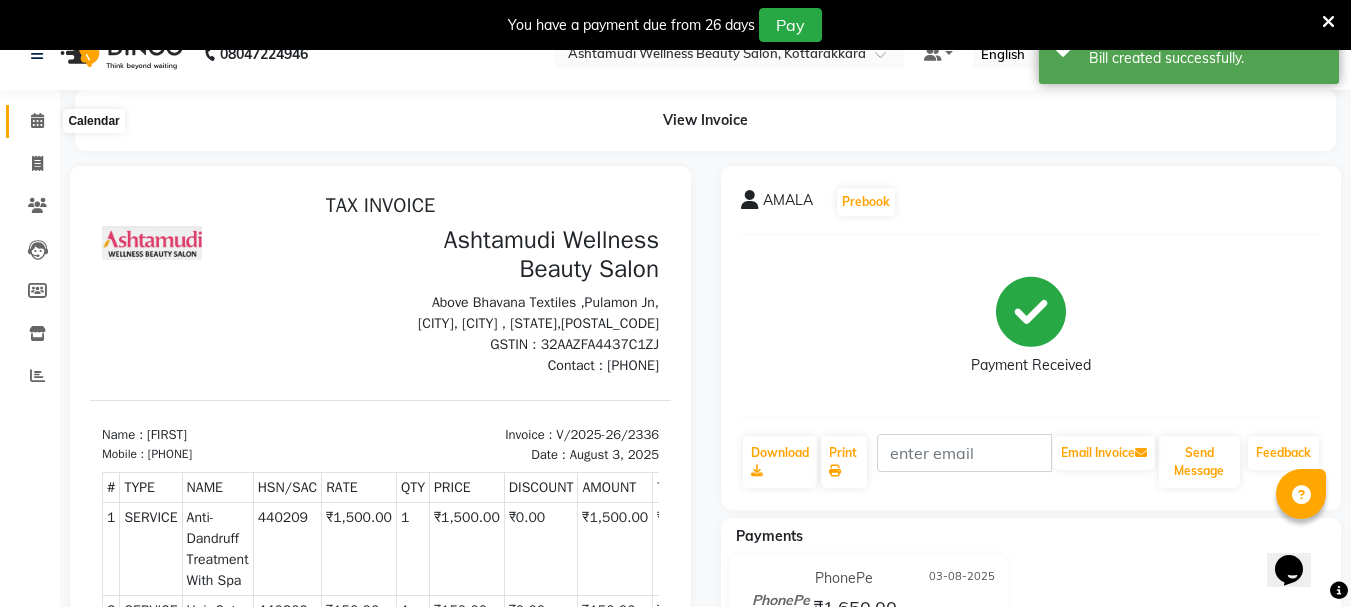 click 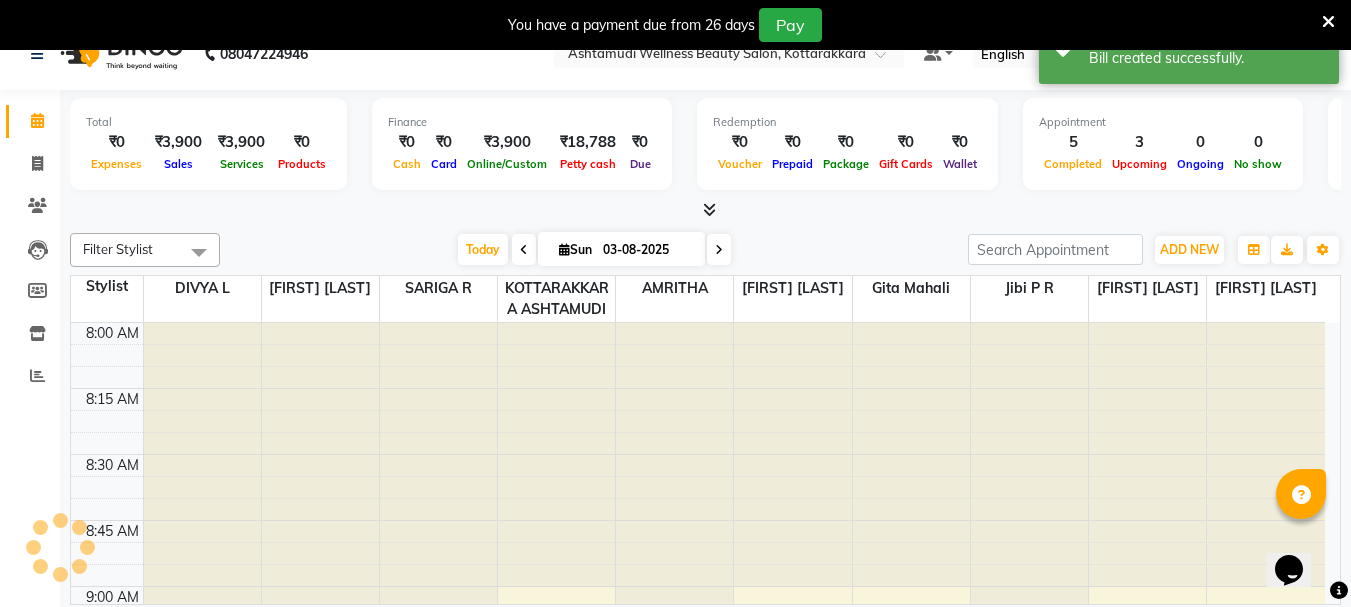 scroll, scrollTop: 0, scrollLeft: 0, axis: both 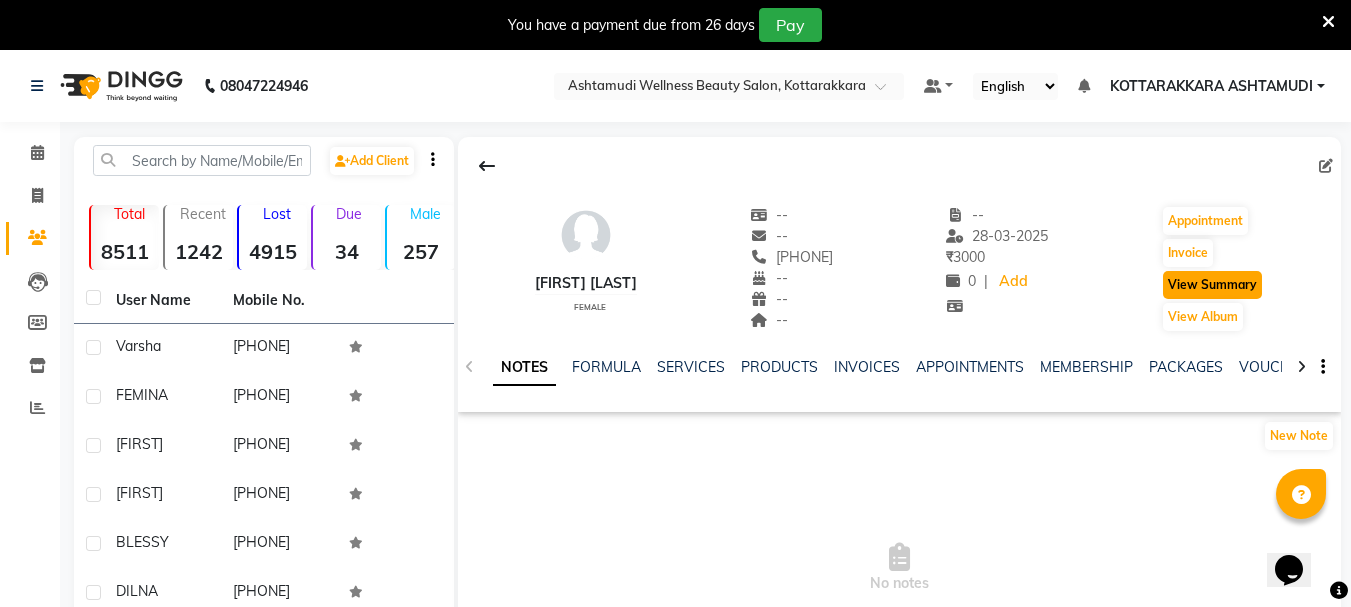 click on "View Summary" 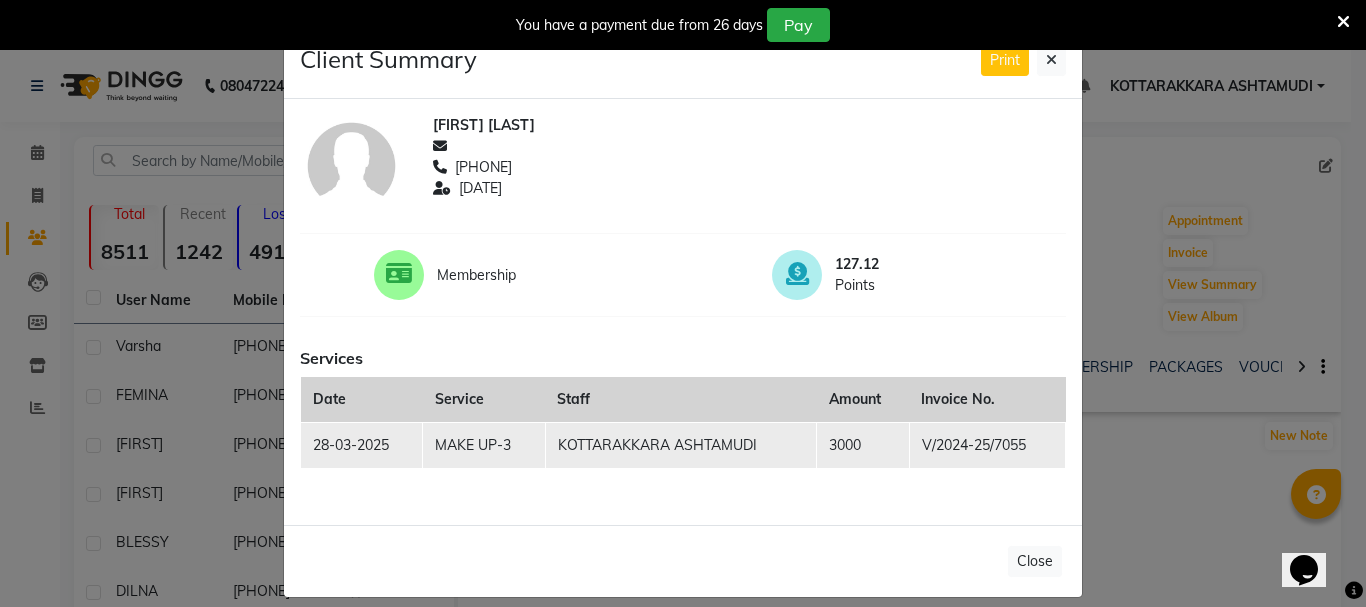 click 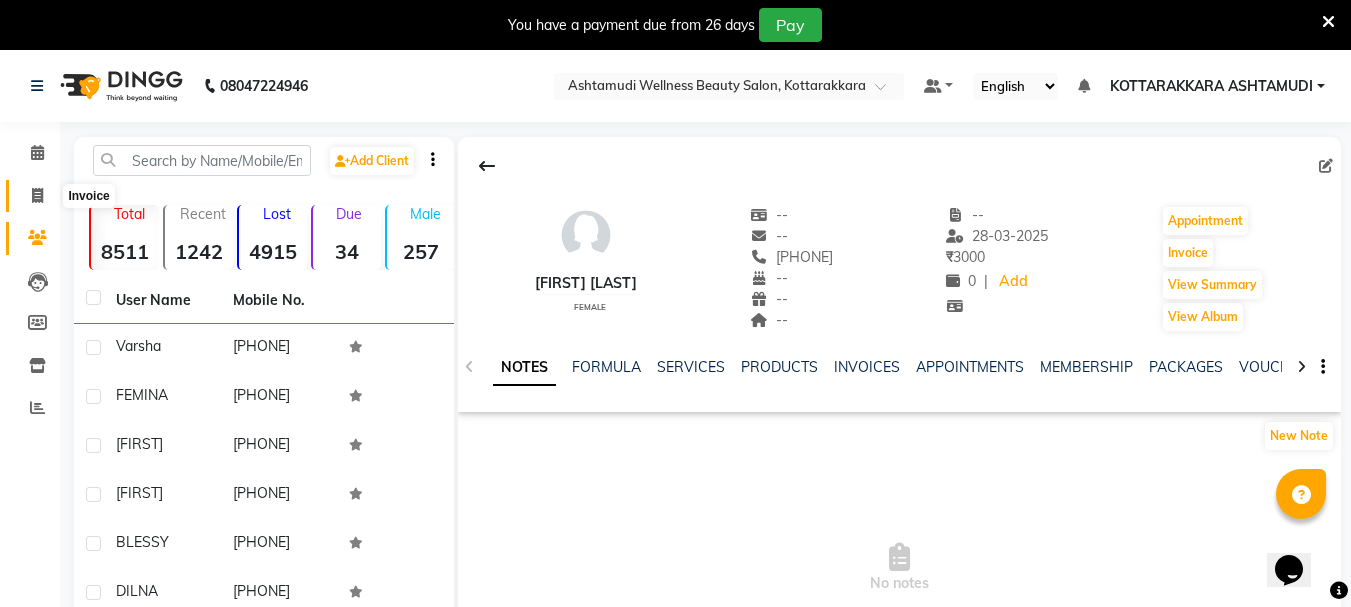 click 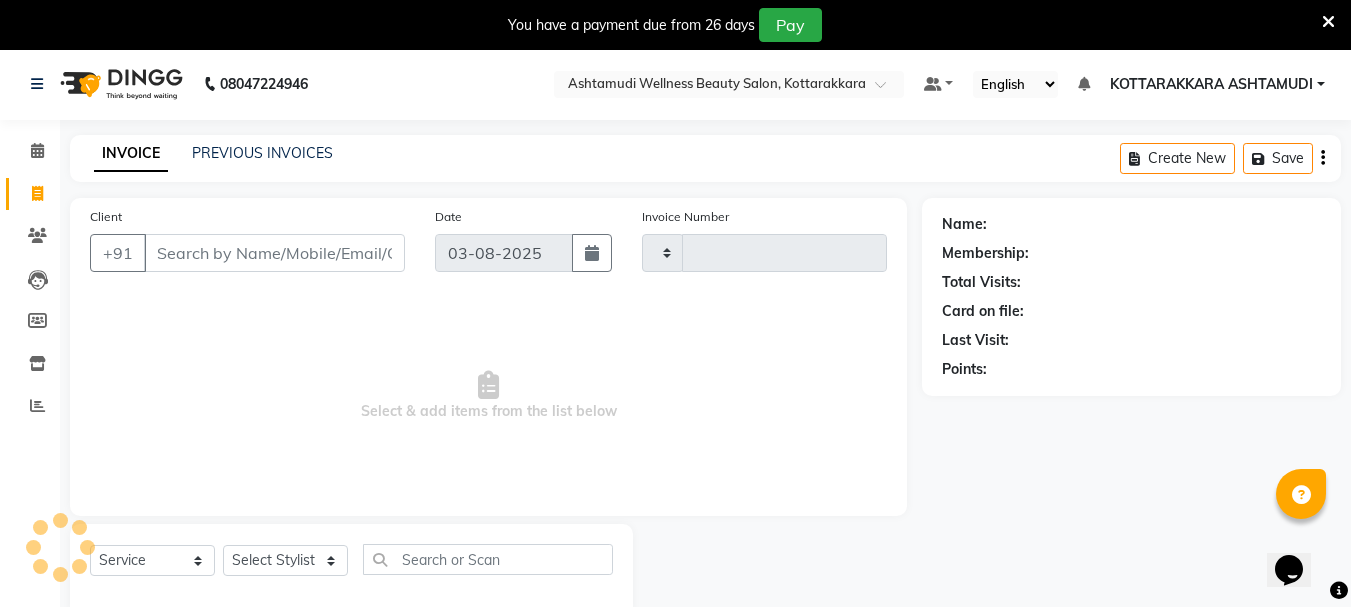 scroll, scrollTop: 50, scrollLeft: 0, axis: vertical 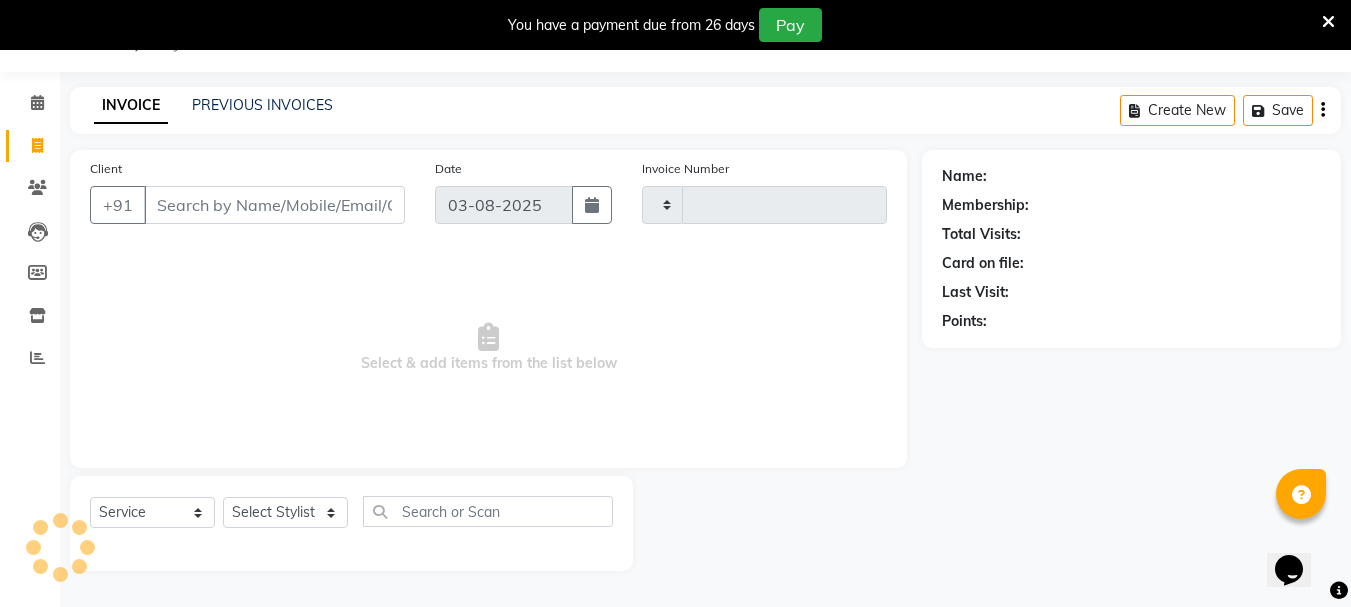 type on "2334" 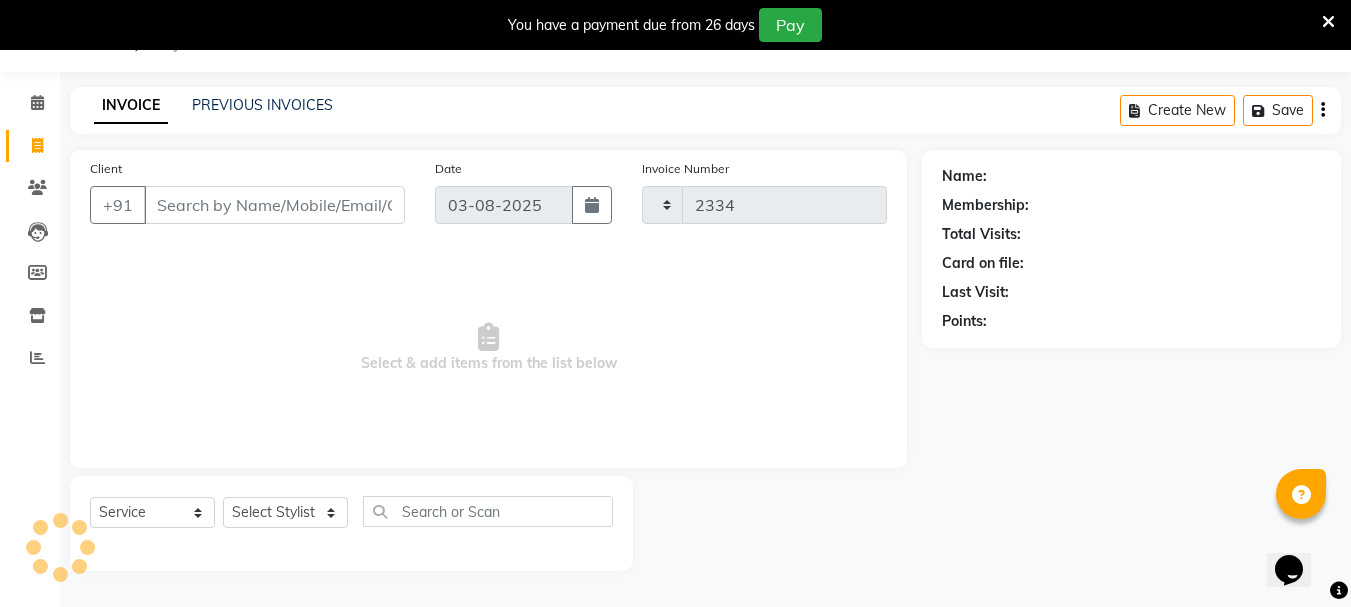 select on "4664" 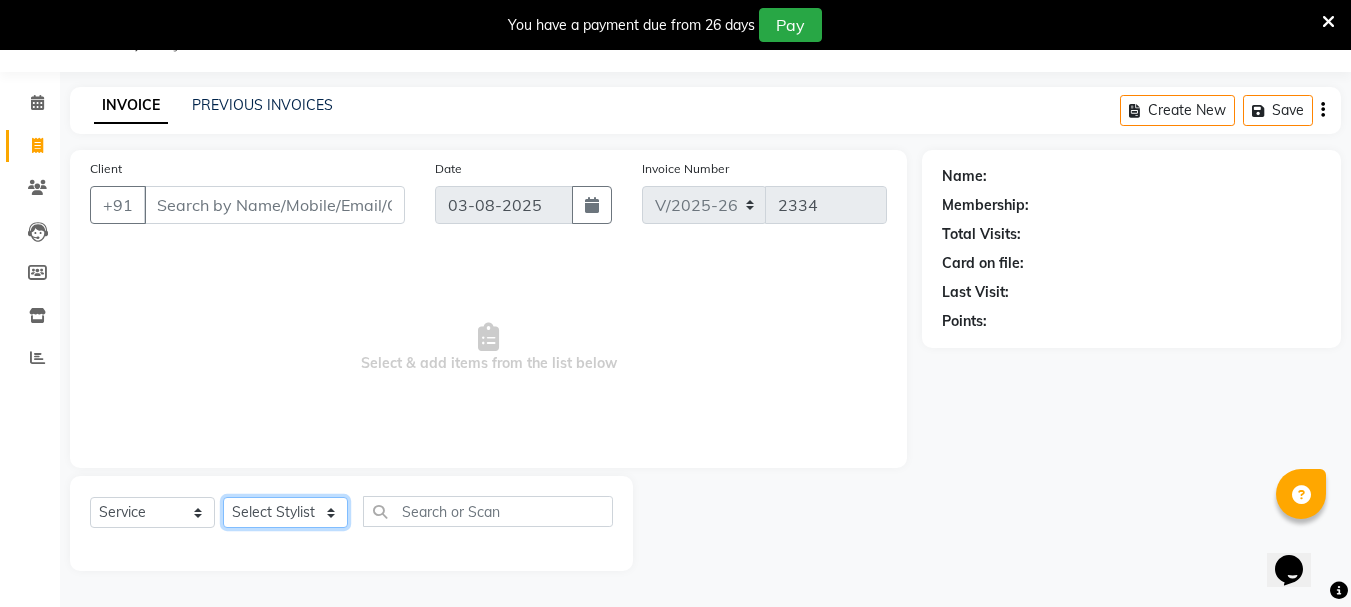 click on "Select Stylist [FIRST] [FIRST] [FIRST] [FIRST] [FIRST] [FIRST] [FIRST] [FIRST] [FIRST] [FIRST] [FIRST]" 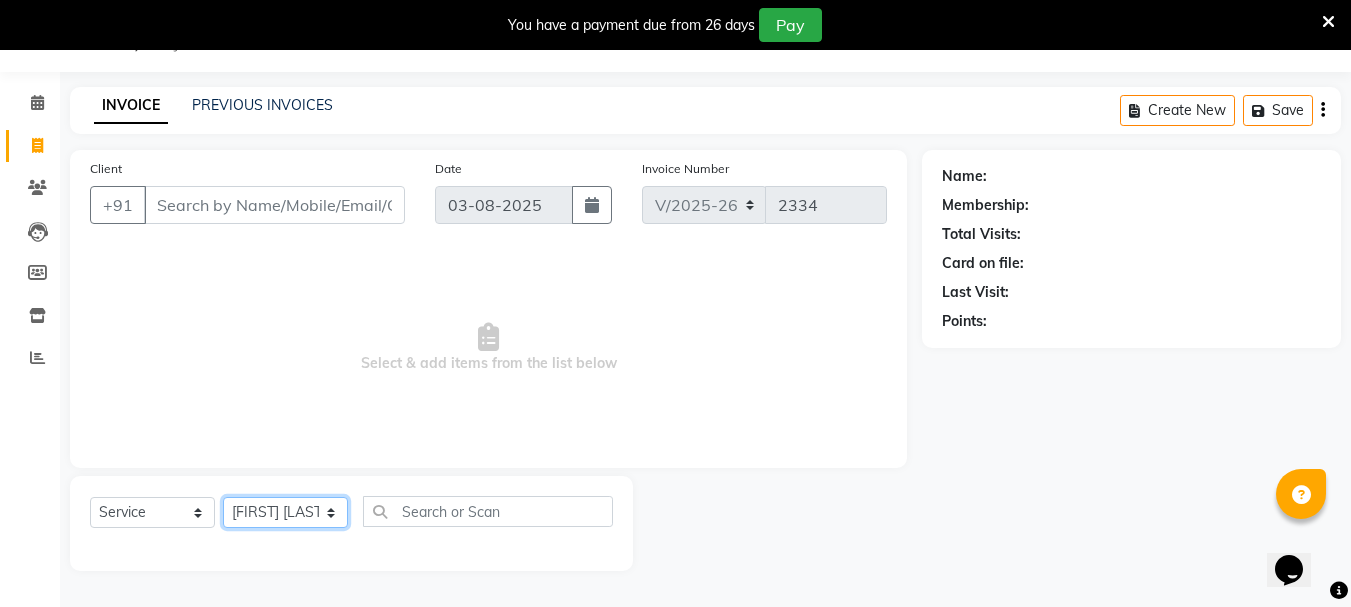 click on "Select Stylist [FIRST] [FIRST] [FIRST] [FIRST] [FIRST] [FIRST] [FIRST] [FIRST] [FIRST] [FIRST] [FIRST]" 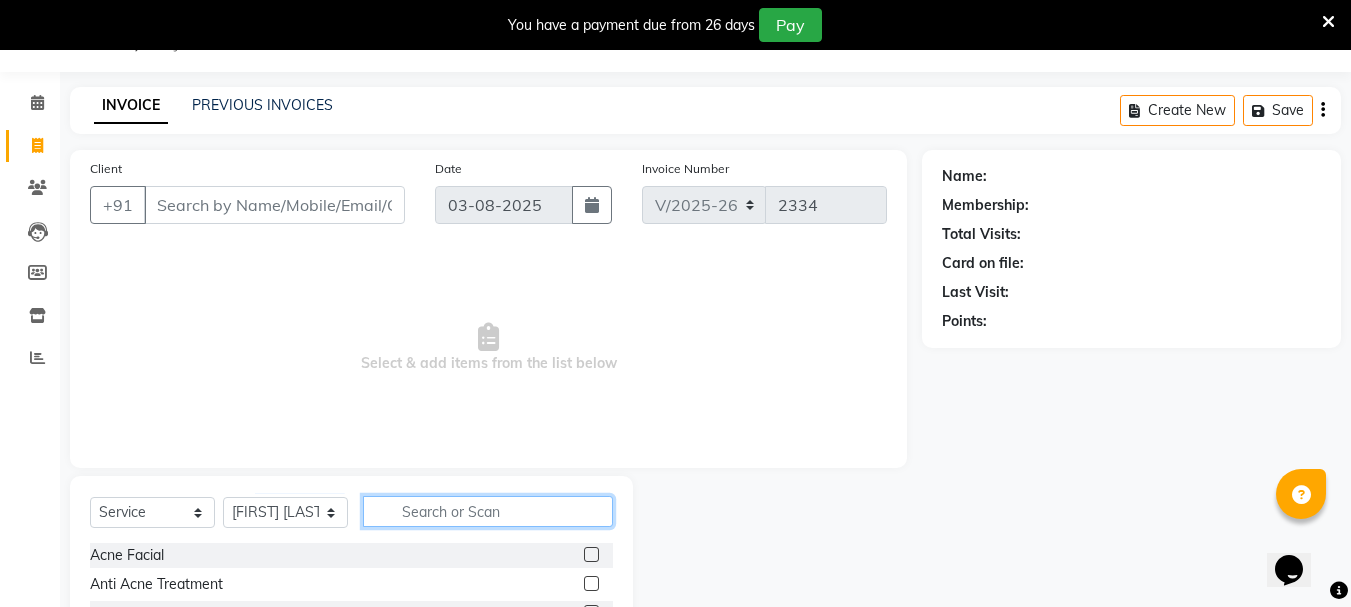 click 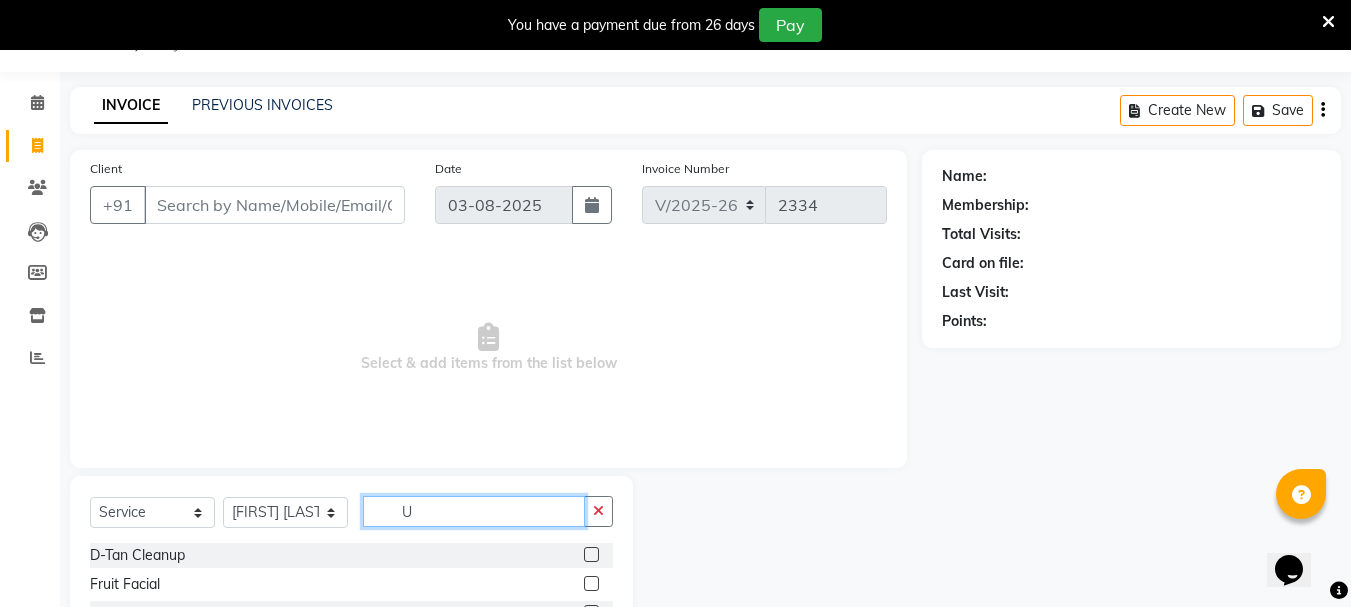 type on "U" 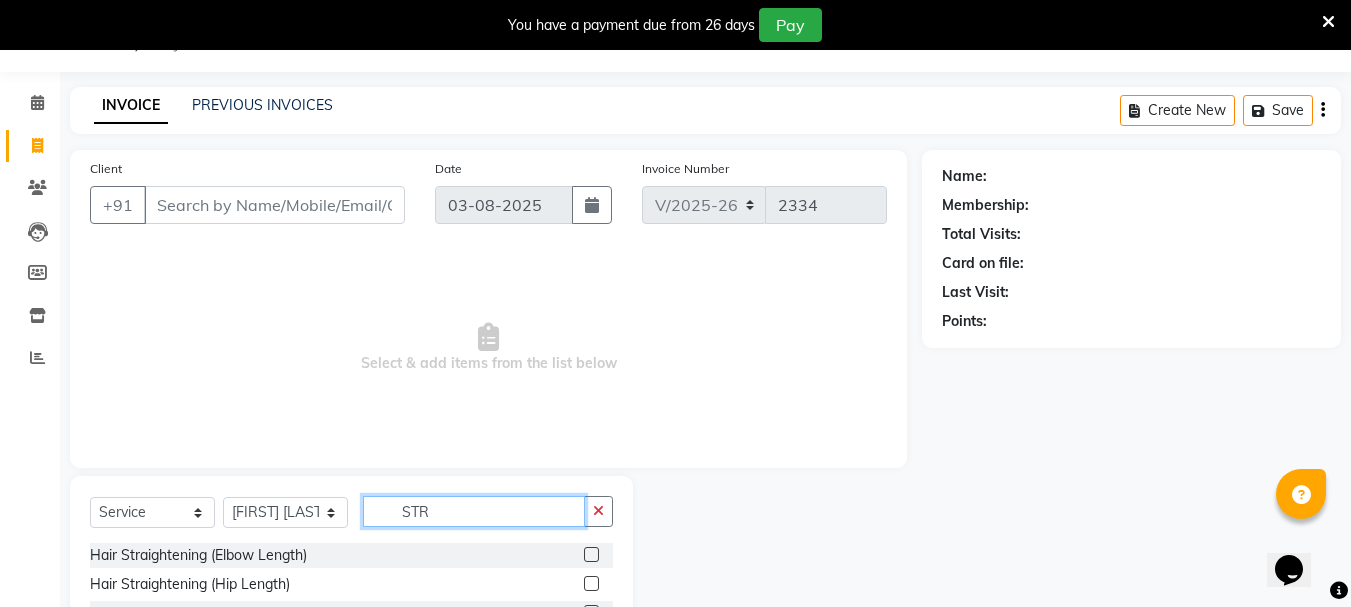 scroll, scrollTop: 218, scrollLeft: 0, axis: vertical 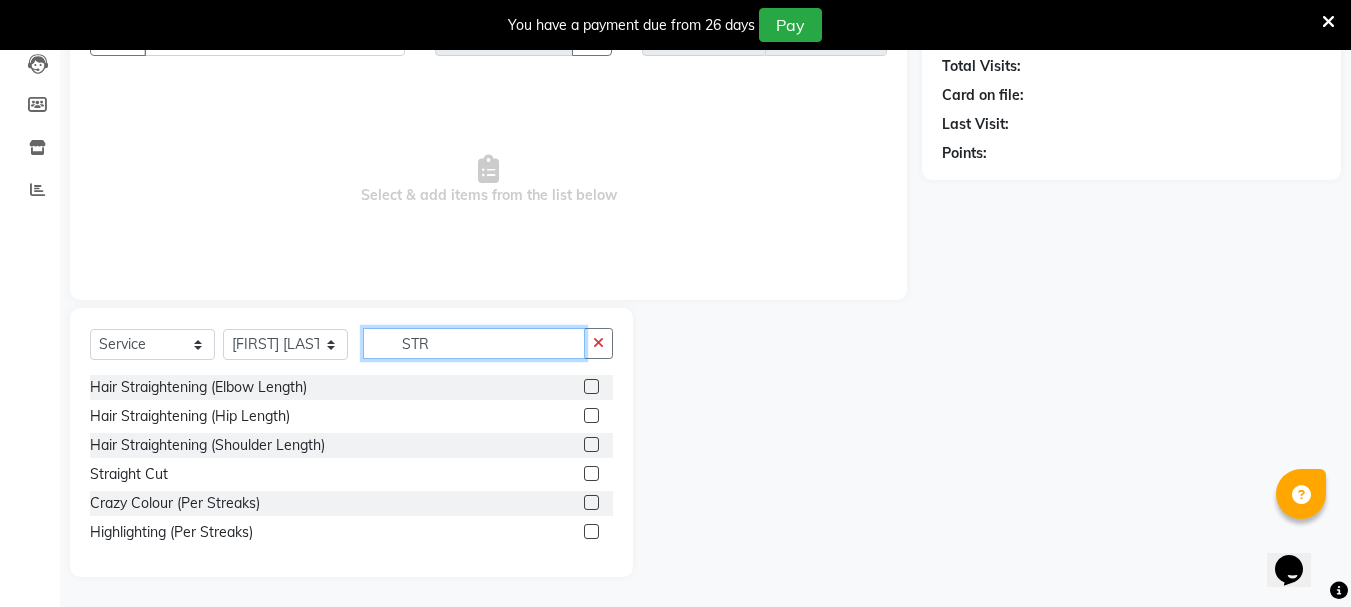 type on "STR" 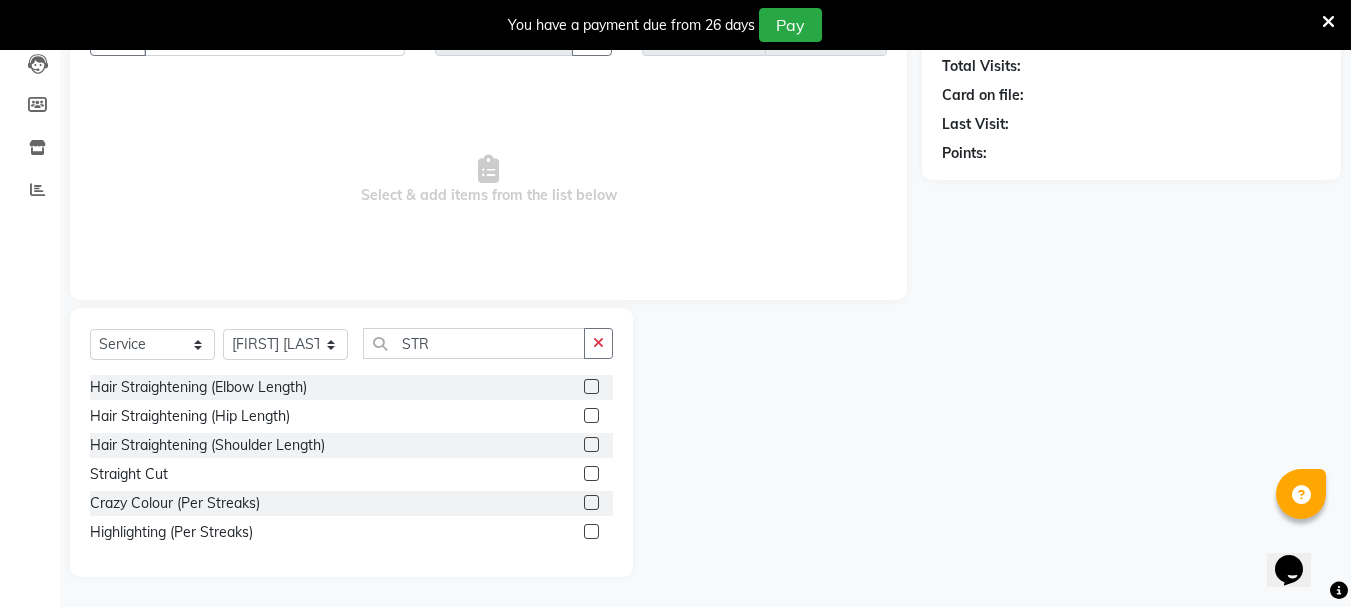click 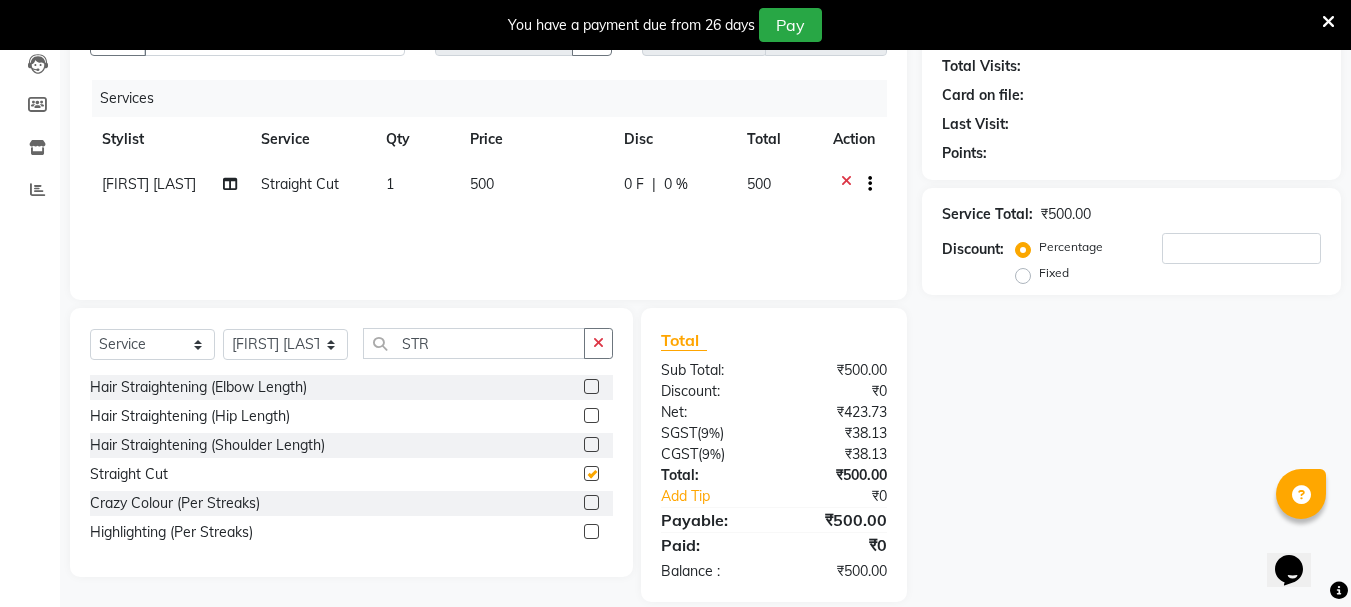 checkbox on "false" 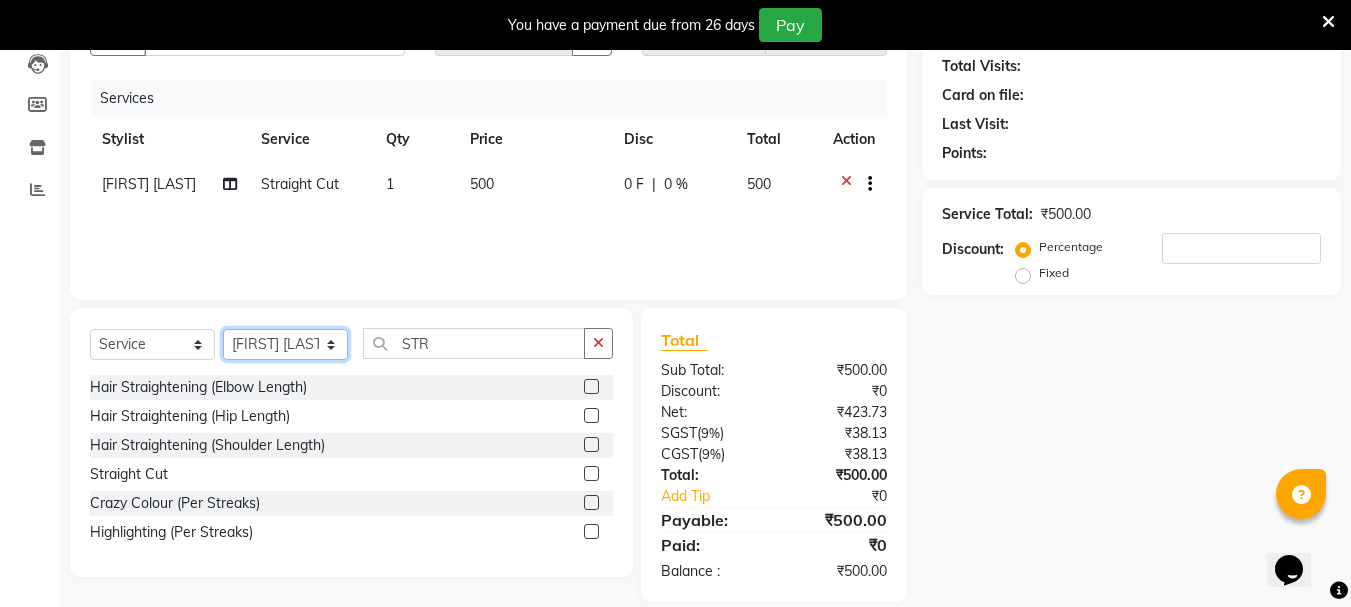 click on "Select Stylist [FIRST] [FIRST] [FIRST] [FIRST] [FIRST] [FIRST] [FIRST] [FIRST] [FIRST] [FIRST] [FIRST]" 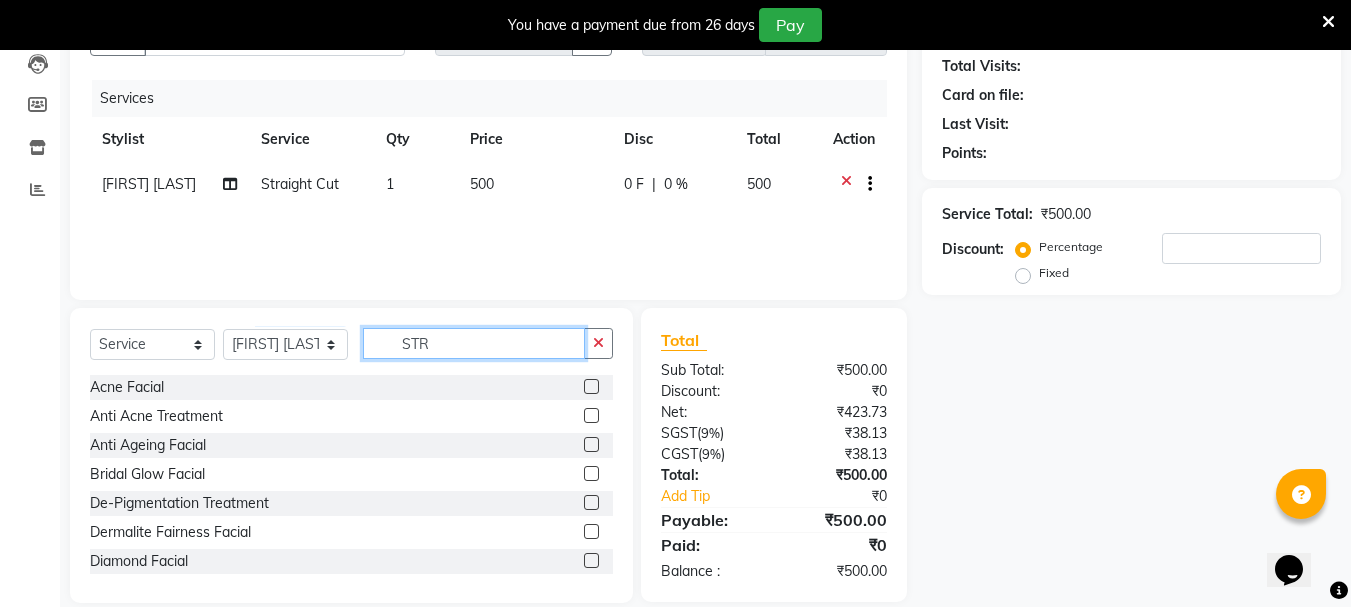 click on "STR" 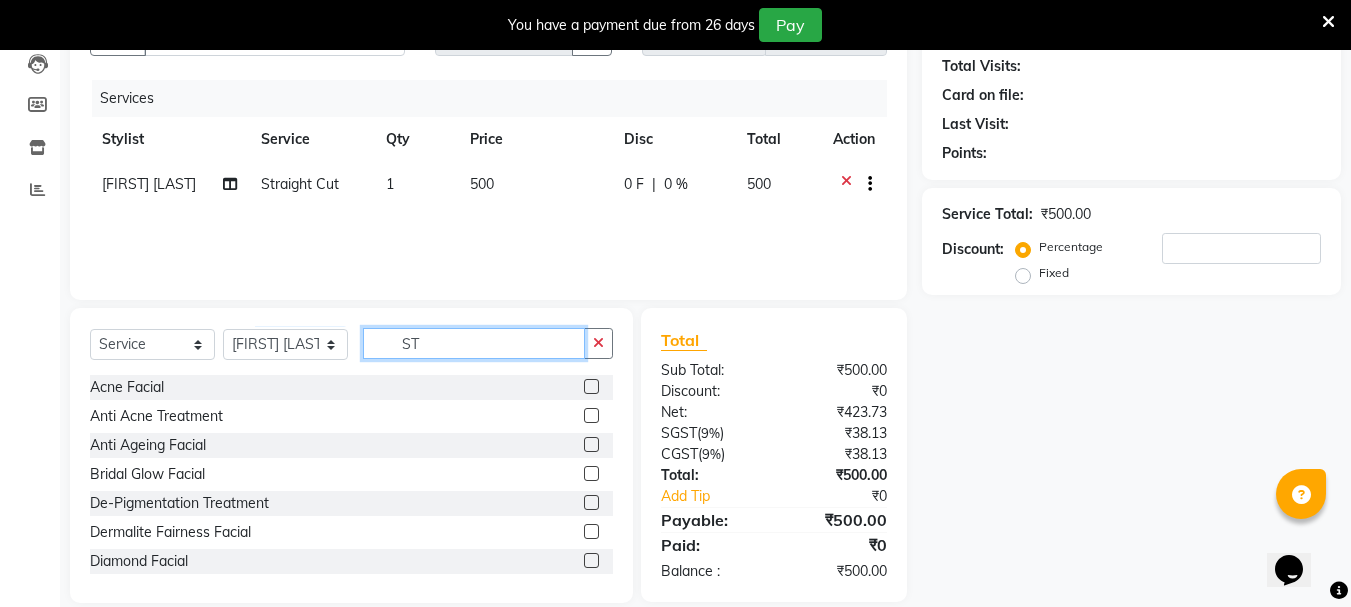 type on "S" 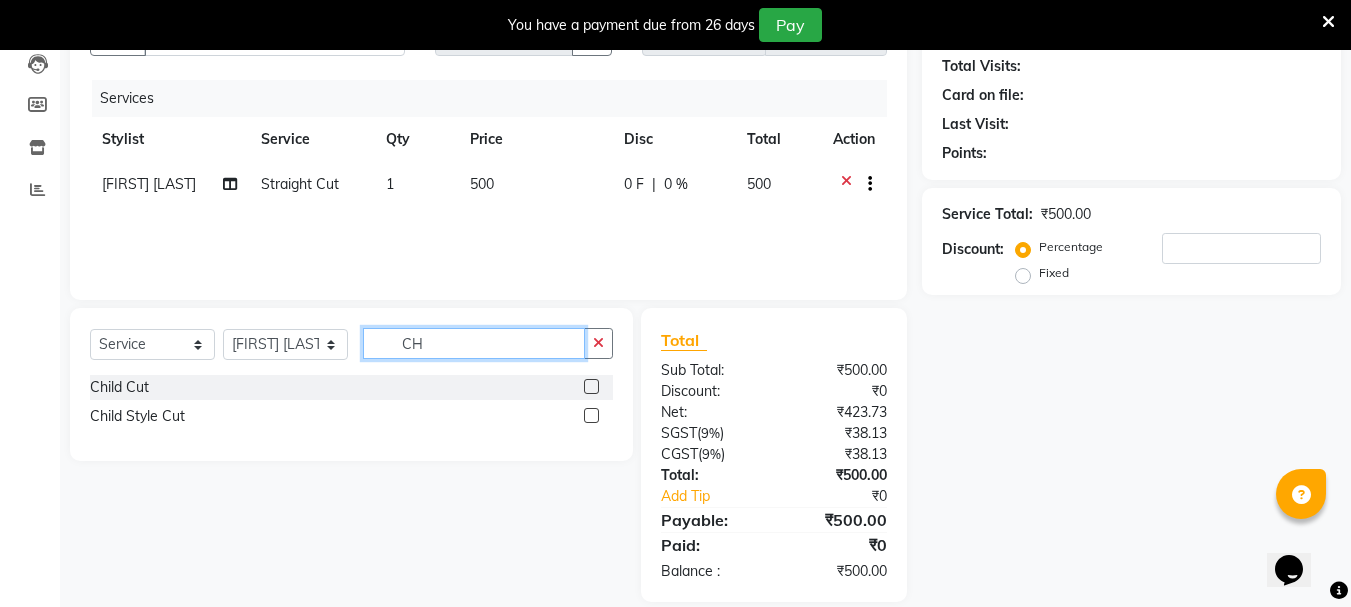 type on "C" 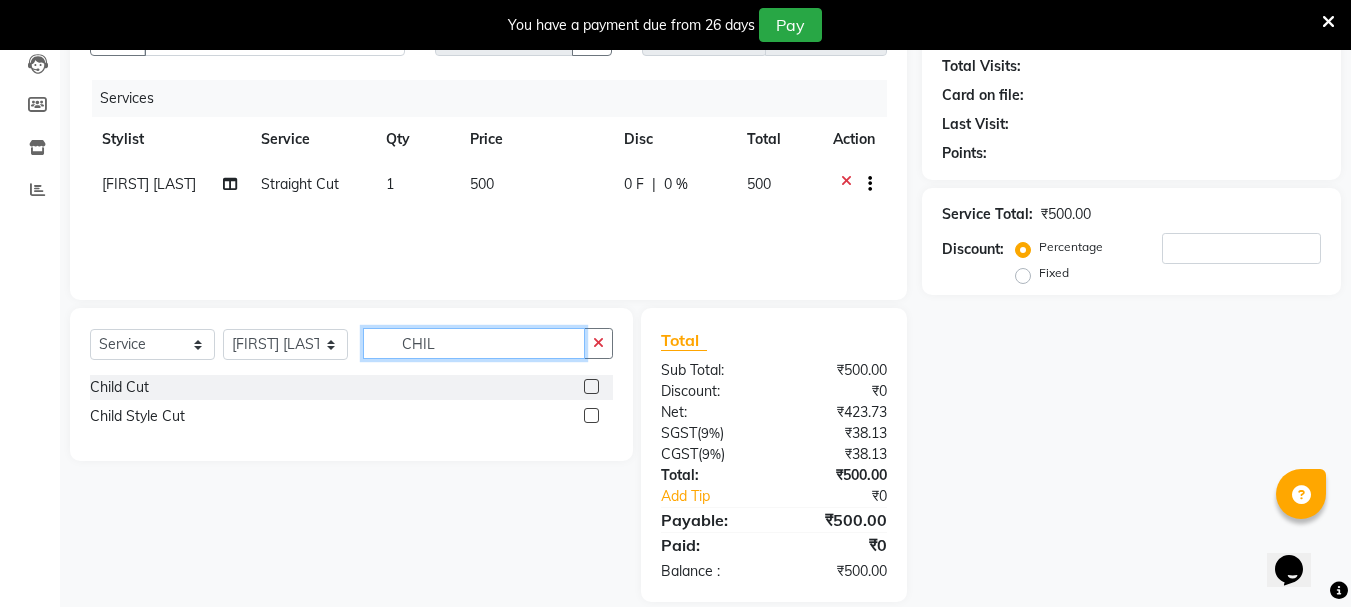 type on "CHIL" 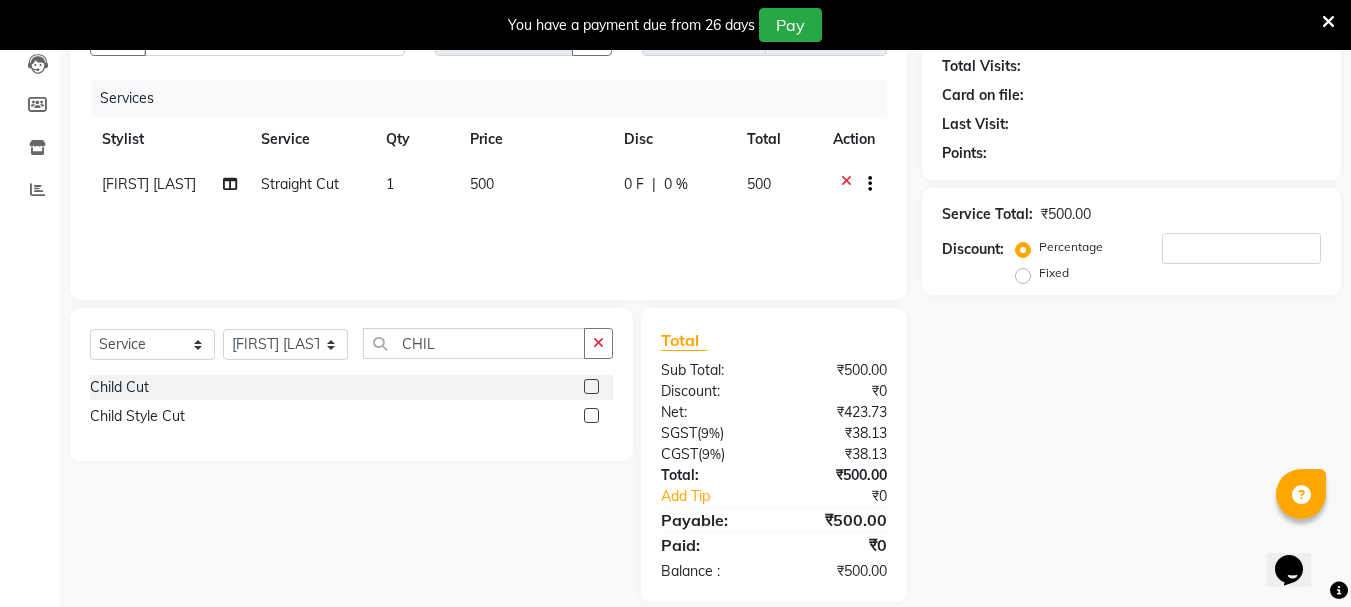 click 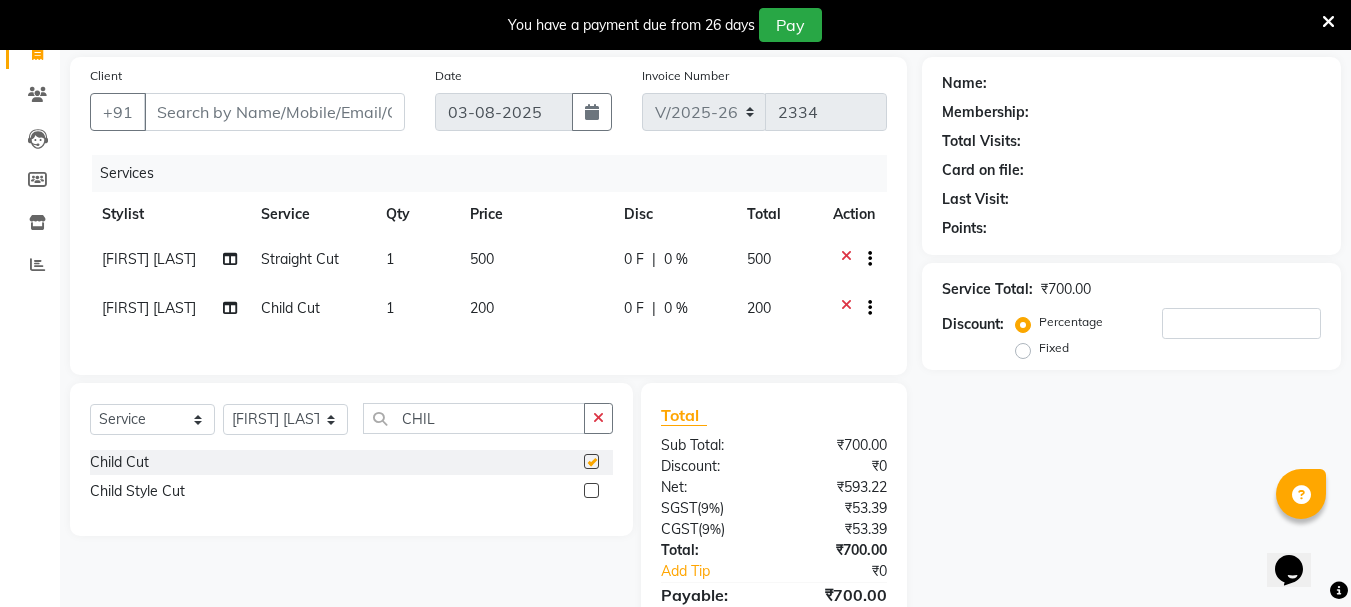 checkbox on "false" 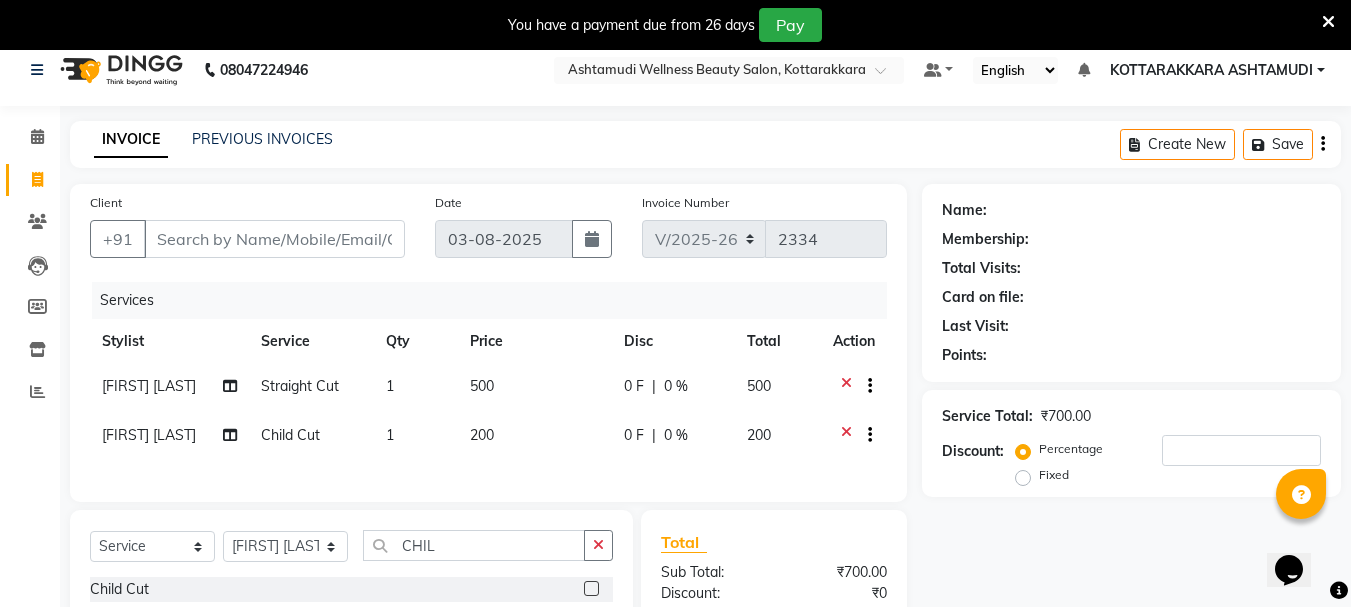 scroll, scrollTop: 0, scrollLeft: 0, axis: both 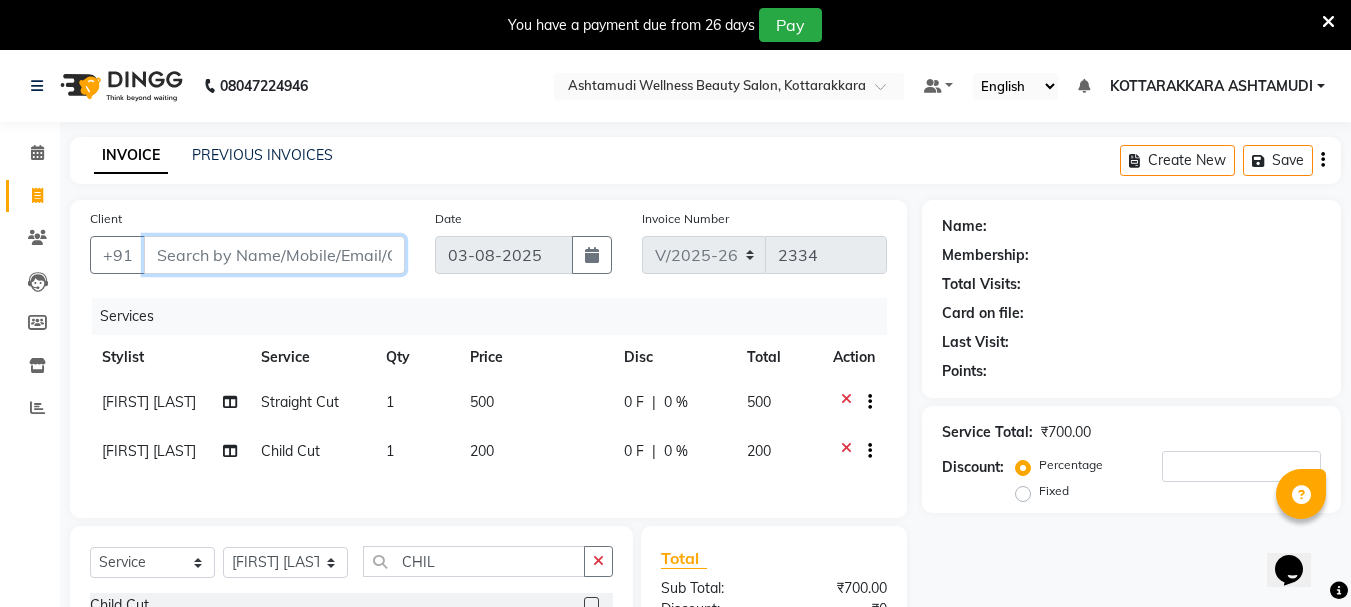 click on "Client" at bounding box center [274, 255] 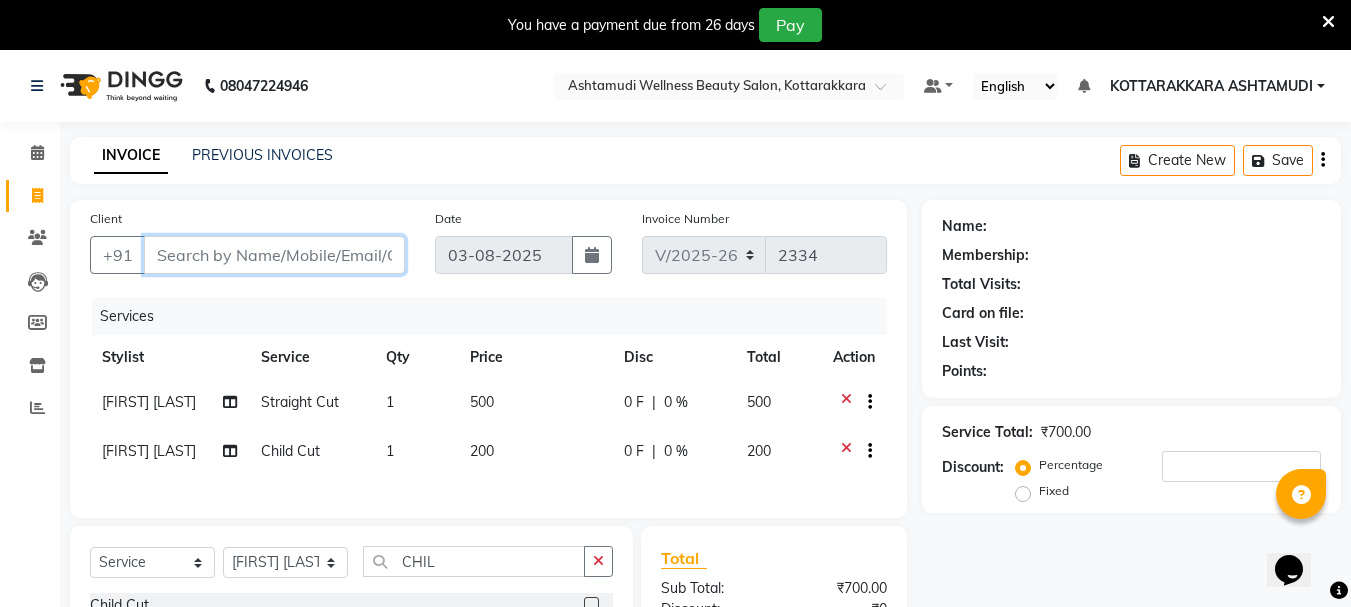 type on "8" 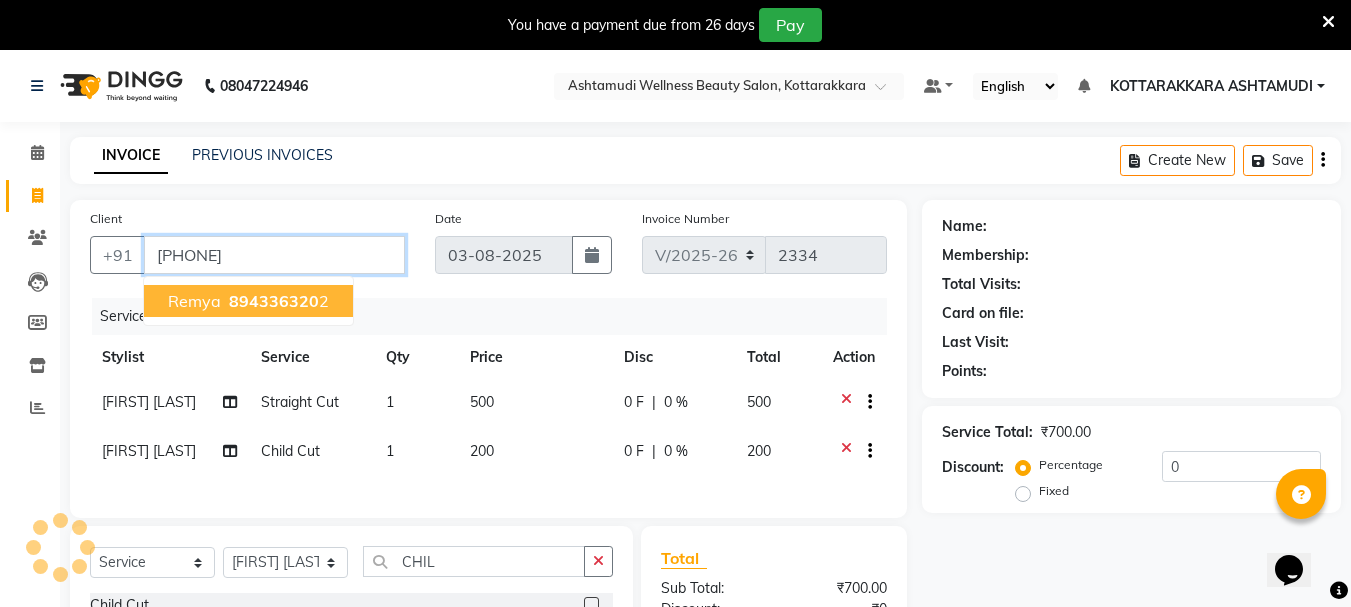 type on "[PHONE]" 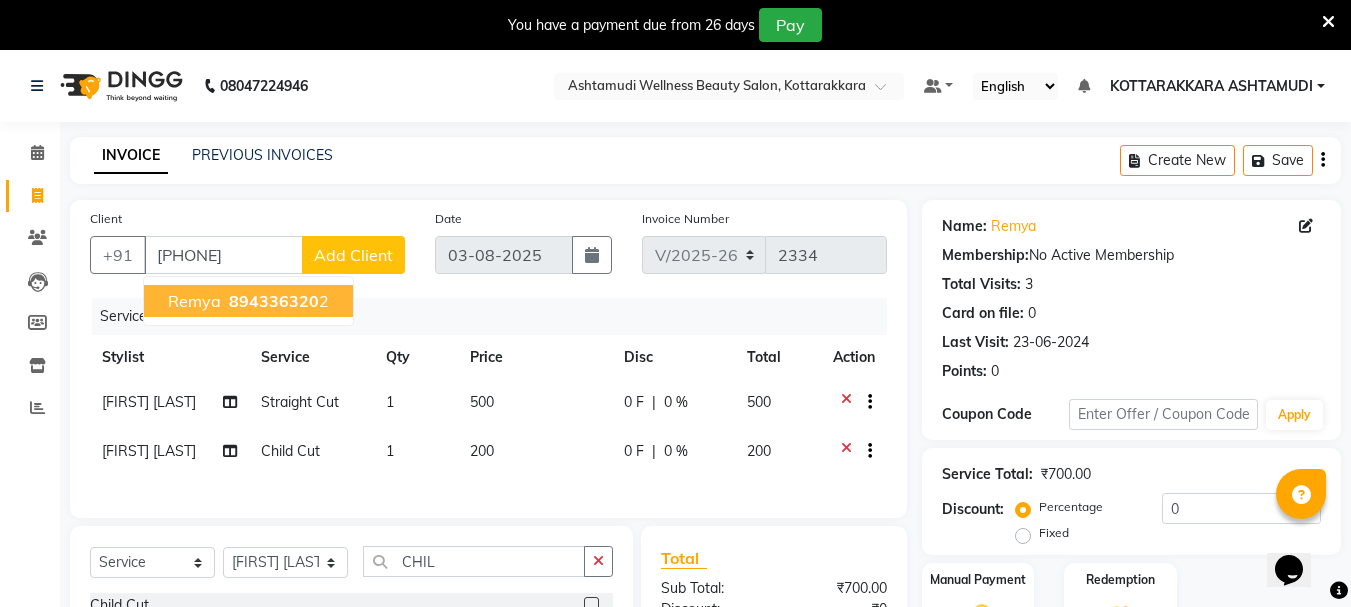drag, startPoint x: 485, startPoint y: 305, endPoint x: 875, endPoint y: 381, distance: 397.33612 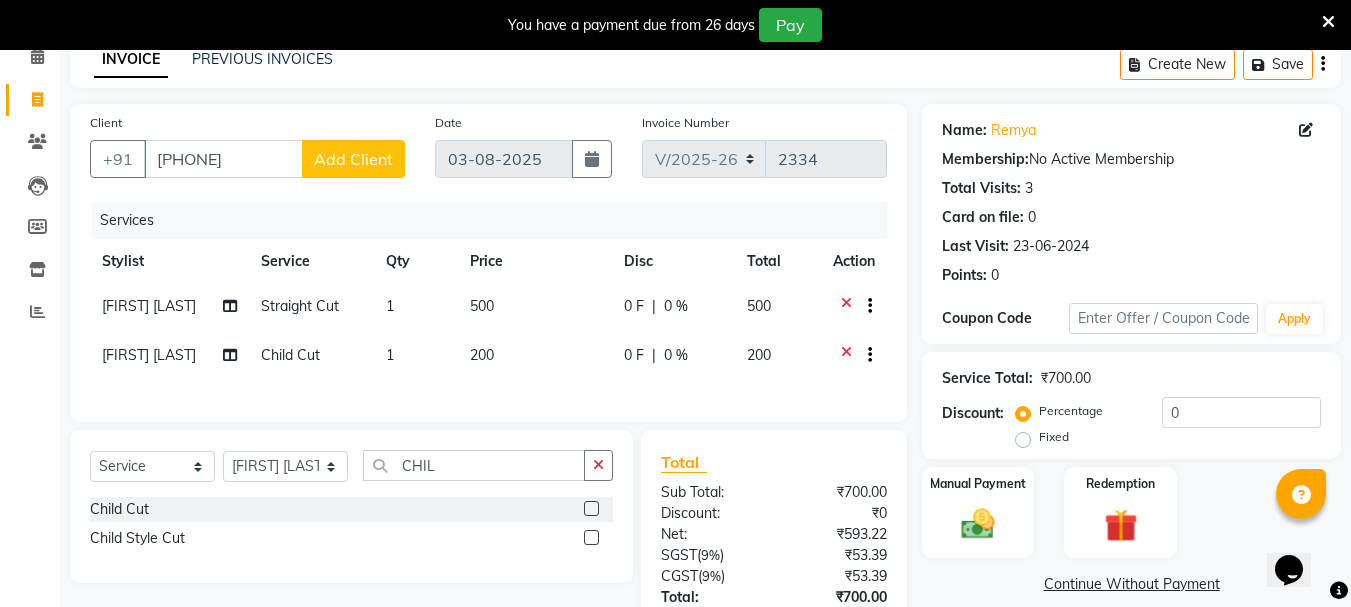 scroll, scrollTop: 271, scrollLeft: 0, axis: vertical 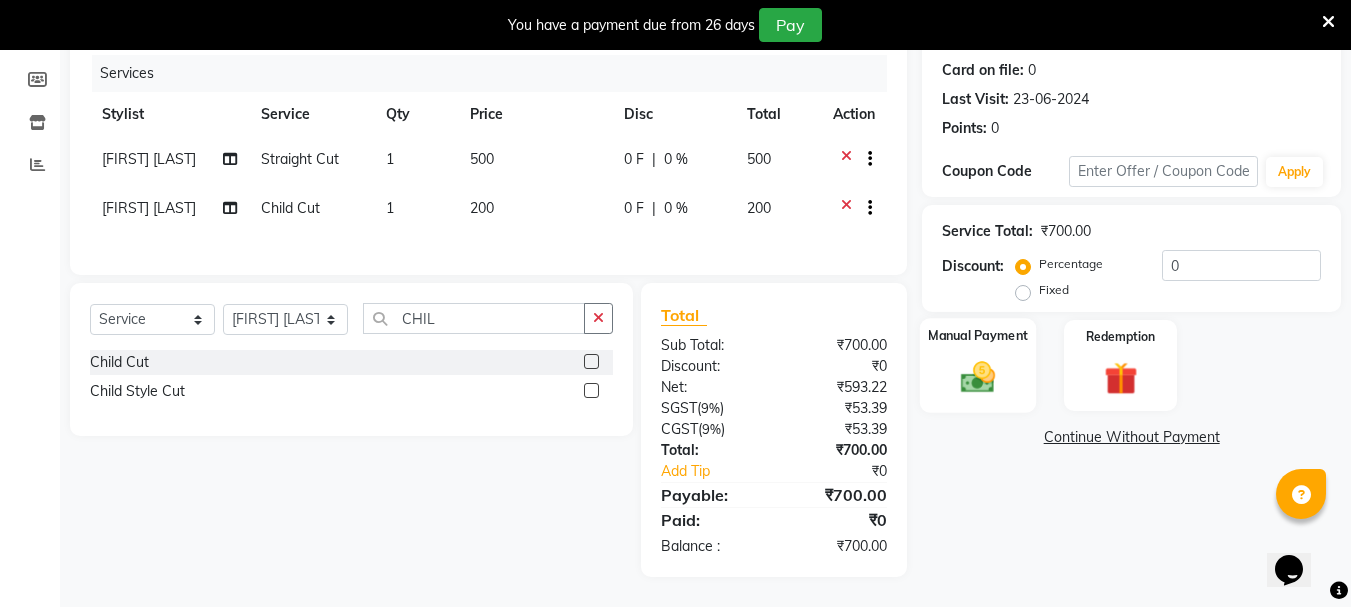 click 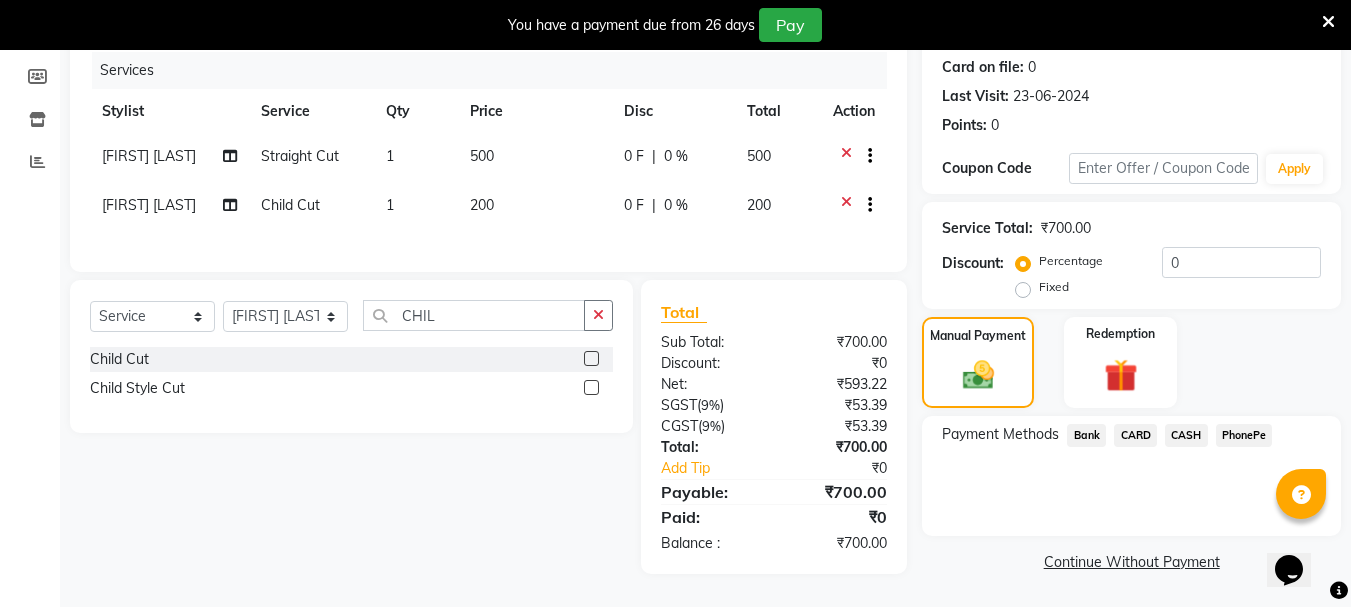 click on "PhonePe" 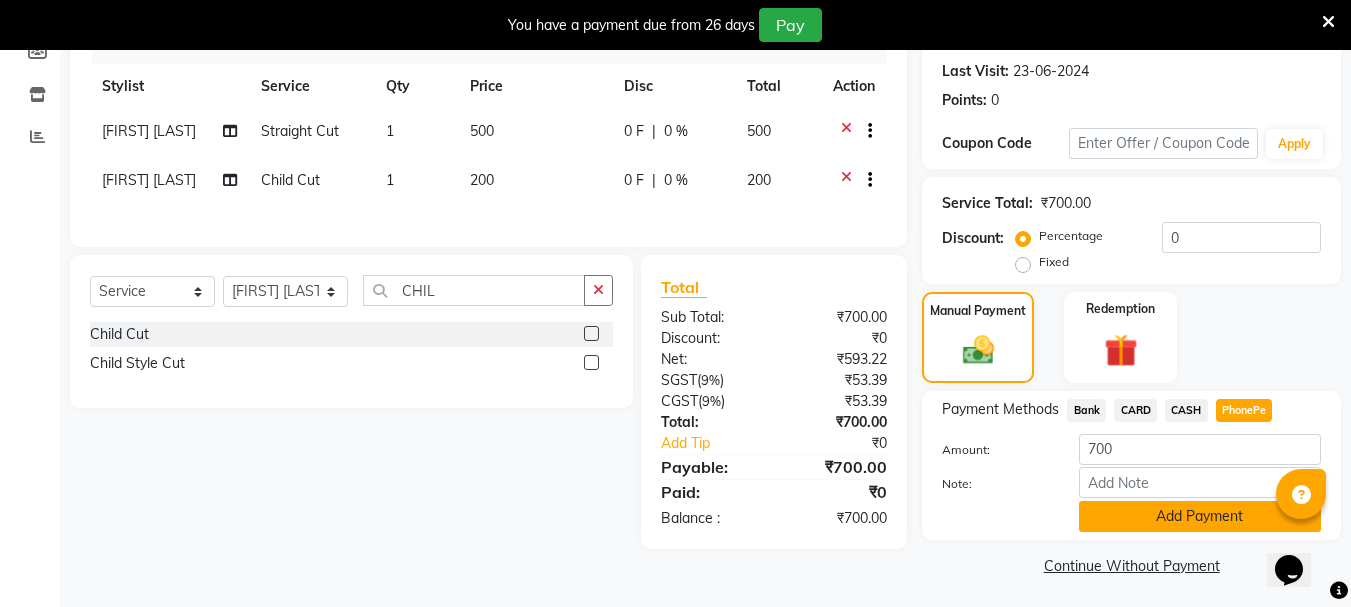 click on "Add Payment" 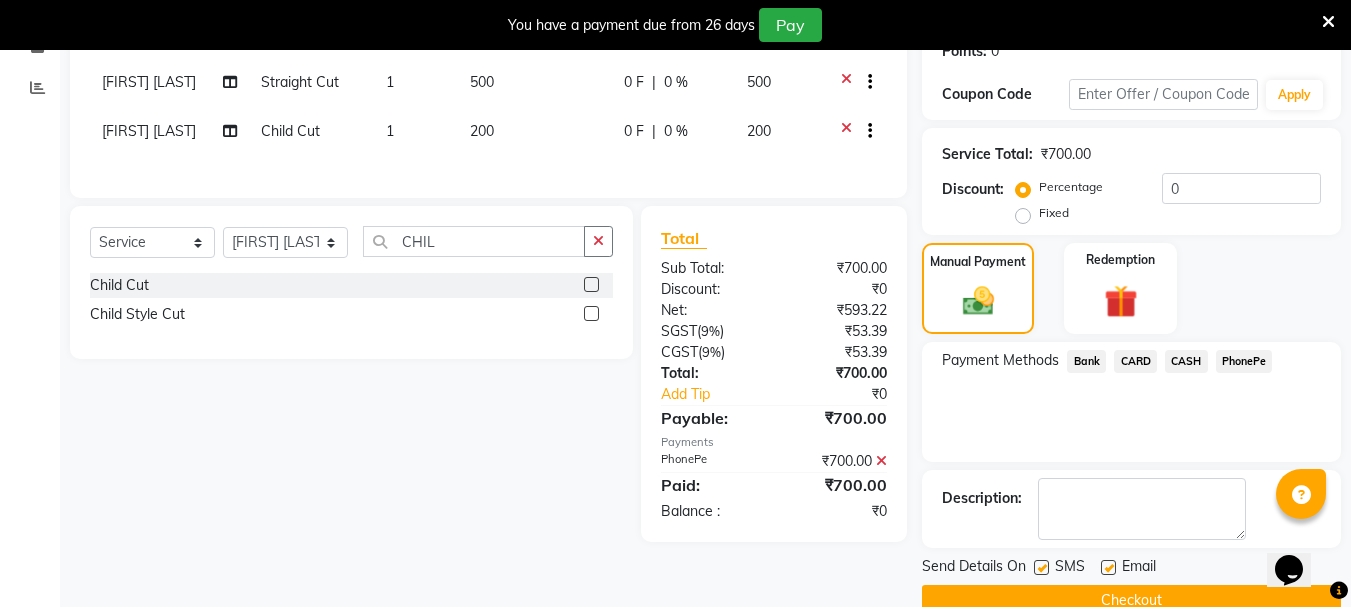 scroll, scrollTop: 359, scrollLeft: 0, axis: vertical 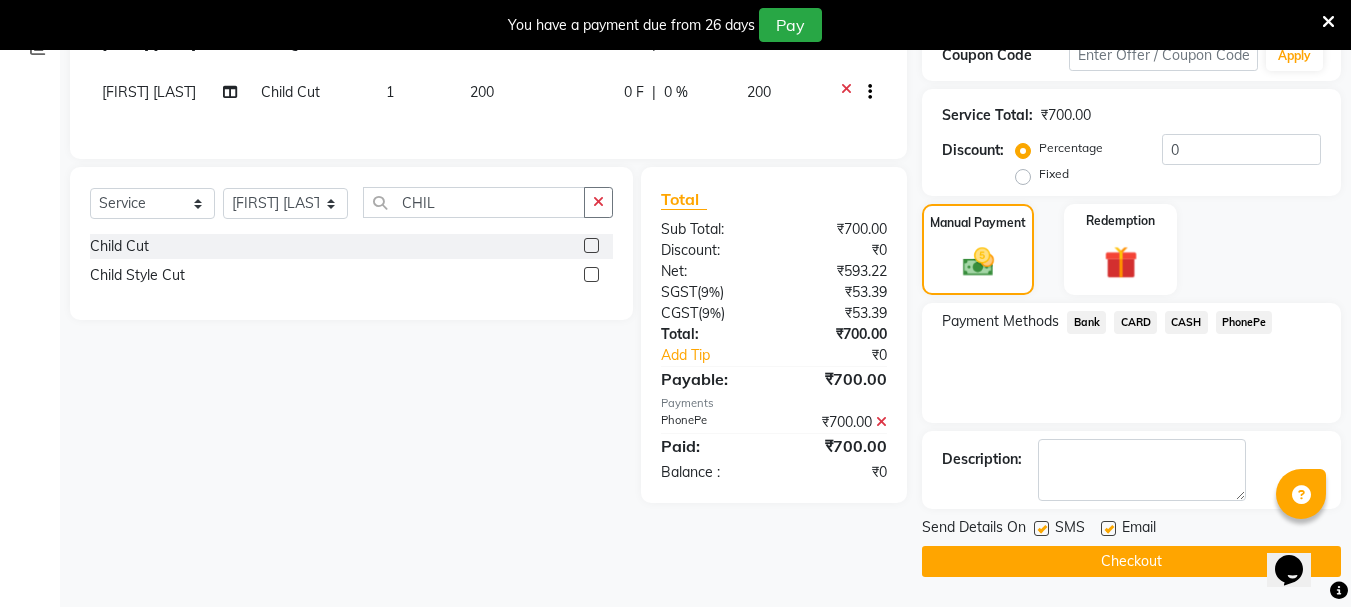 click on "Checkout" 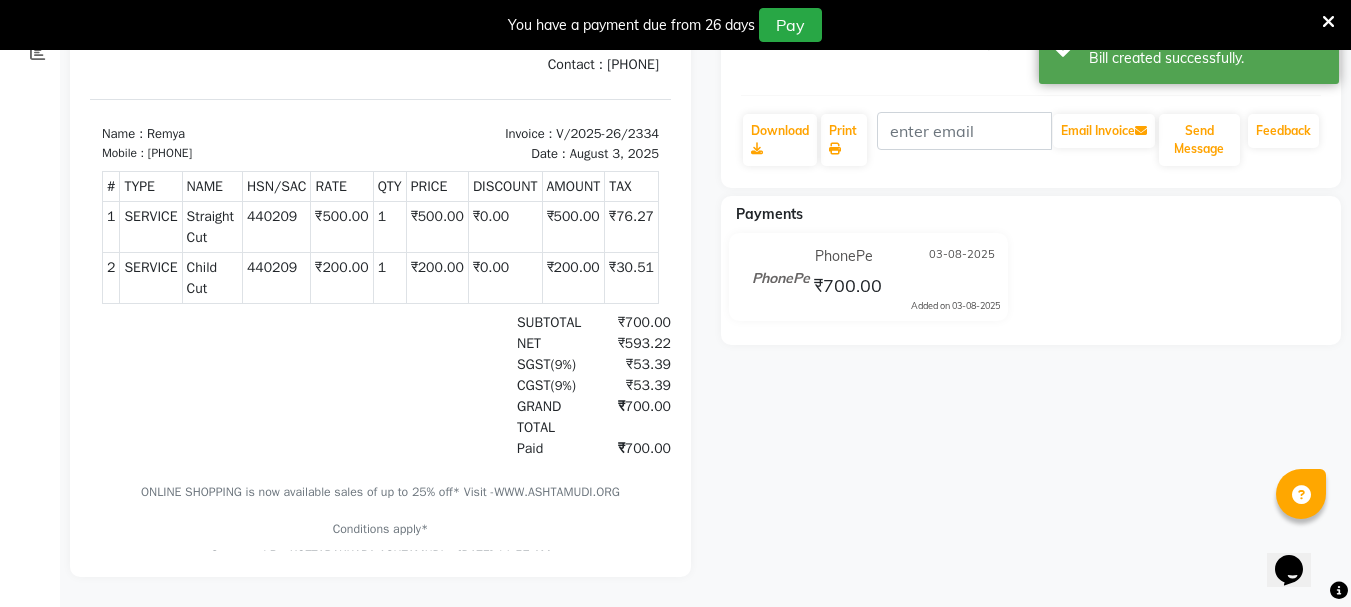scroll, scrollTop: 0, scrollLeft: 0, axis: both 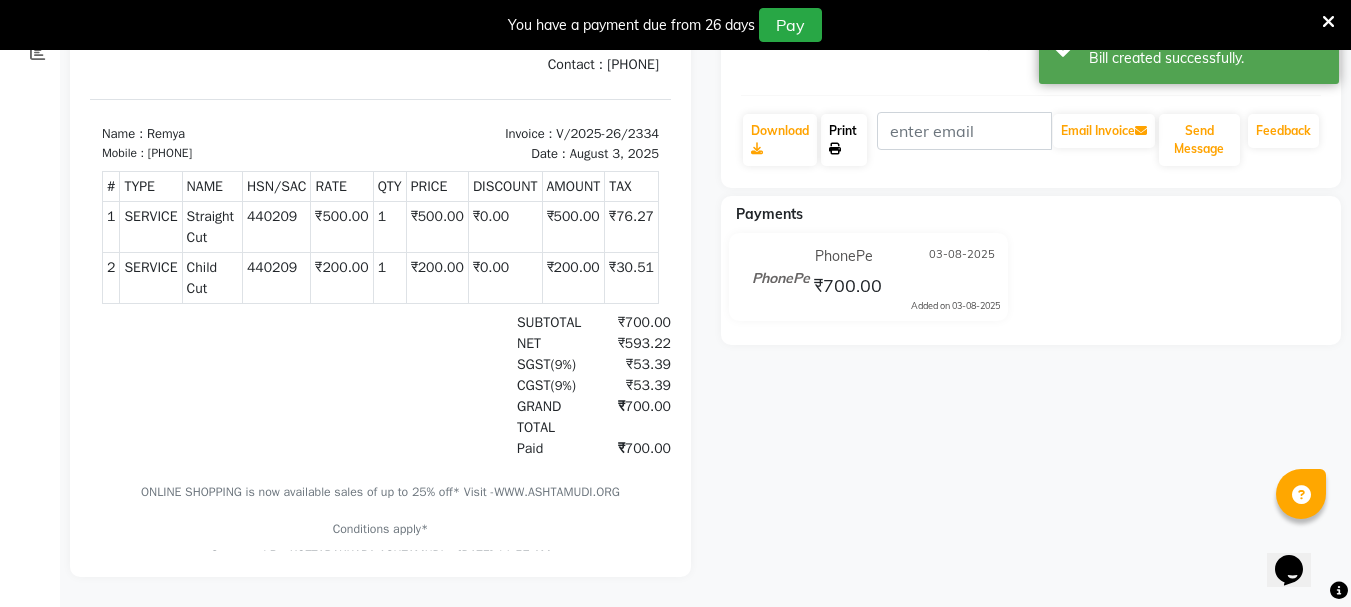 click 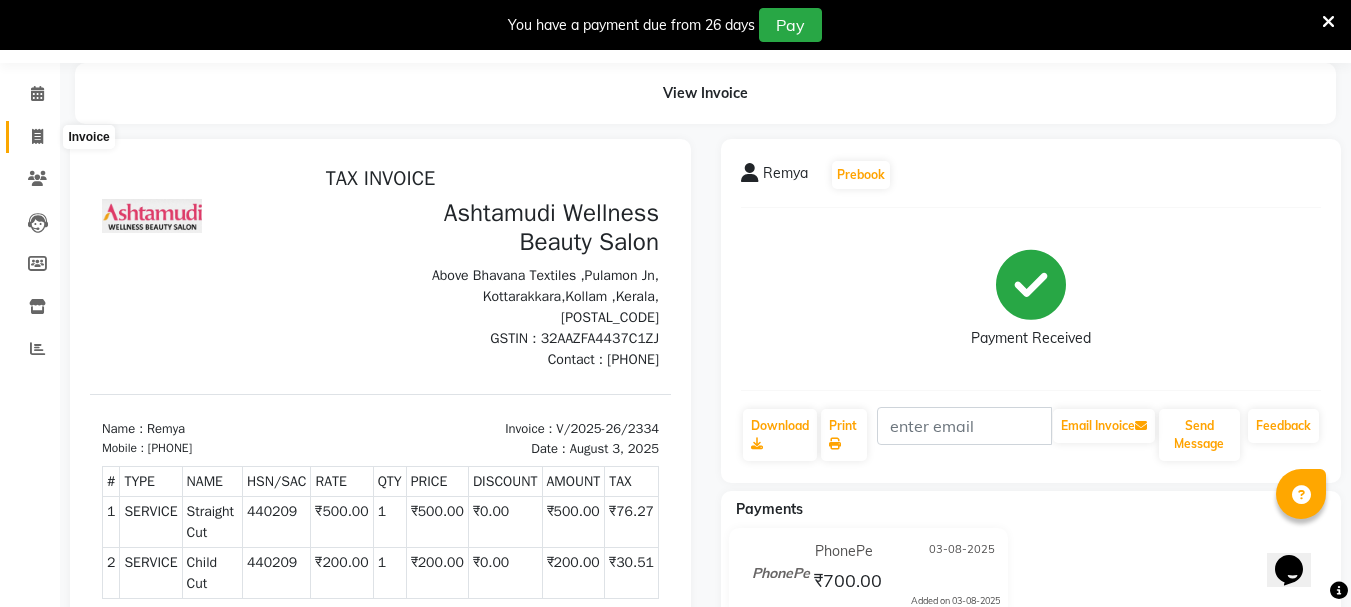 click 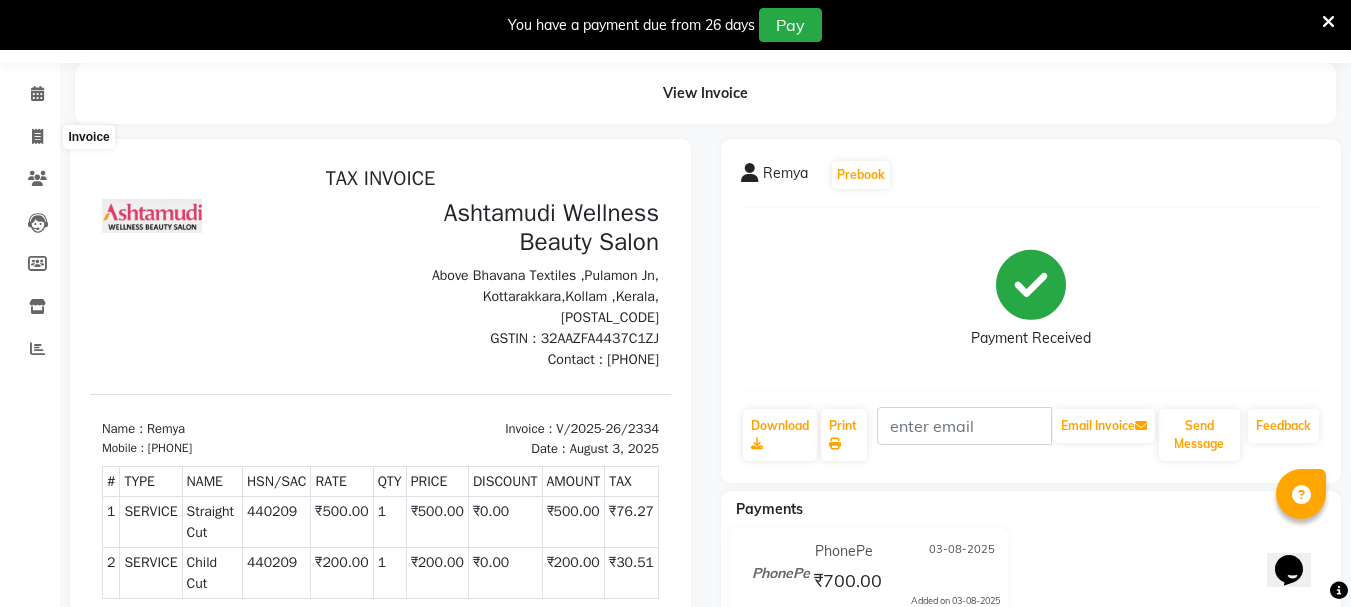 select on "service" 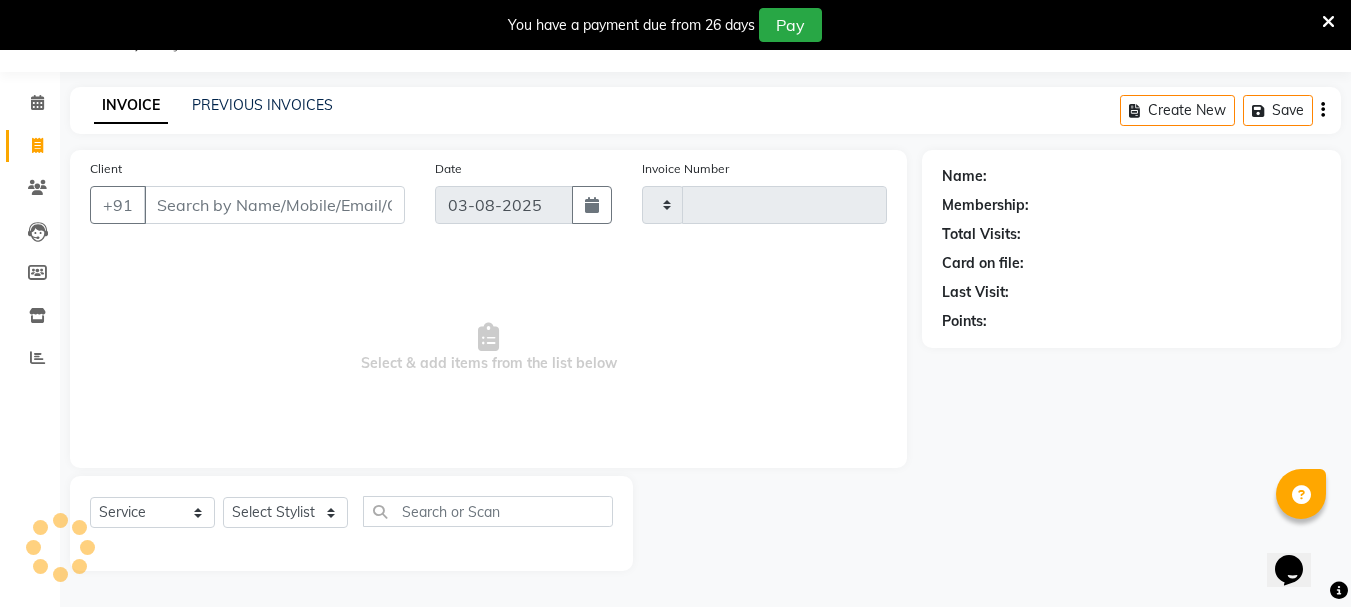 scroll, scrollTop: 50, scrollLeft: 0, axis: vertical 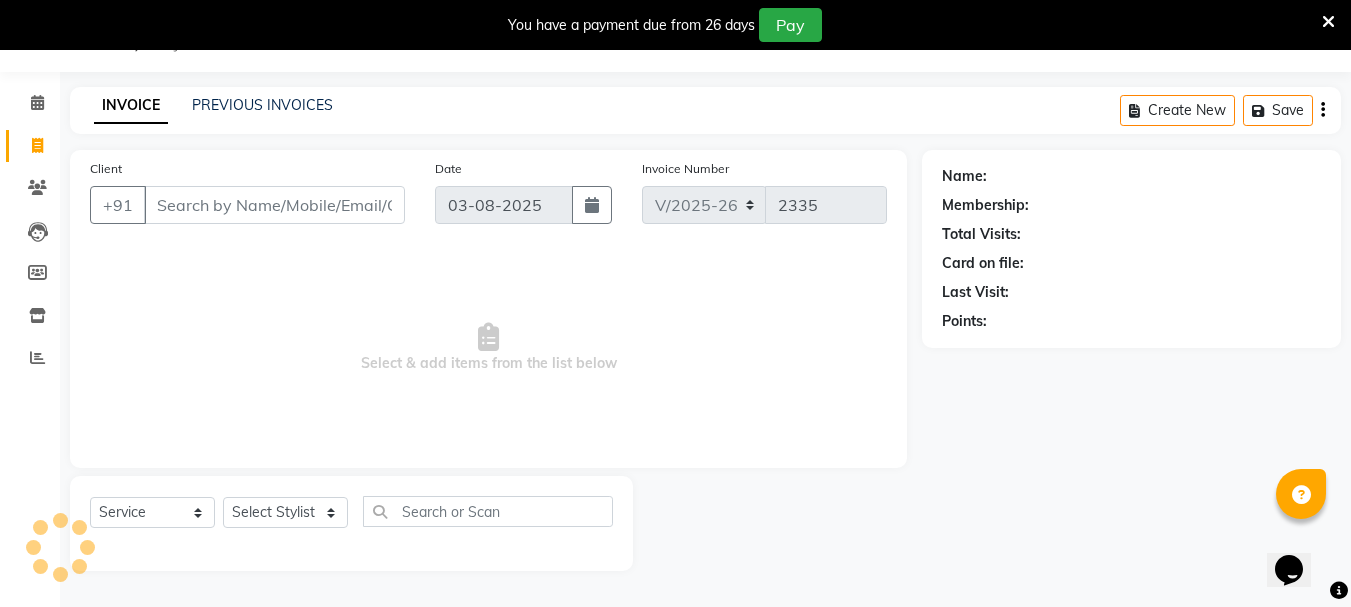click on "Client" at bounding box center (274, 205) 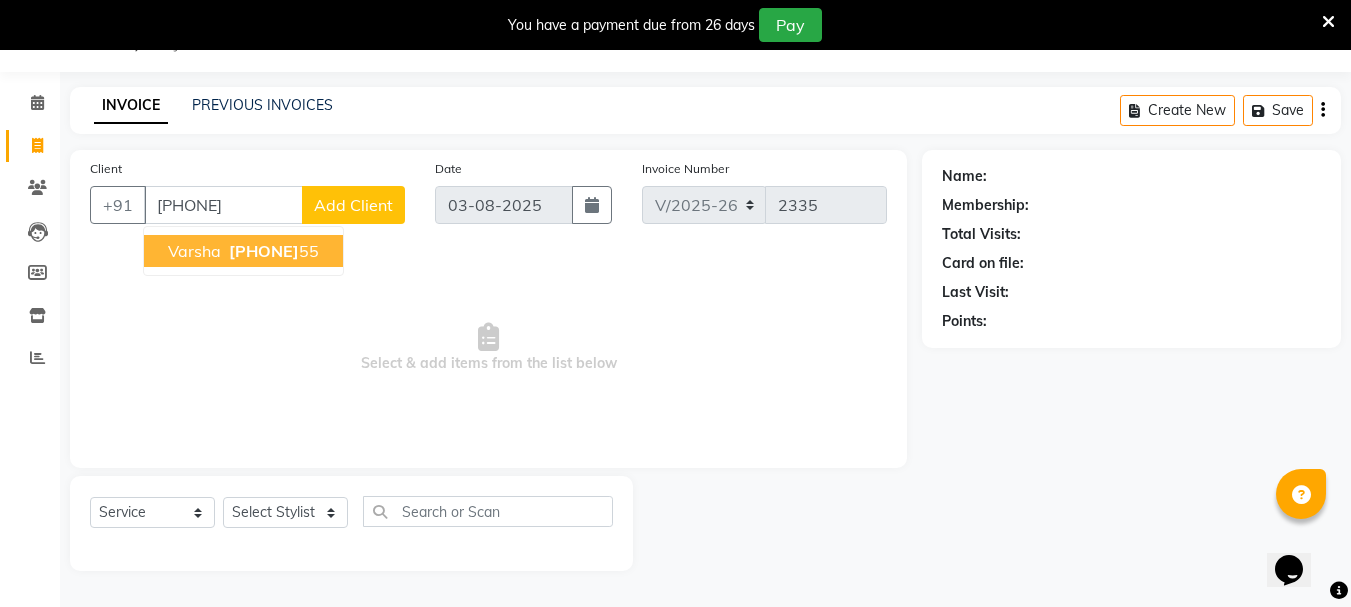 click on "[PHONE]" at bounding box center [272, 251] 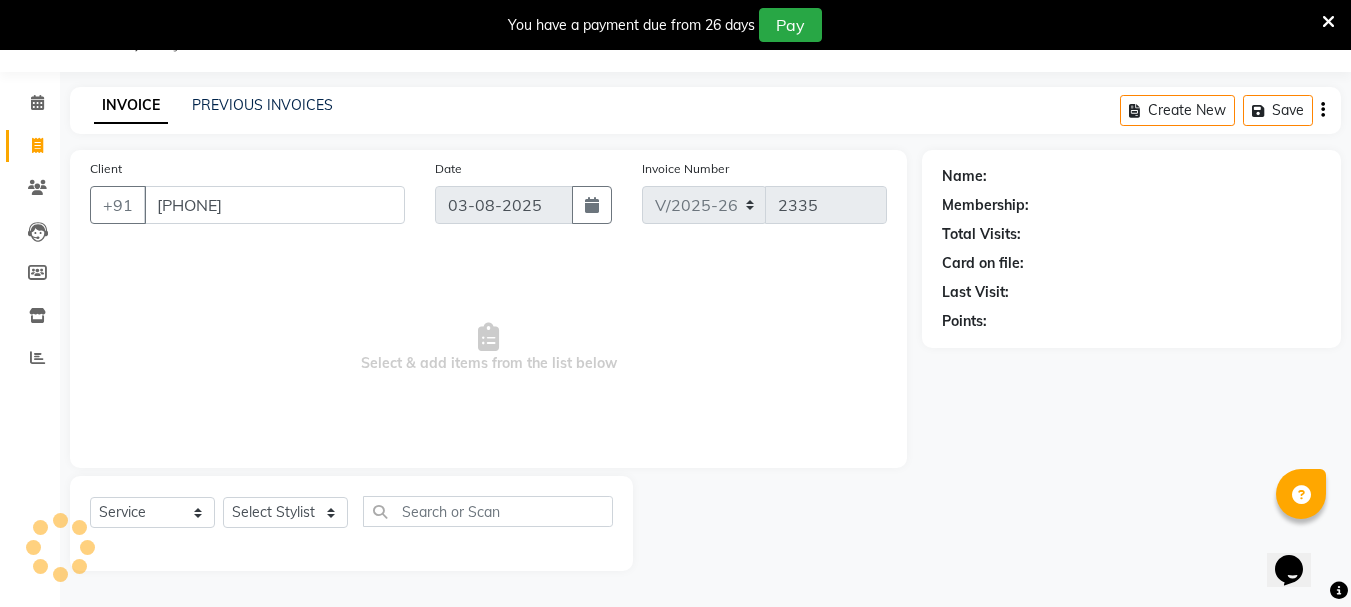 type on "[PHONE]" 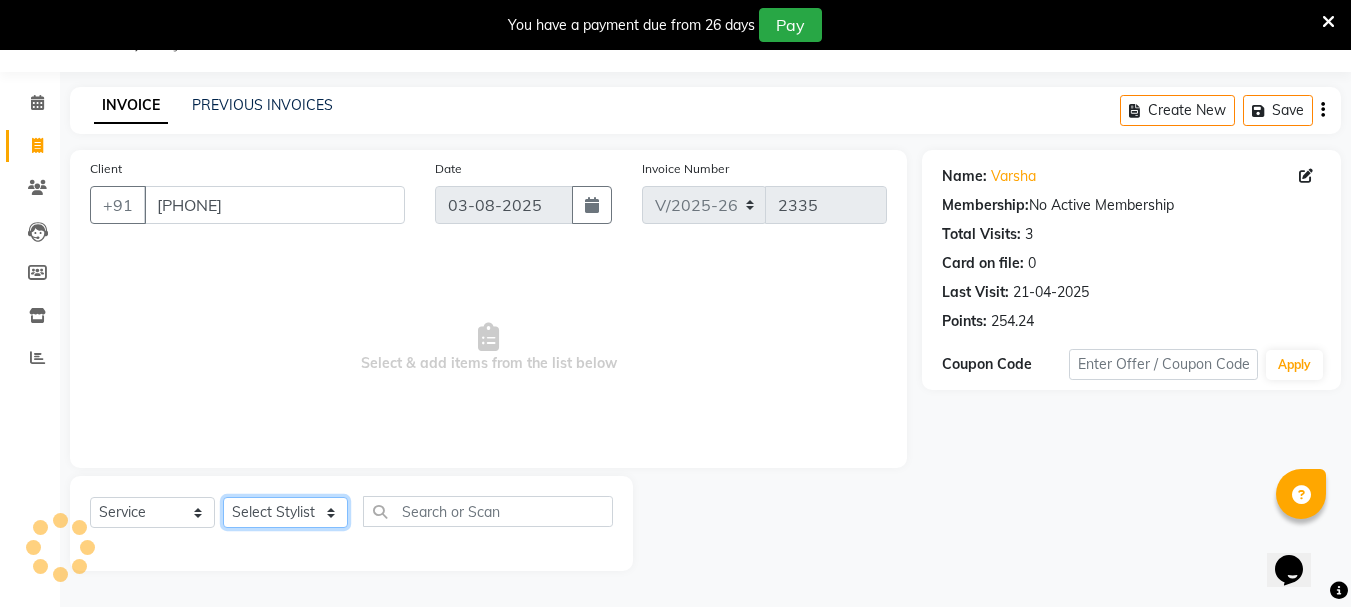 click on "Select Stylist [FIRST] [FIRST] [FIRST] [FIRST] [FIRST] [FIRST] [FIRST] [FIRST] [FIRST] [FIRST] [FIRST]" 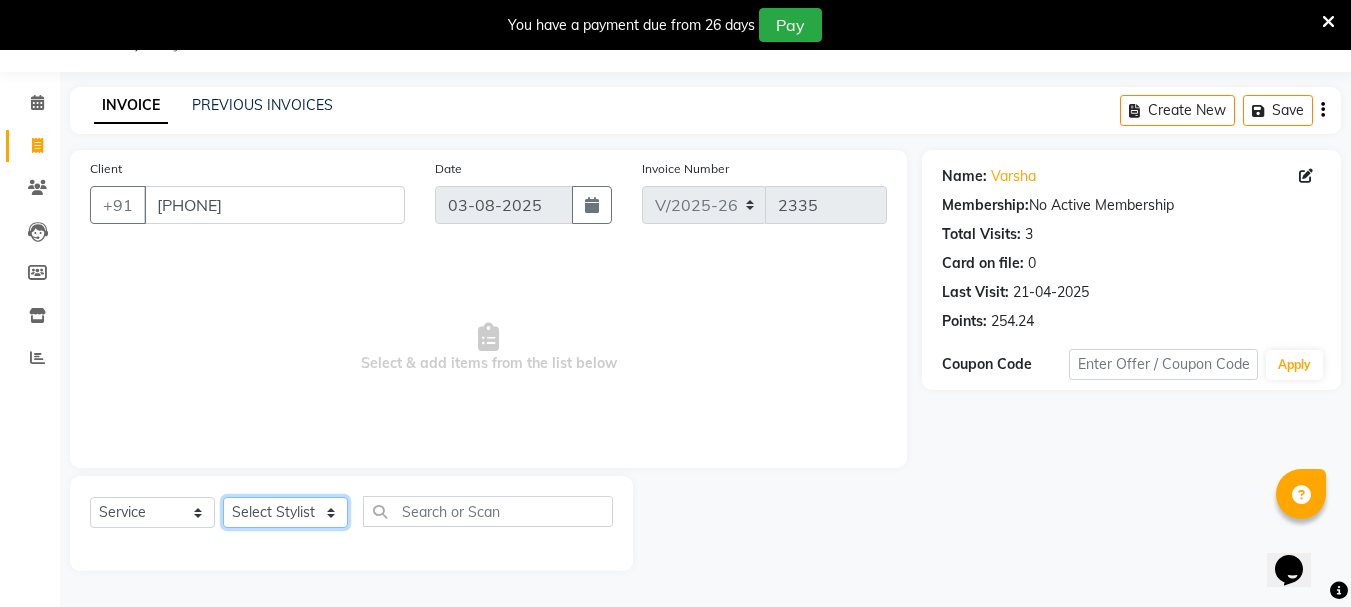 select on "65260" 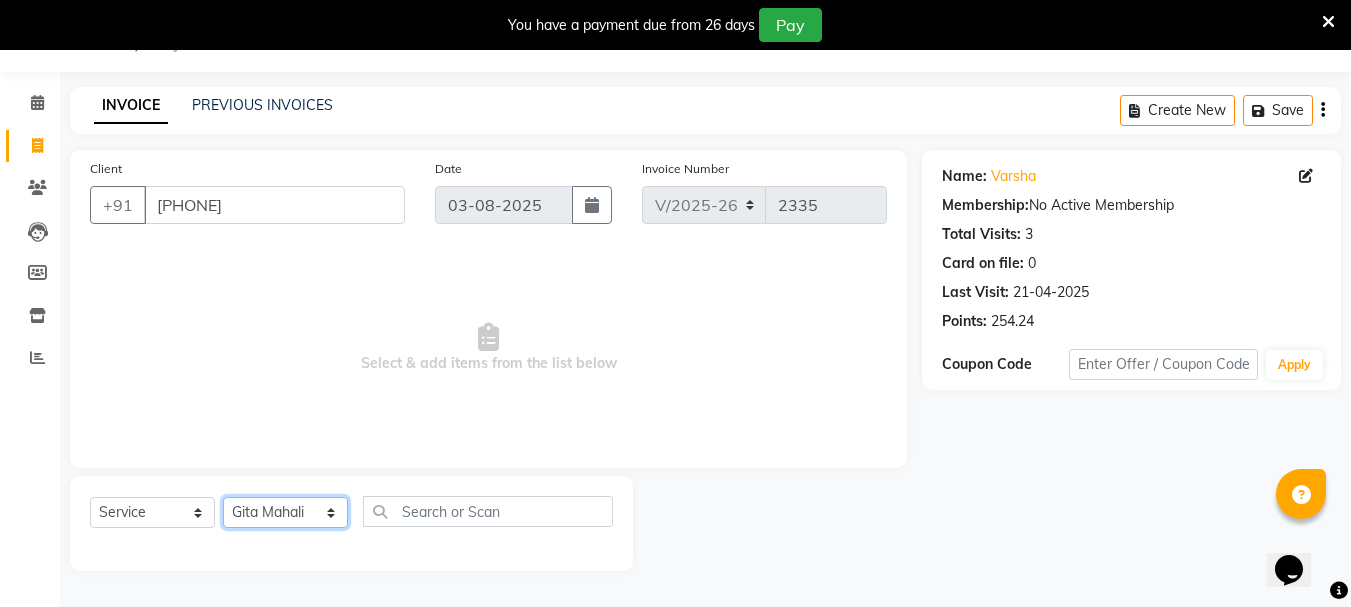 click on "Select Stylist [FIRST] [FIRST] [FIRST] [FIRST] [FIRST] [FIRST] [FIRST] [FIRST] [FIRST] [FIRST] [FIRST]" 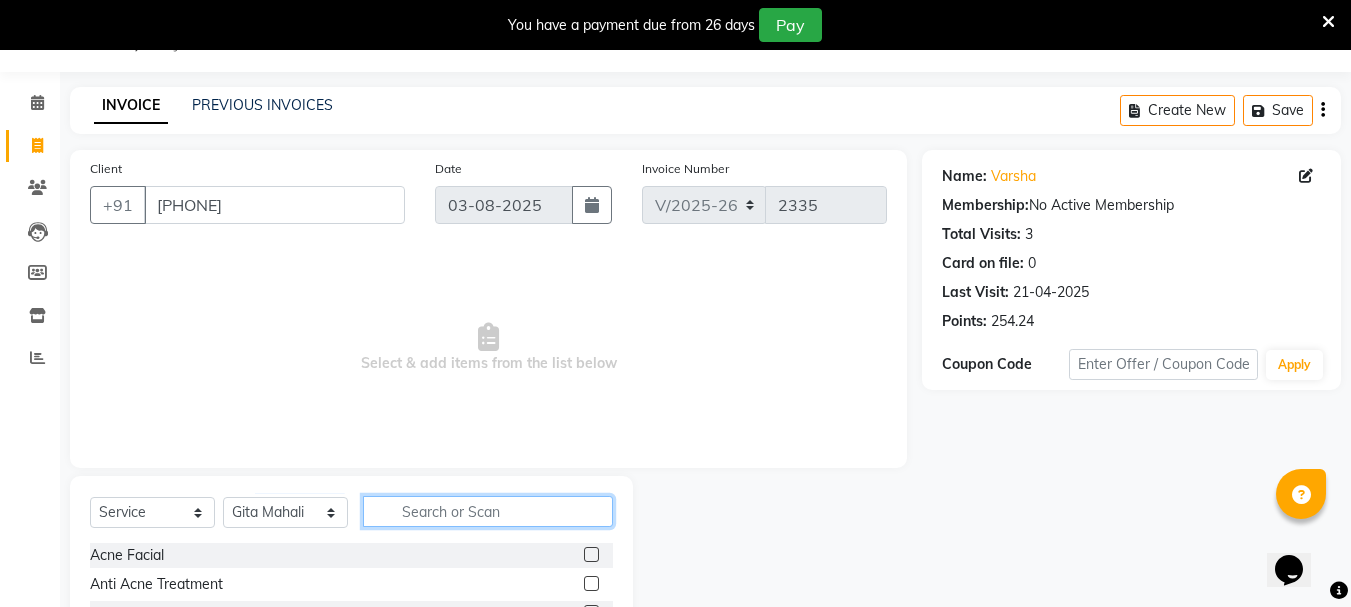 click 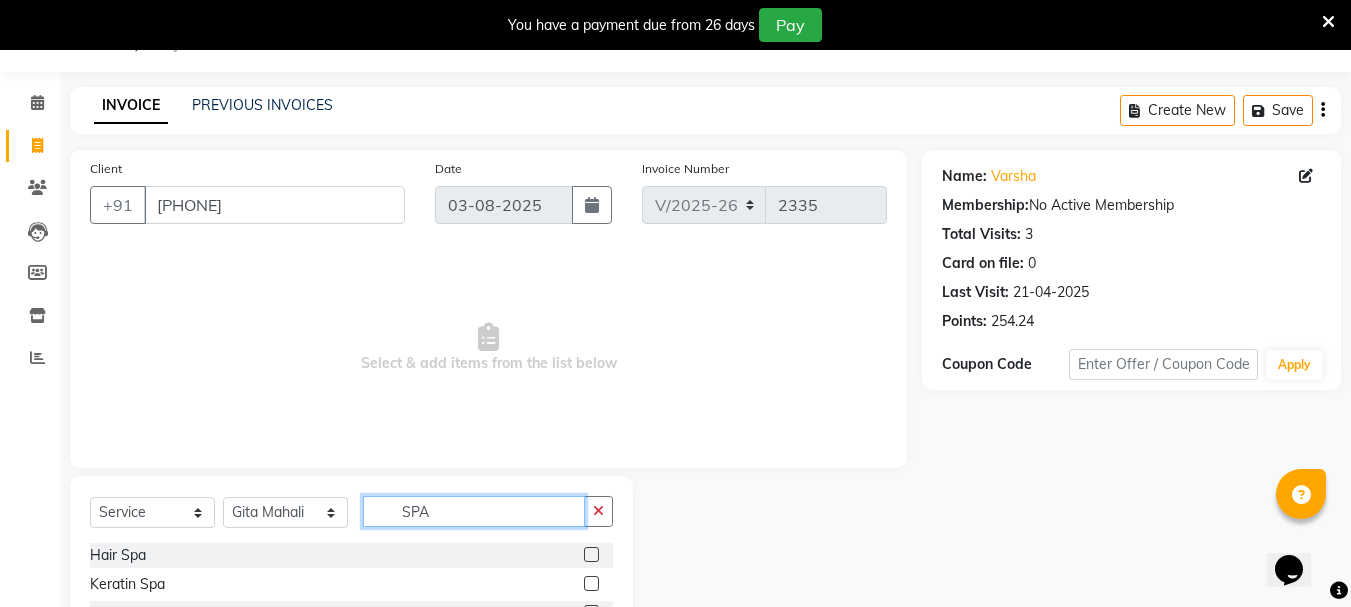 type on "SPA" 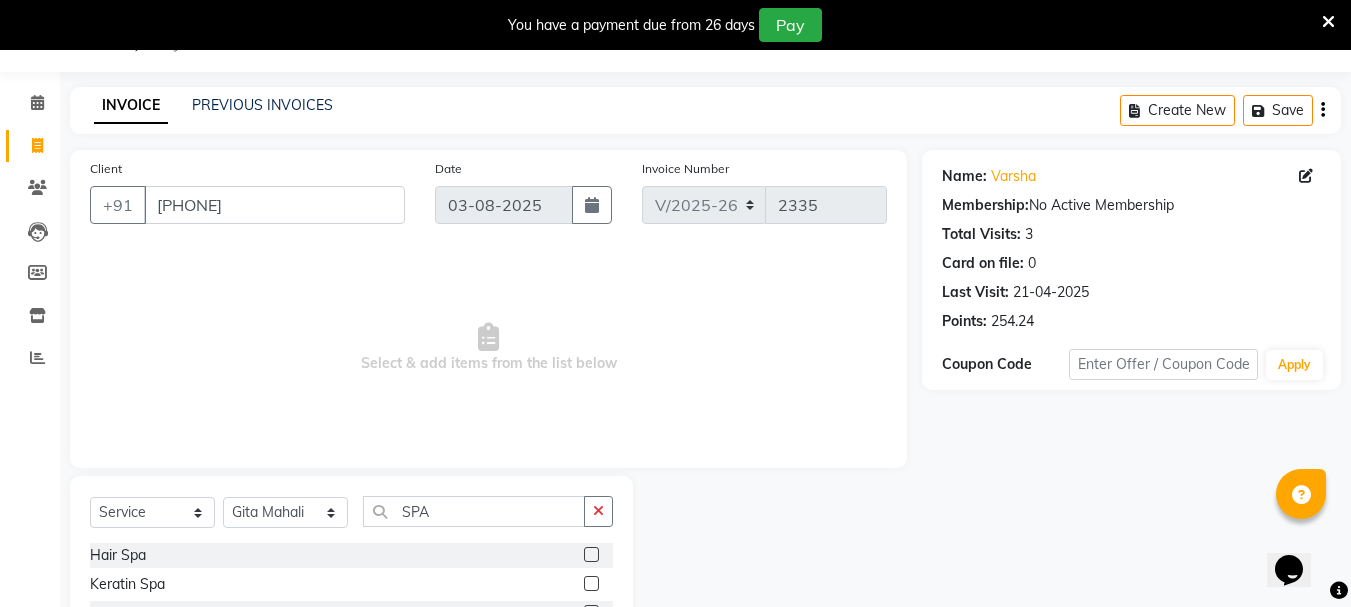 click 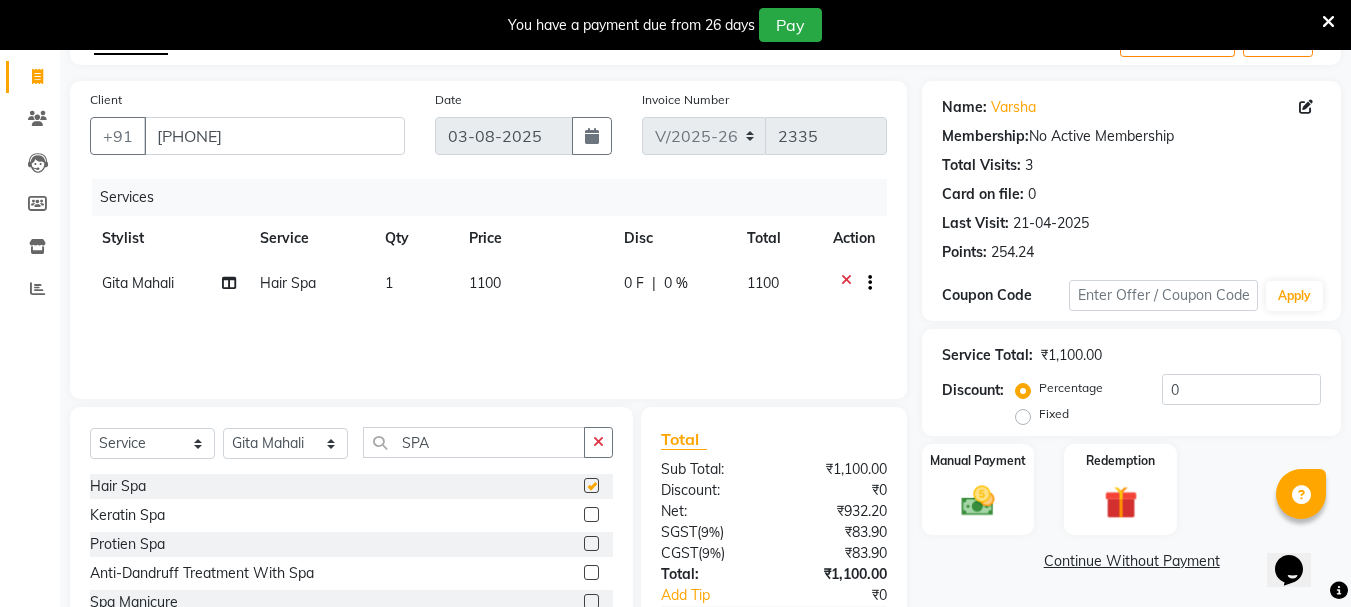 checkbox on "false" 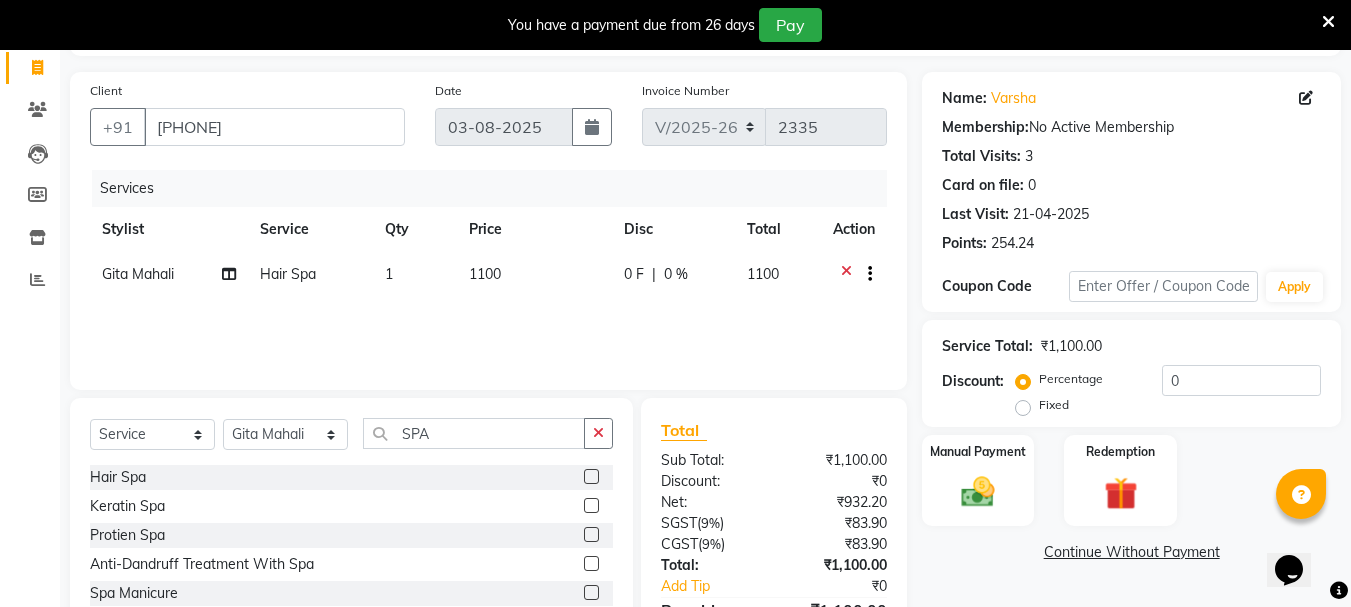 scroll, scrollTop: 243, scrollLeft: 0, axis: vertical 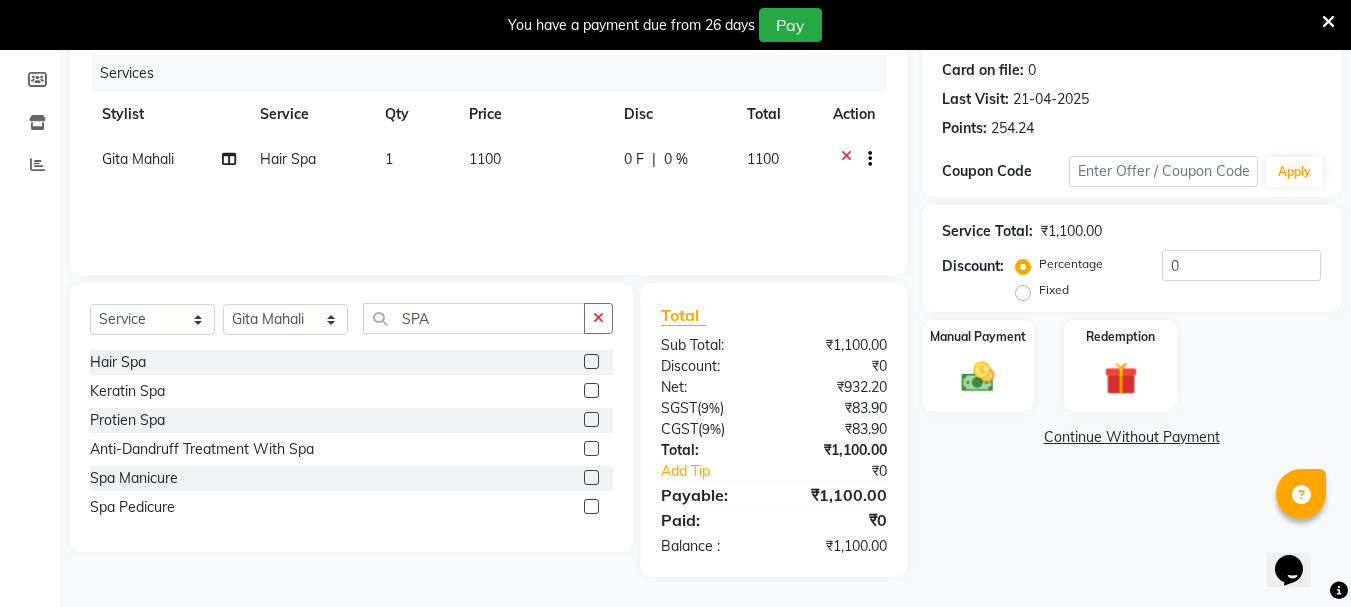 click 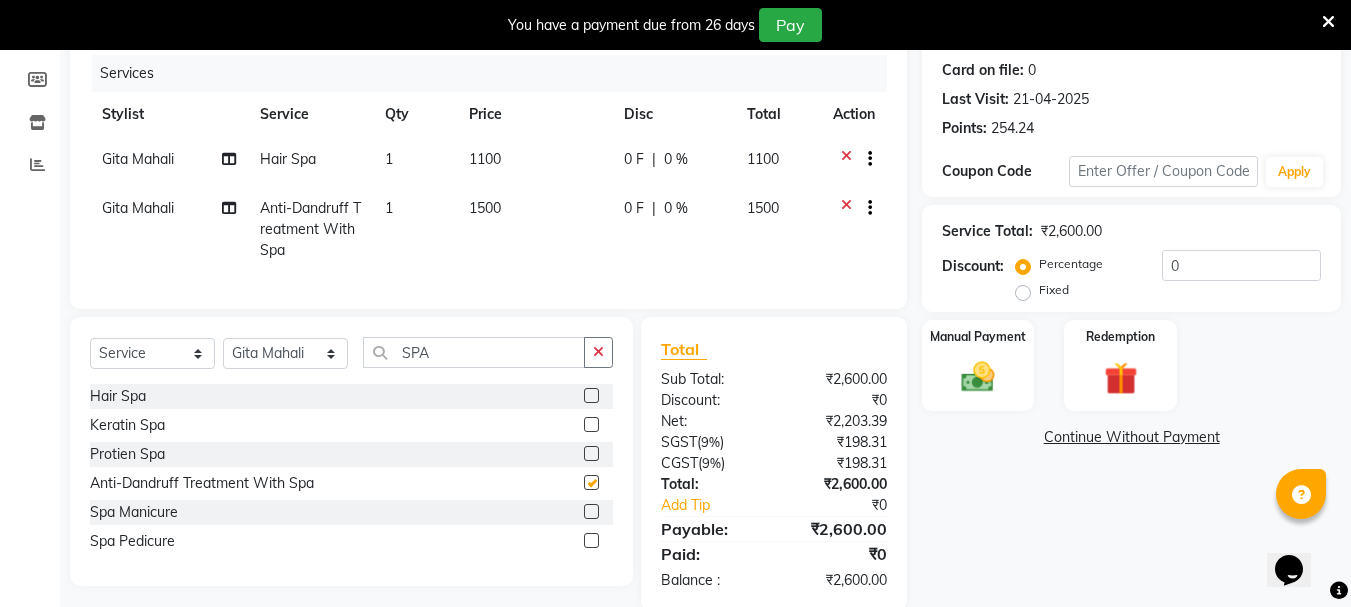 checkbox on "false" 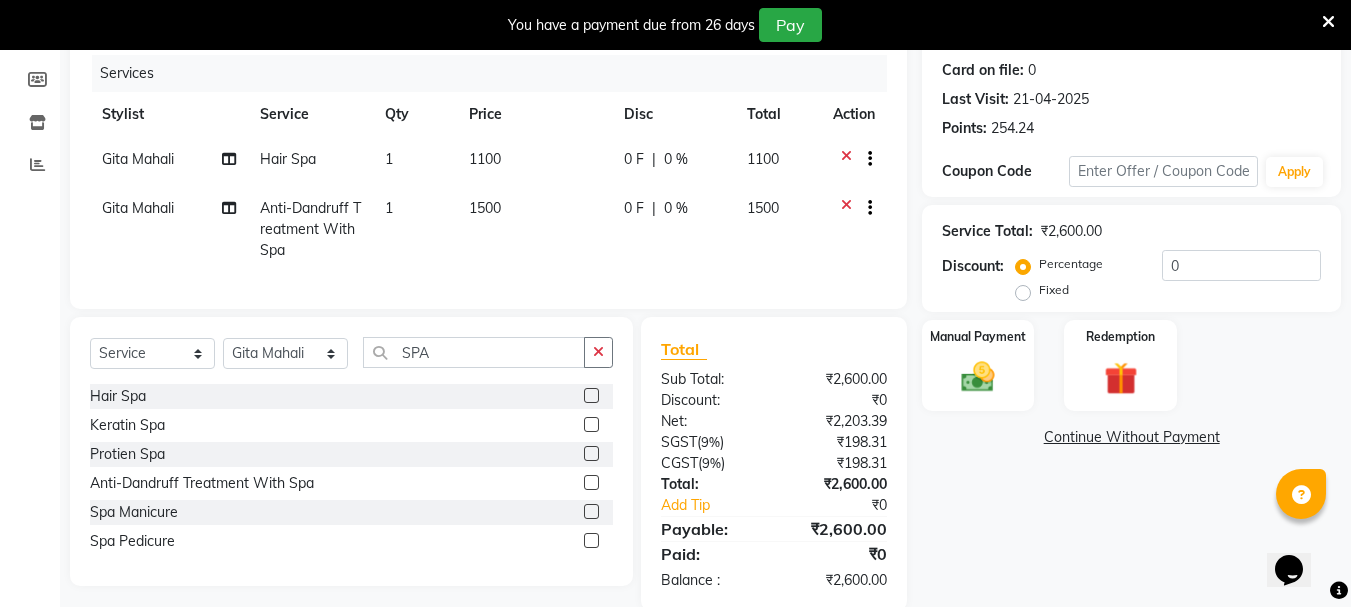 click 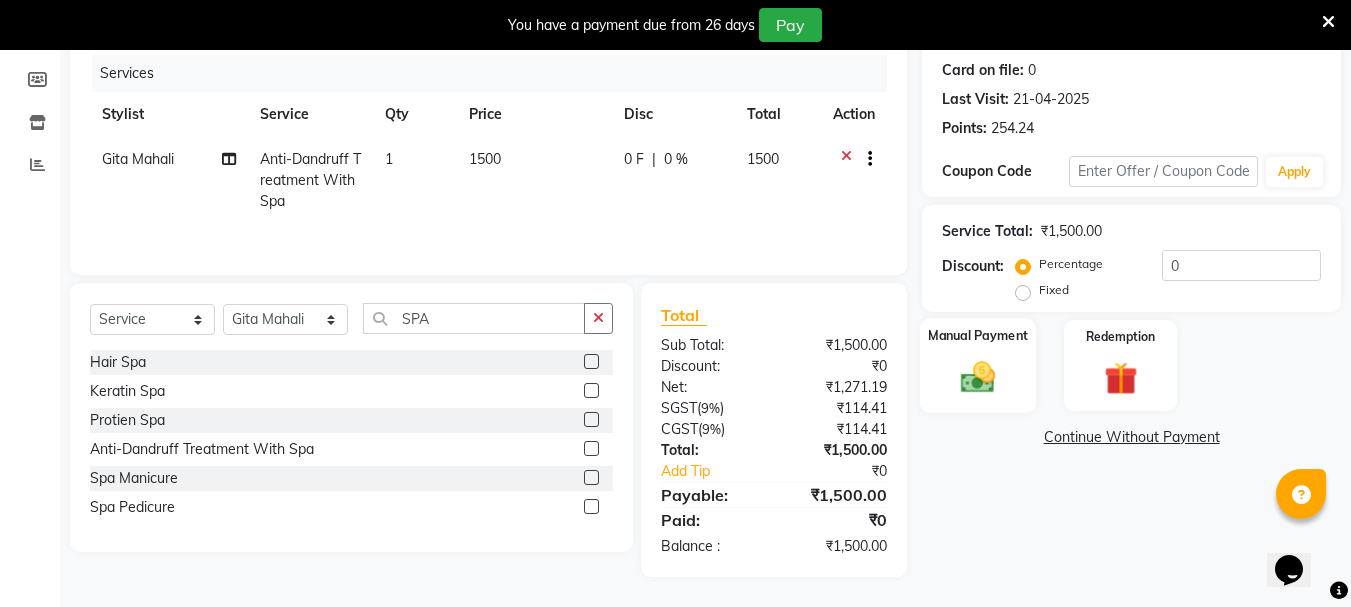 click 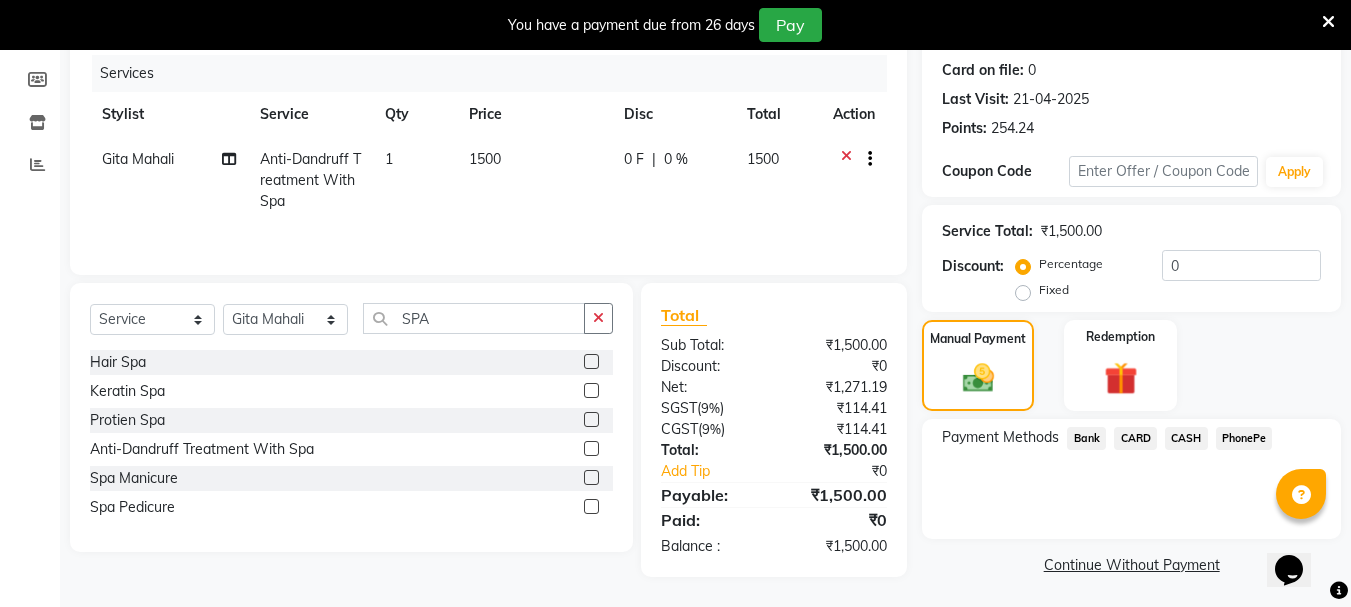 scroll, scrollTop: 246, scrollLeft: 0, axis: vertical 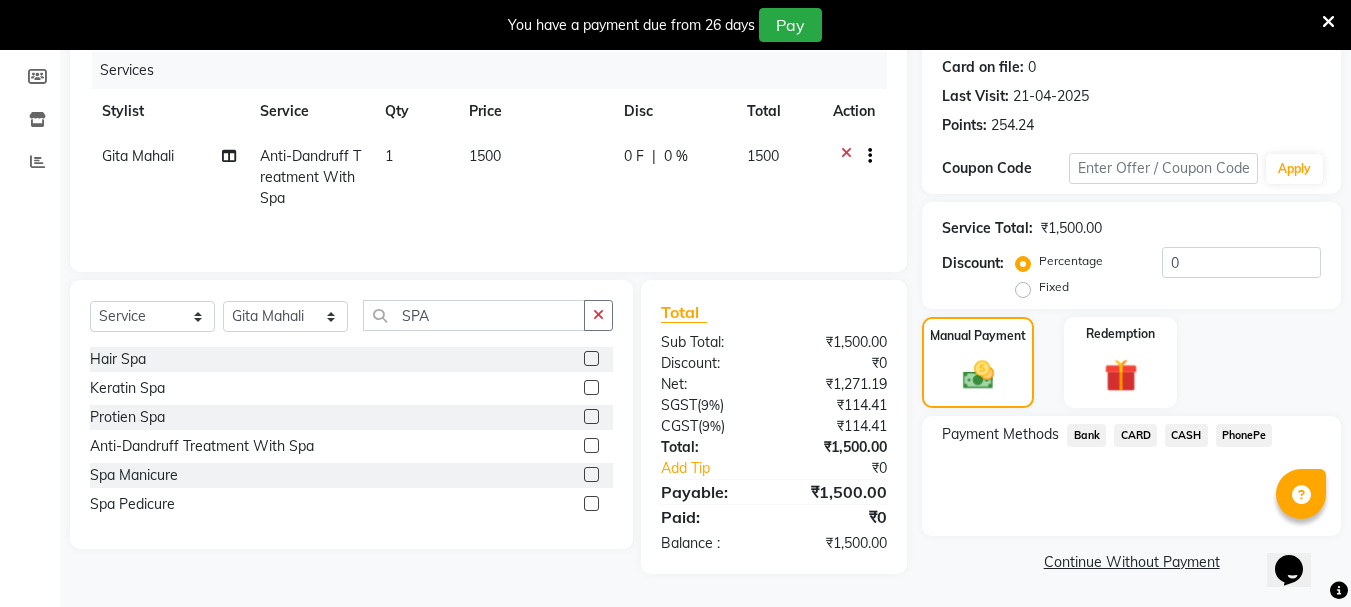 click on "PhonePe" 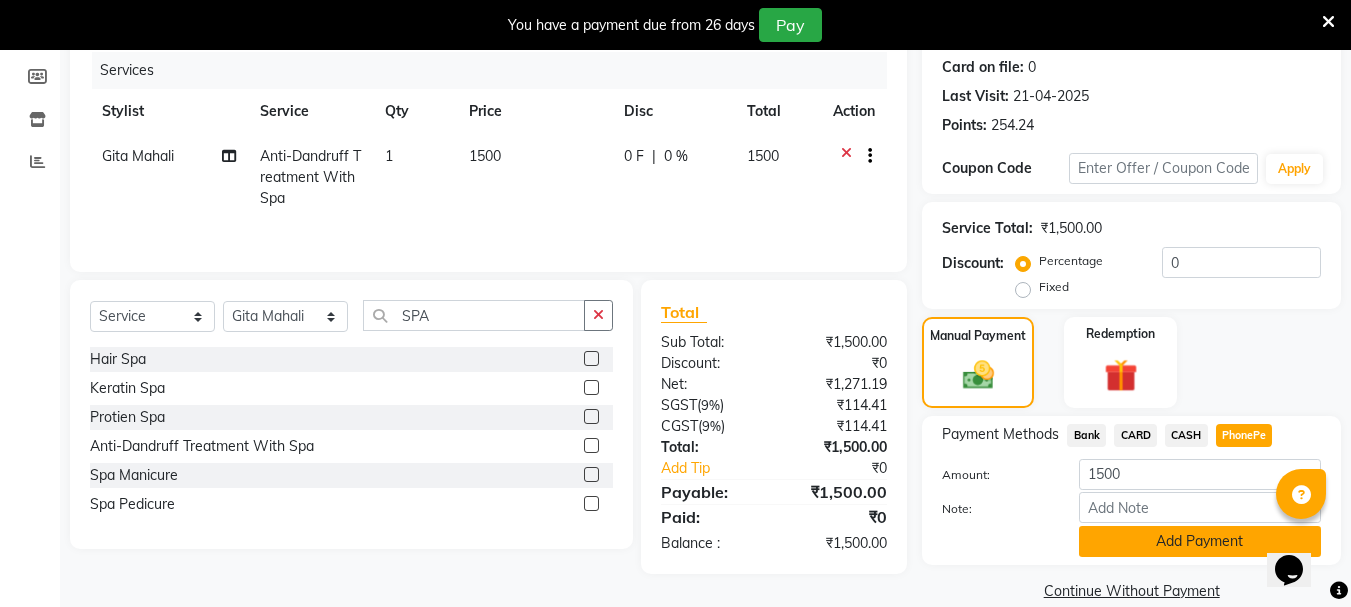 click on "Add Payment" 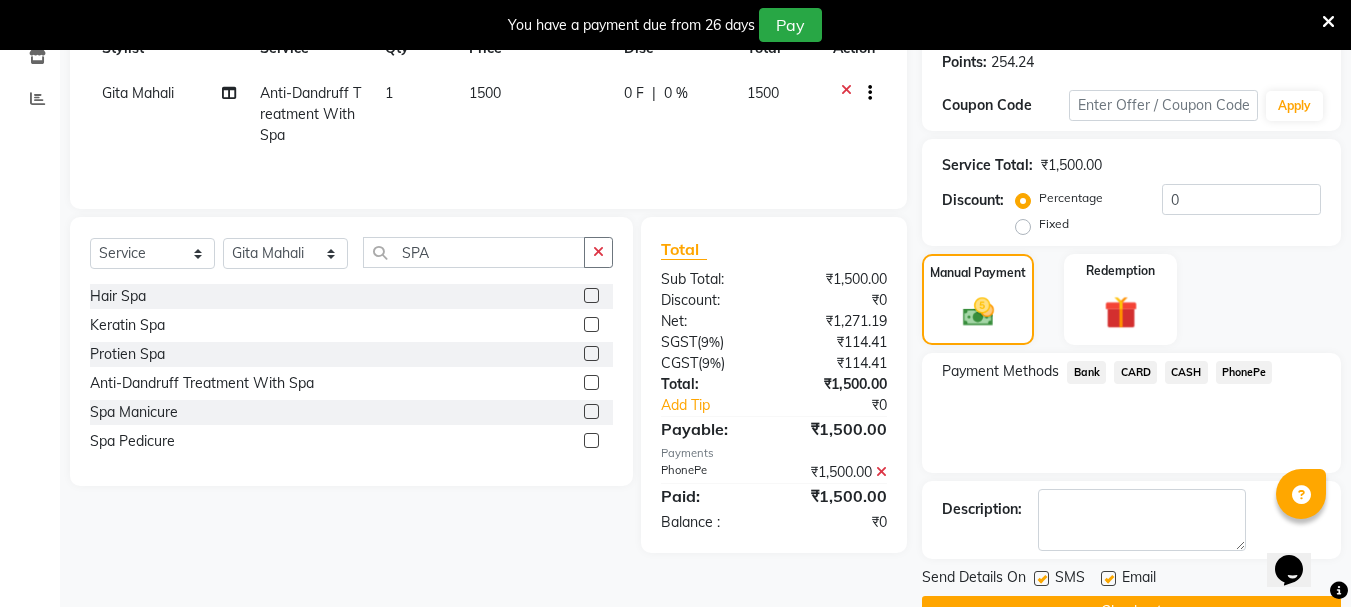 scroll, scrollTop: 359, scrollLeft: 0, axis: vertical 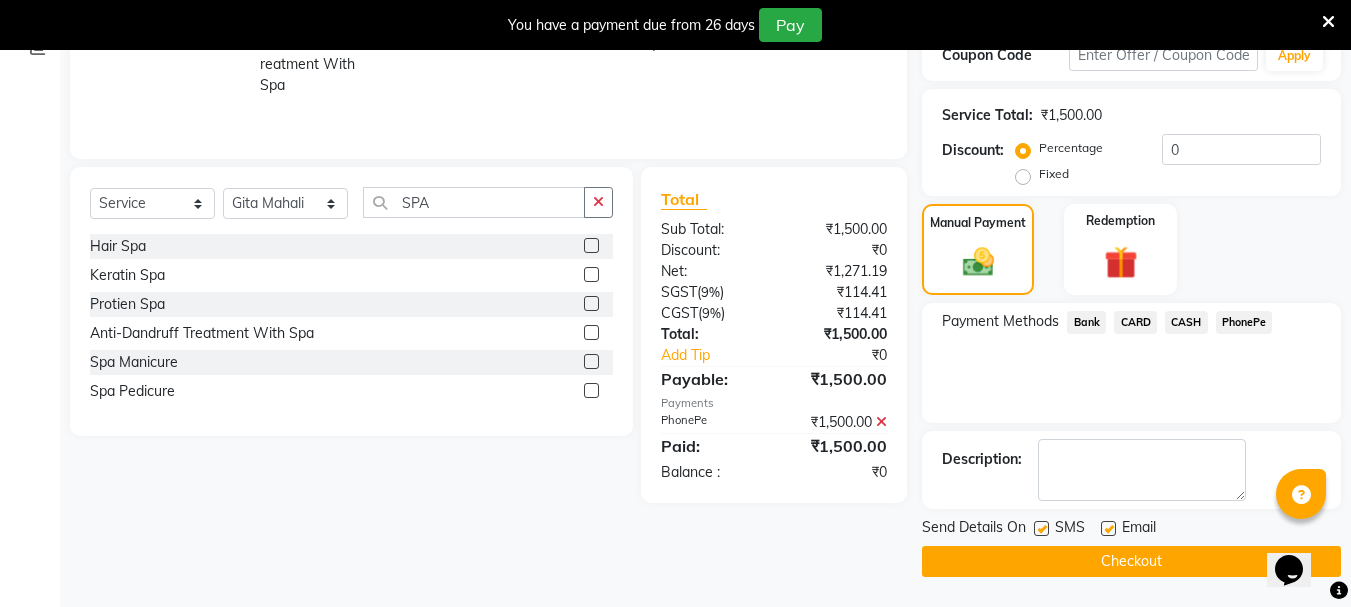 click on "Checkout" 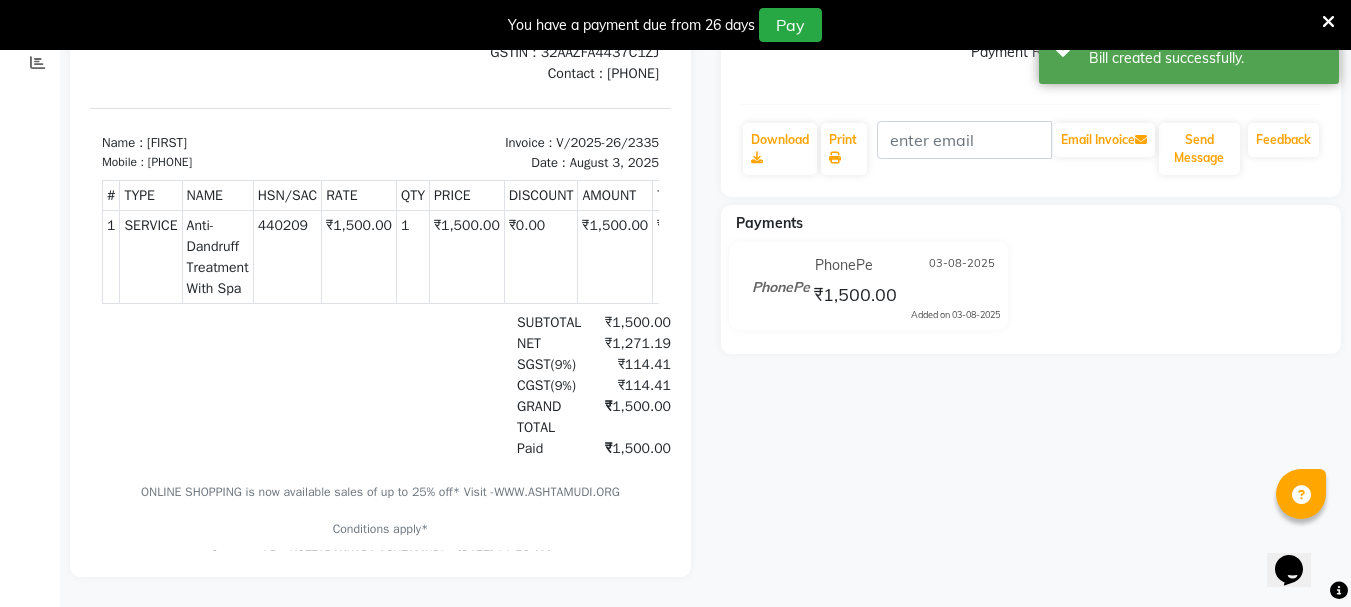 scroll, scrollTop: 0, scrollLeft: 0, axis: both 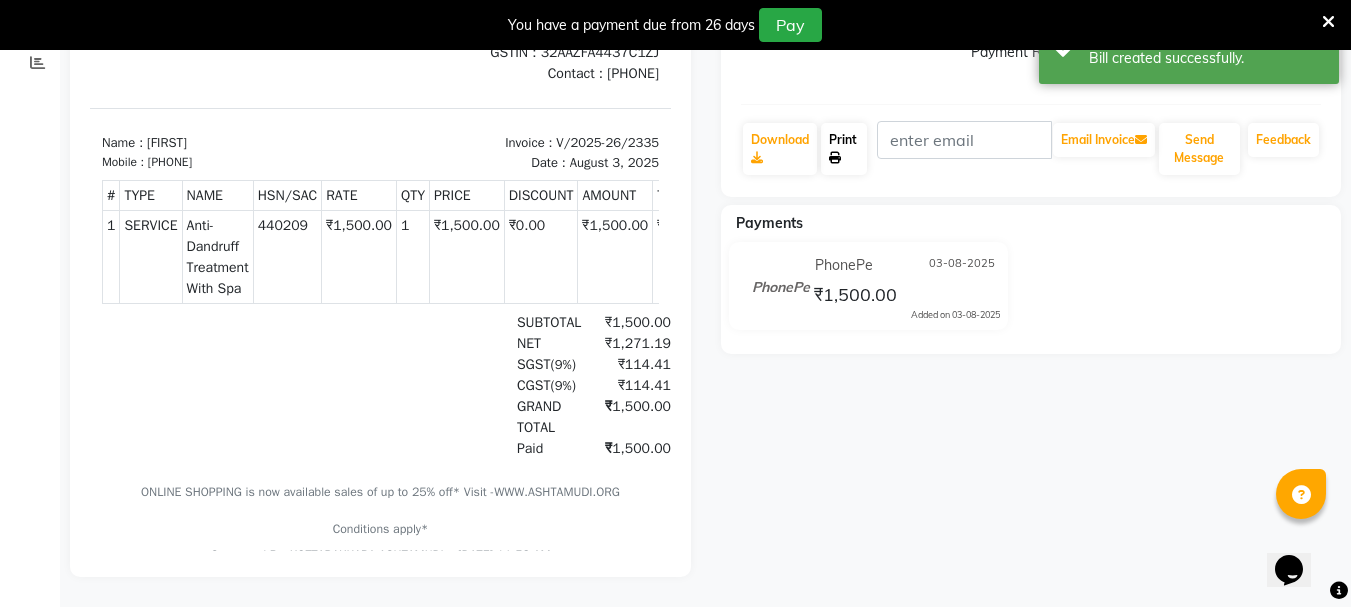 click on "Print" 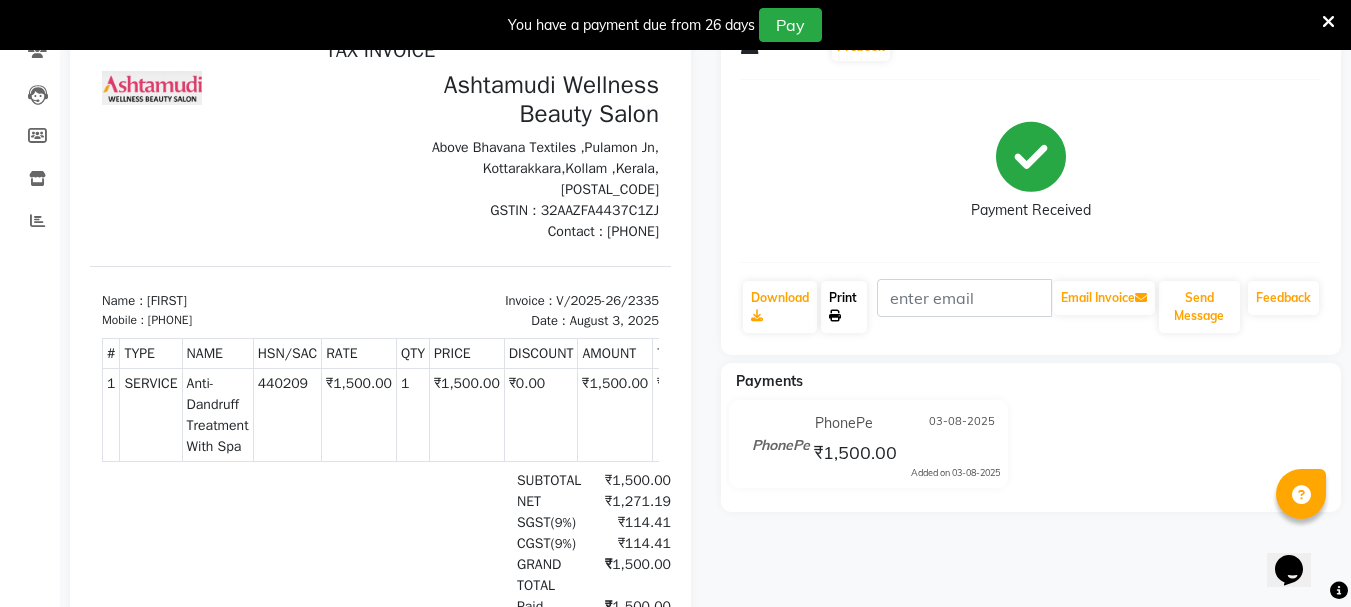 scroll, scrollTop: 0, scrollLeft: 0, axis: both 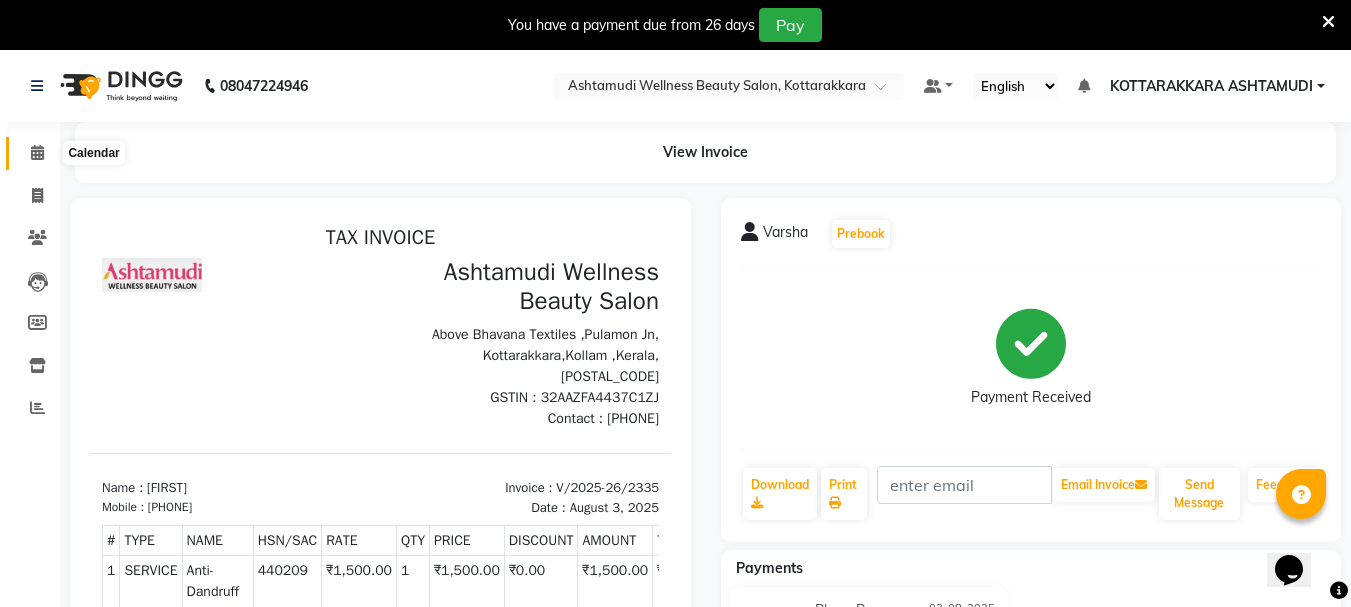 click 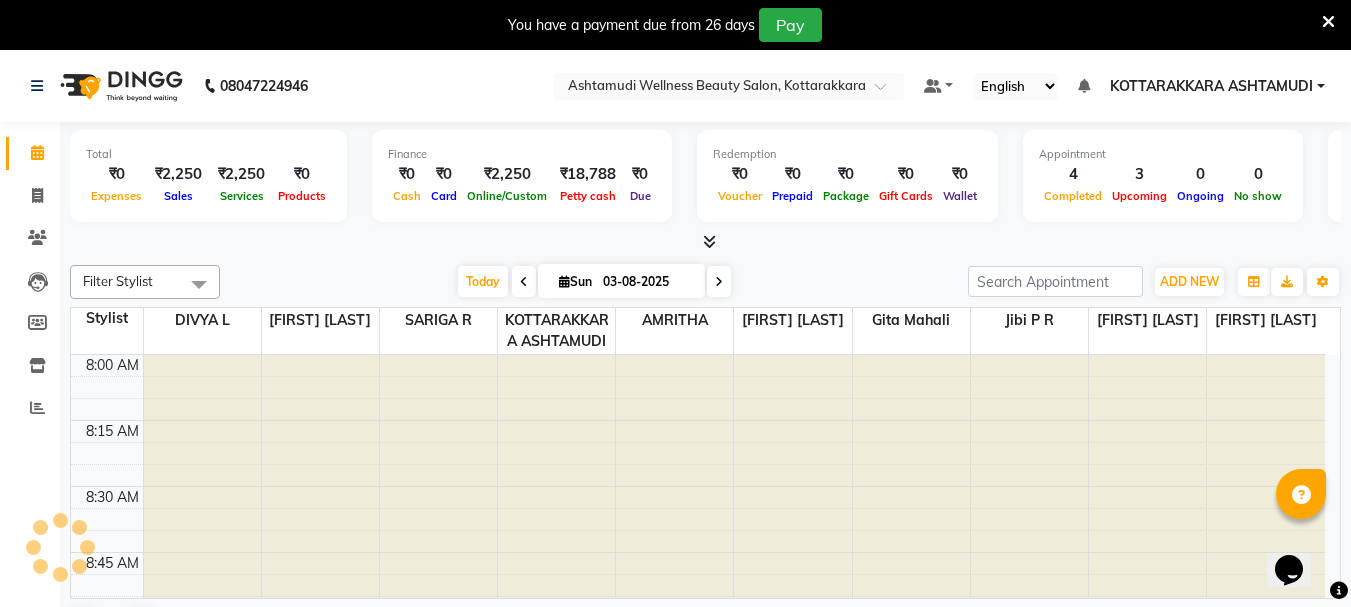 scroll, scrollTop: 0, scrollLeft: 0, axis: both 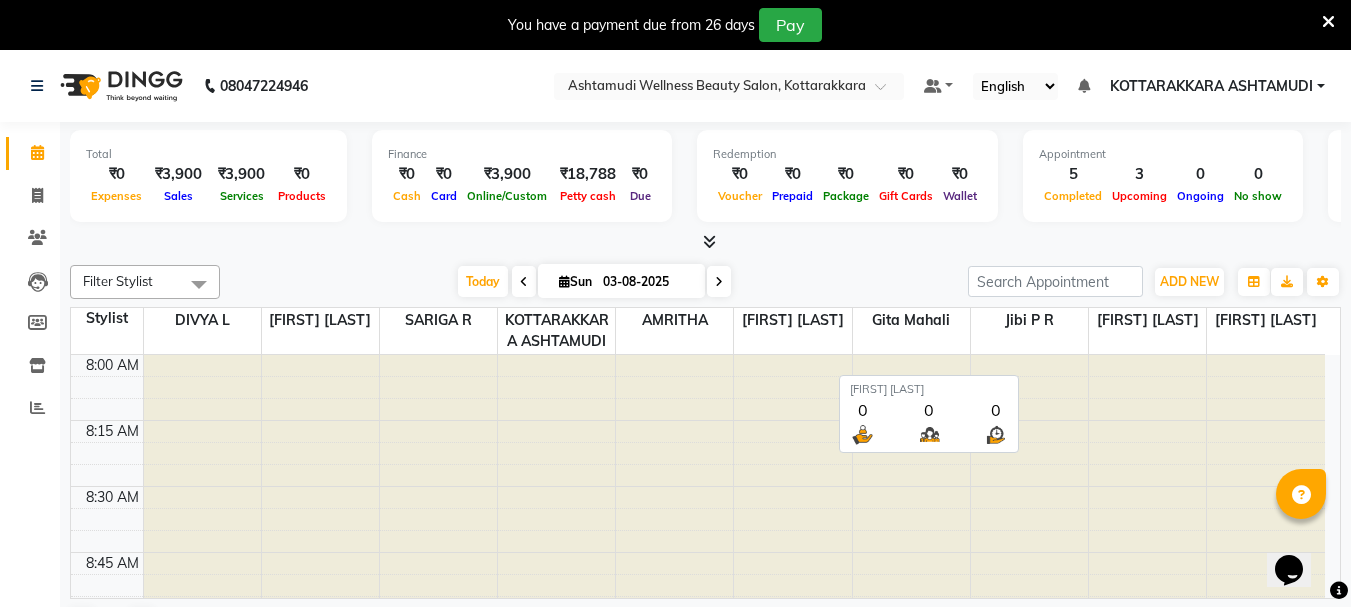 click on "AMRITHA" at bounding box center [674, 320] 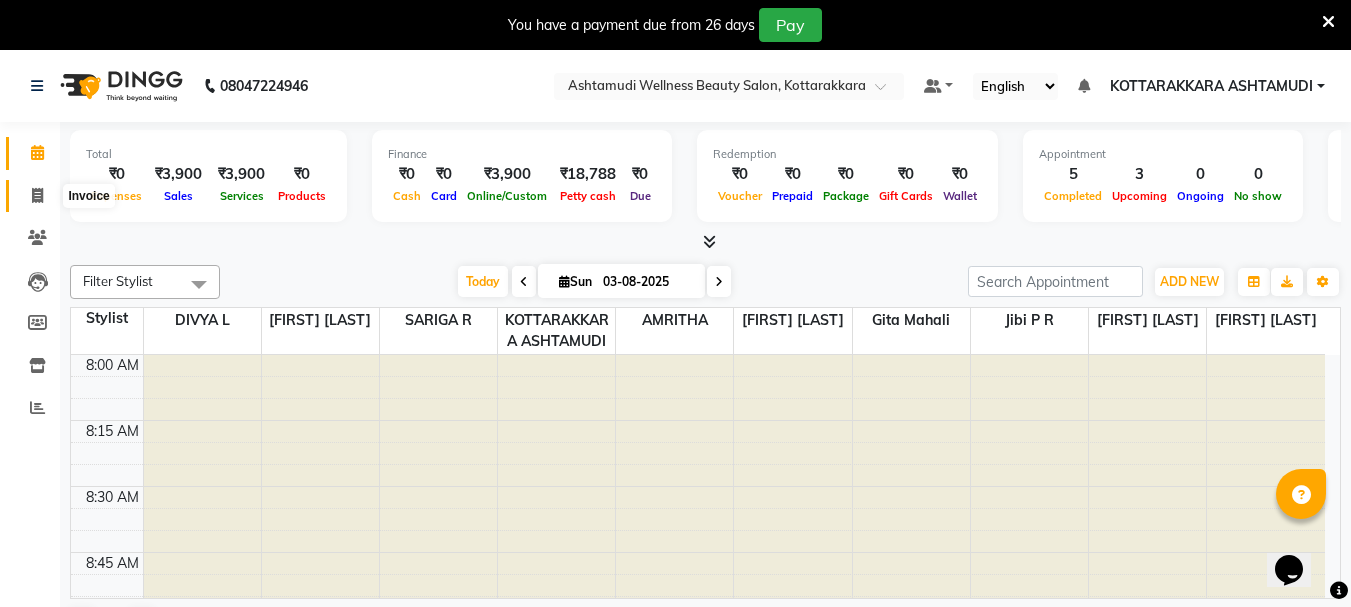 click 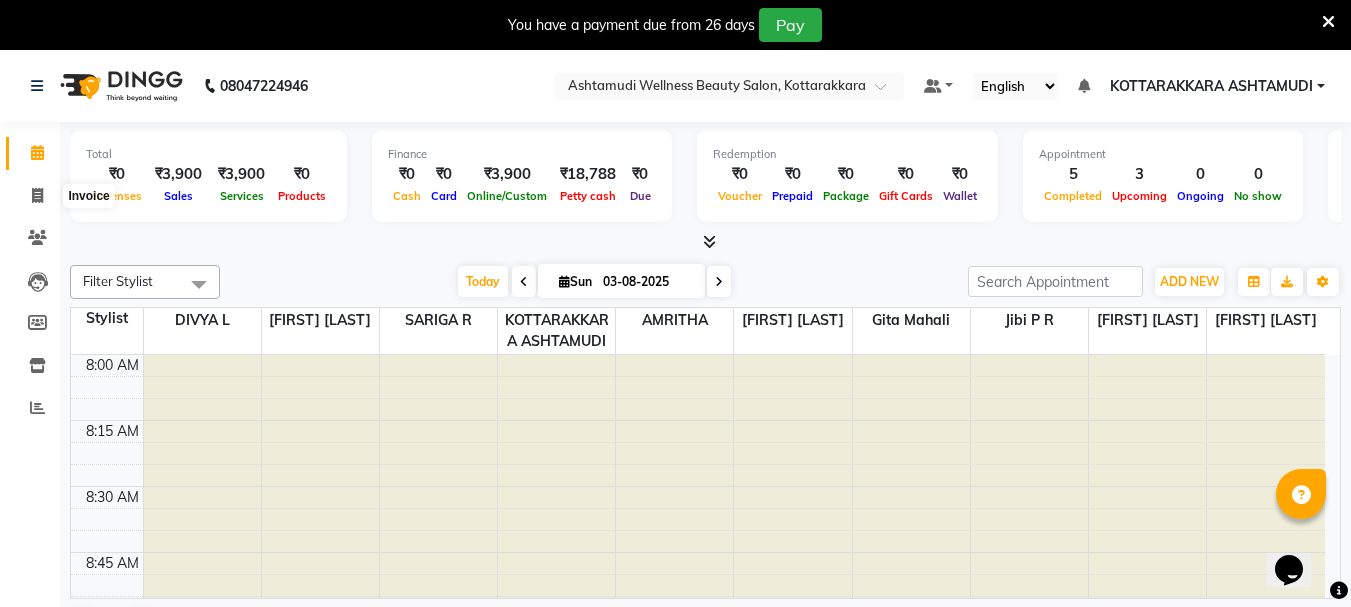 select on "service" 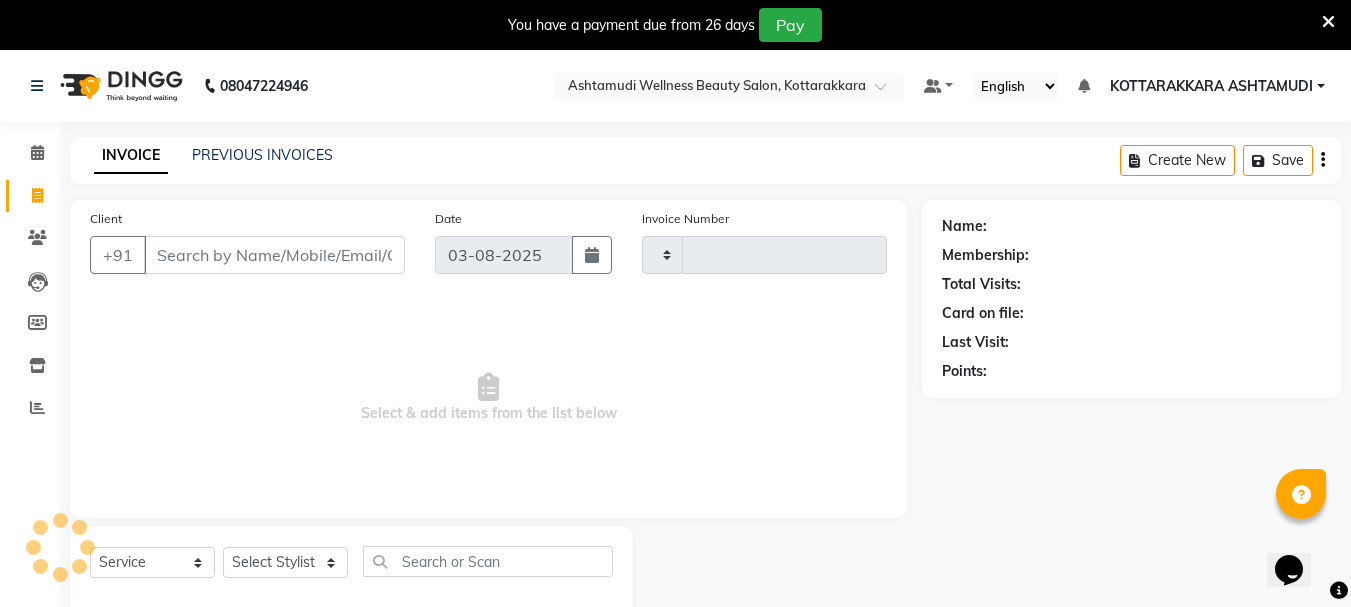 type on "2337" 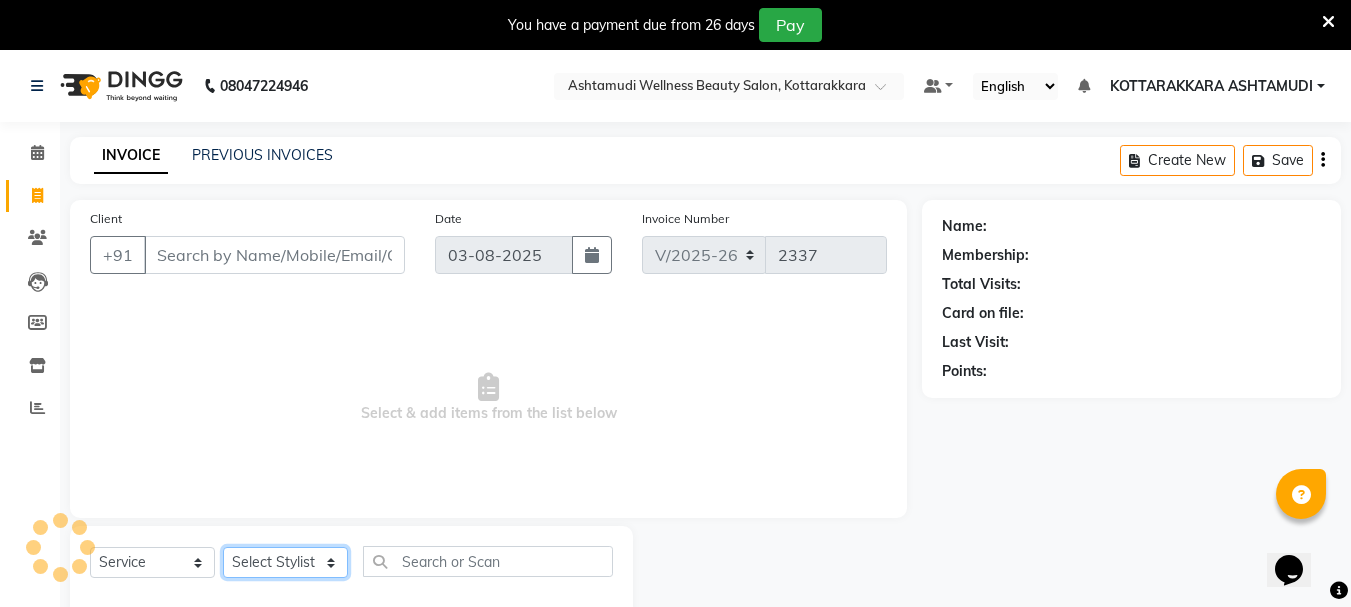click on "Select Stylist" 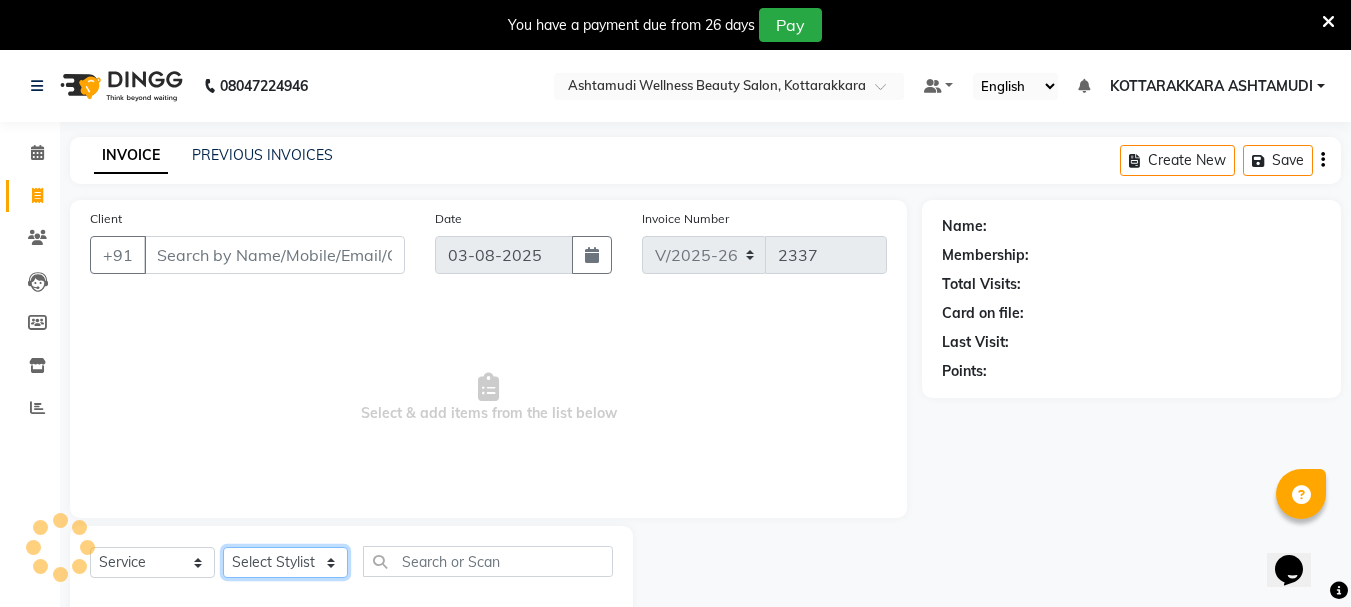 click on "Select Stylist" 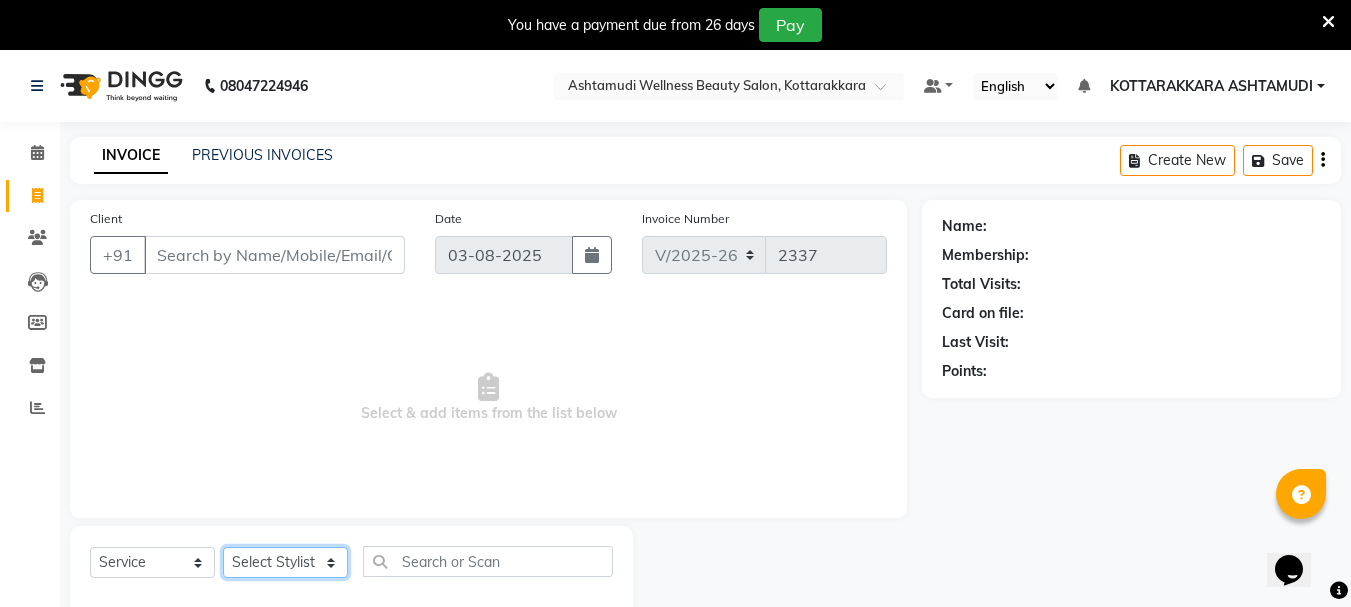 select on "49590" 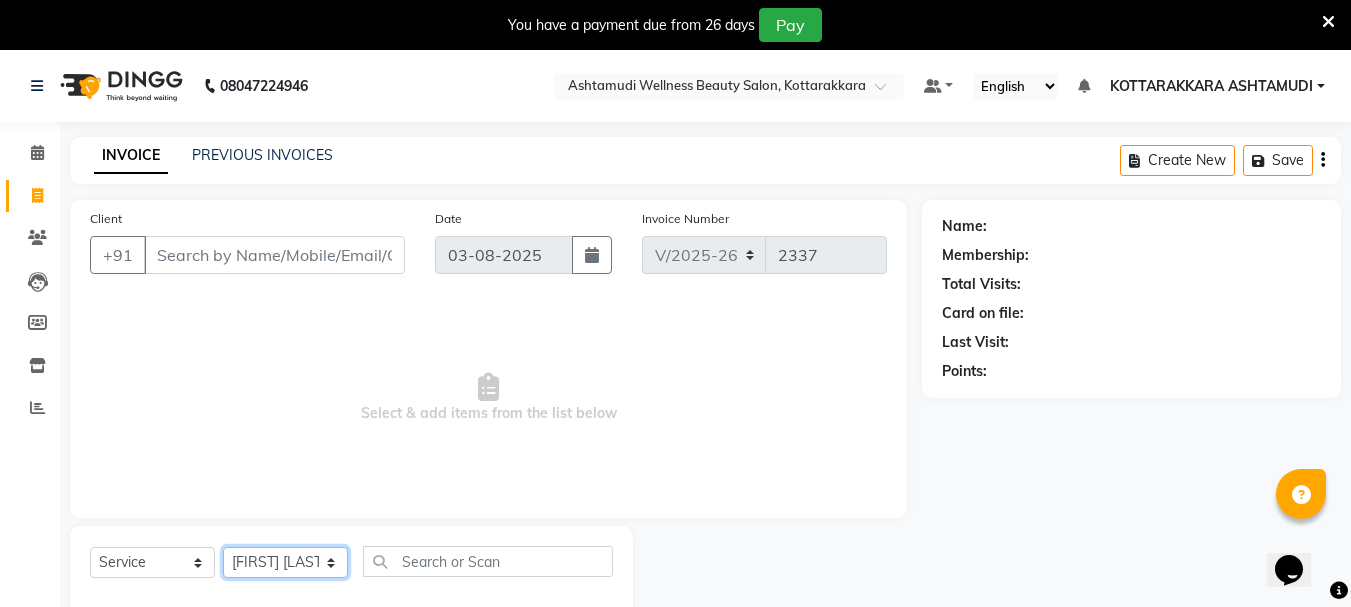 click on "Select Stylist [FIRST] [FIRST] [FIRST] [FIRST] [FIRST] [FIRST] [FIRST] [FIRST] [FIRST] [FIRST] [FIRST]" 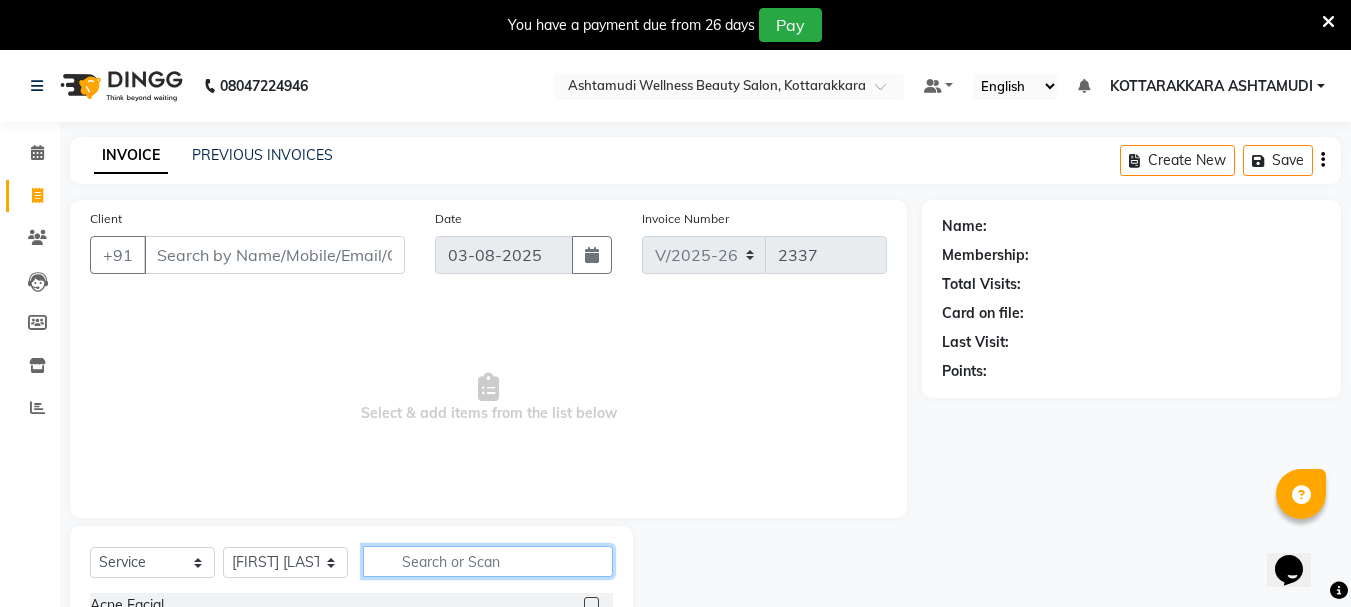click 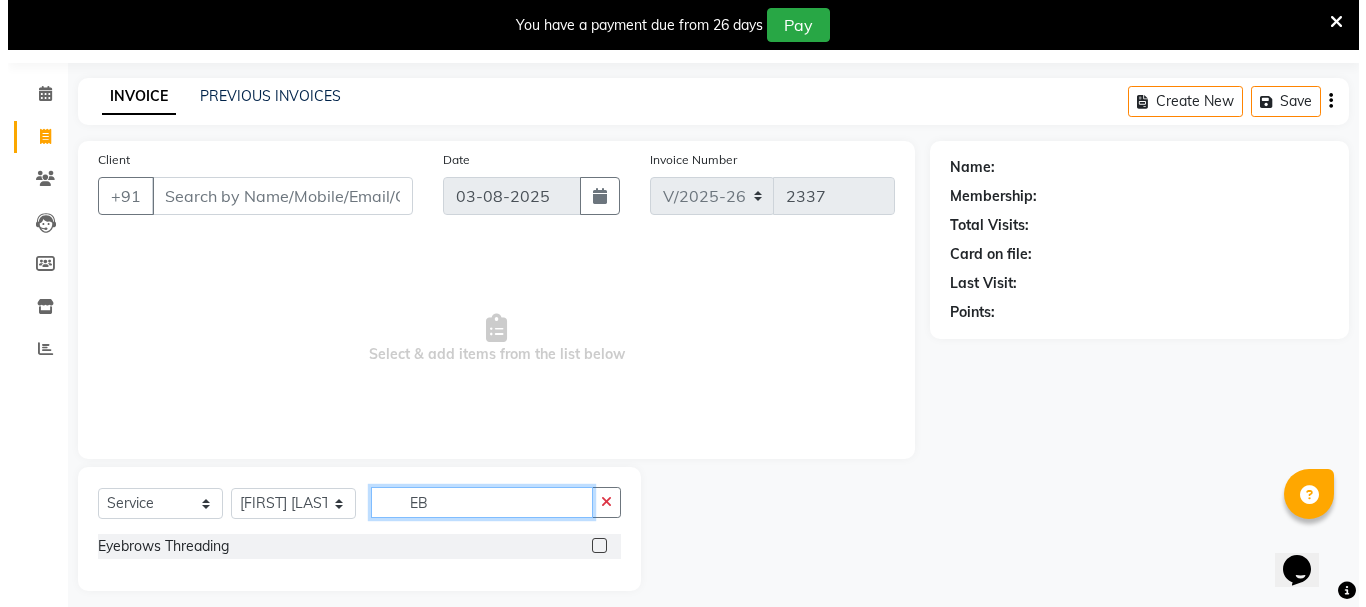 scroll, scrollTop: 73, scrollLeft: 0, axis: vertical 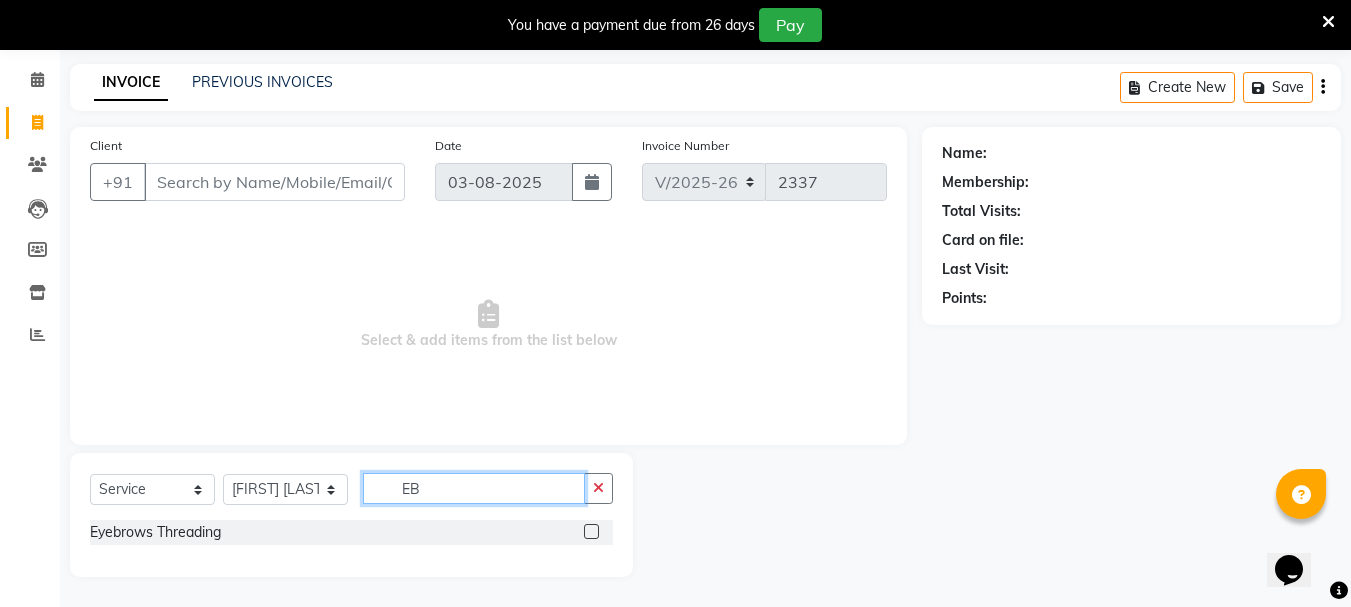 type on "EB" 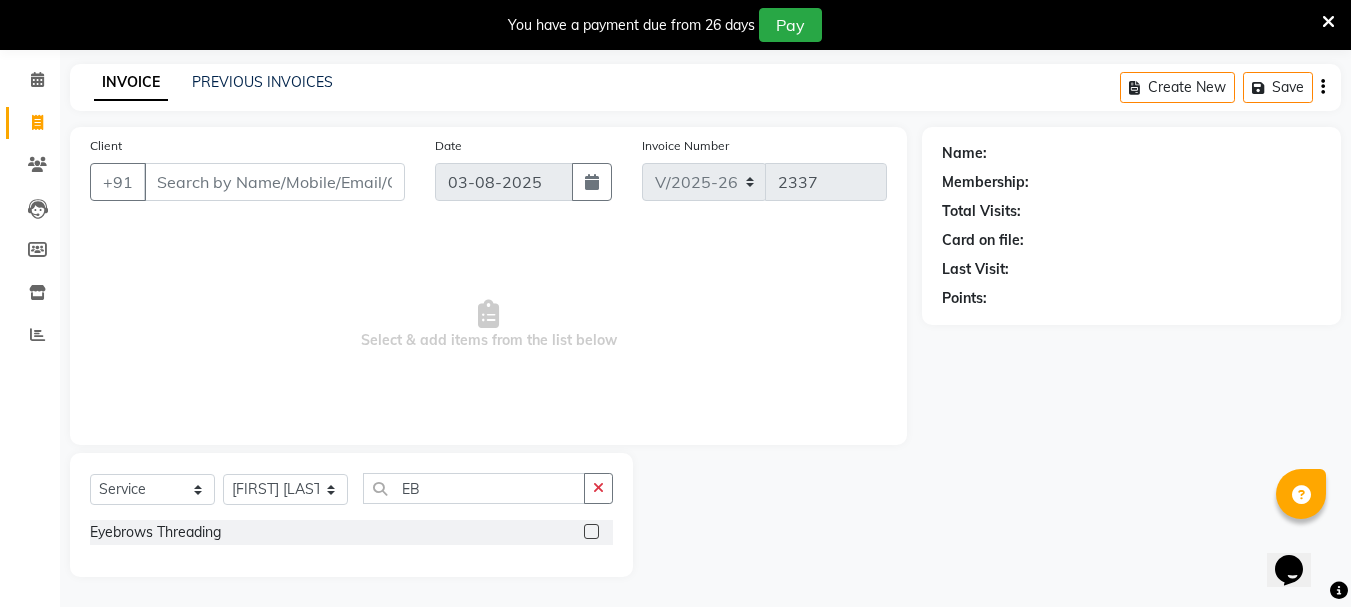 click 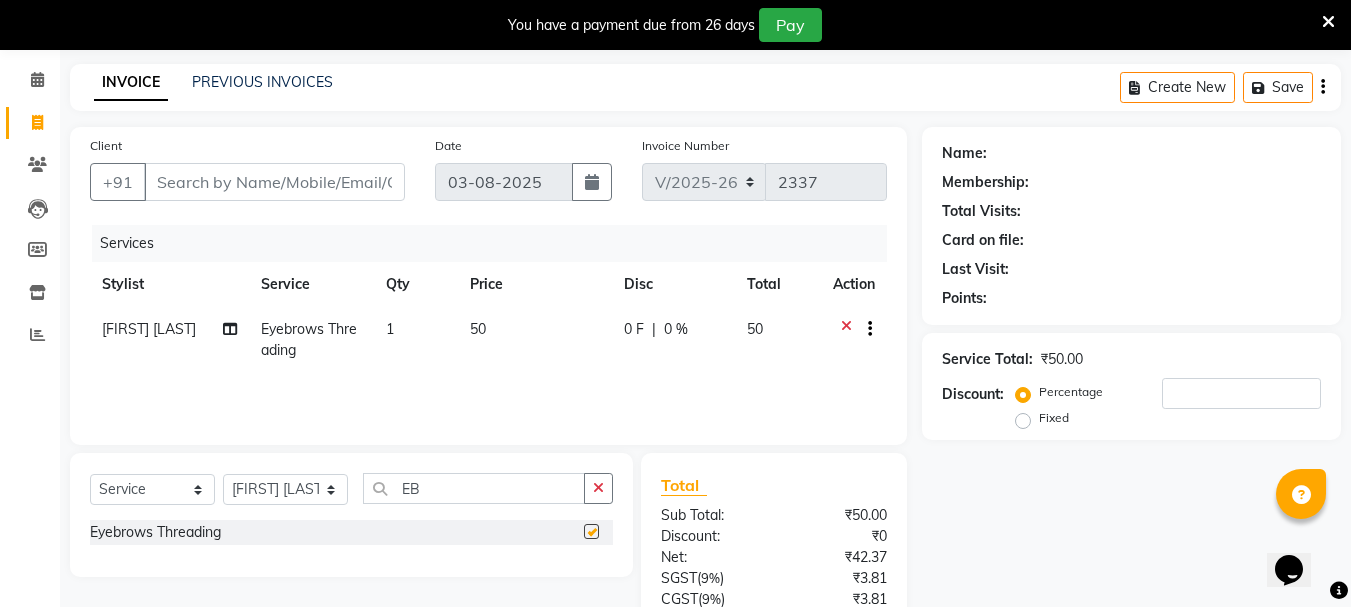checkbox on "false" 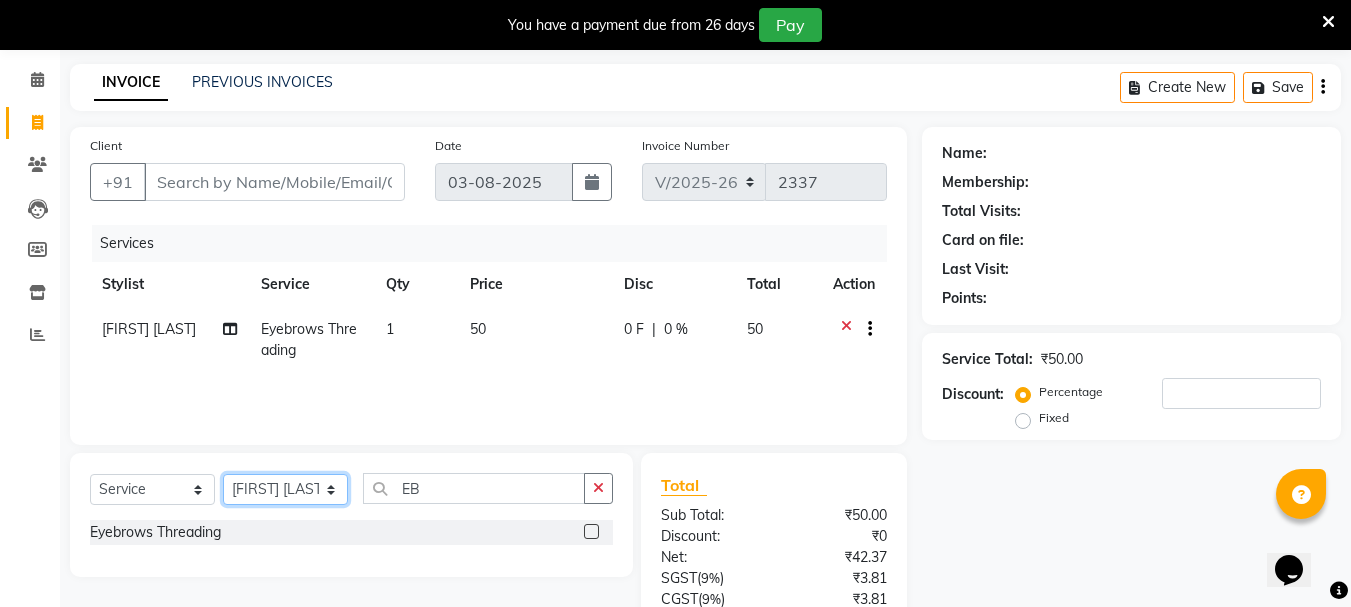 click on "Select Stylist [FIRST] [FIRST] [FIRST] [FIRST] [FIRST] [FIRST] [FIRST] [FIRST] [FIRST] [FIRST] [FIRST]" 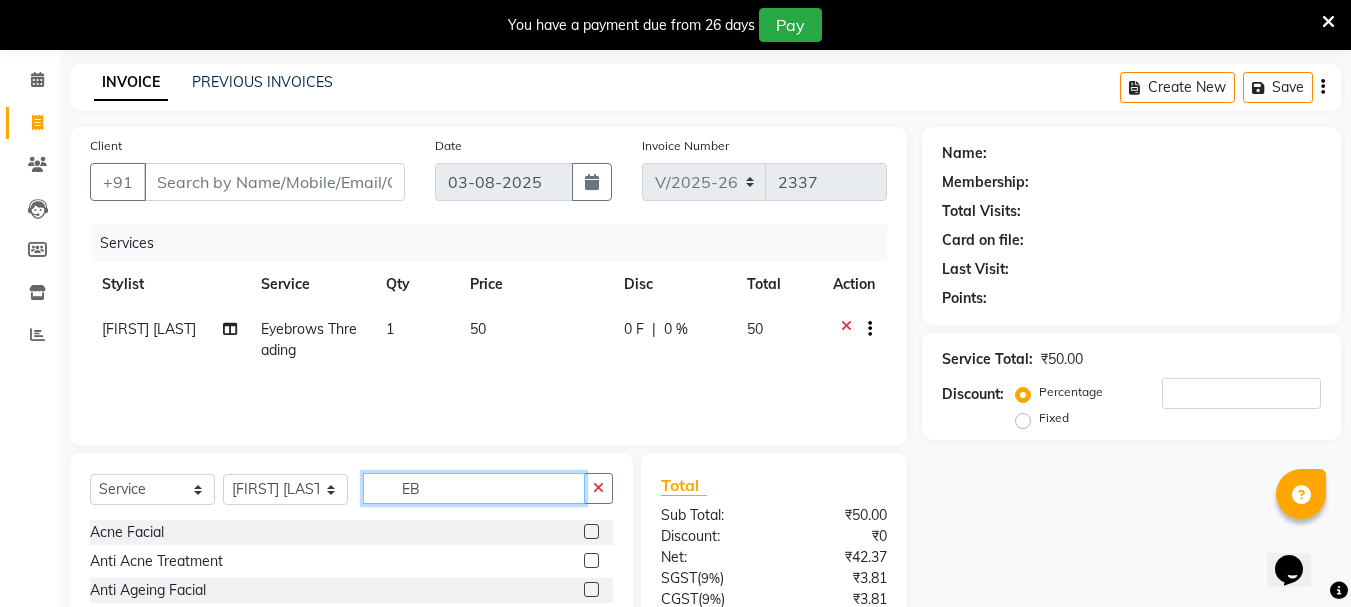 click on "EB" 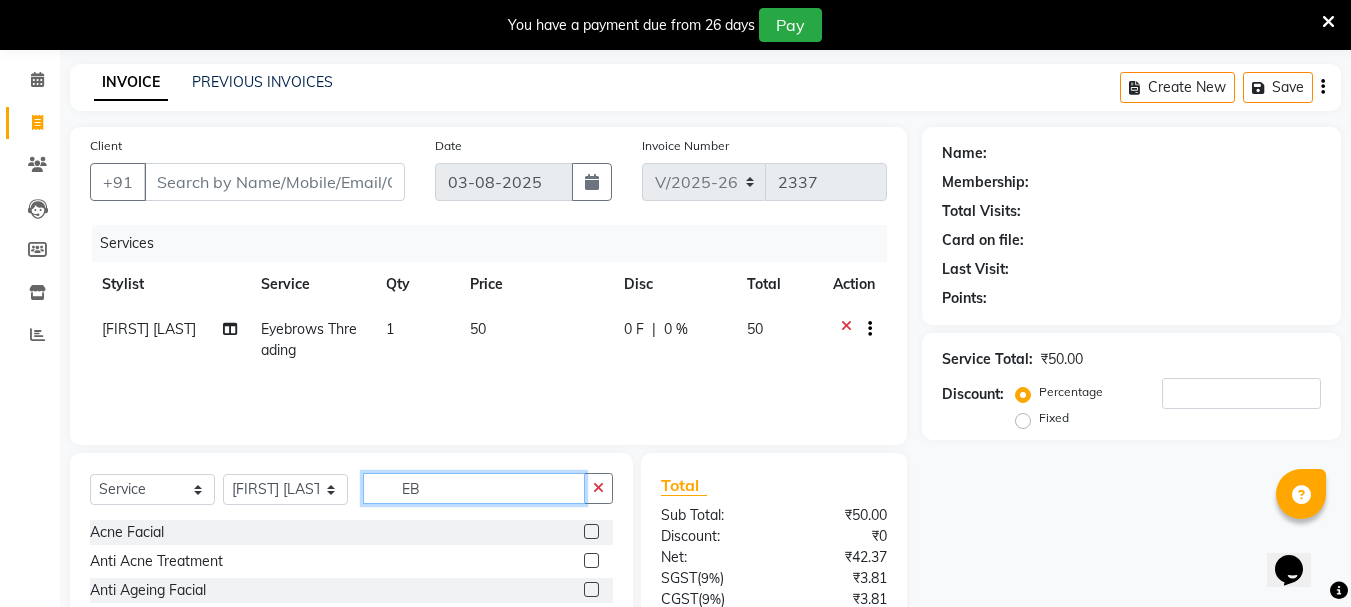 type on "E" 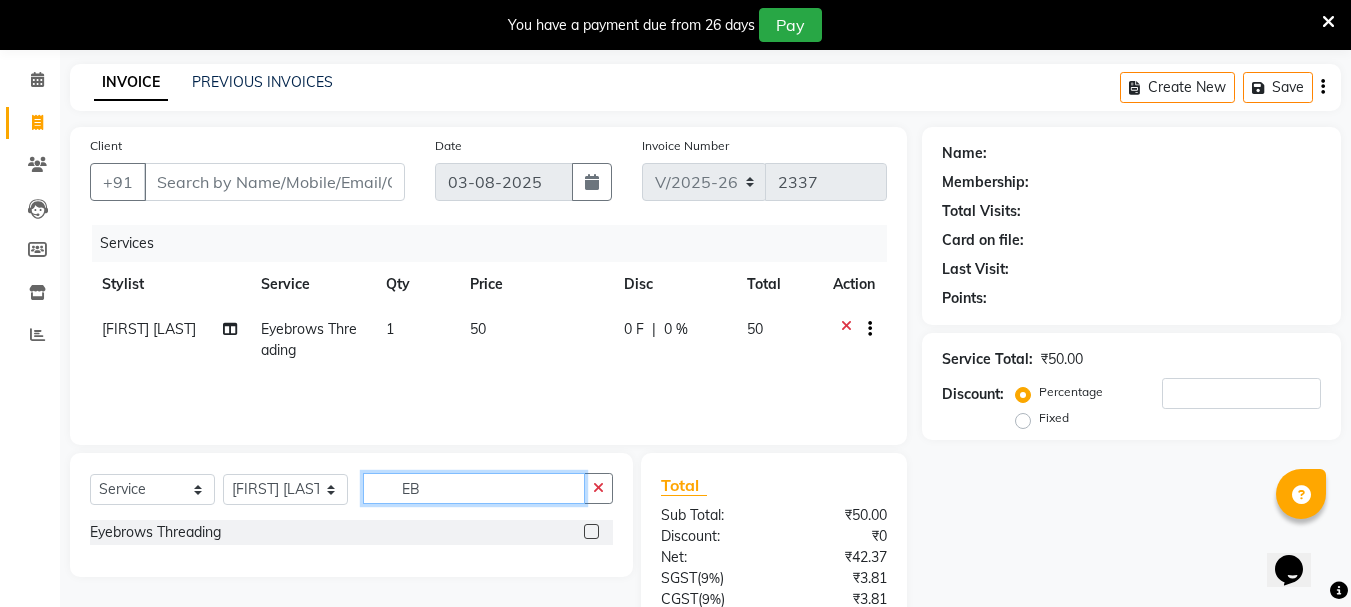 type on "EB" 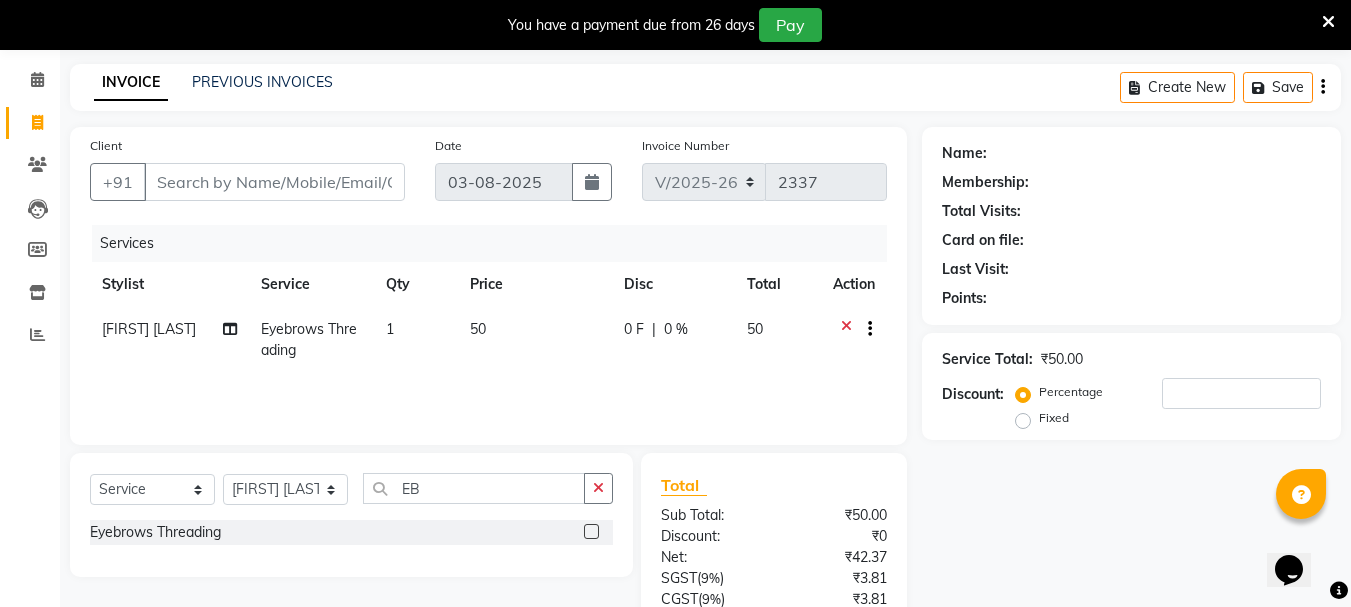 click 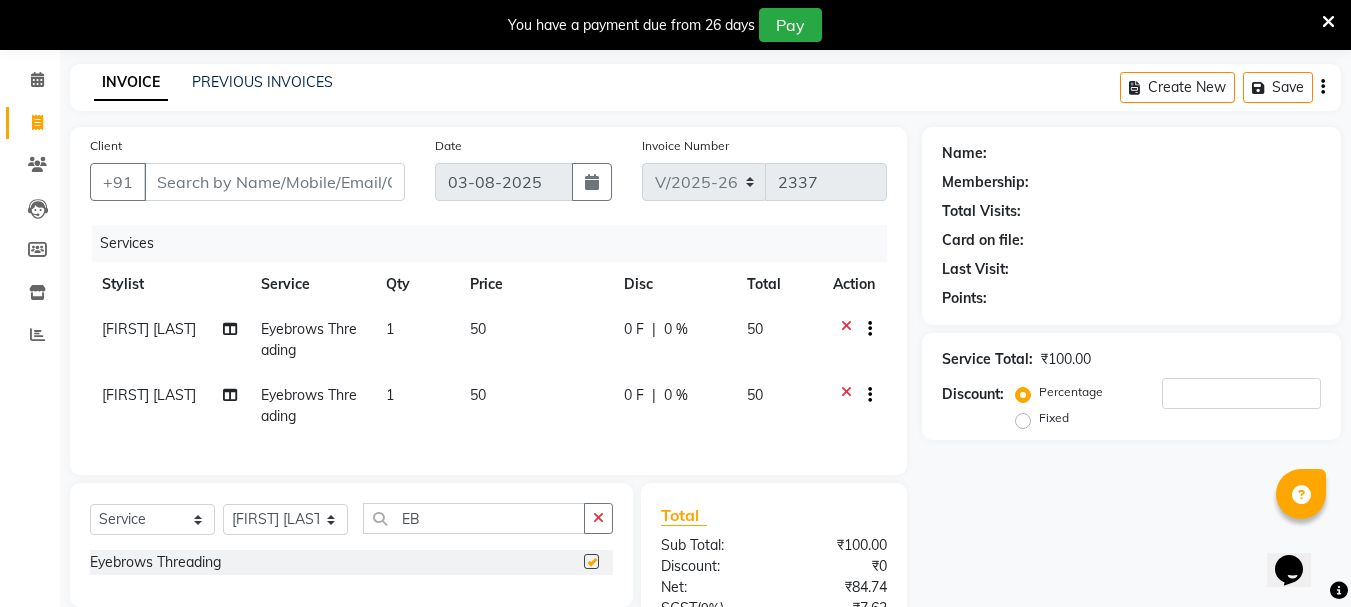 checkbox on "false" 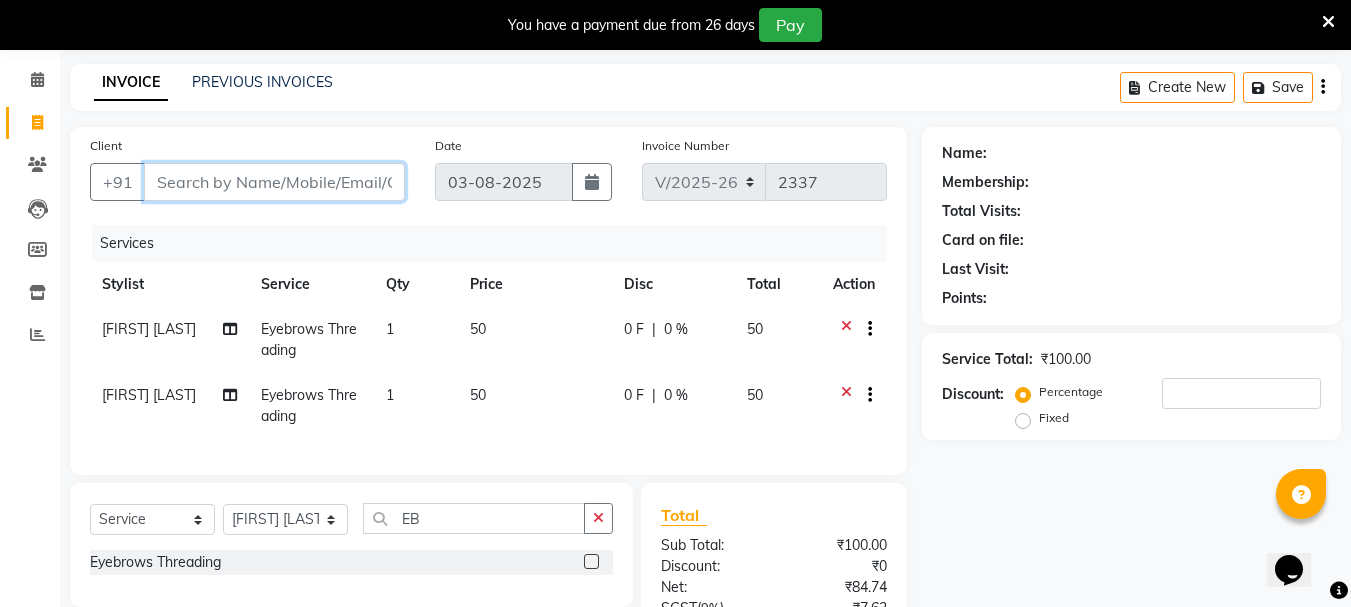 click on "Client" at bounding box center [274, 182] 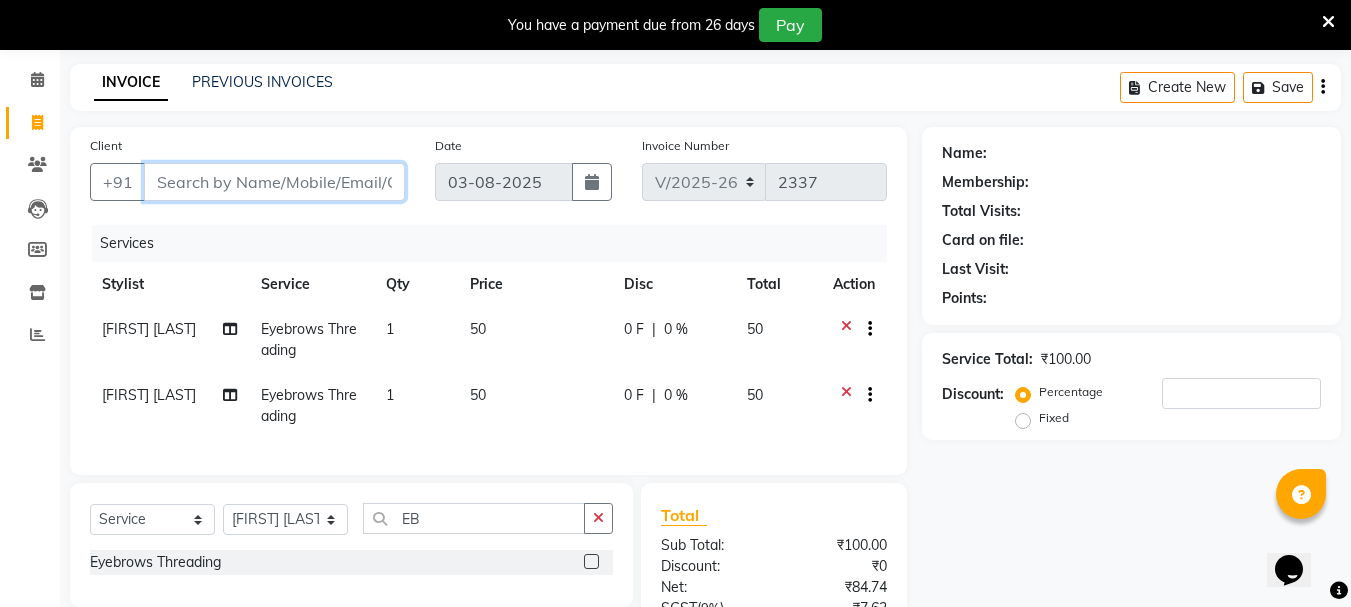 type on "7" 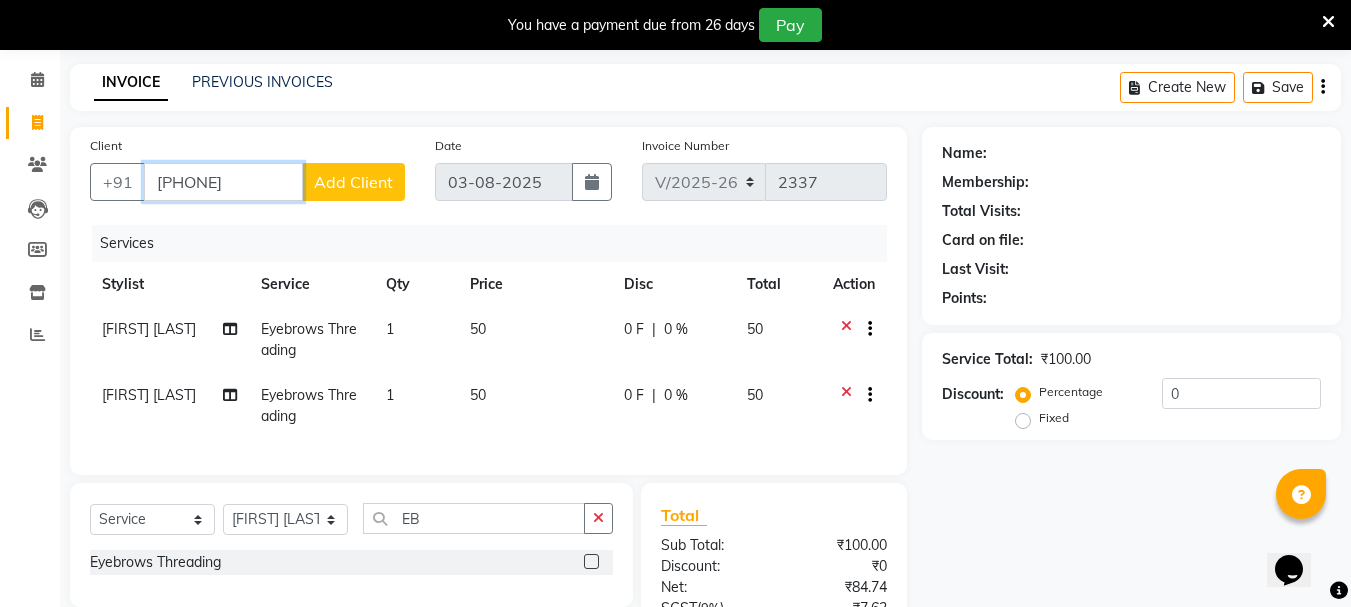 type on "7356274406" 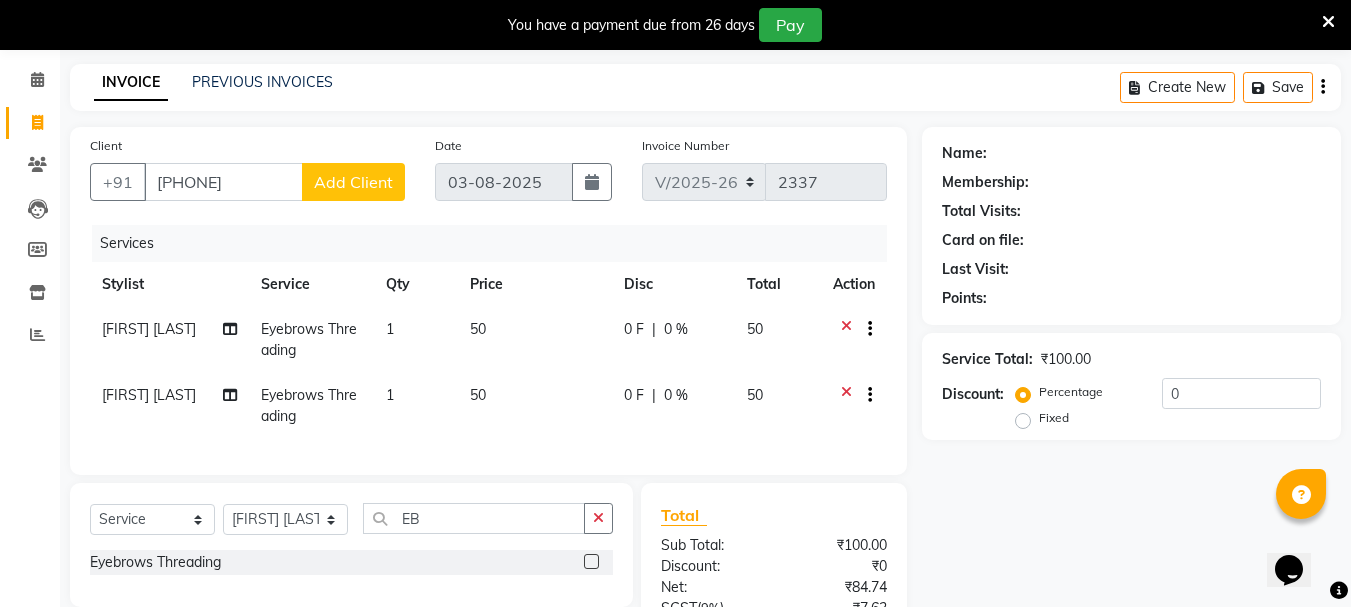 click on "Add Client" 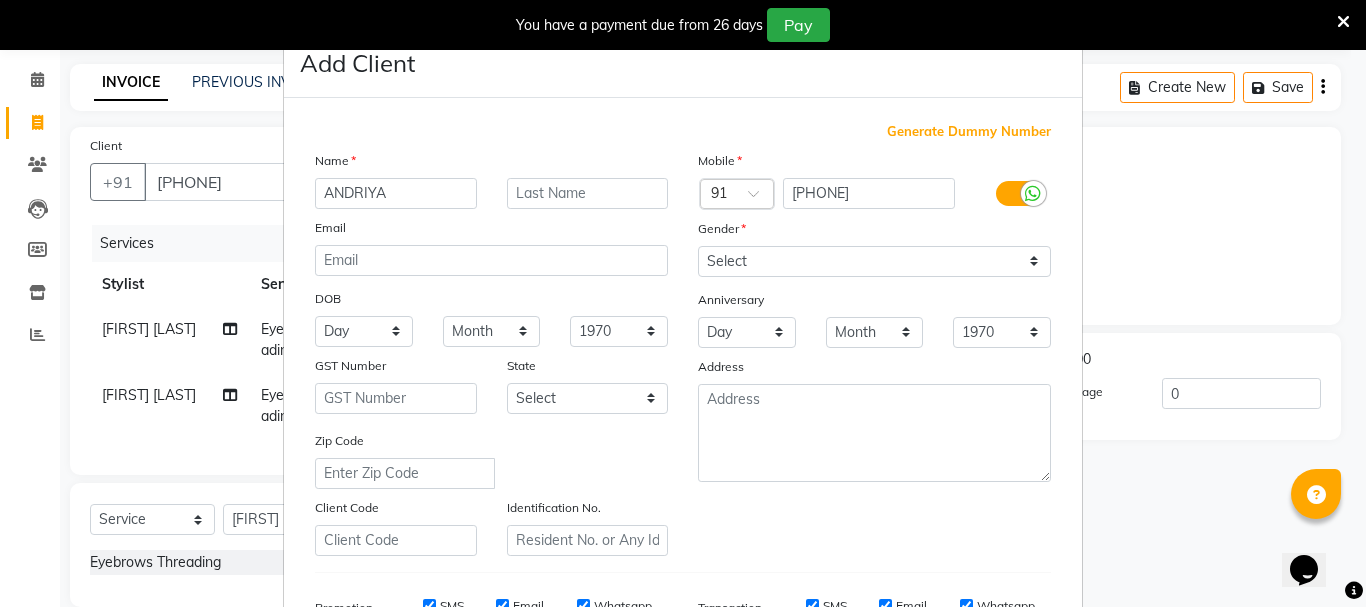 type on "ANDRIYA" 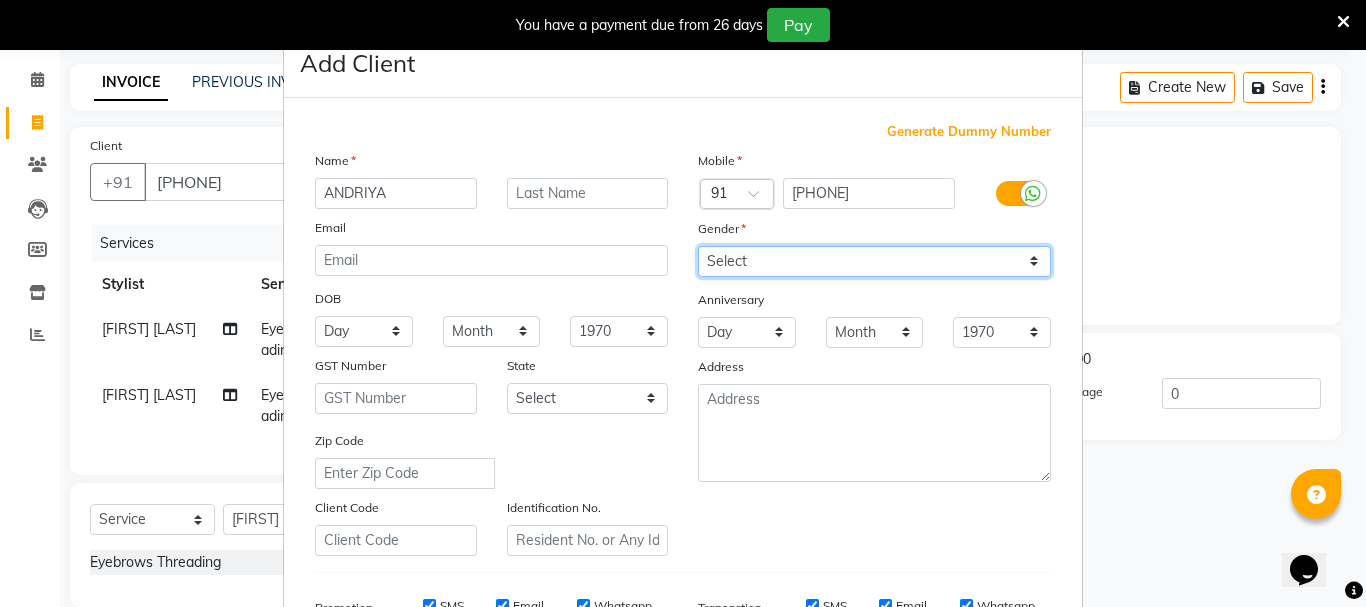 click on "Select Male Female Other Prefer Not To Say" at bounding box center (874, 261) 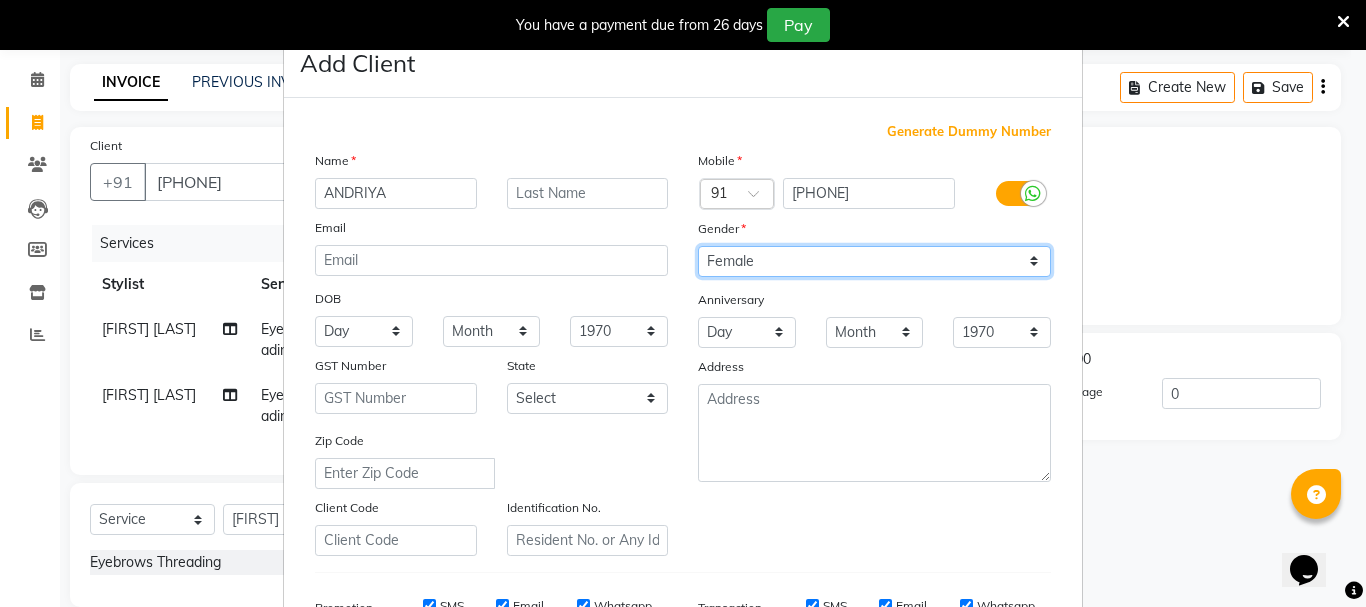 click on "Select Male Female Other Prefer Not To Say" at bounding box center [874, 261] 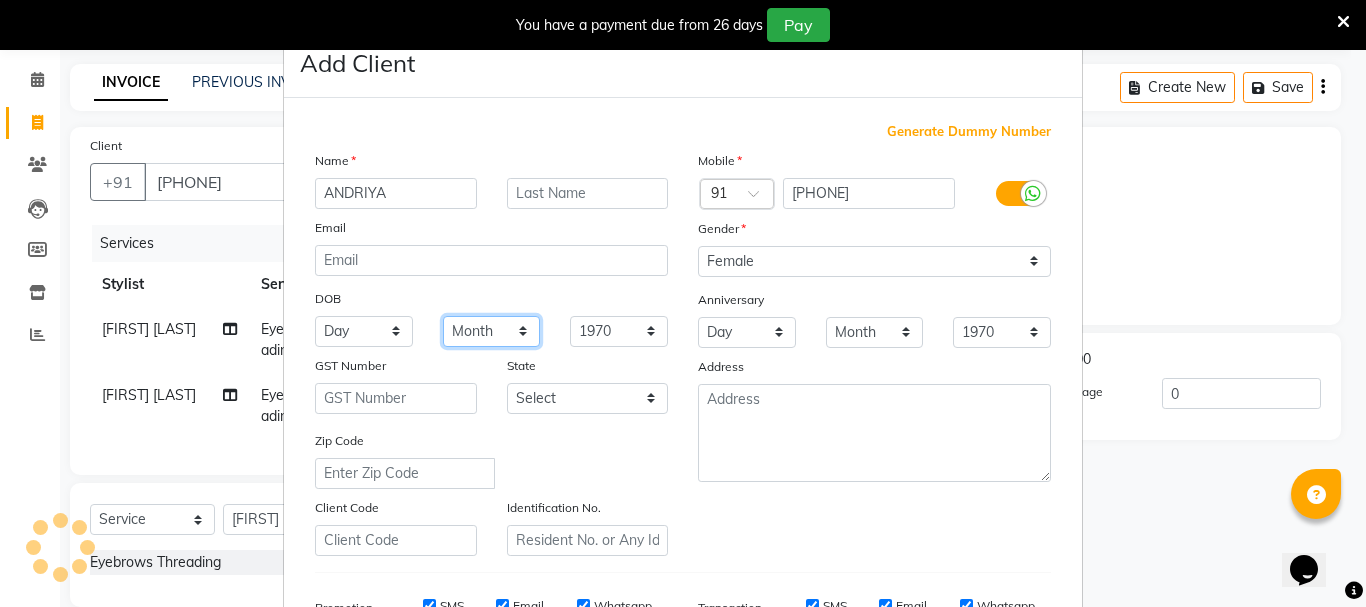 click on "Month January February March April May June July August September October November December" at bounding box center [492, 331] 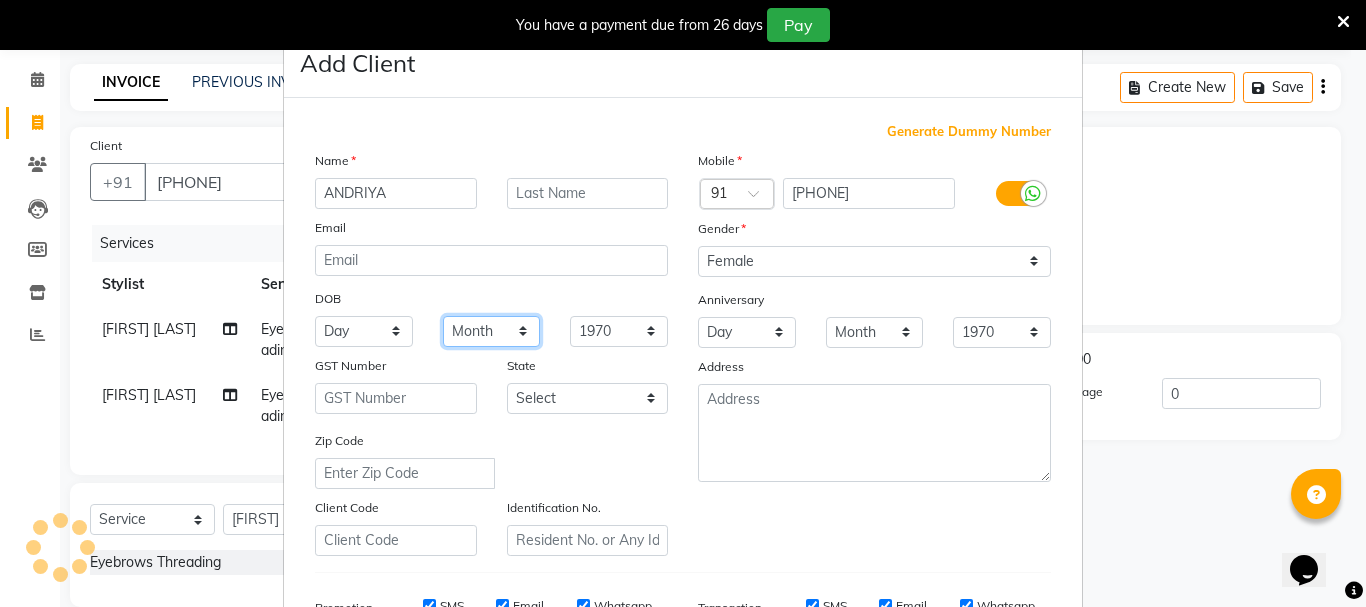 select on "02" 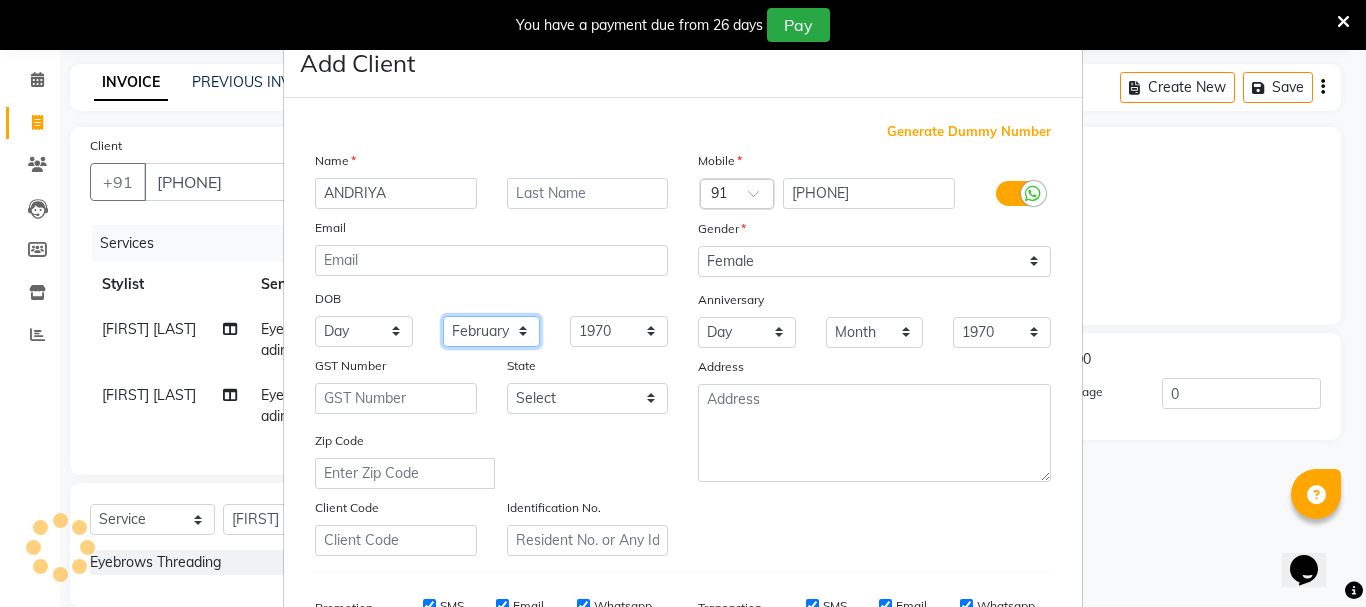 click on "Month January February March April May June July August September October November December" at bounding box center (492, 331) 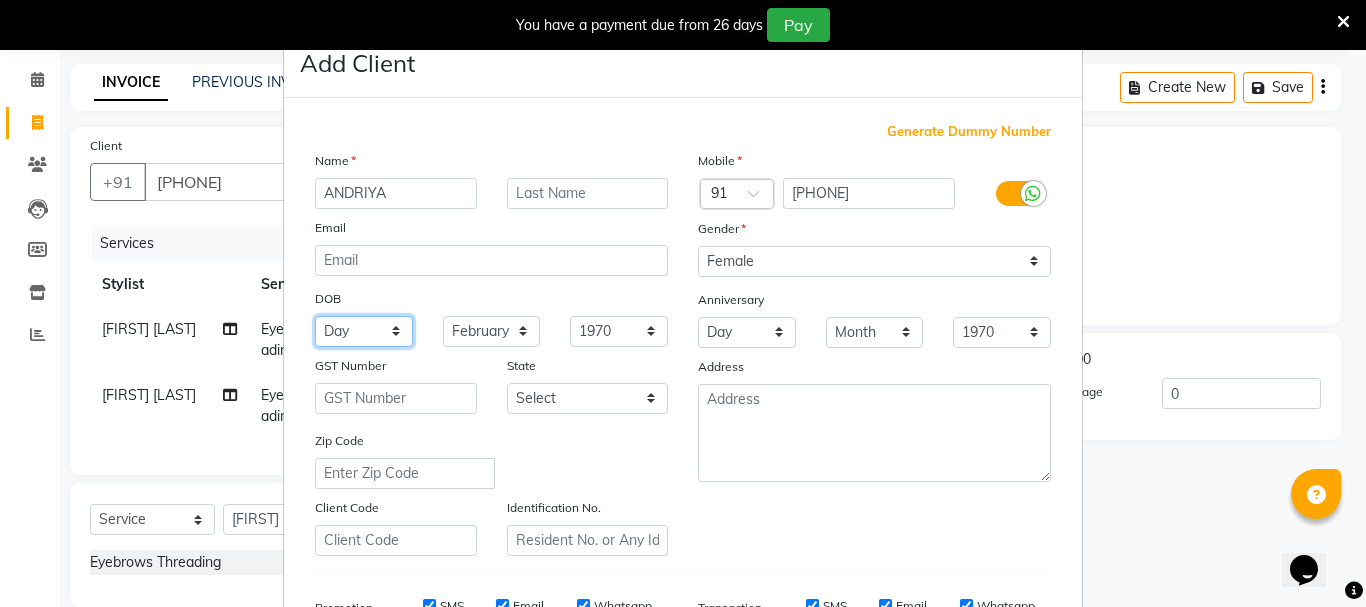 click on "Day 01 02 03 04 05 06 07 08 09 10 11 12 13 14 15 16 17 18 19 20 21 22 23 24 25 26 27 28 29 30 31" at bounding box center [364, 331] 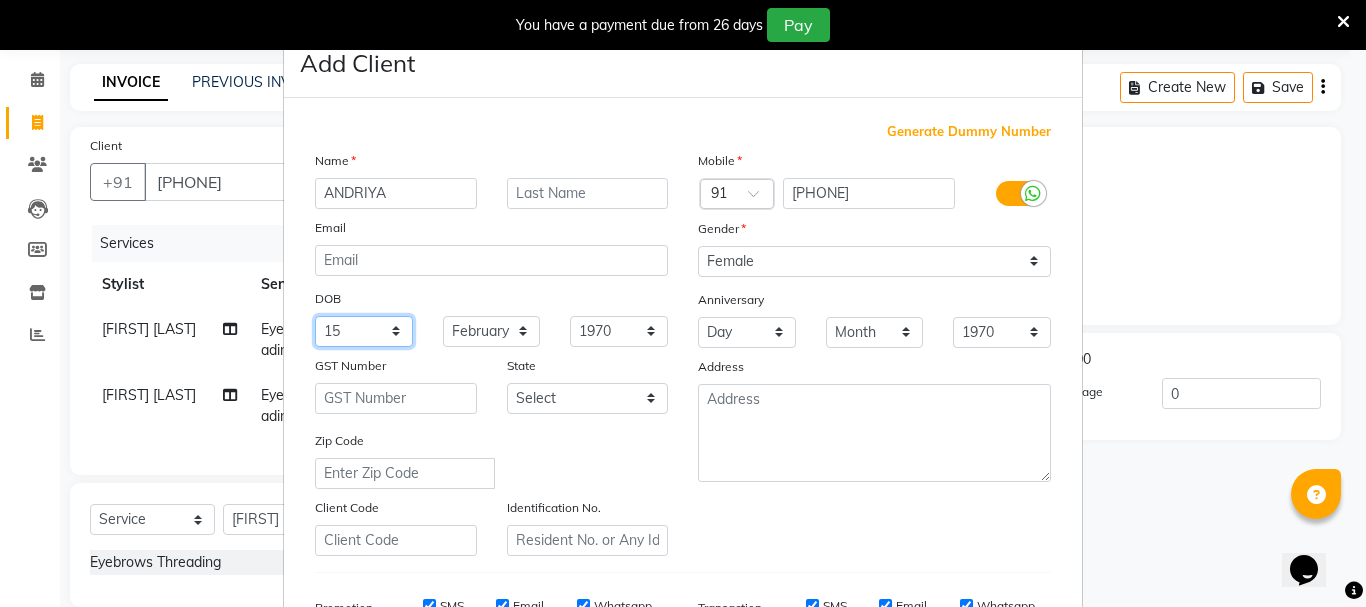 click on "Day 01 02 03 04 05 06 07 08 09 10 11 12 13 14 15 16 17 18 19 20 21 22 23 24 25 26 27 28 29 30 31" at bounding box center [364, 331] 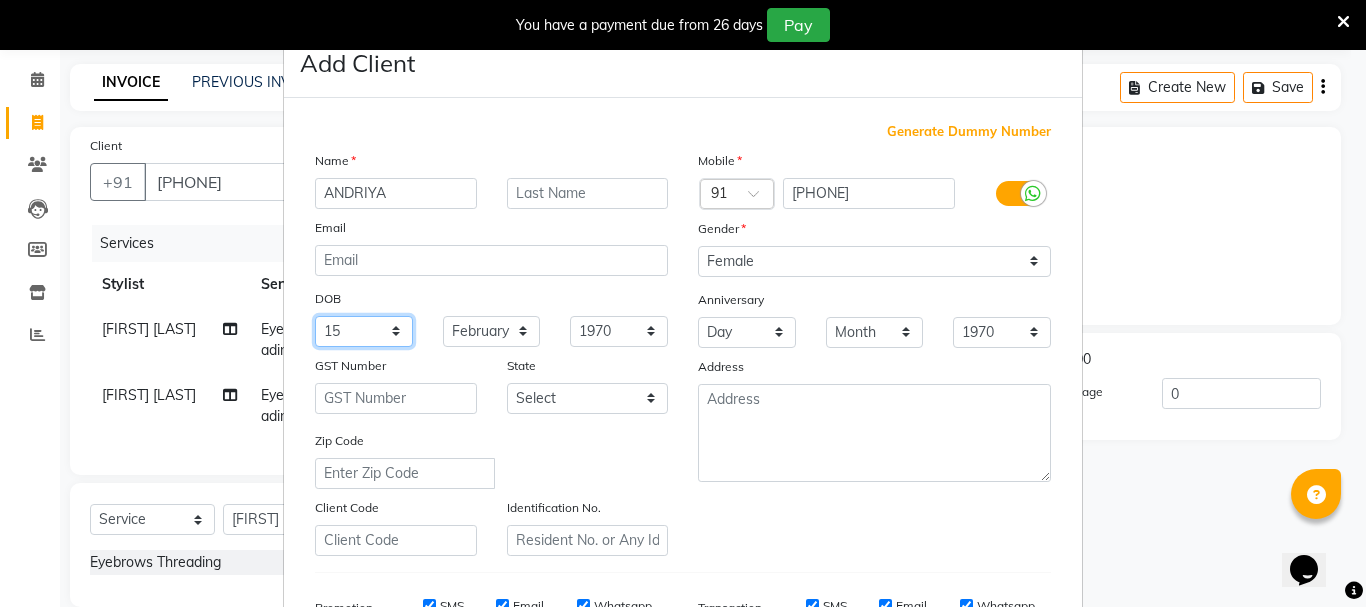 scroll, scrollTop: 316, scrollLeft: 0, axis: vertical 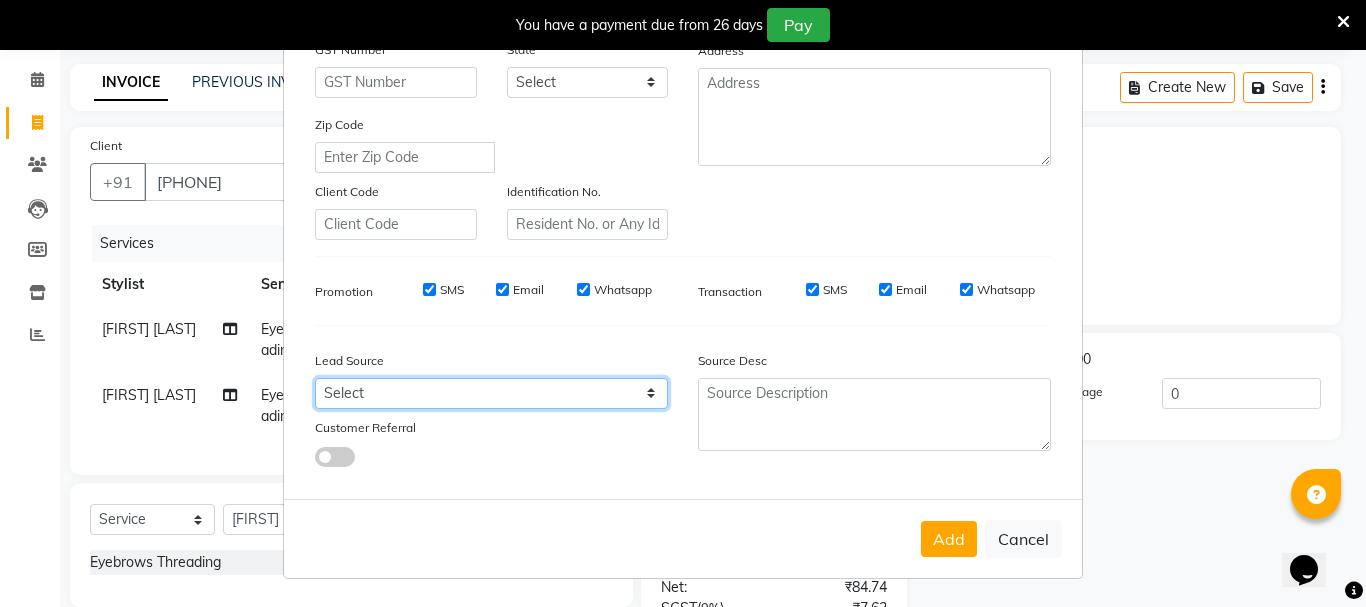 click on "Select Walk-in Referral Internet Friend Word of Mouth Advertisement Facebook JustDial Google Other Instagram  YouTube  WhatsApp" at bounding box center (491, 393) 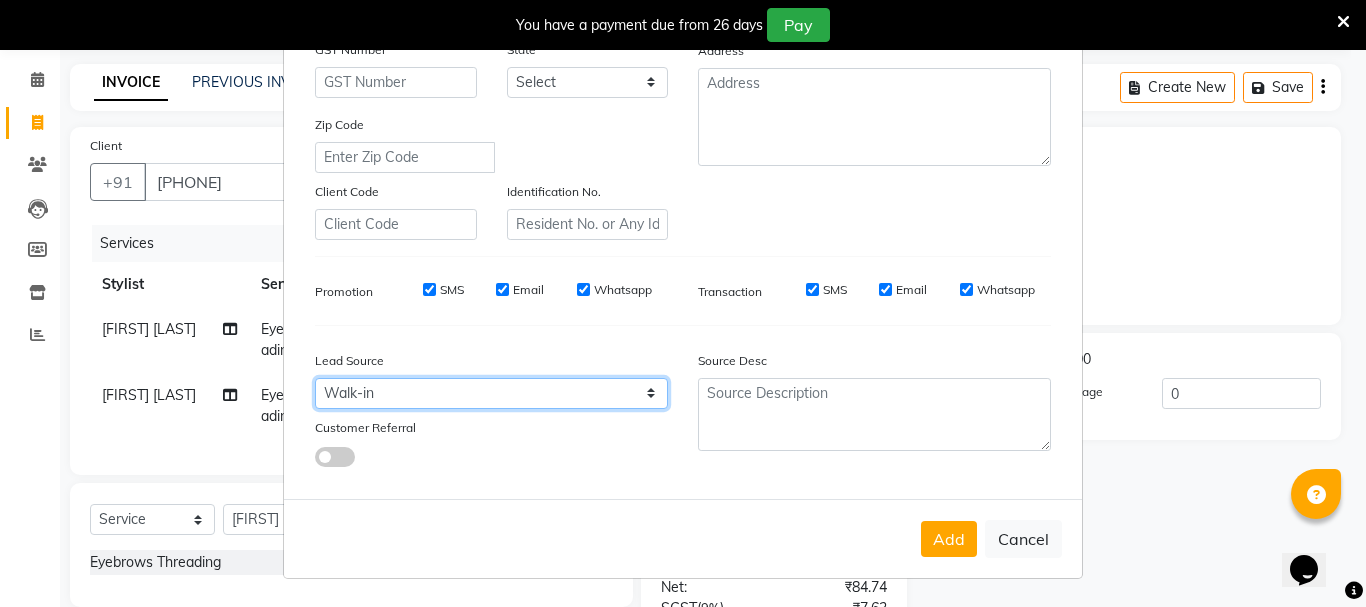 click on "Select Walk-in Referral Internet Friend Word of Mouth Advertisement Facebook JustDial Google Other Instagram  YouTube  WhatsApp" at bounding box center (491, 393) 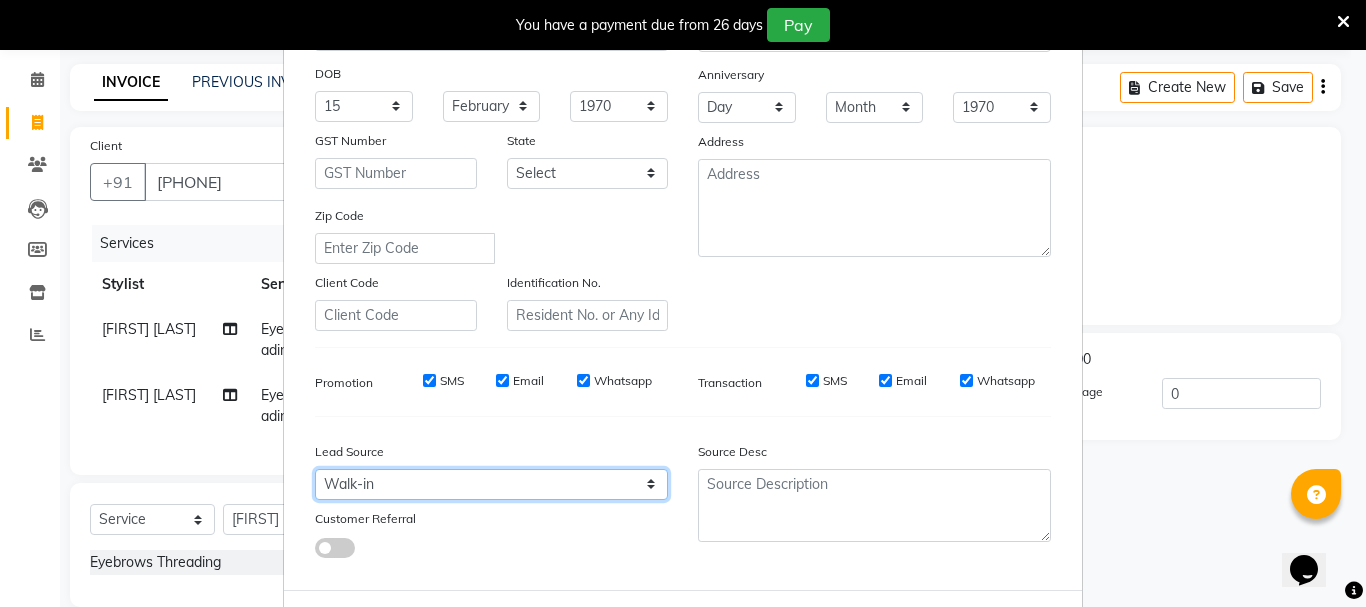 scroll, scrollTop: 0, scrollLeft: 0, axis: both 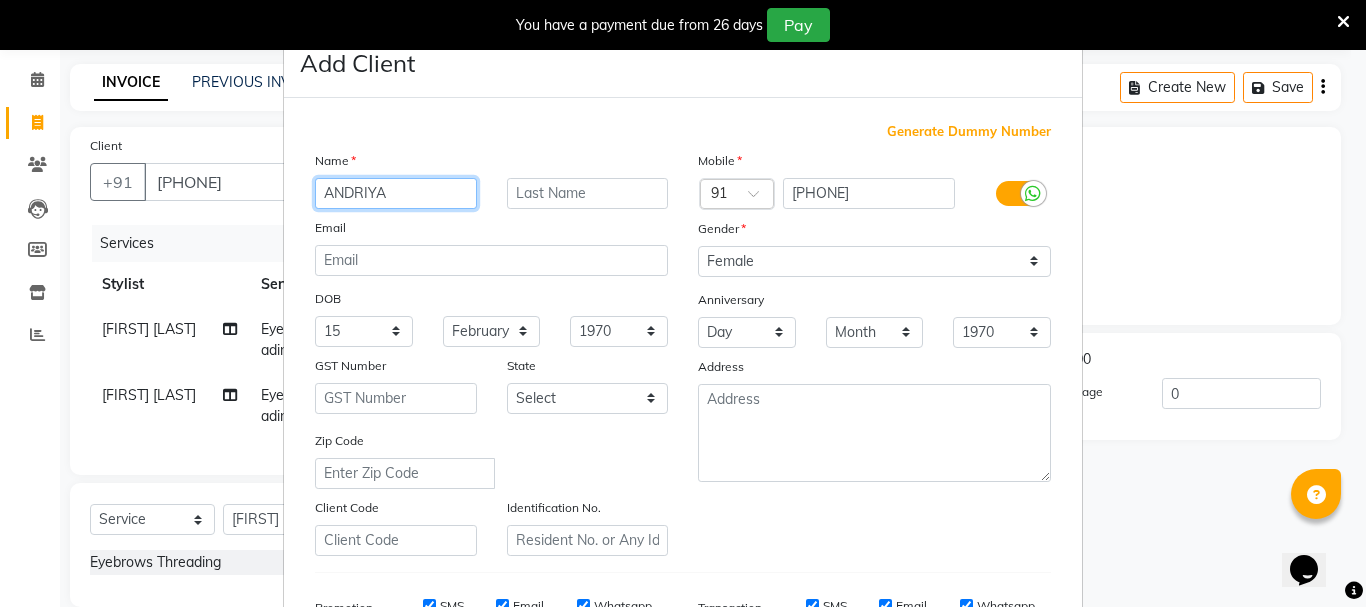 click on "ANDRIYA" at bounding box center [396, 193] 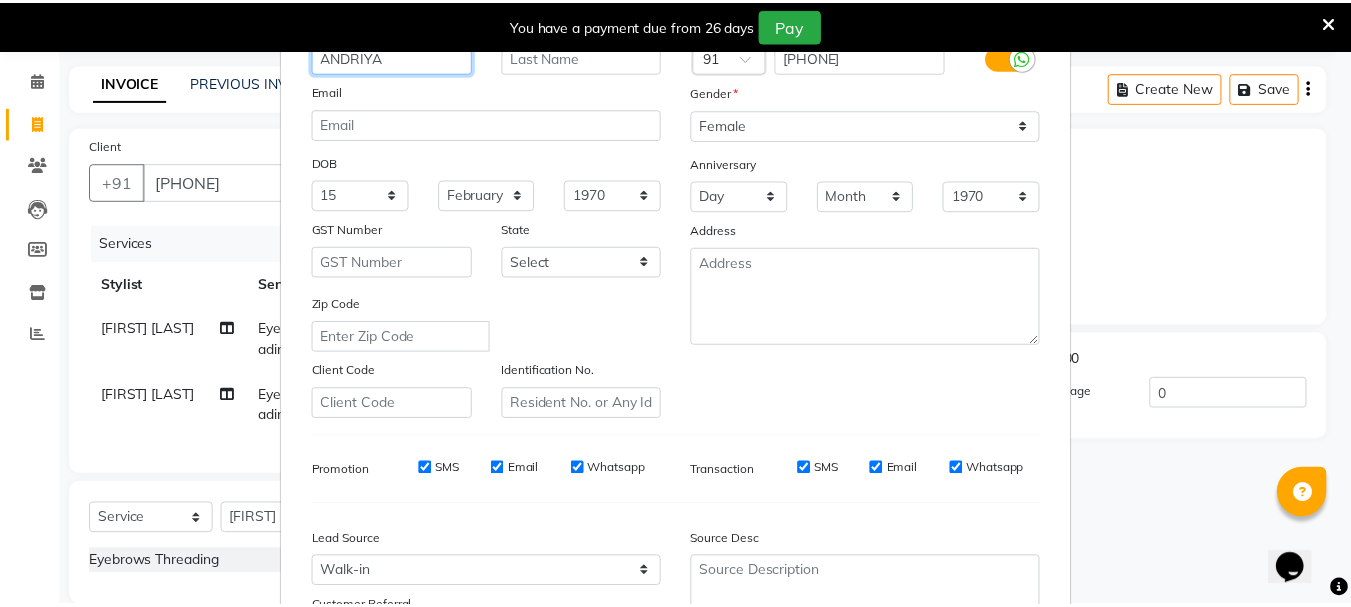 scroll, scrollTop: 316, scrollLeft: 0, axis: vertical 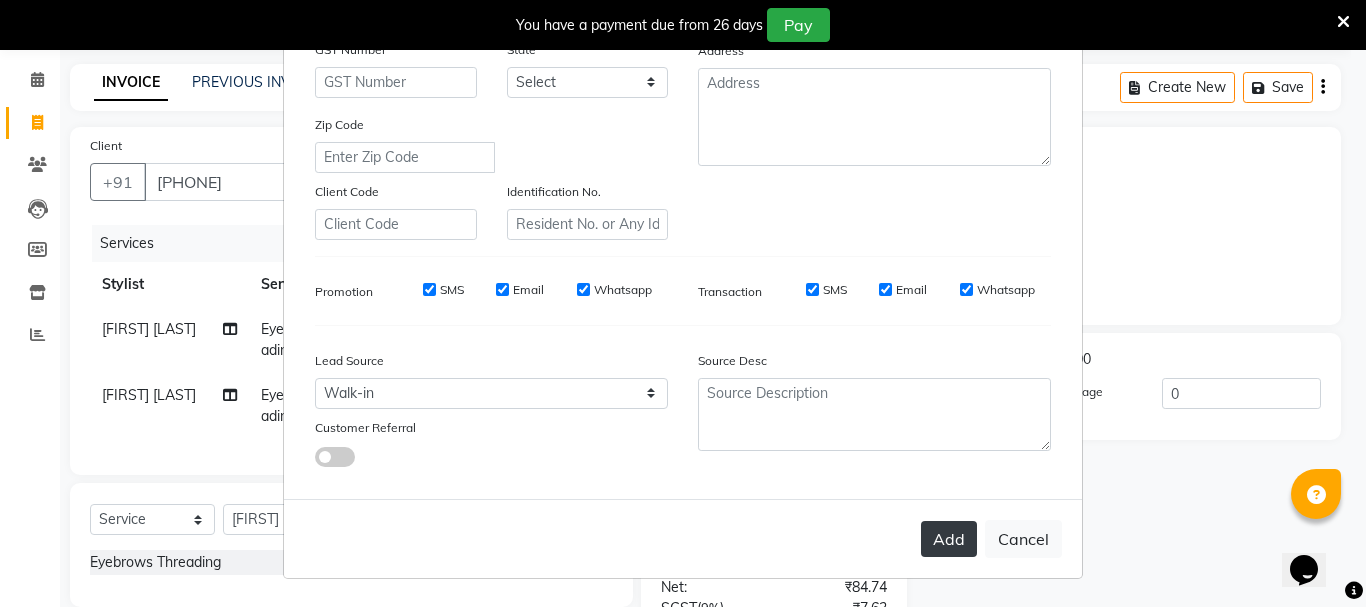 click on "Add" at bounding box center (949, 539) 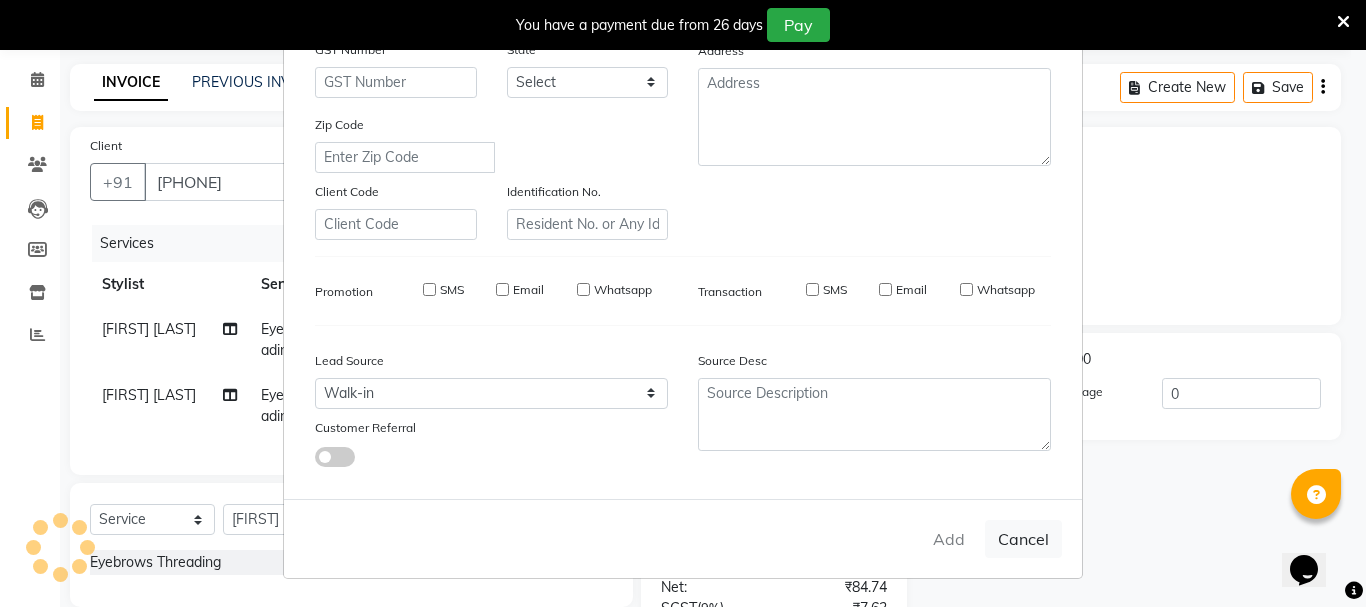 type 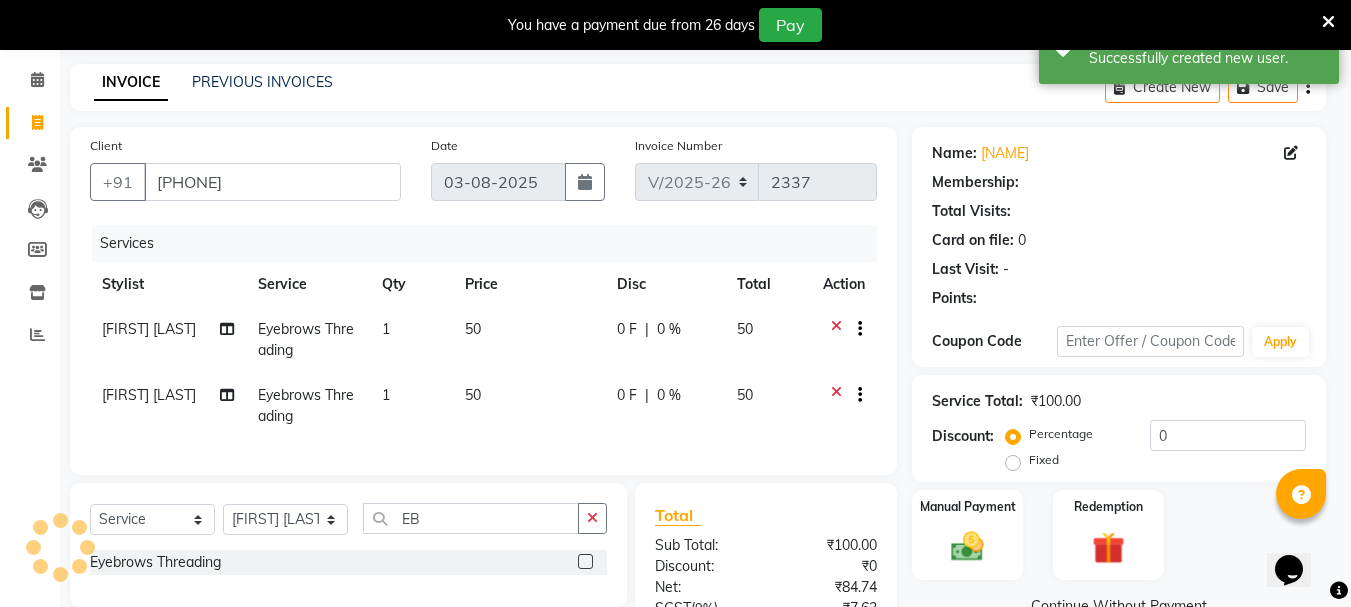 select on "1: Object" 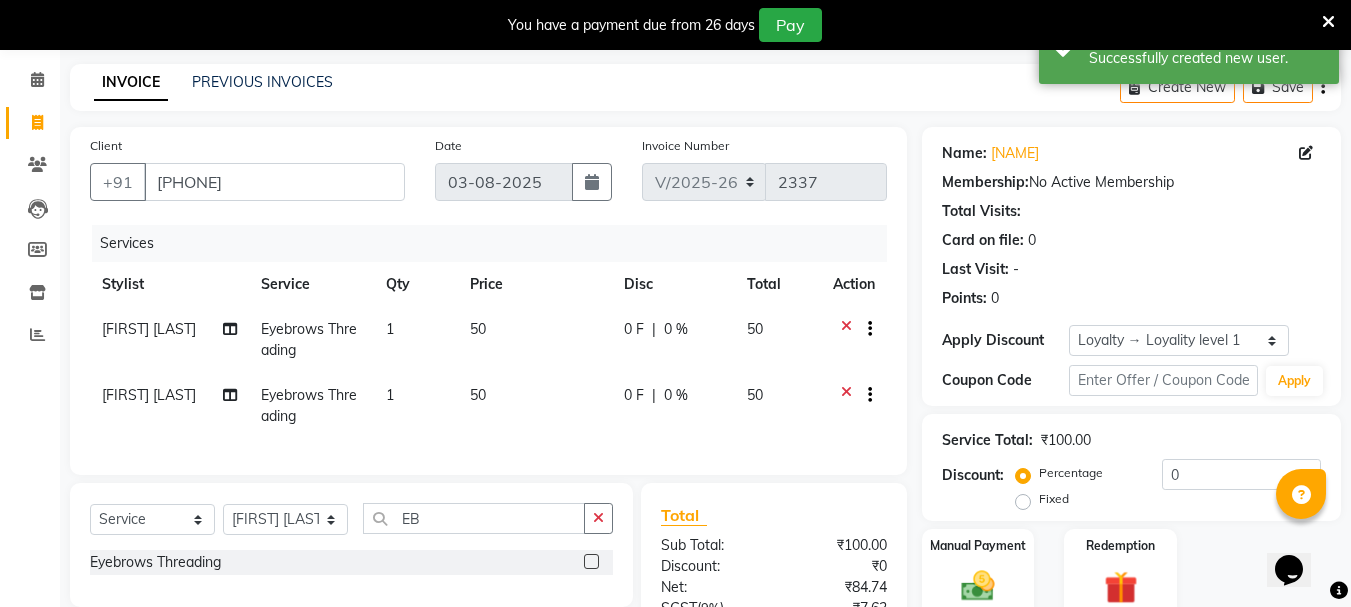 scroll, scrollTop: 288, scrollLeft: 0, axis: vertical 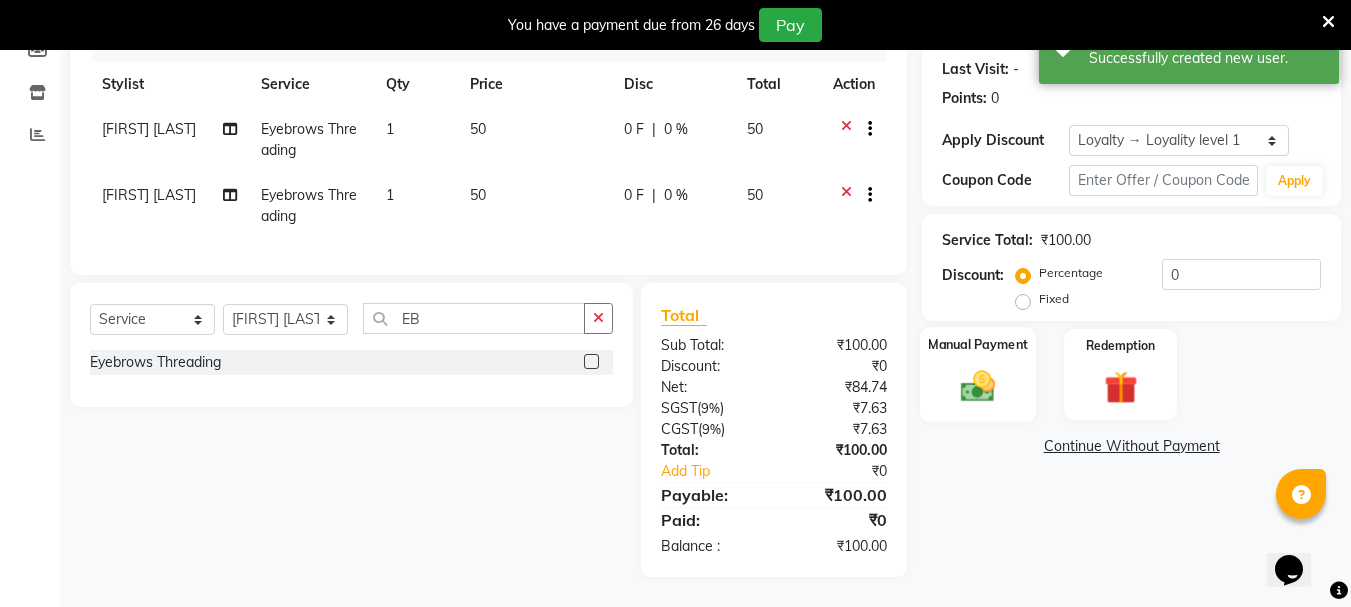 click 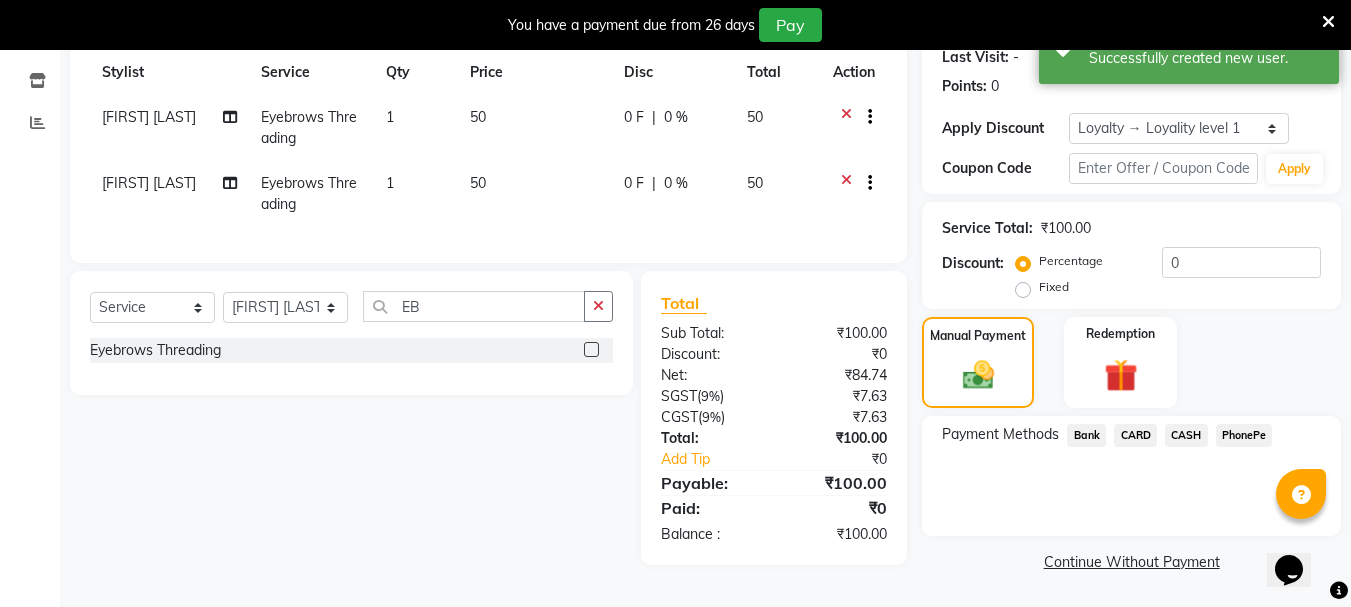 click on "CASH" 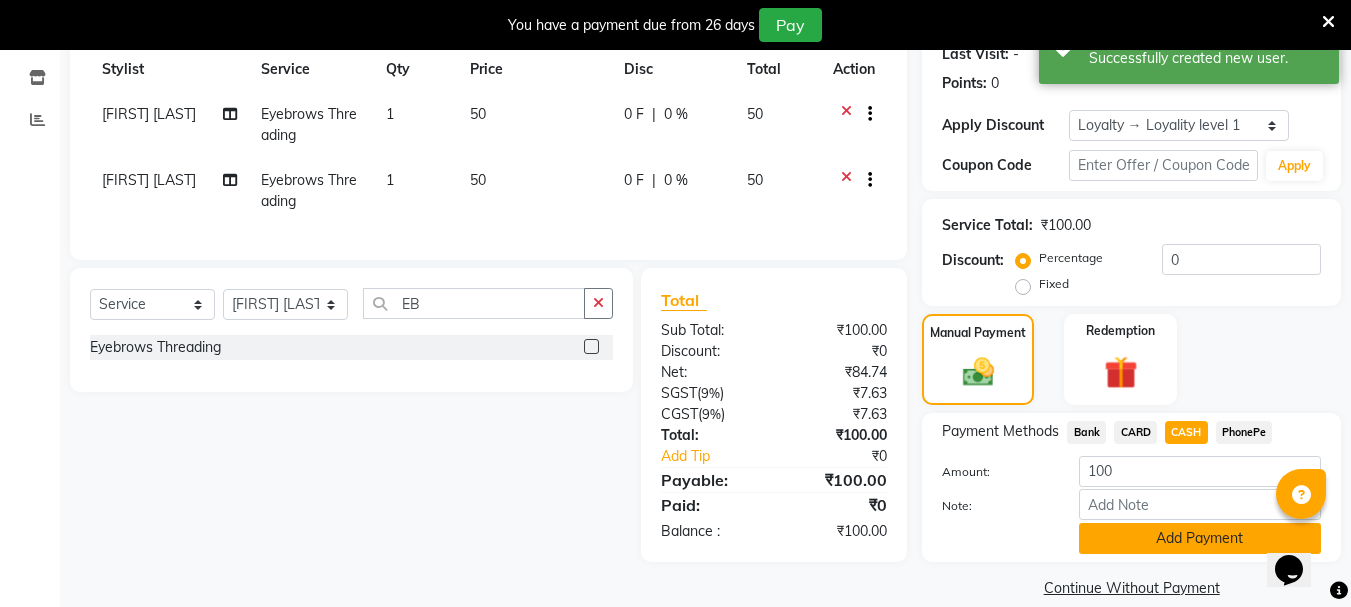 click on "Add Payment" 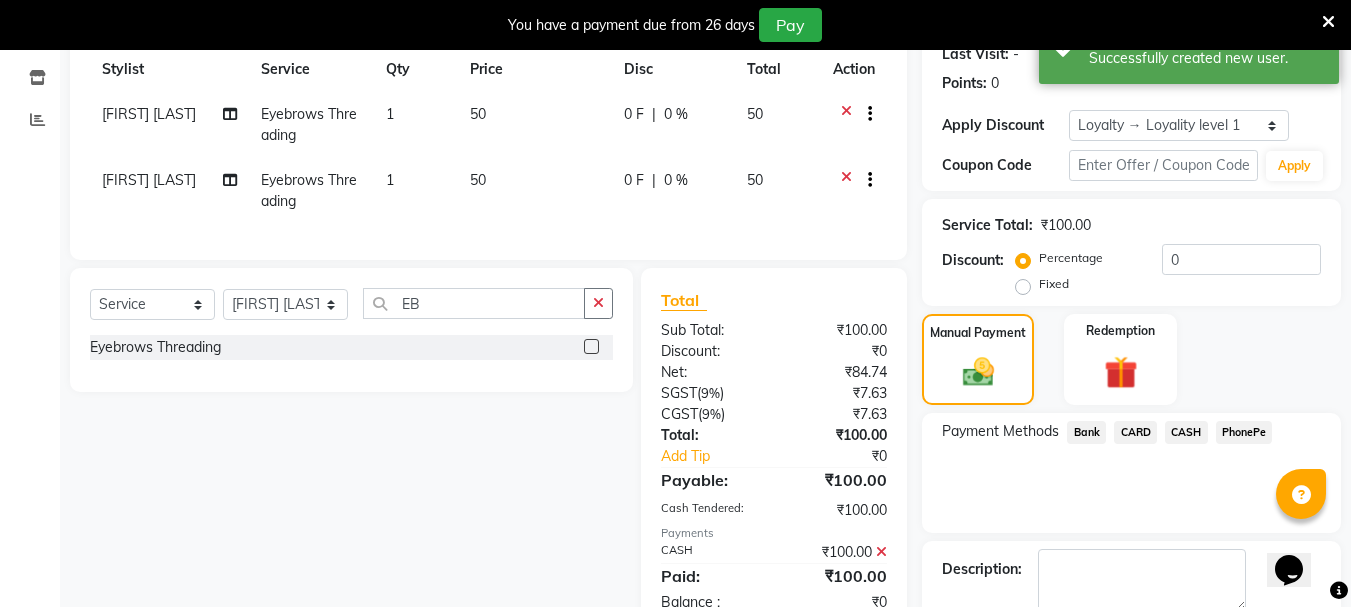 scroll, scrollTop: 458, scrollLeft: 0, axis: vertical 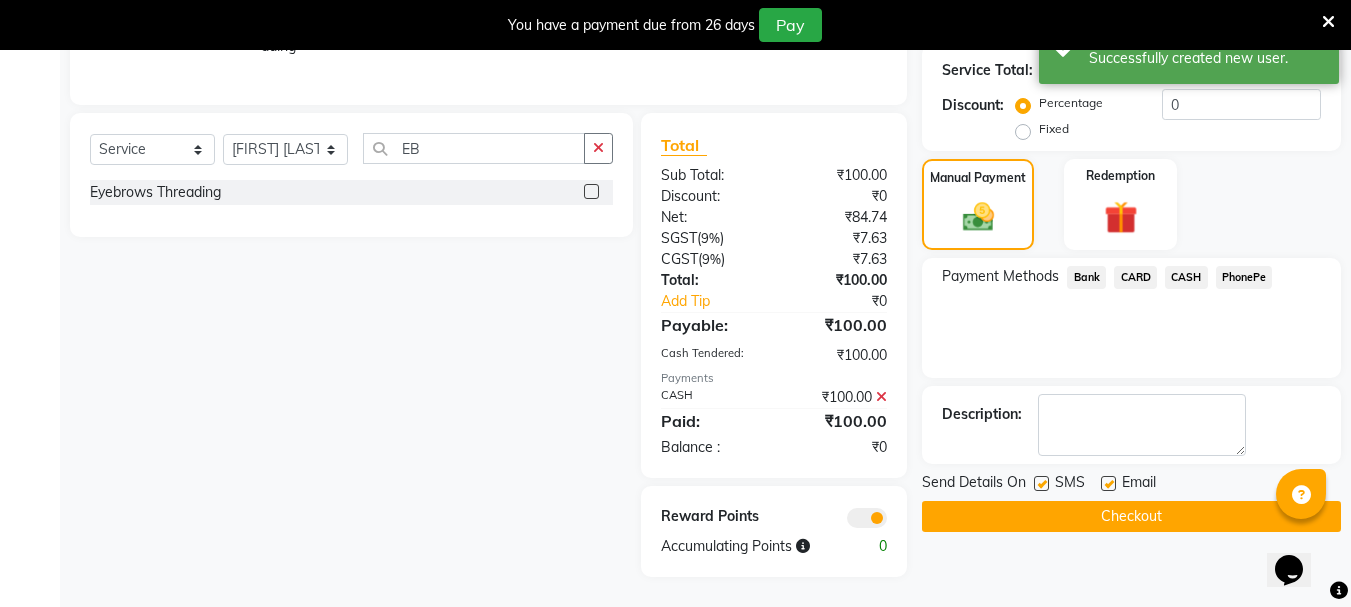 click on "Checkout" 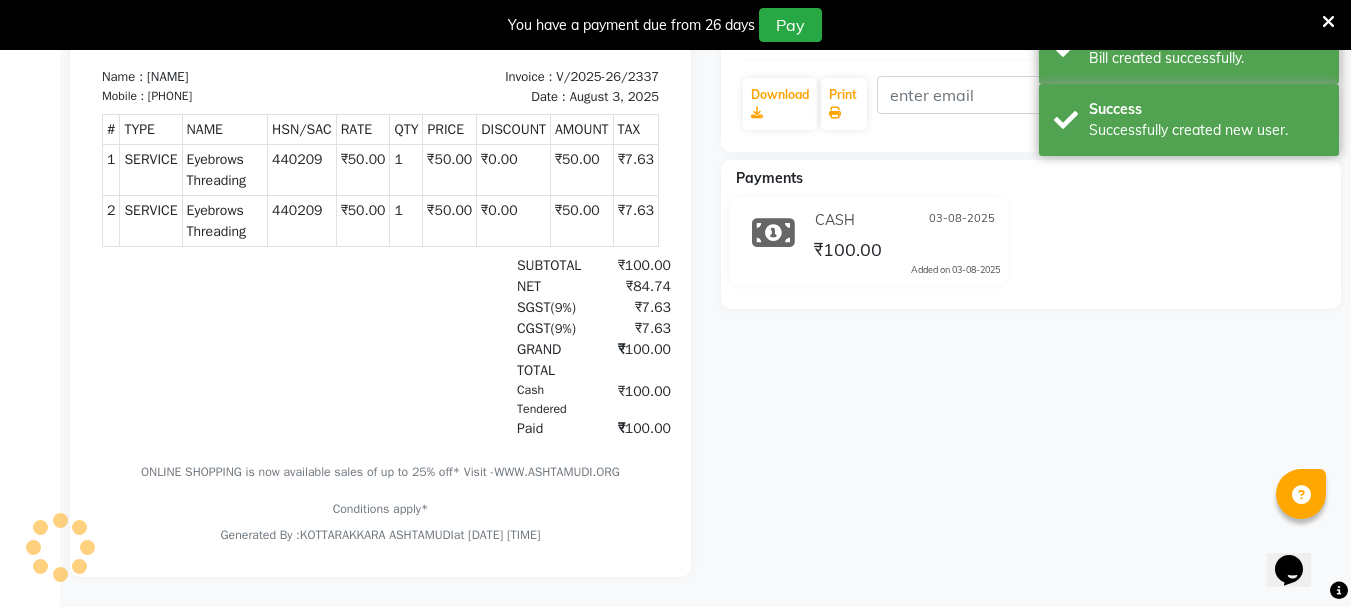 scroll, scrollTop: 0, scrollLeft: 0, axis: both 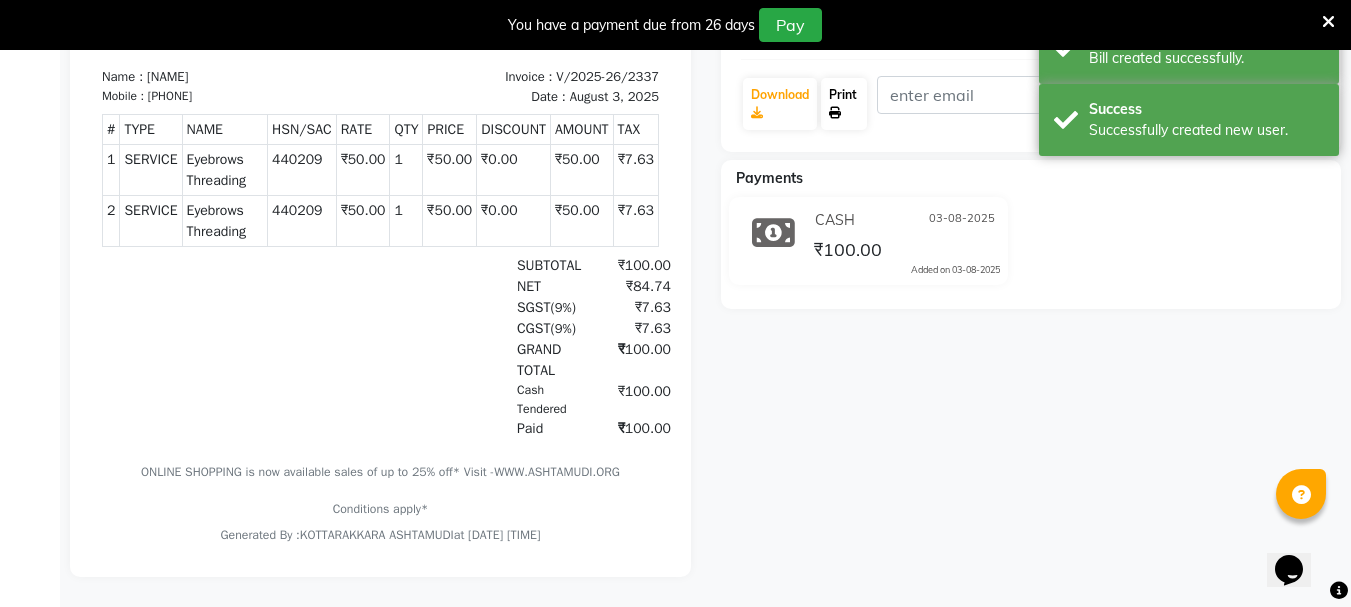 click on "Print" 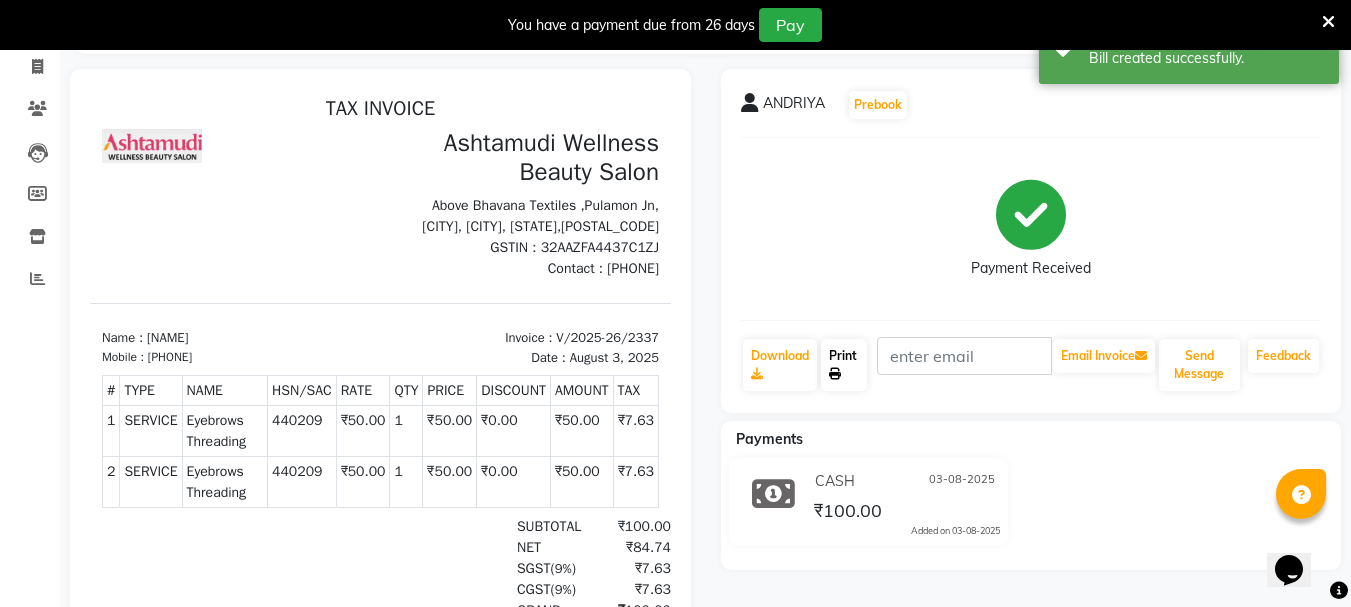 scroll, scrollTop: 0, scrollLeft: 0, axis: both 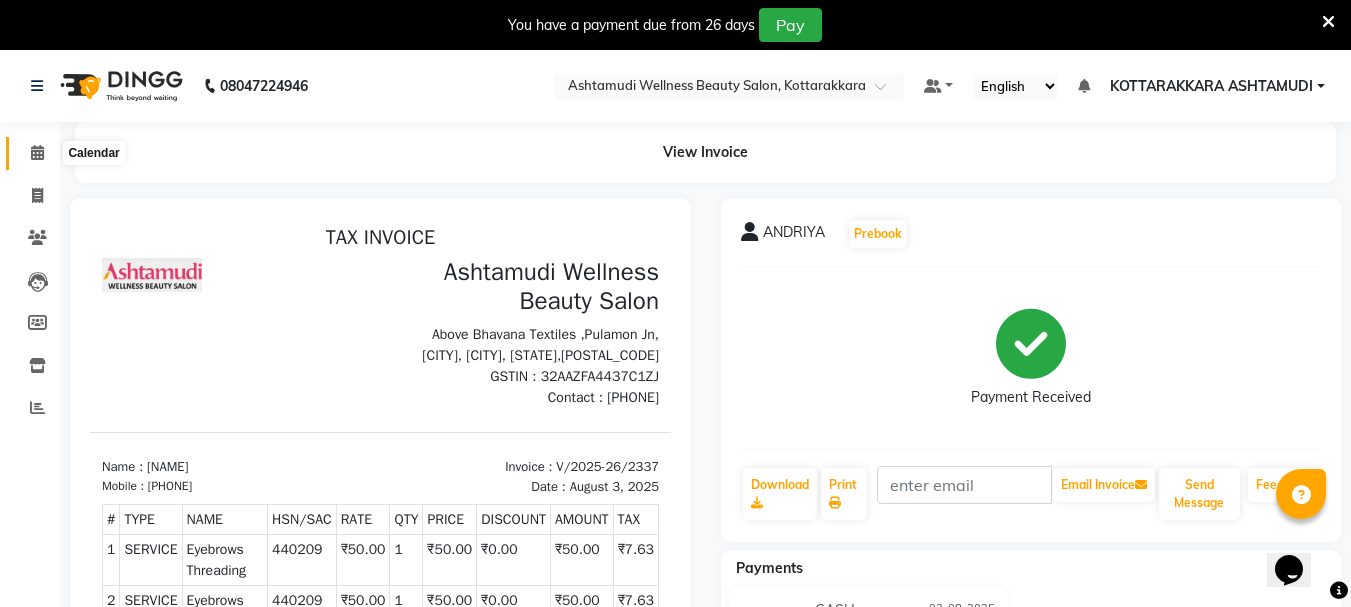 click 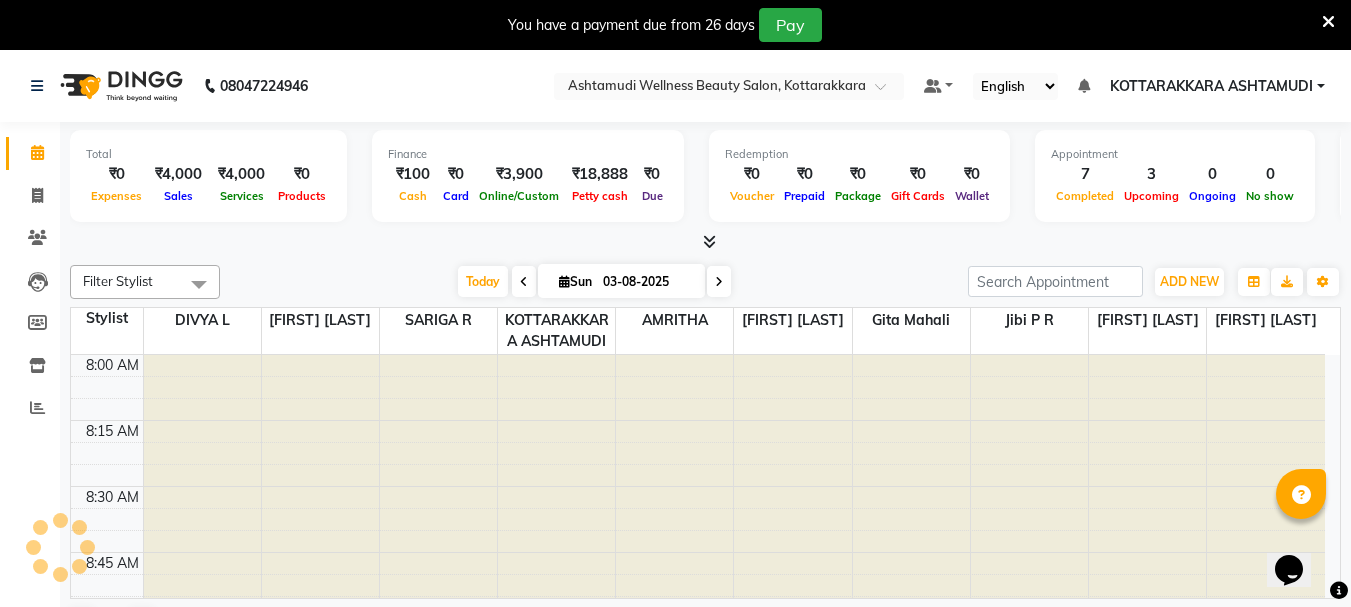 scroll, scrollTop: 1057, scrollLeft: 0, axis: vertical 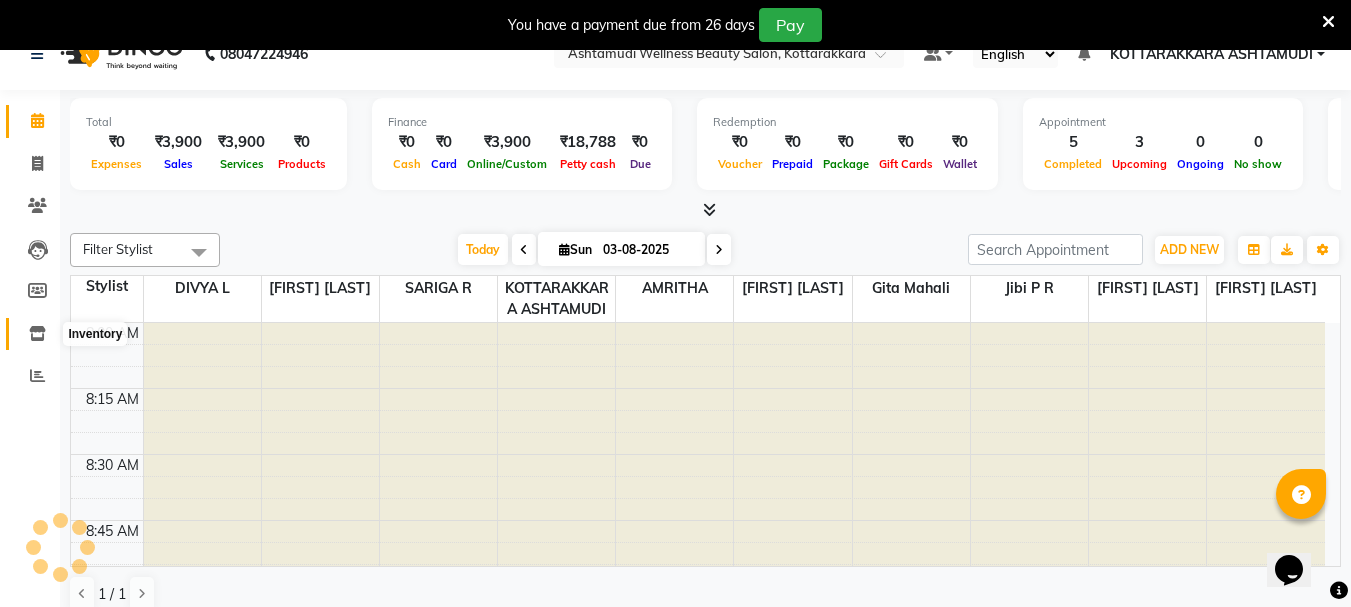 click 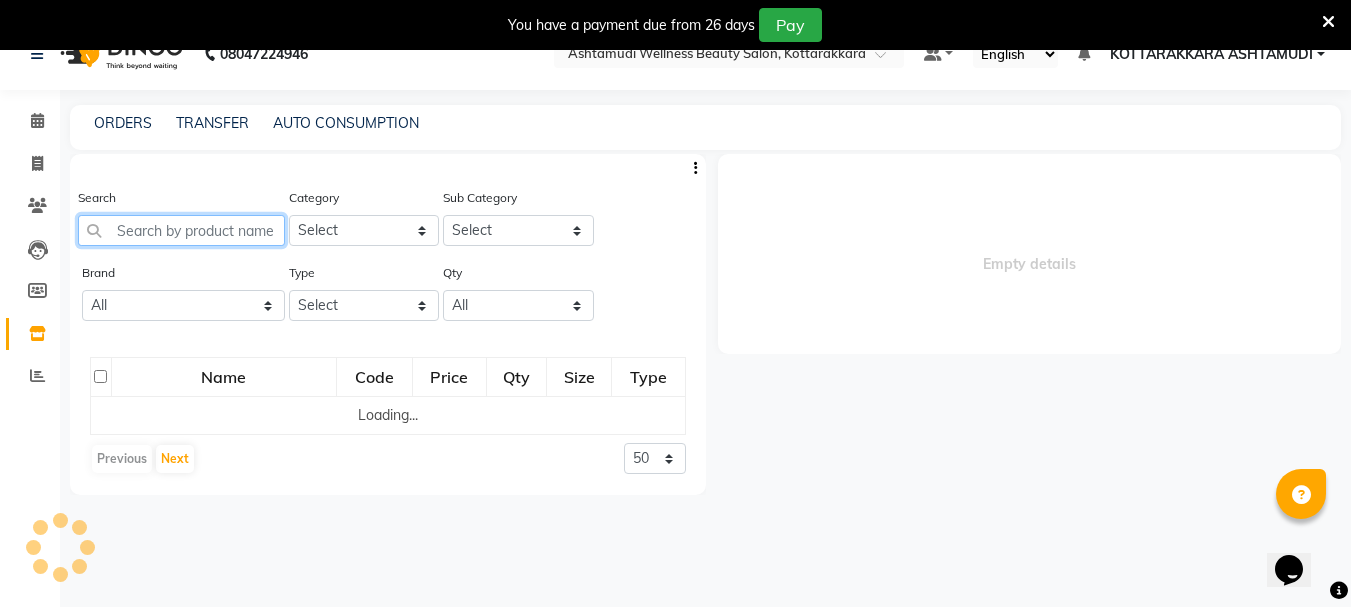 click 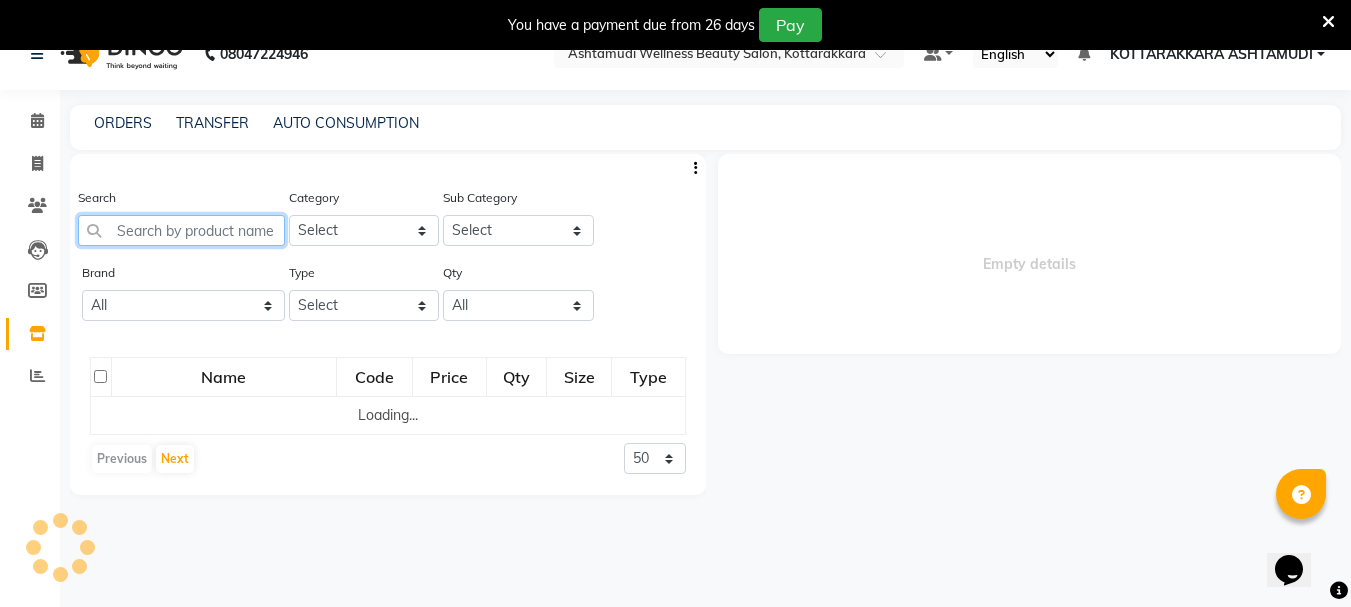 select 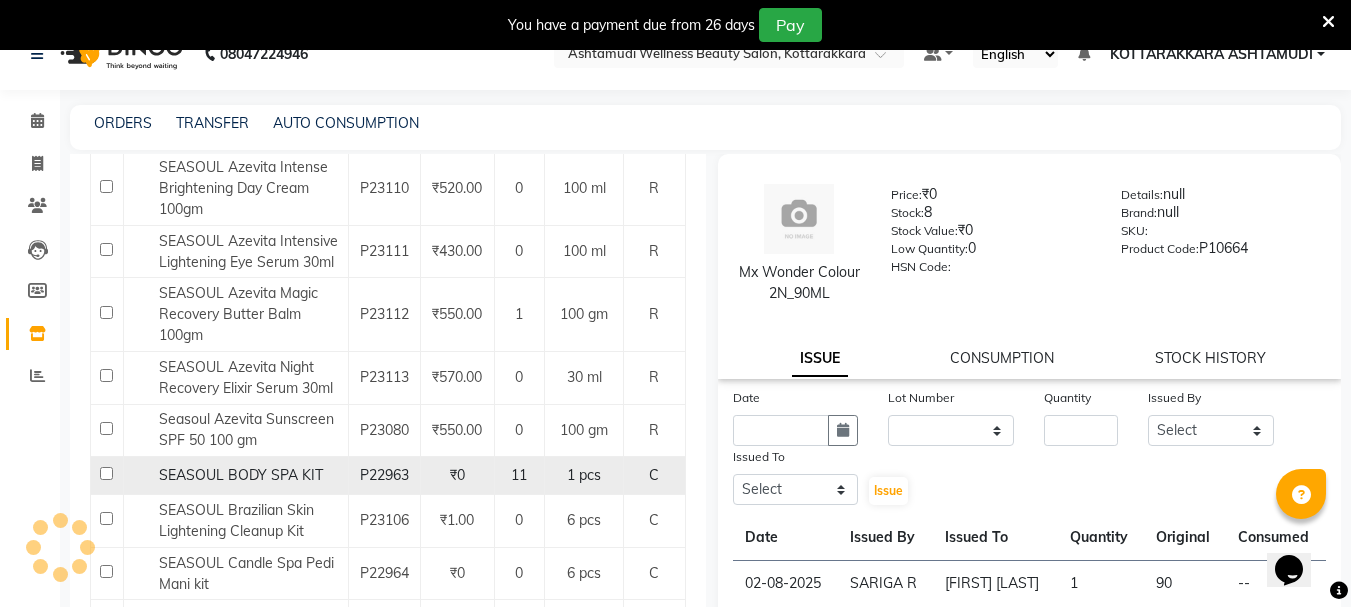 scroll, scrollTop: 600, scrollLeft: 0, axis: vertical 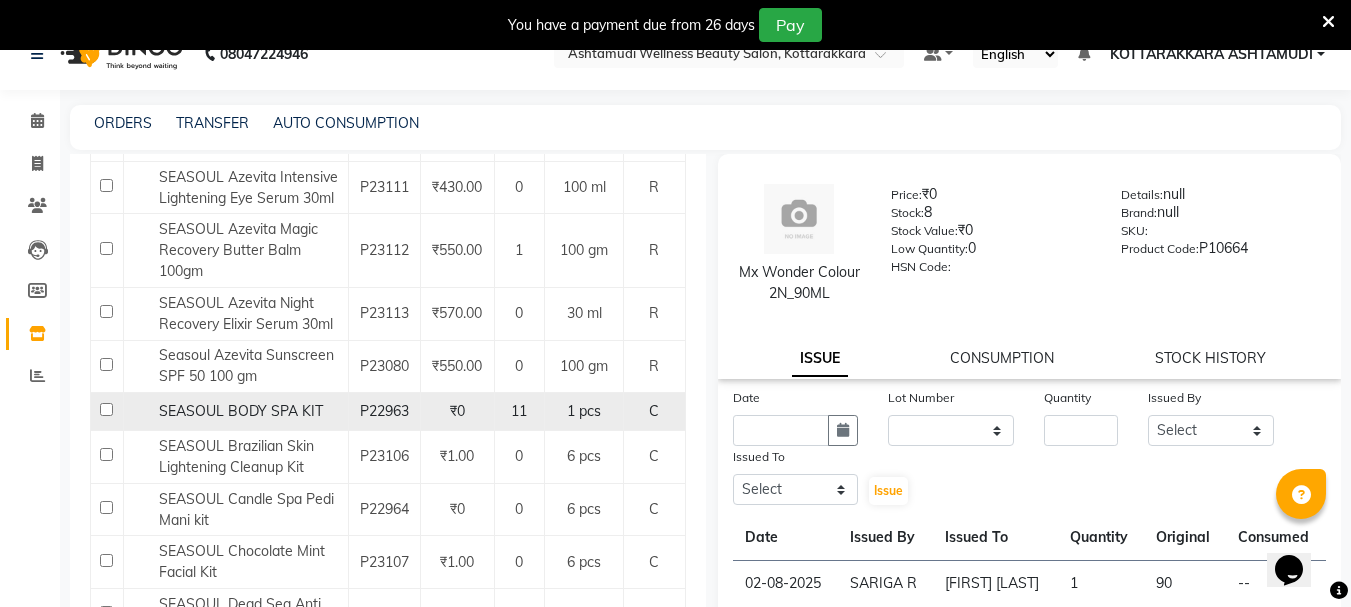 type on "SEASOUL" 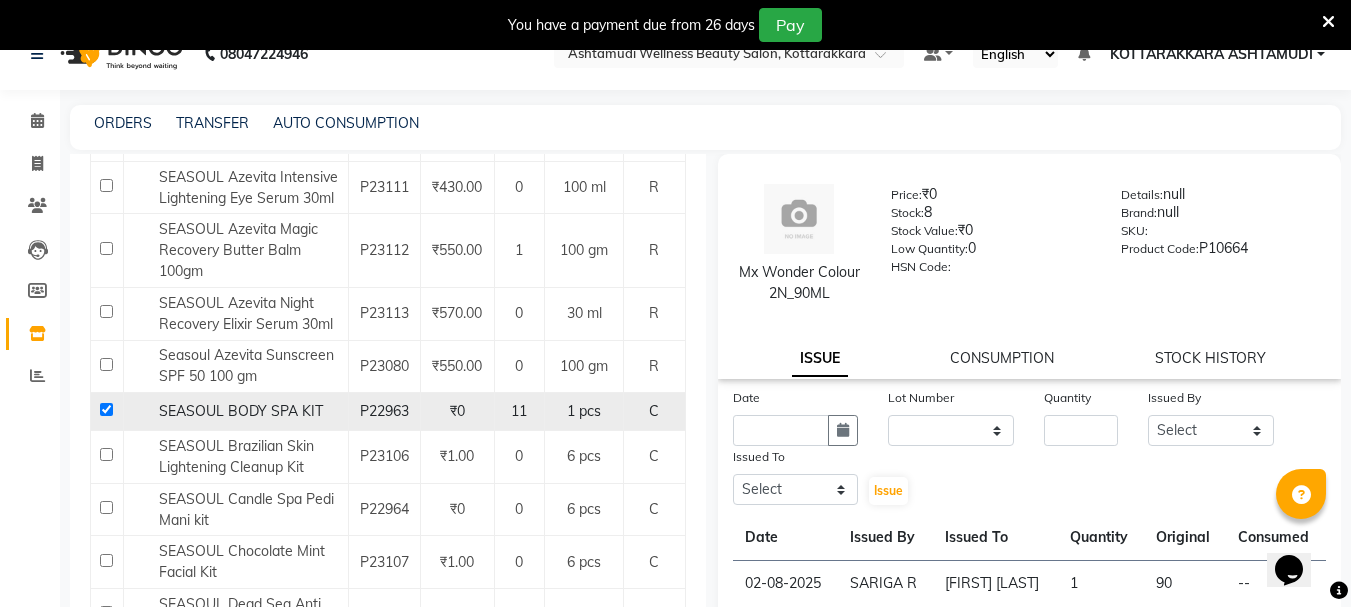 checkbox on "true" 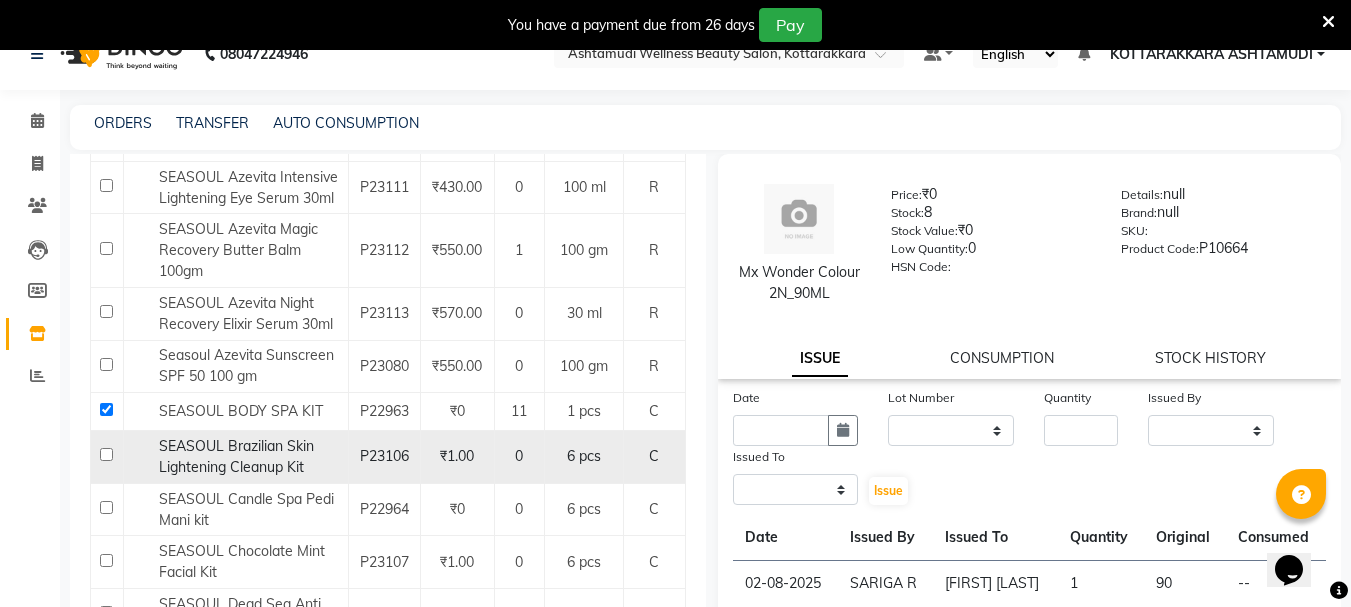 select 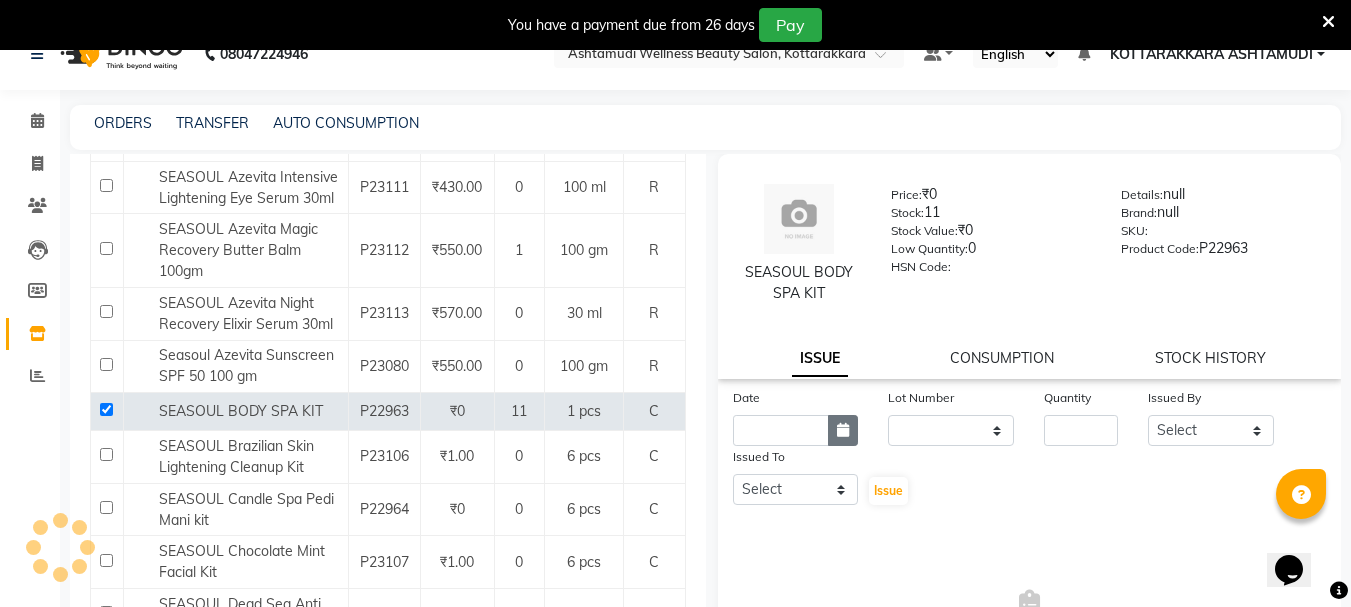 click 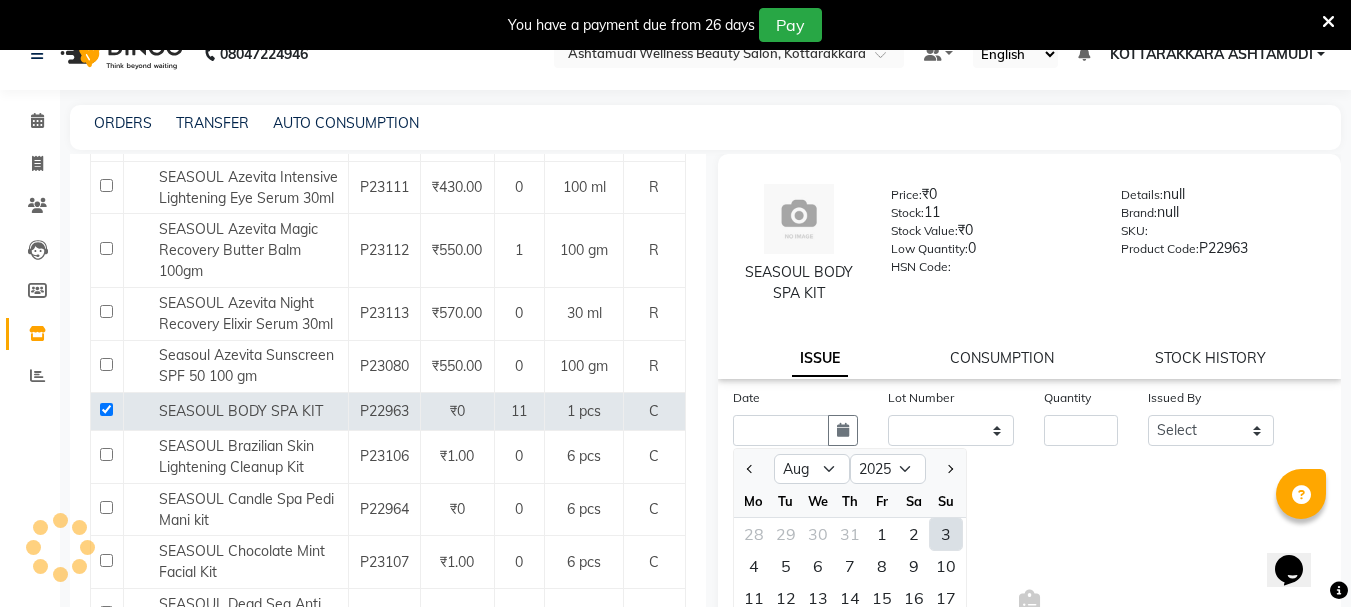click on "3" 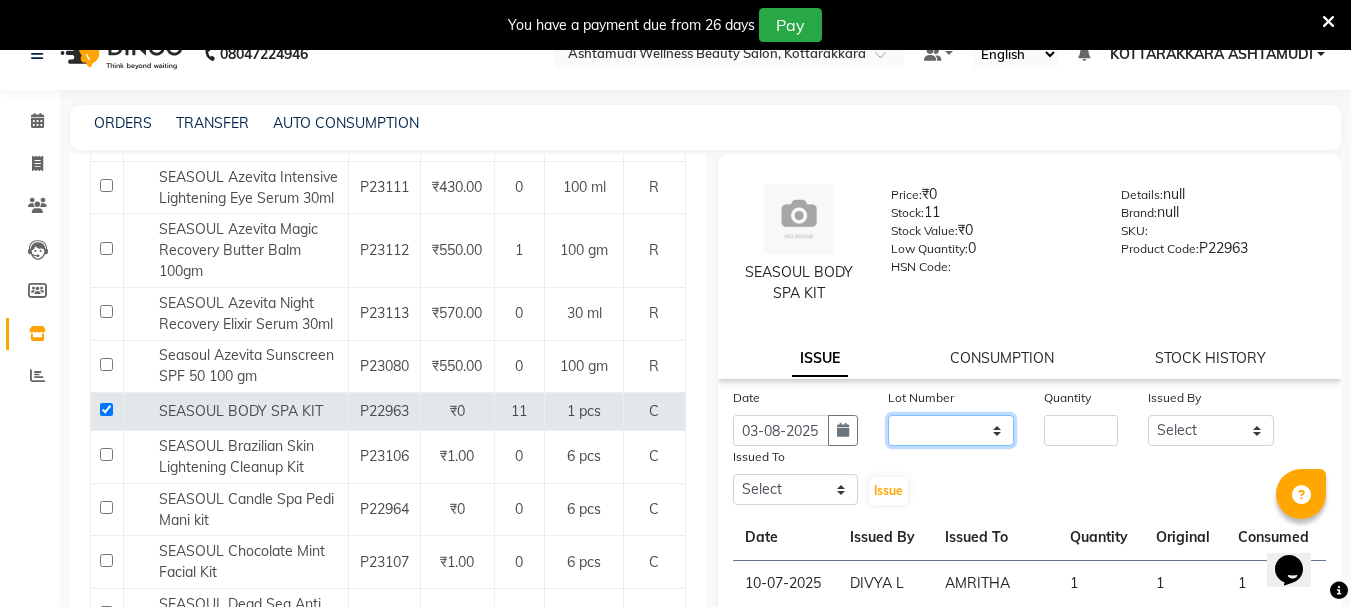 click on "None" 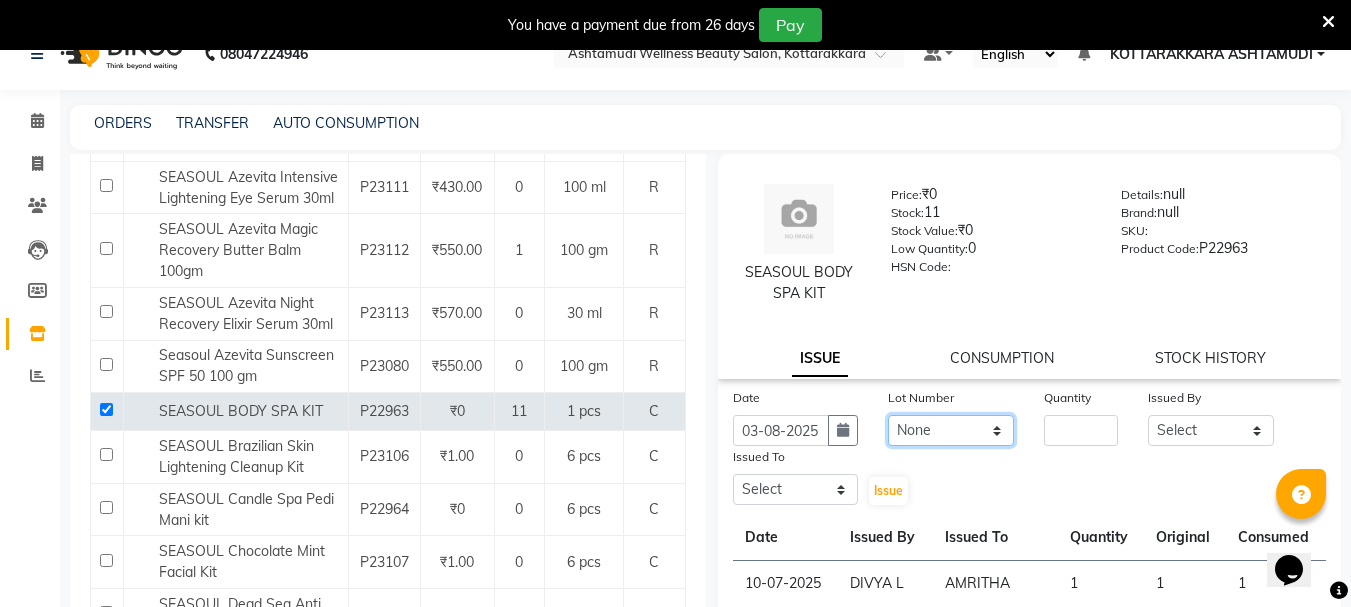click on "None" 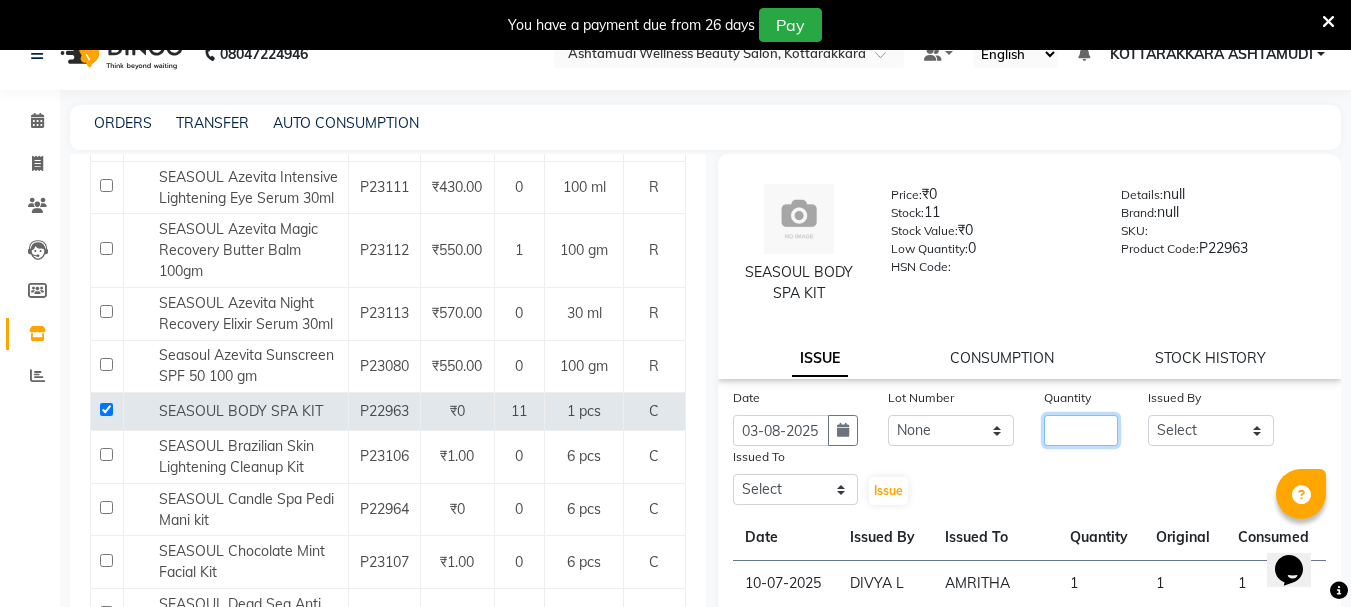 click 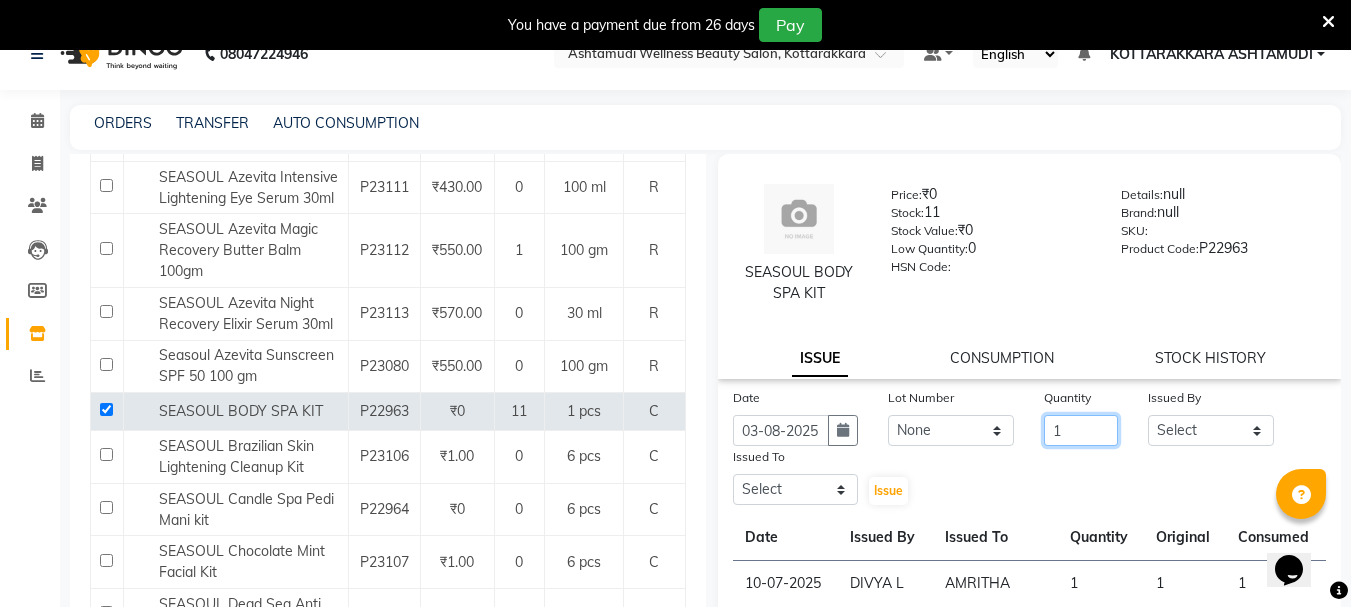 type on "1" 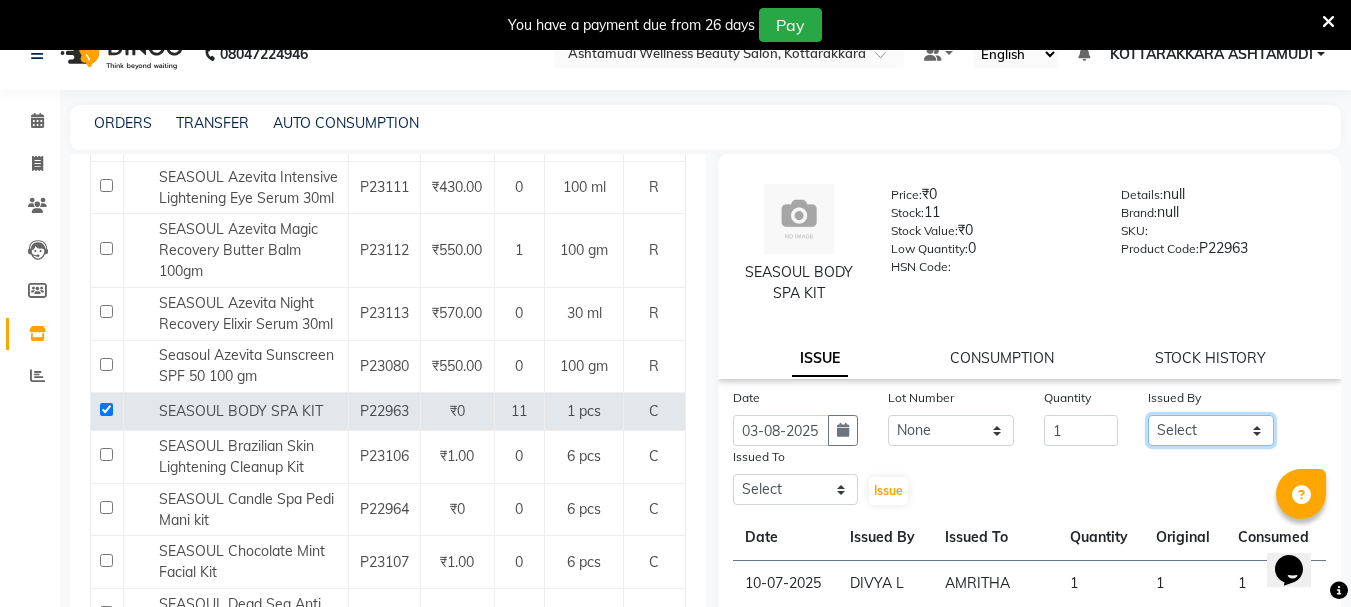 drag, startPoint x: 1238, startPoint y: 428, endPoint x: 1229, endPoint y: 433, distance: 10.29563 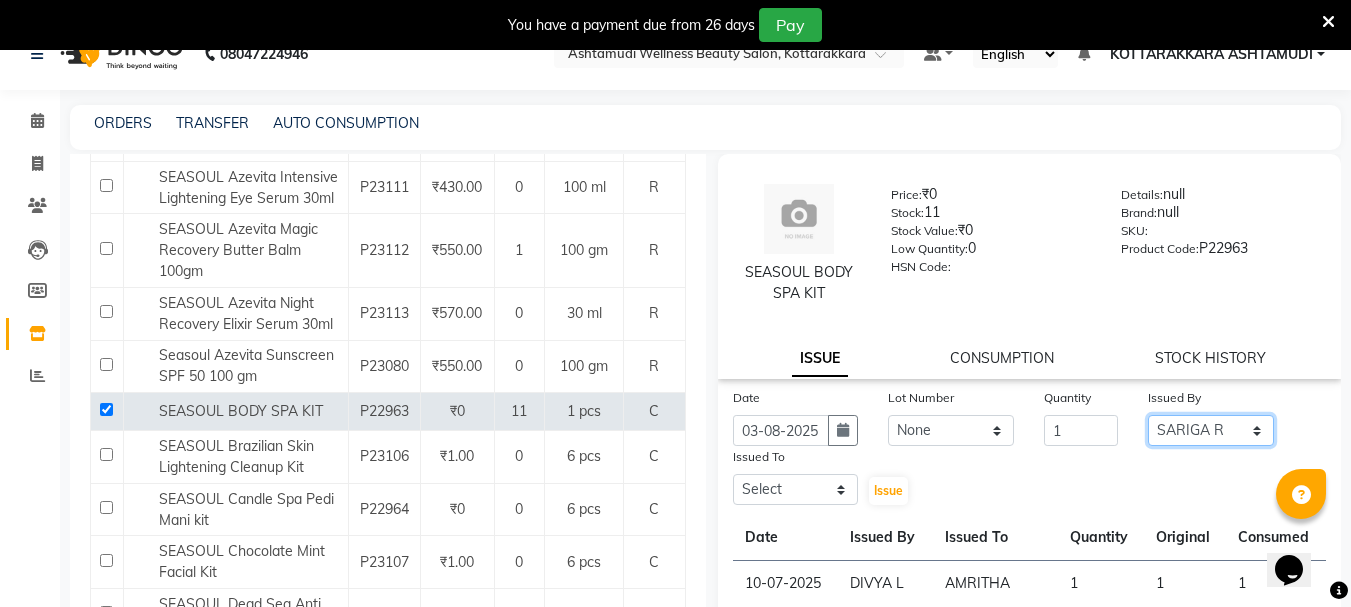 click on "Select AMRITHA DIVYA L	 Gita Mahali  Jibi P R Karina Darjee  KOTTARAKKARA ASHTAMUDI NISHA SAMUEL 	 Priya Chakraborty SARIGA R	 SHAHIDA SHAMINA MUHAMMED P R" 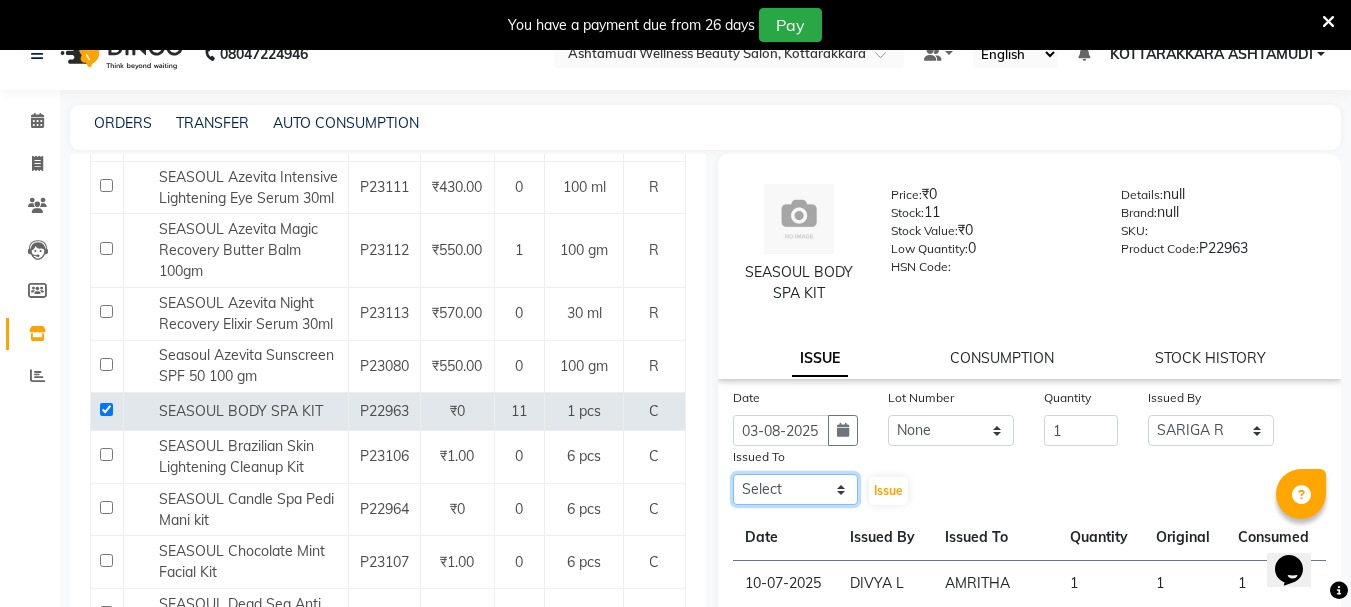 click on "Select AMRITHA DIVYA L	 Gita Mahali  Jibi P R Karina Darjee  KOTTARAKKARA ASHTAMUDI NISHA SAMUEL 	 Priya Chakraborty SARIGA R	 SHAHIDA SHAMINA MUHAMMED P R" 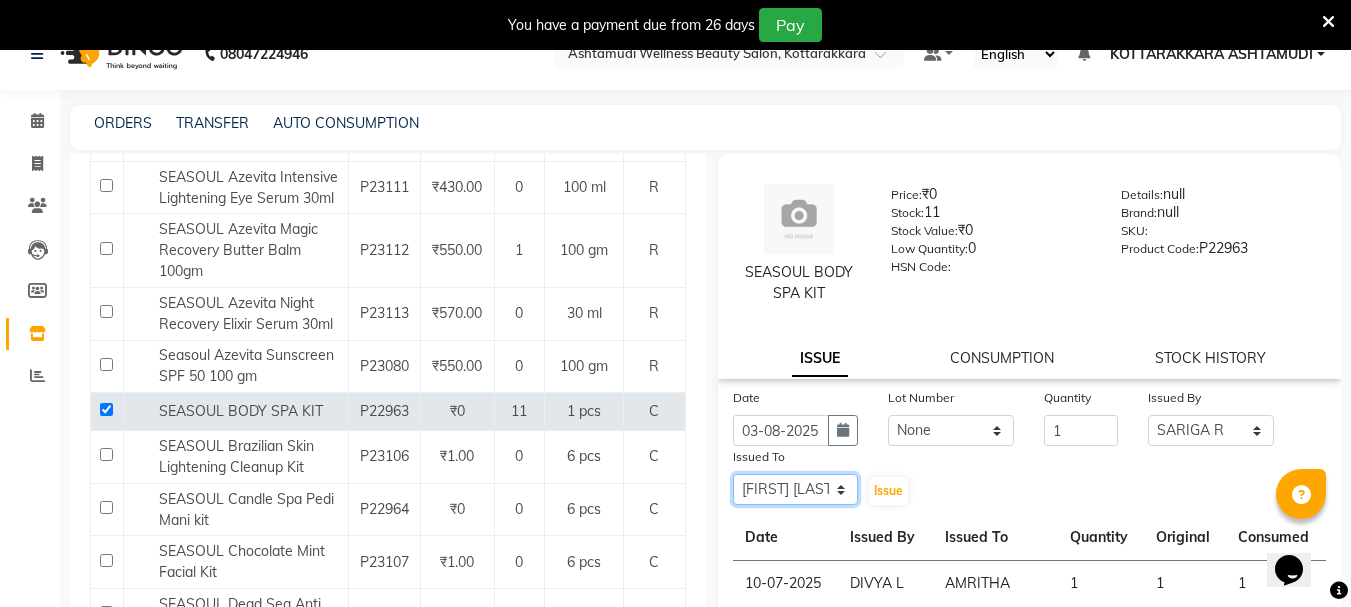 click on "Select AMRITHA DIVYA L	 Gita Mahali  Jibi P R Karina Darjee  KOTTARAKKARA ASHTAMUDI NISHA SAMUEL 	 Priya Chakraborty SARIGA R	 SHAHIDA SHAMINA MUHAMMED P R" 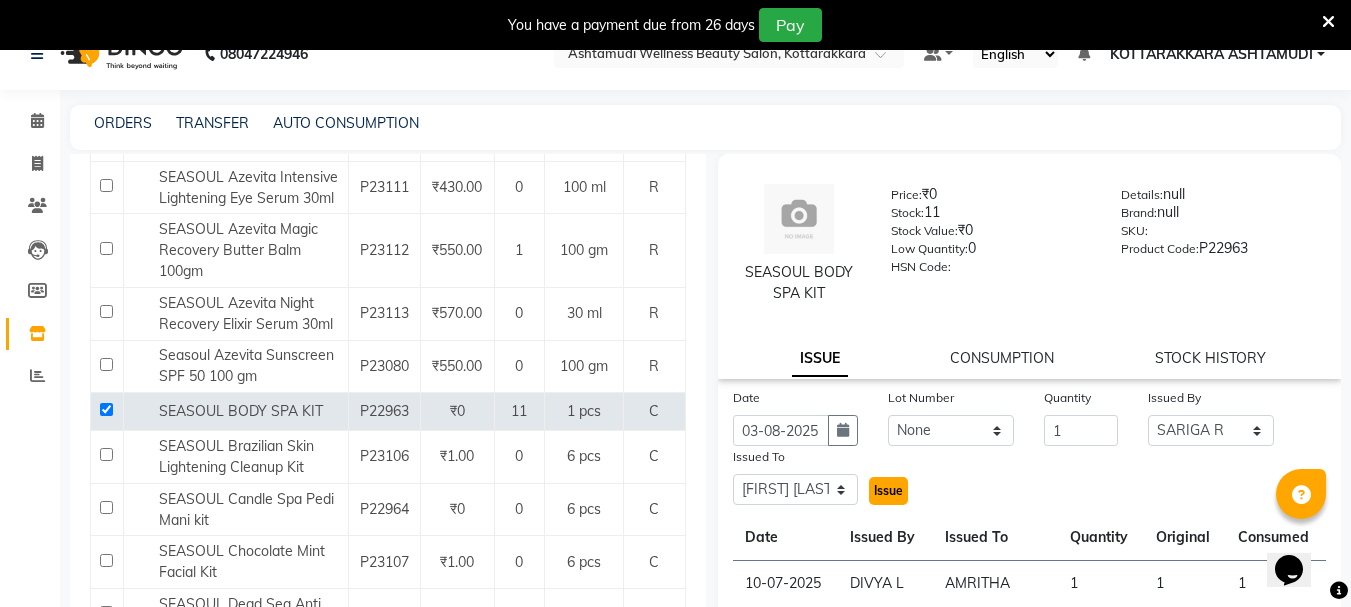 click on "Issue" 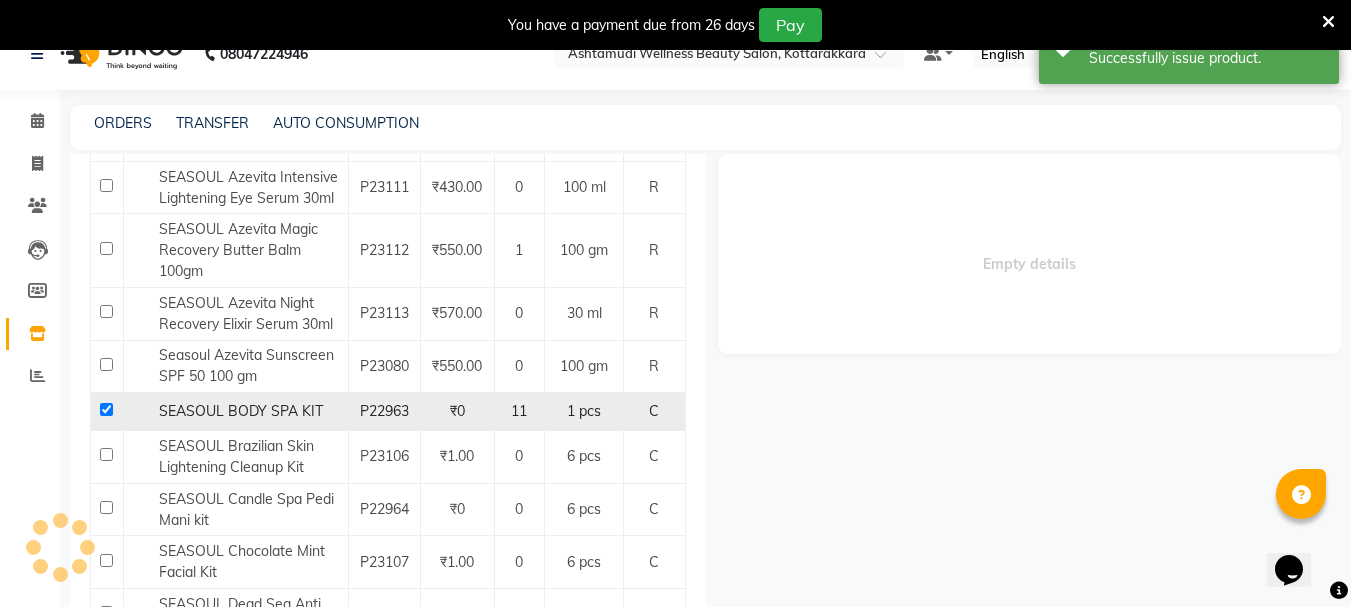 select 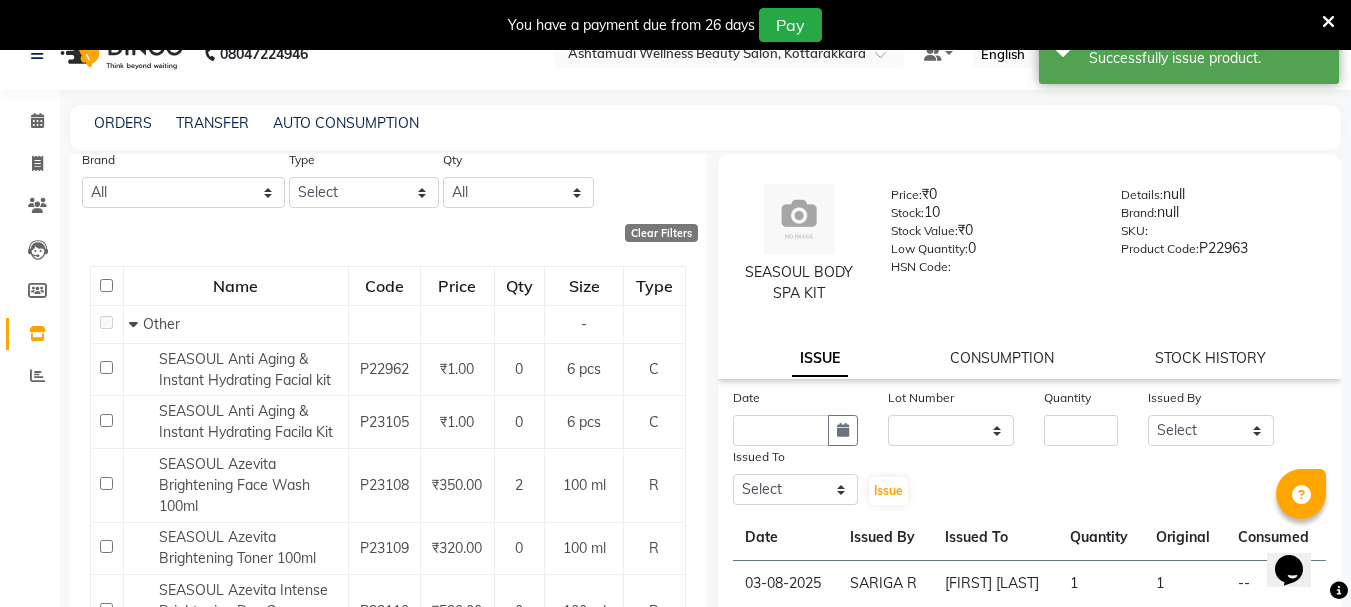scroll, scrollTop: 0, scrollLeft: 0, axis: both 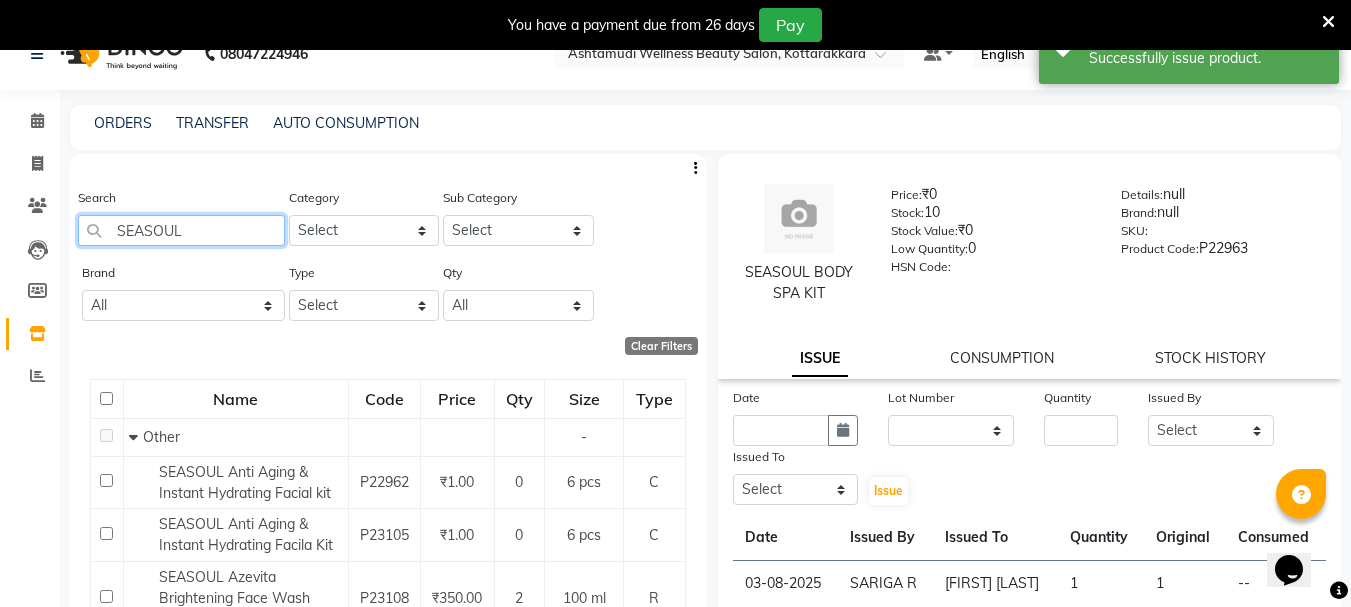 click on "SEASOUL" 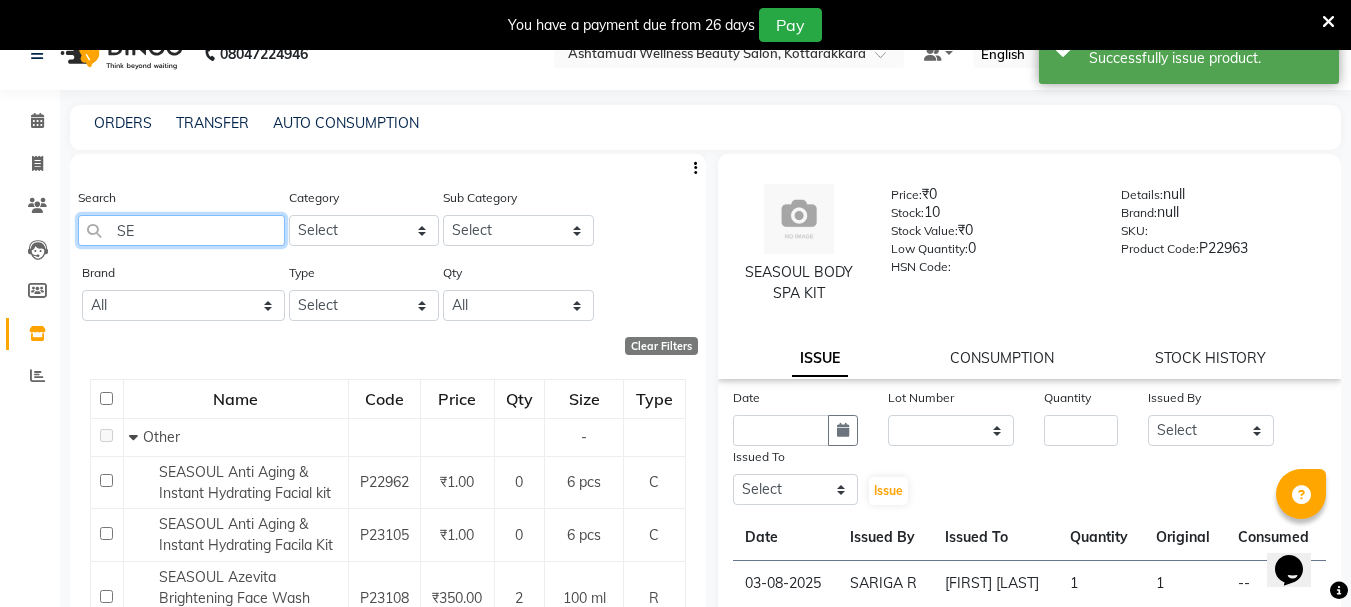 type on "S" 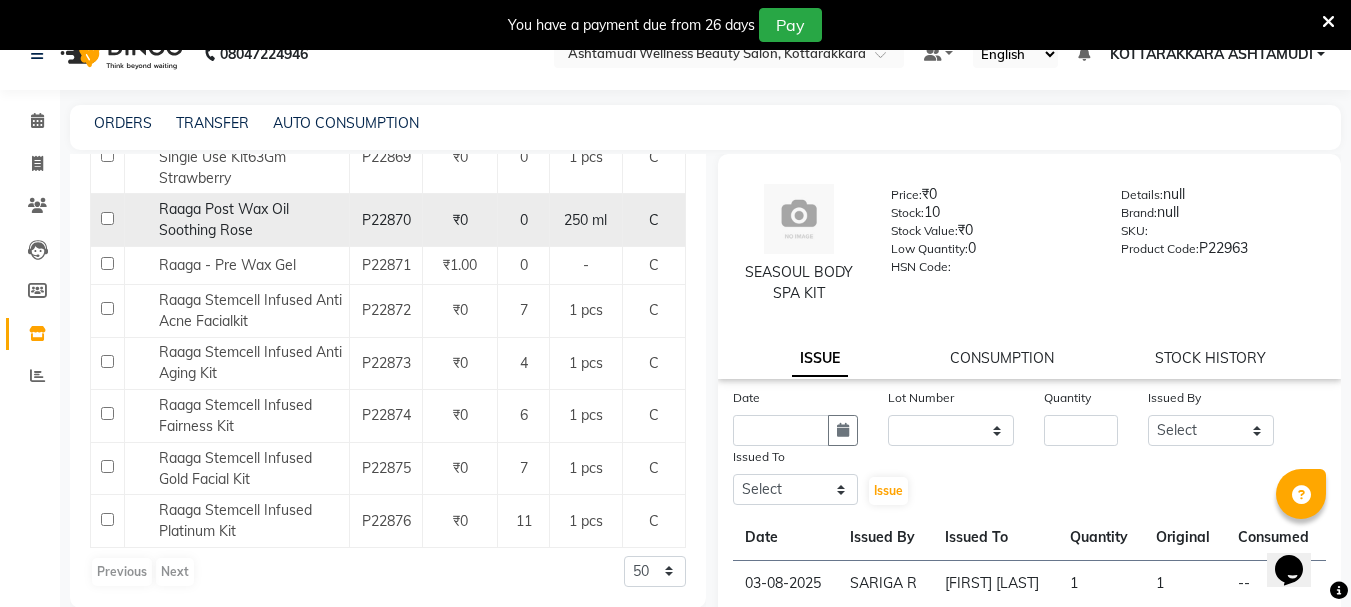 scroll, scrollTop: 963, scrollLeft: 0, axis: vertical 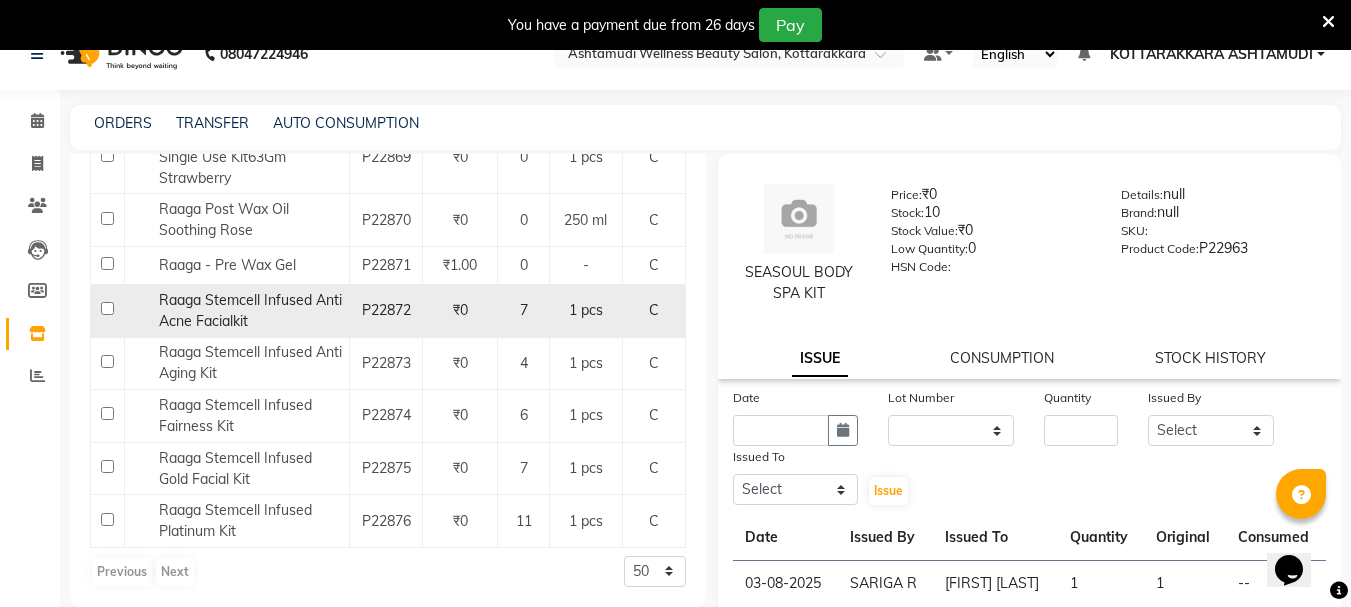 type on "RAAGA" 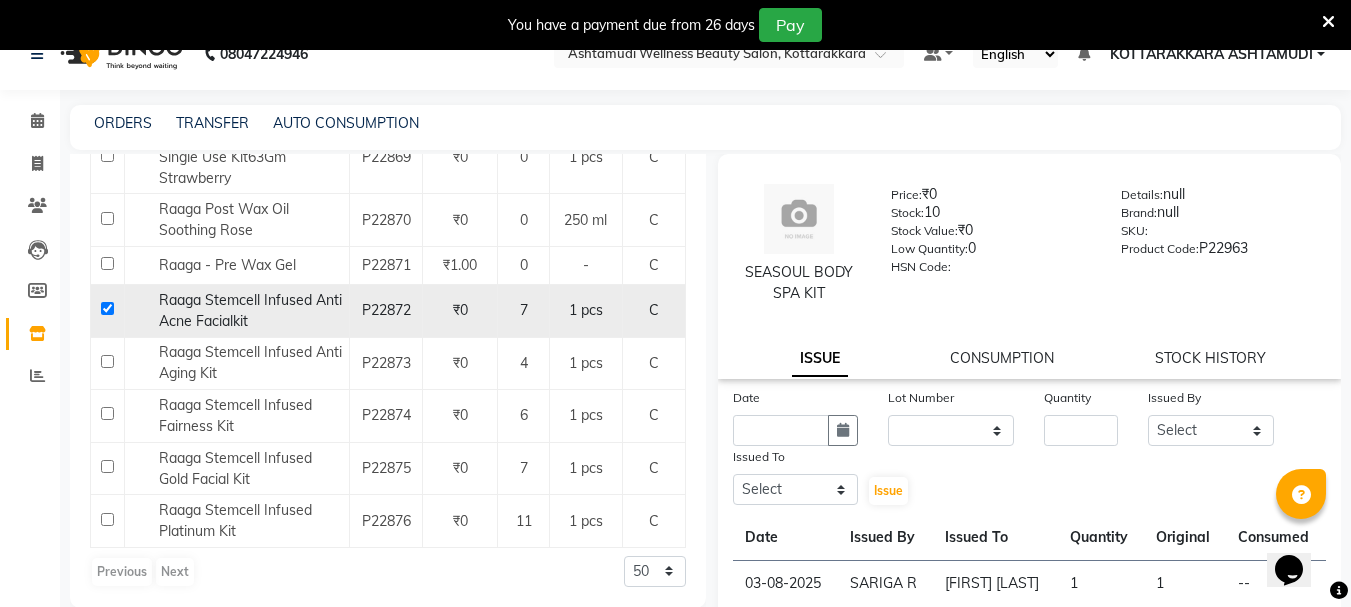 checkbox on "true" 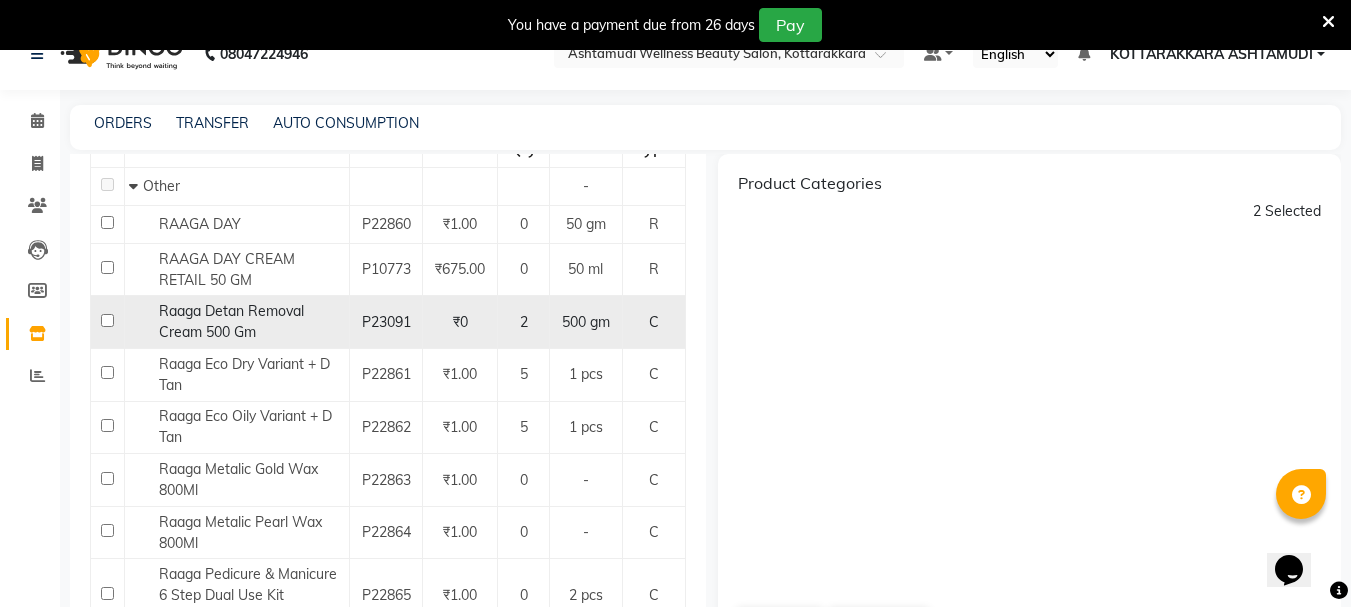 scroll, scrollTop: 0, scrollLeft: 0, axis: both 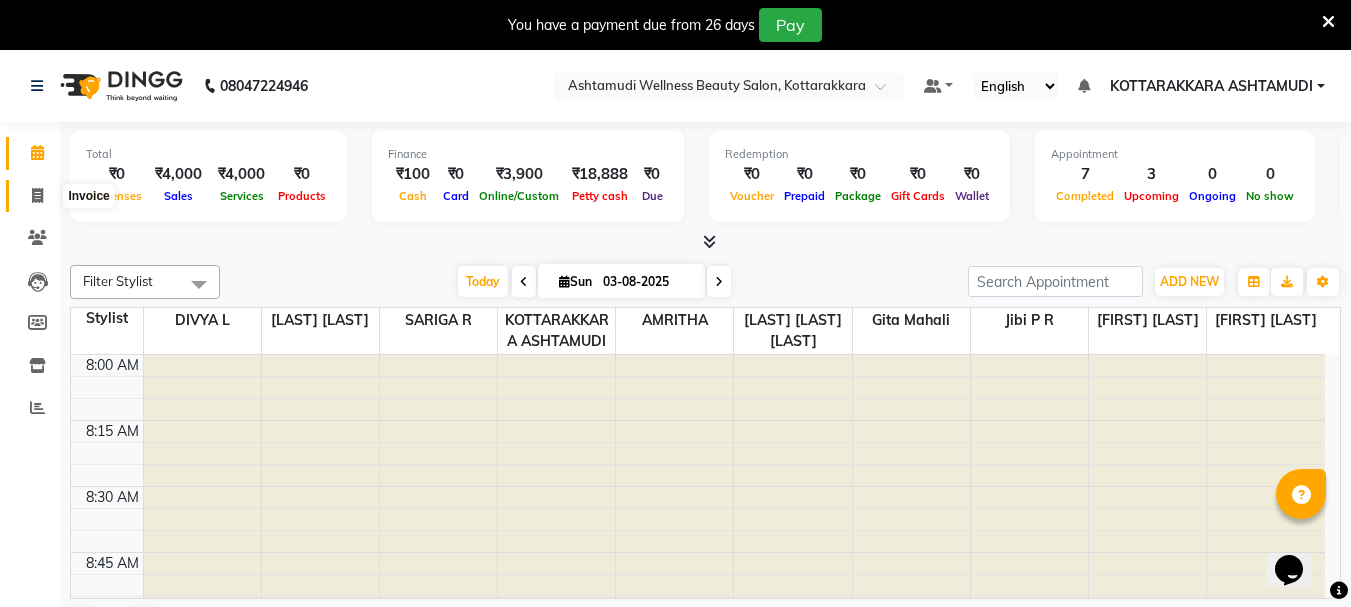 click 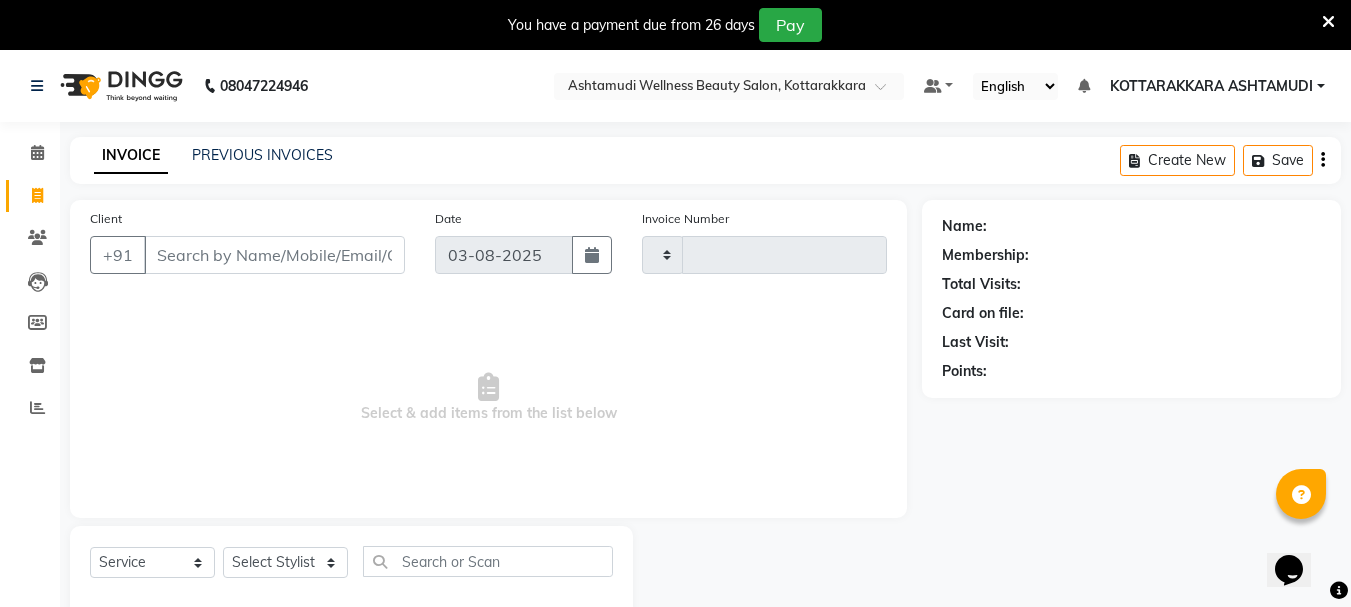 type on "2338" 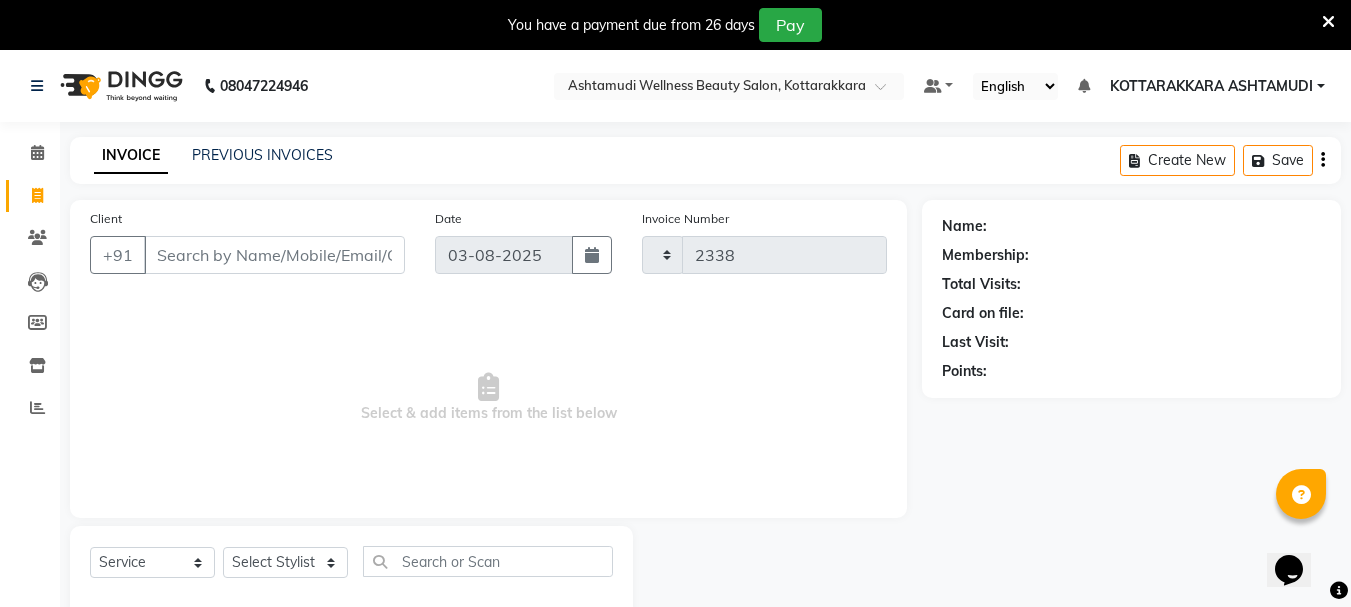 select on "4664" 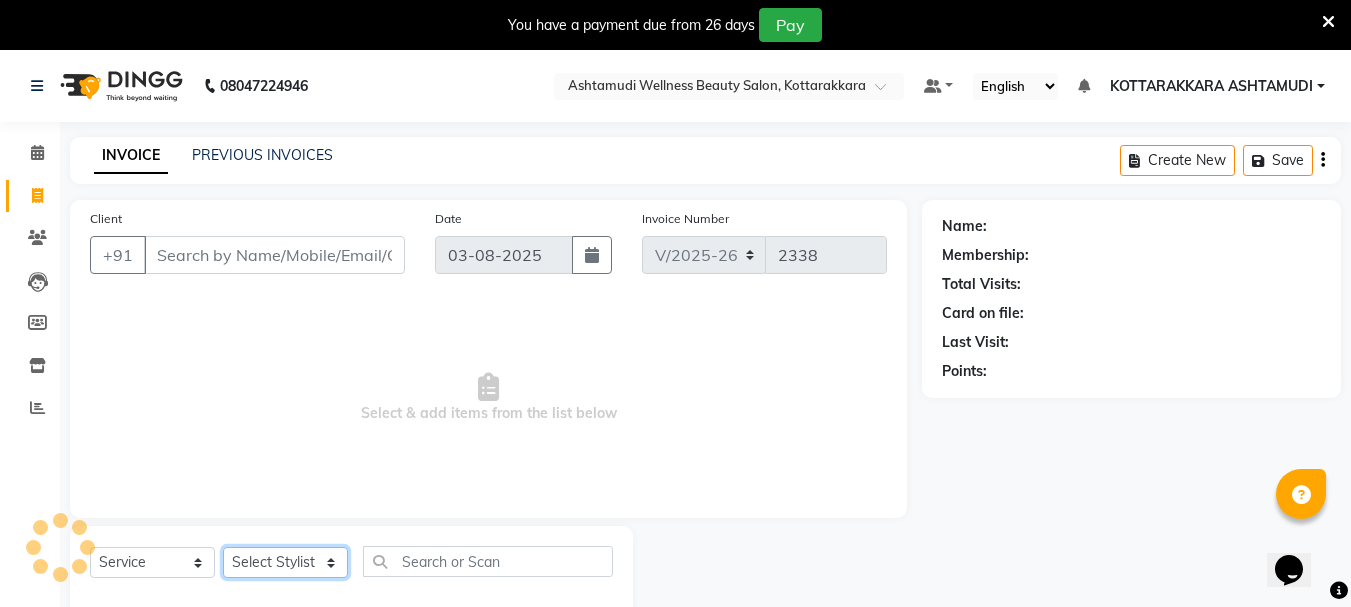 click on "Select Stylist" 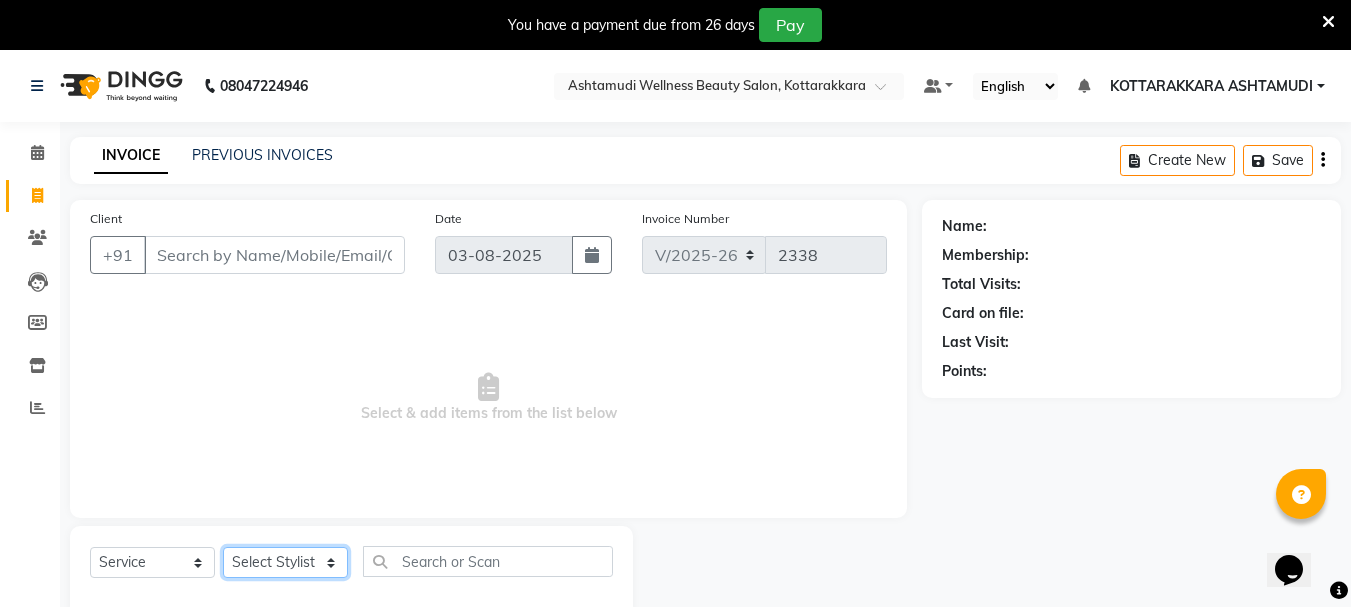 select on "75884" 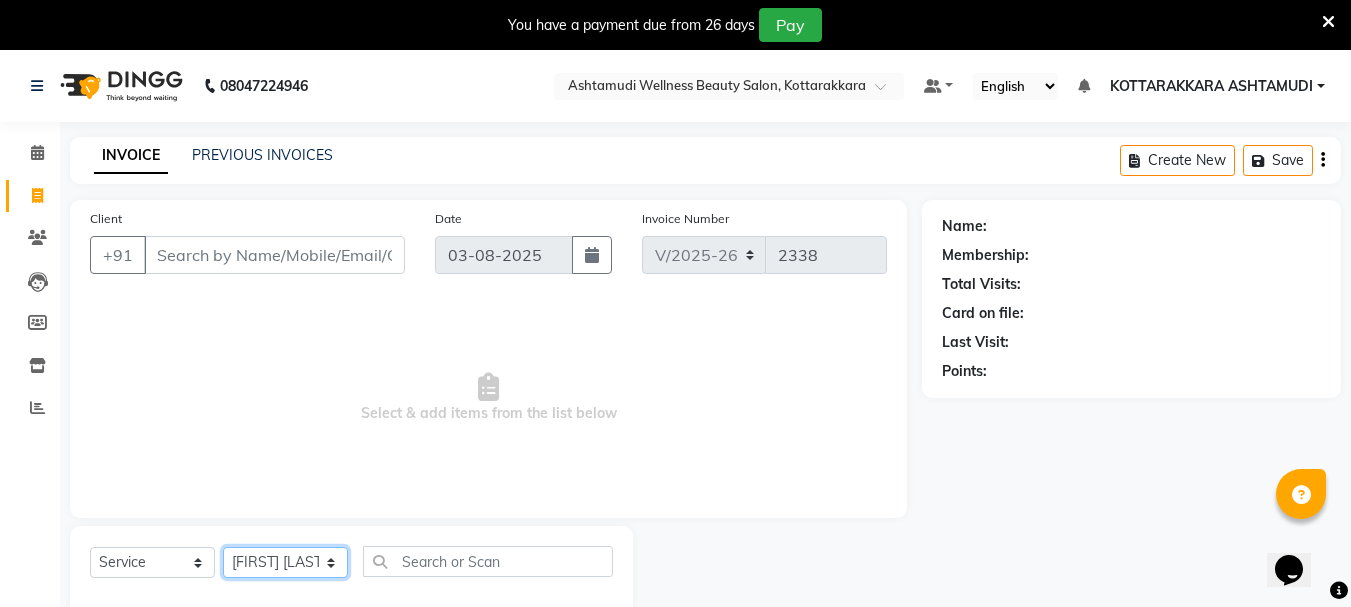 click on "Select Stylist AMRITHA DIVYA L	 Gita Mahali  Jibi P R Karina Darjee  KOTTARAKKARA ASHTAMUDI NISHA SAMUEL 	 Priya Chakraborty SARIGA R	 SHAHIDA SHAMINA MUHAMMED P R" 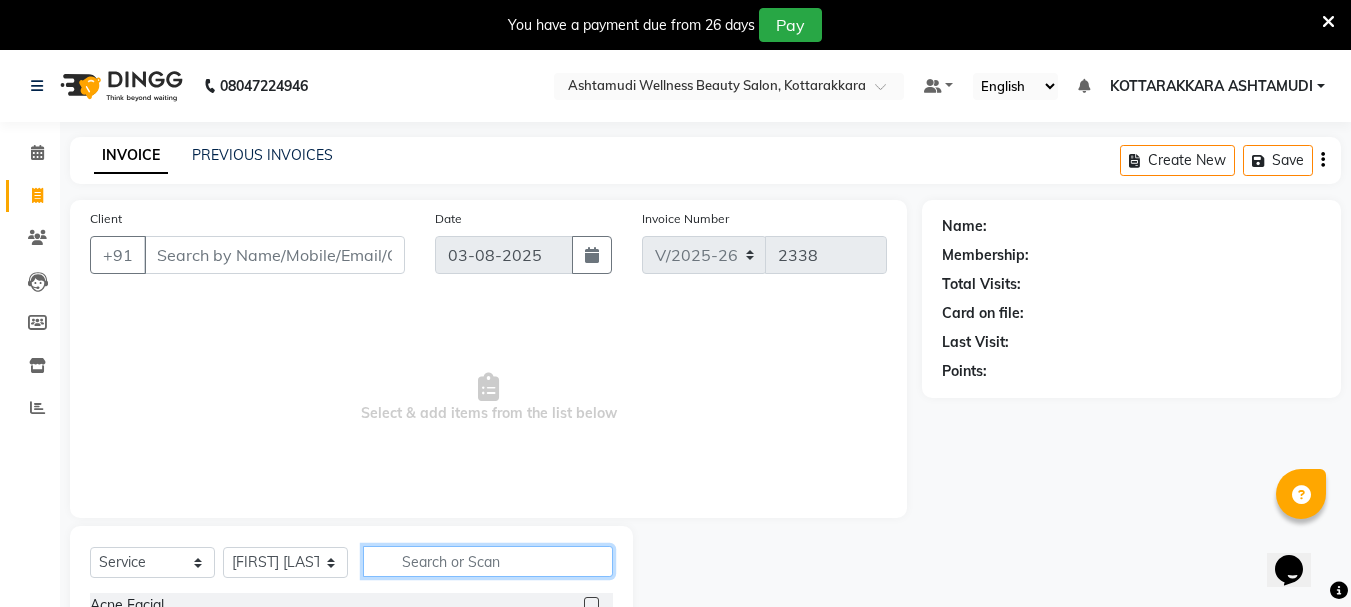click 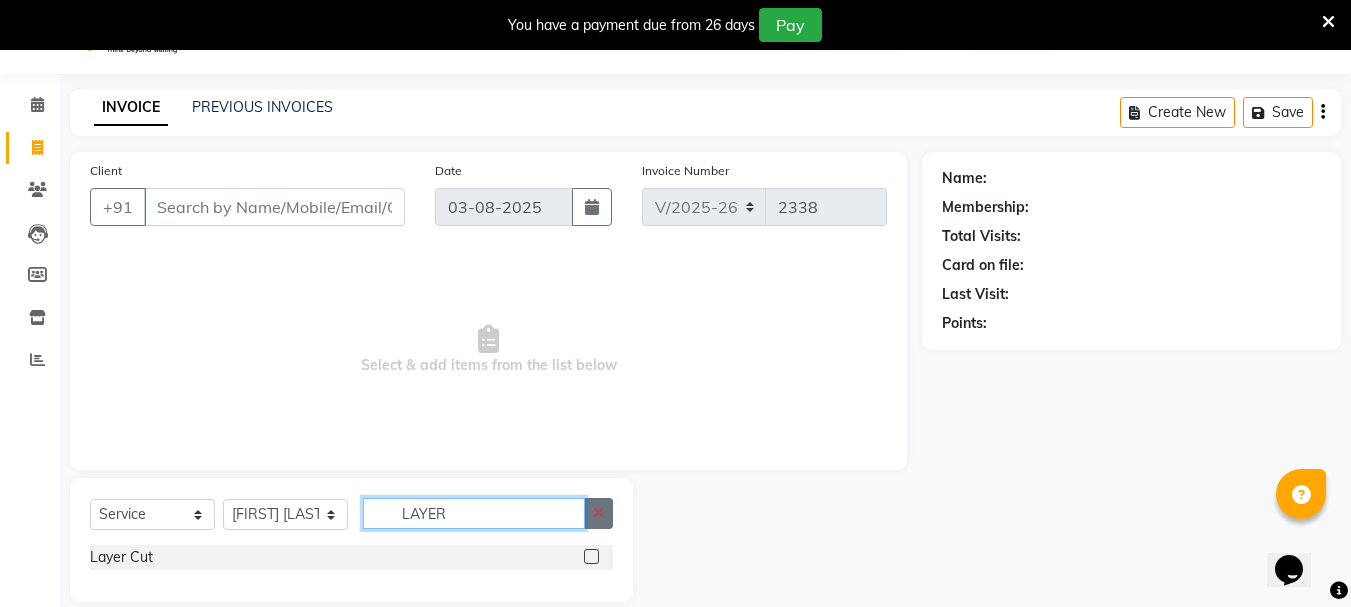 scroll, scrollTop: 73, scrollLeft: 0, axis: vertical 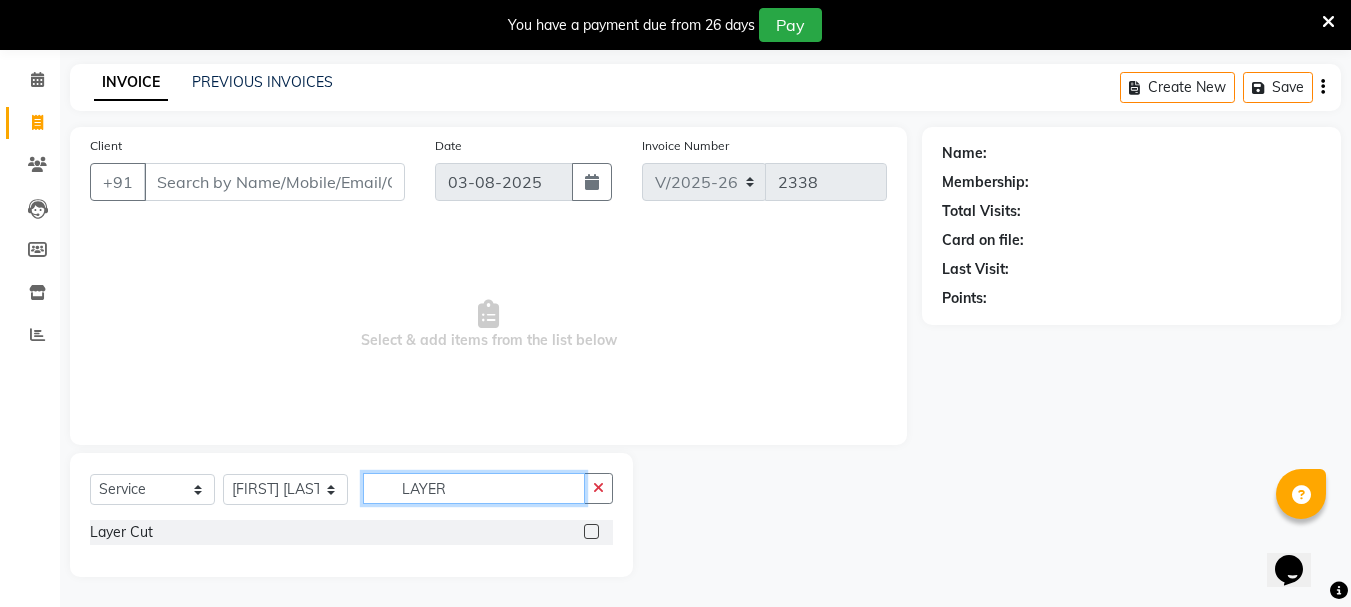type on "LAYER" 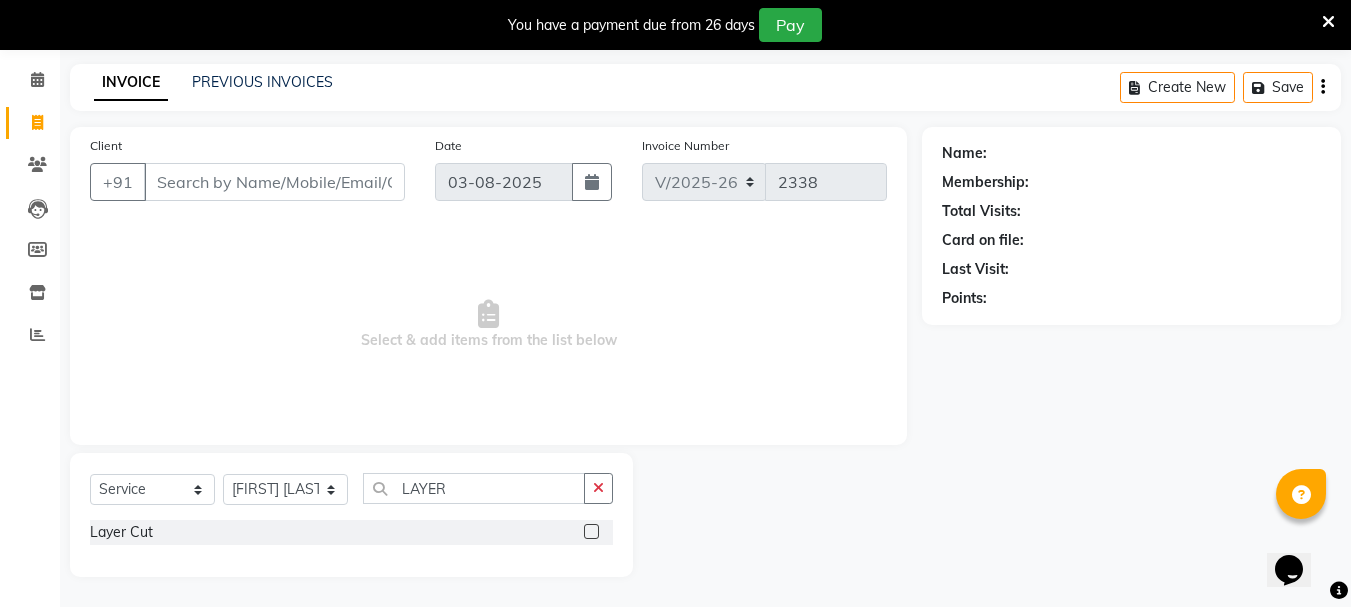 click 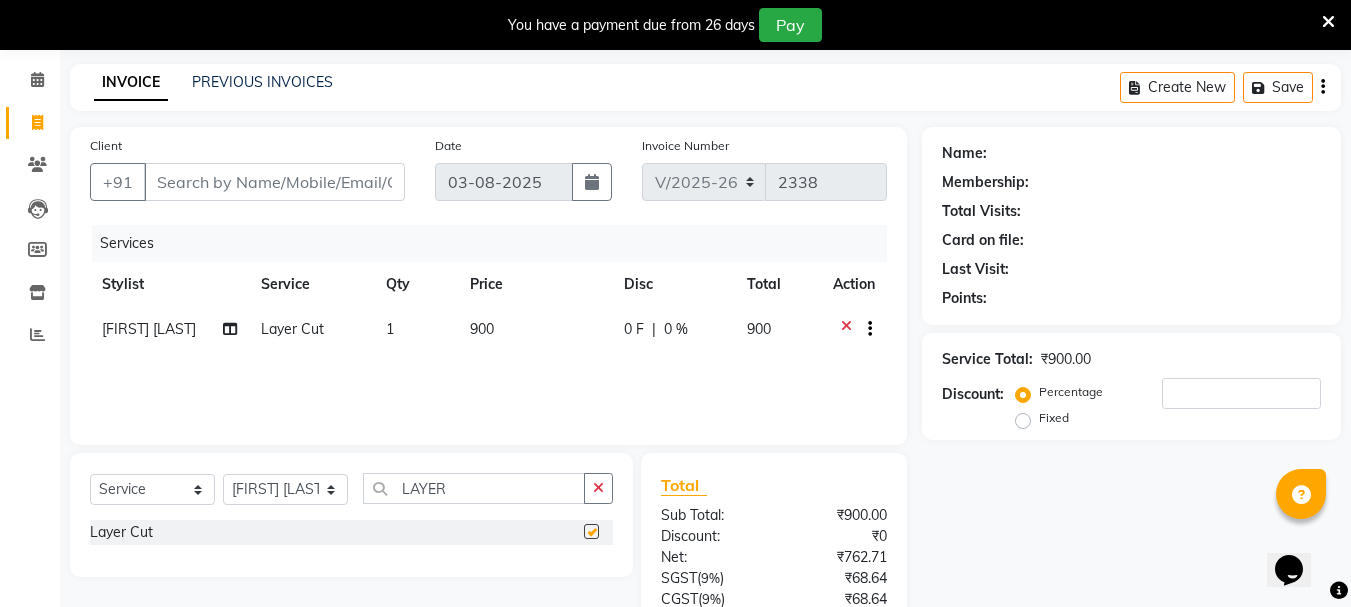 checkbox on "false" 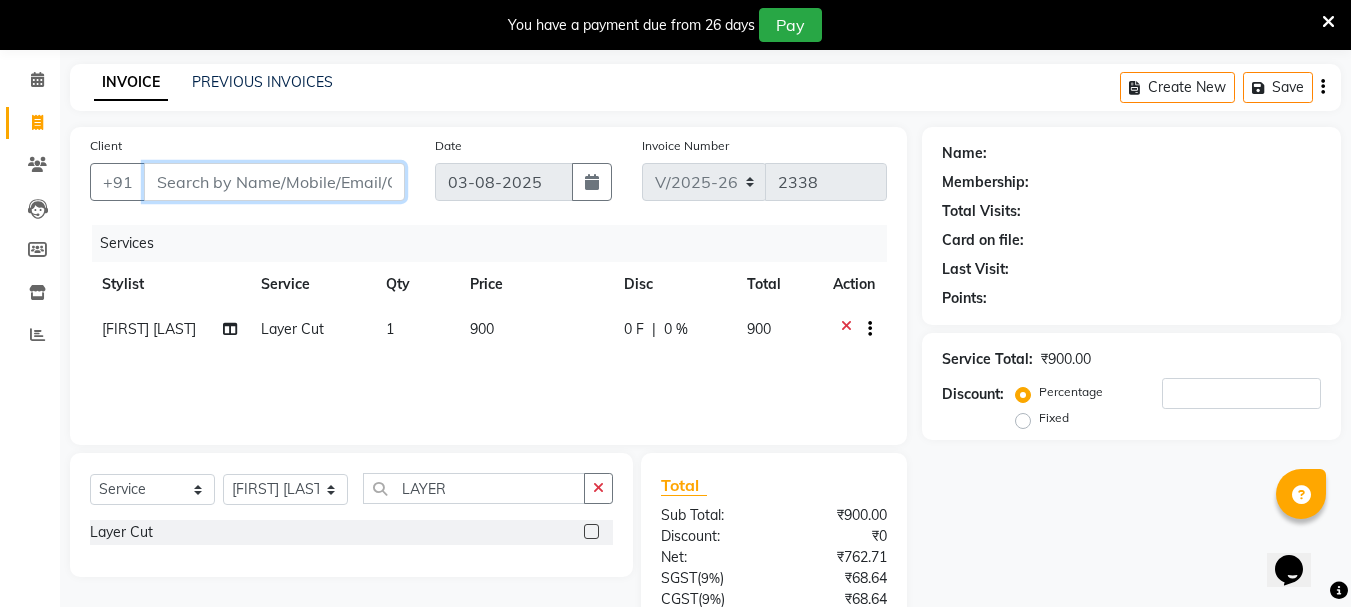 click on "Client" at bounding box center [274, 182] 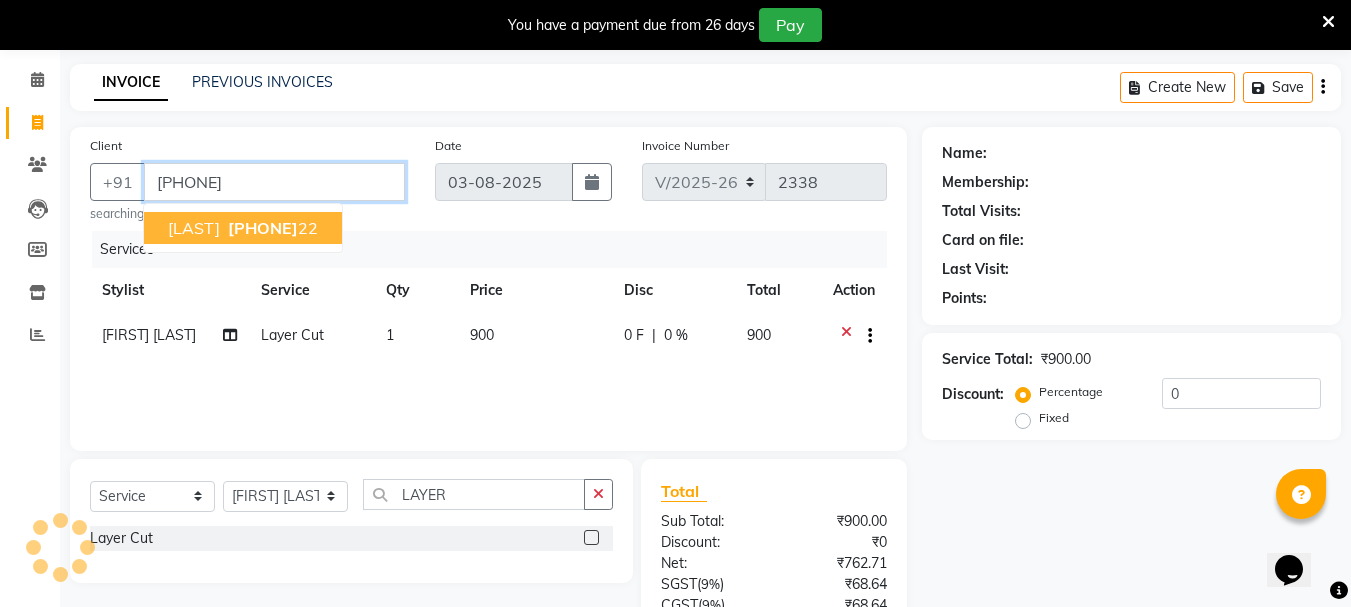 type on "[PHONE]" 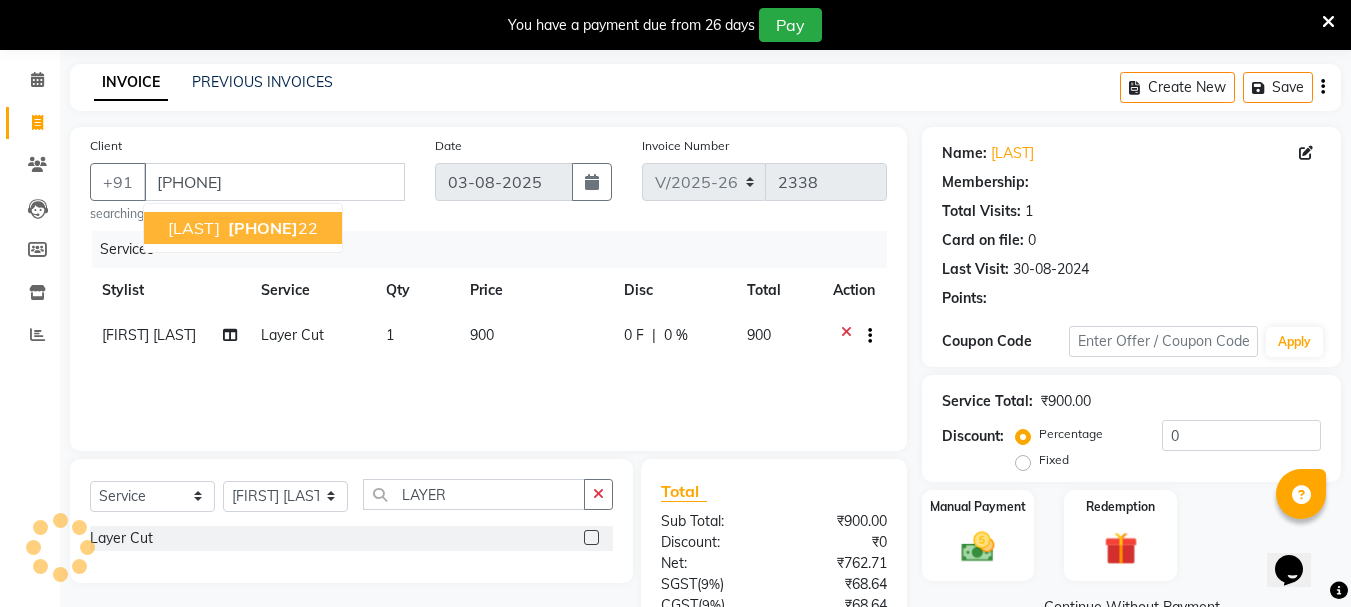 click on "PARVATHY   75590375 22" at bounding box center [243, 228] 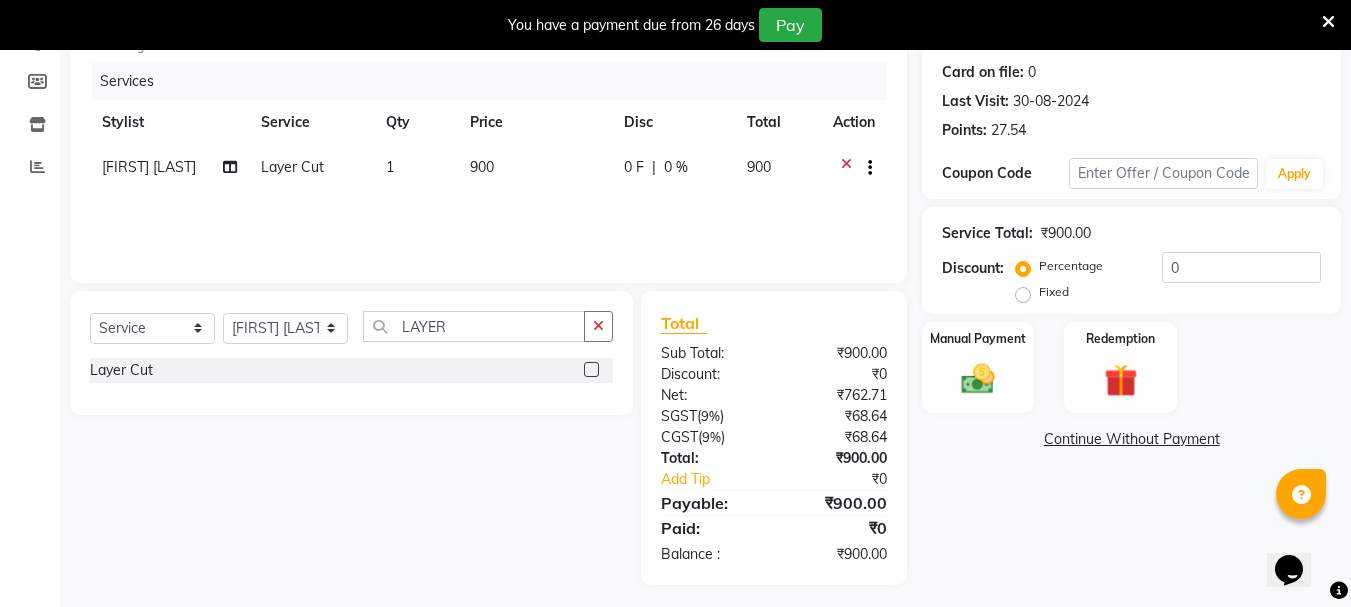 scroll, scrollTop: 249, scrollLeft: 0, axis: vertical 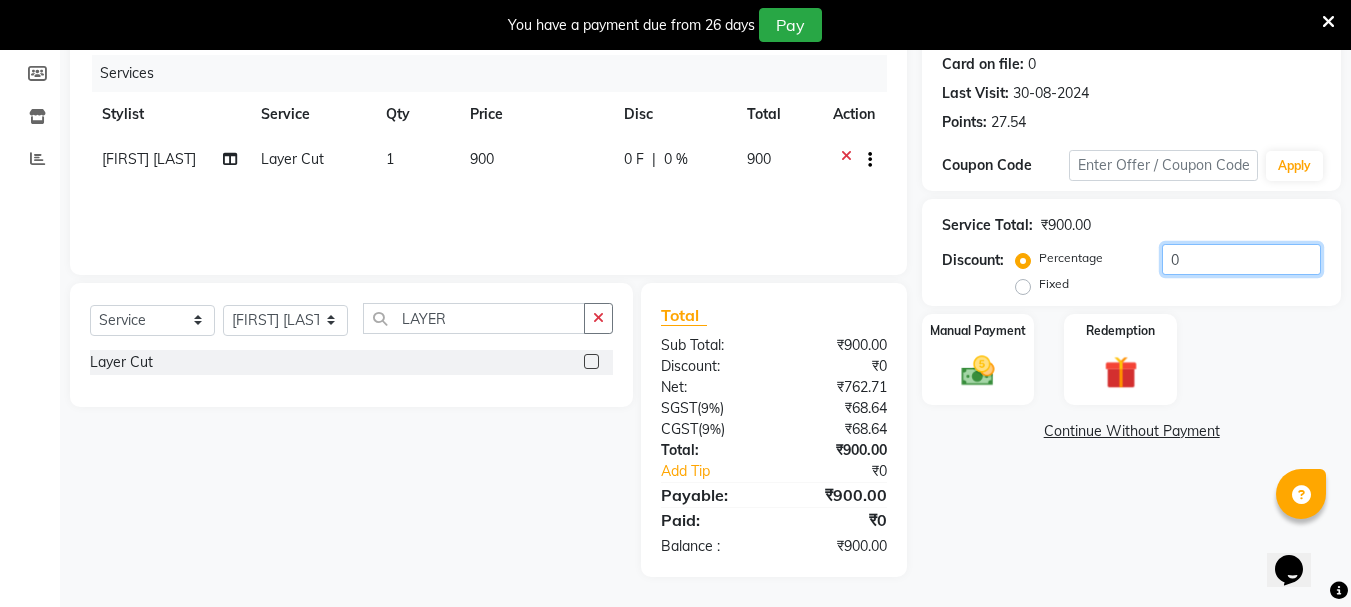 click on "0" 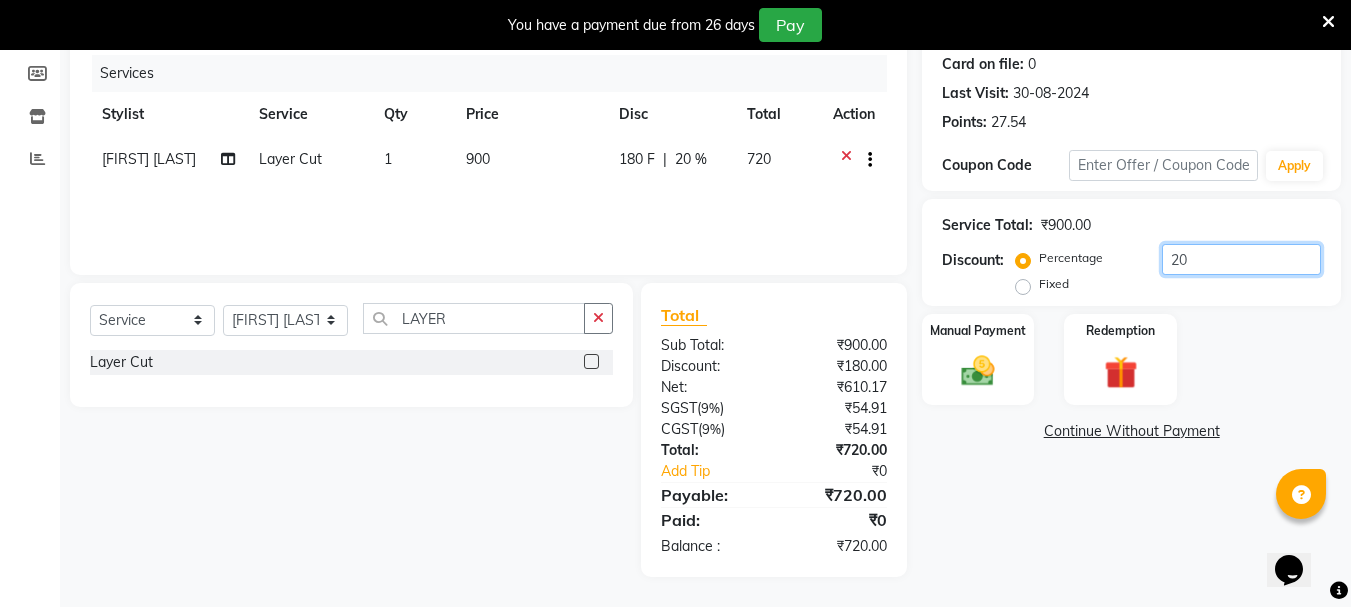 type on "2" 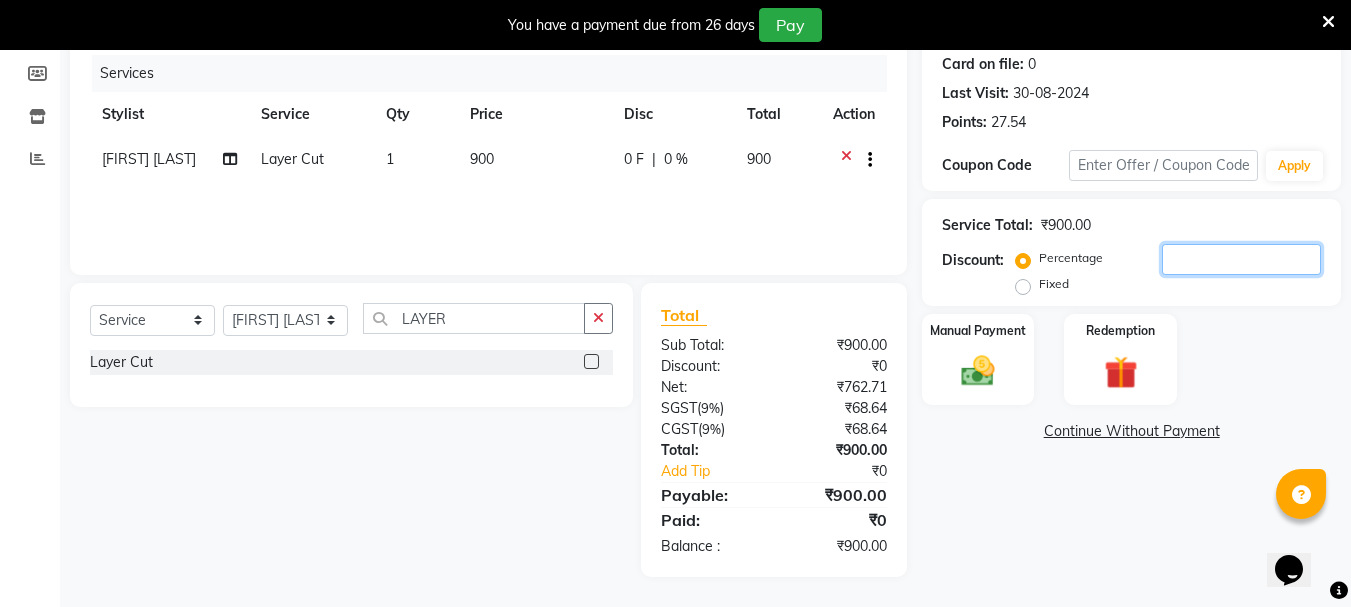 type 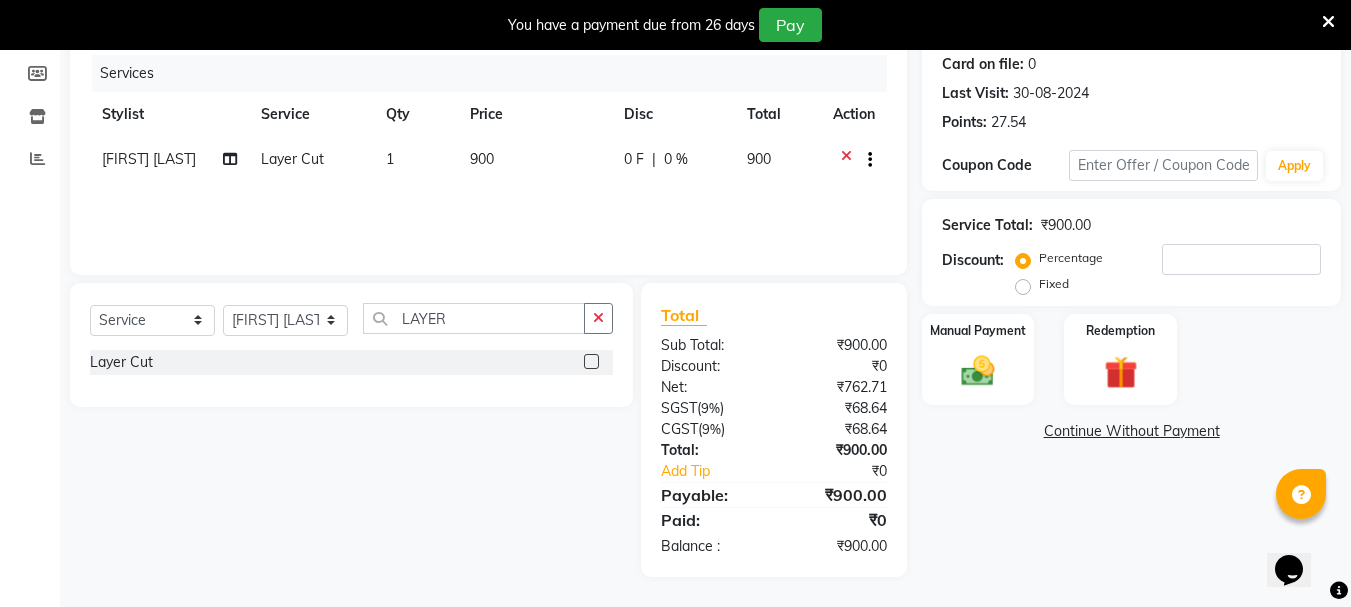click on "Fixed" 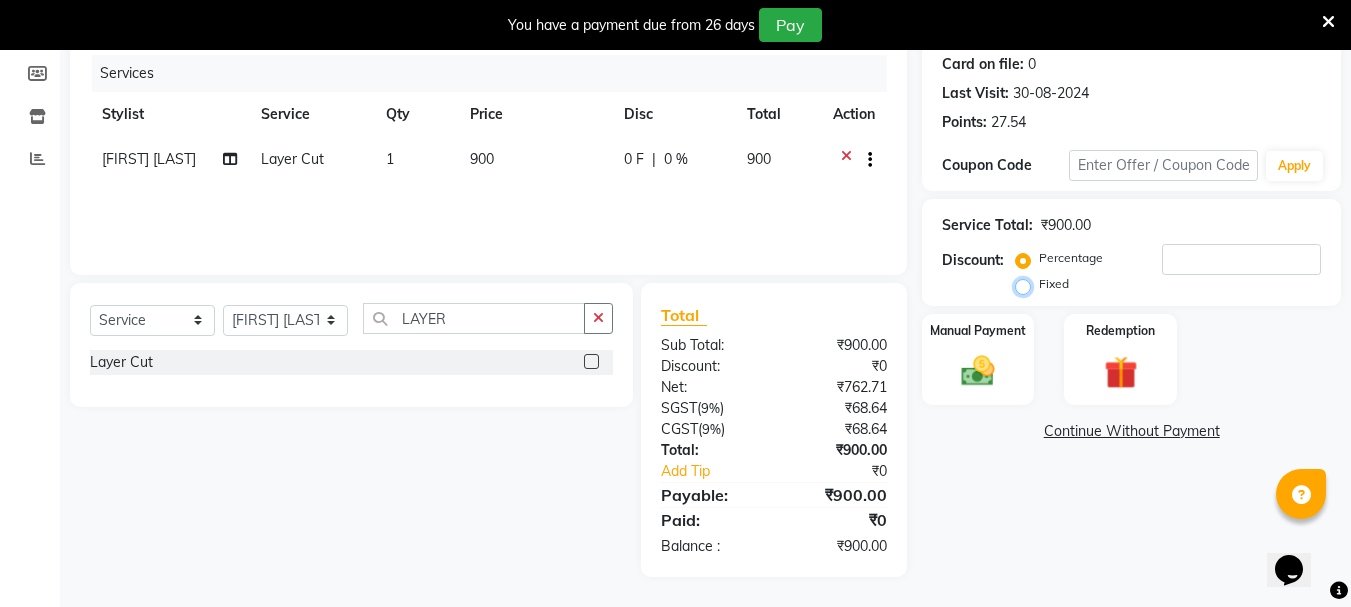 click on "Fixed" at bounding box center (1027, 284) 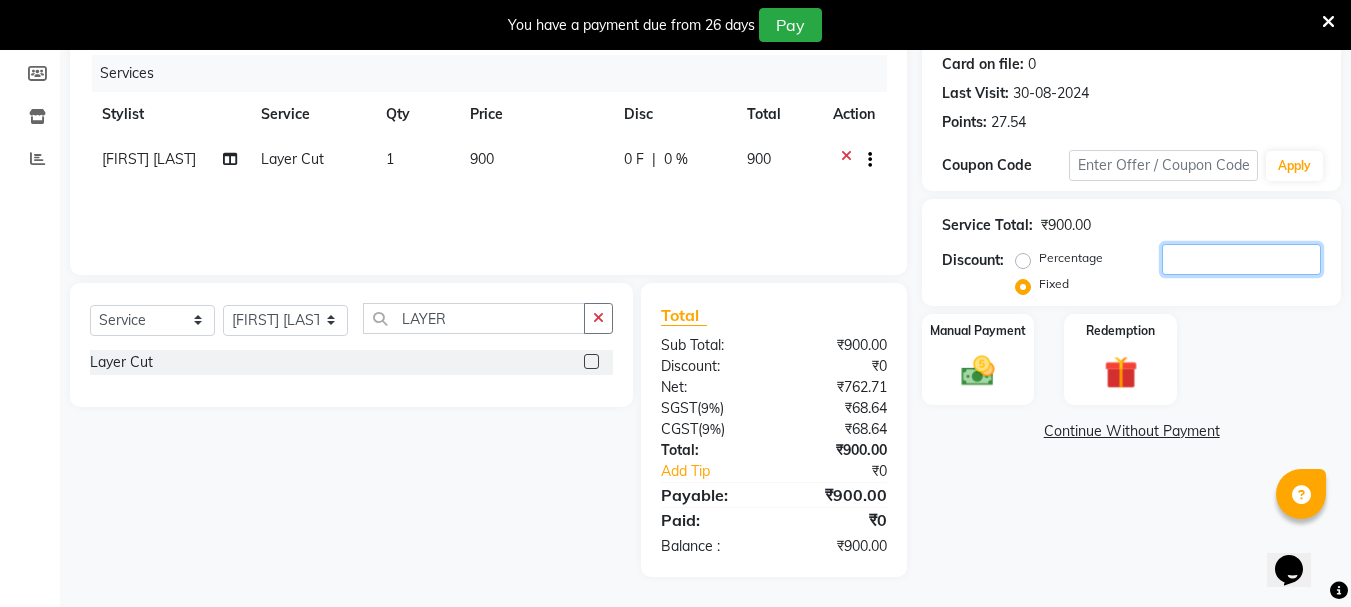 click 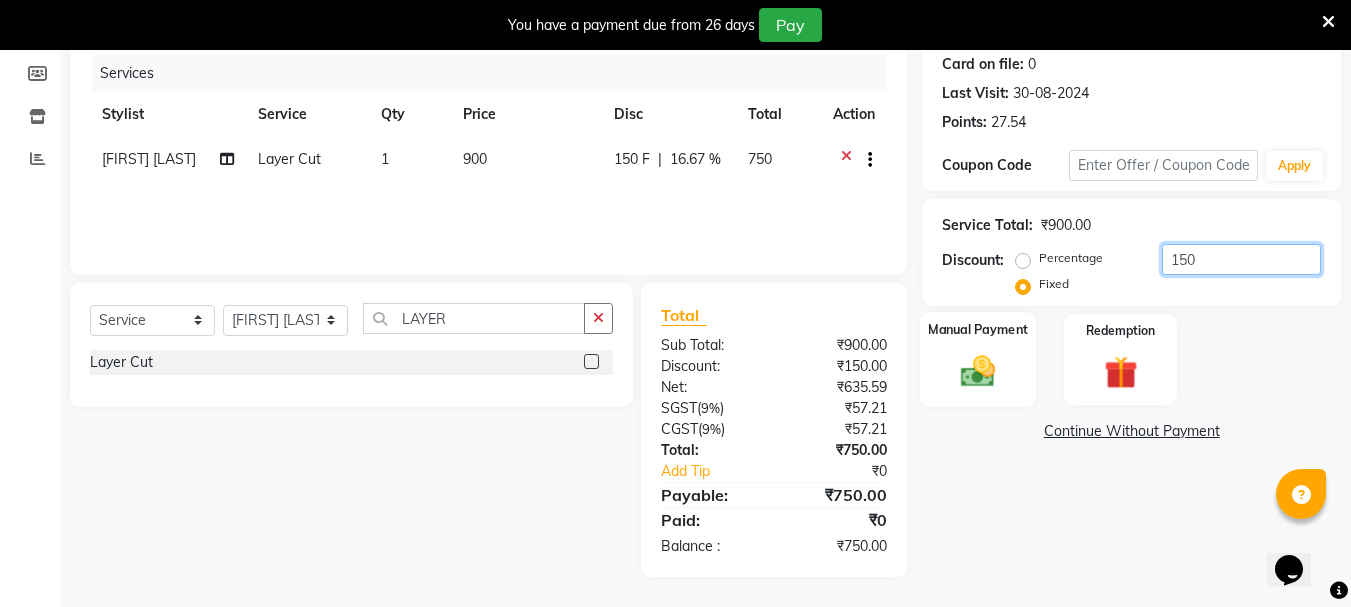 type on "150" 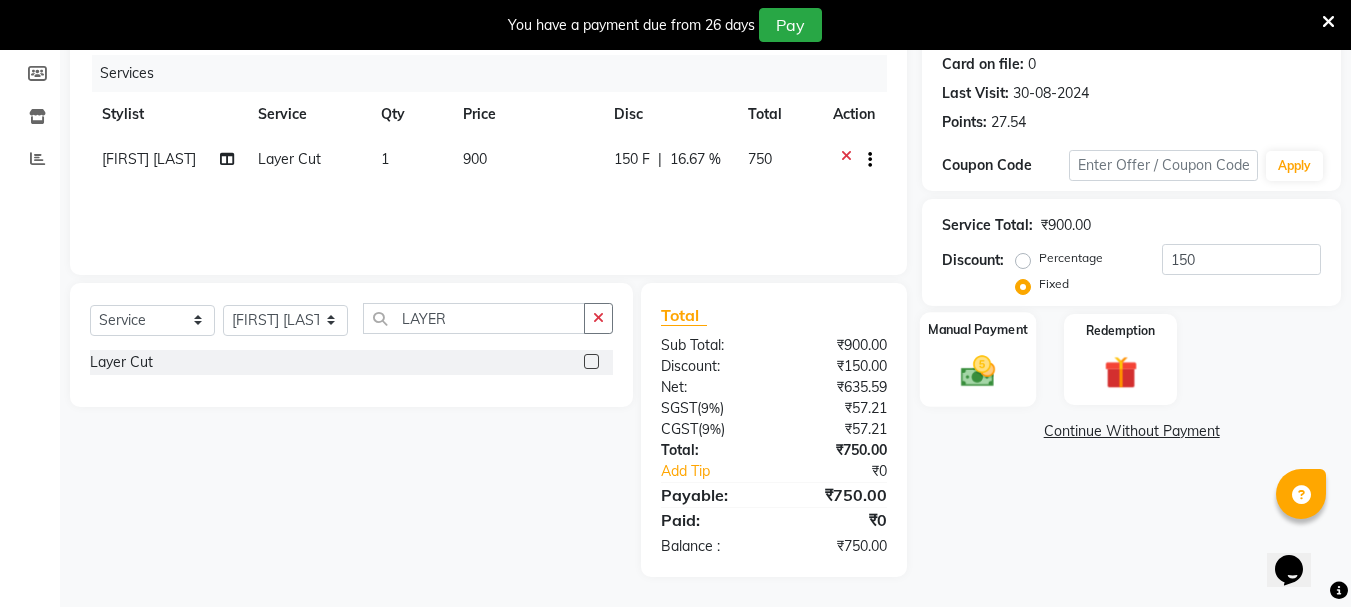 click 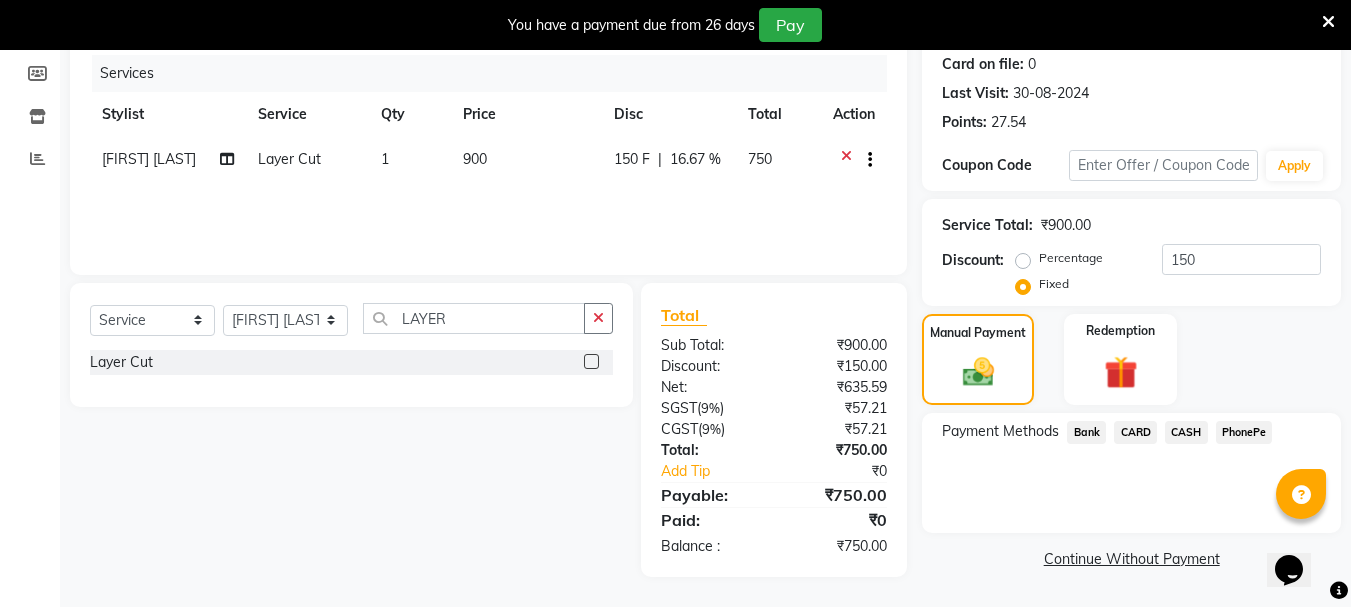 click on "PhonePe" 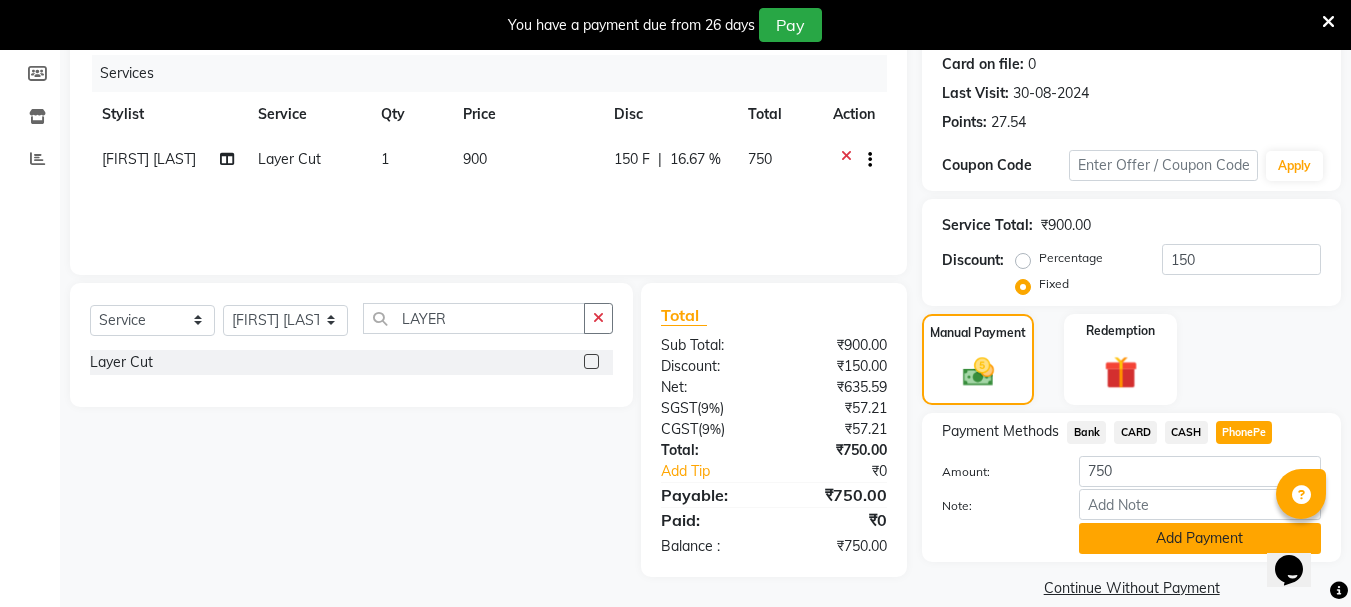 click on "Add Payment" 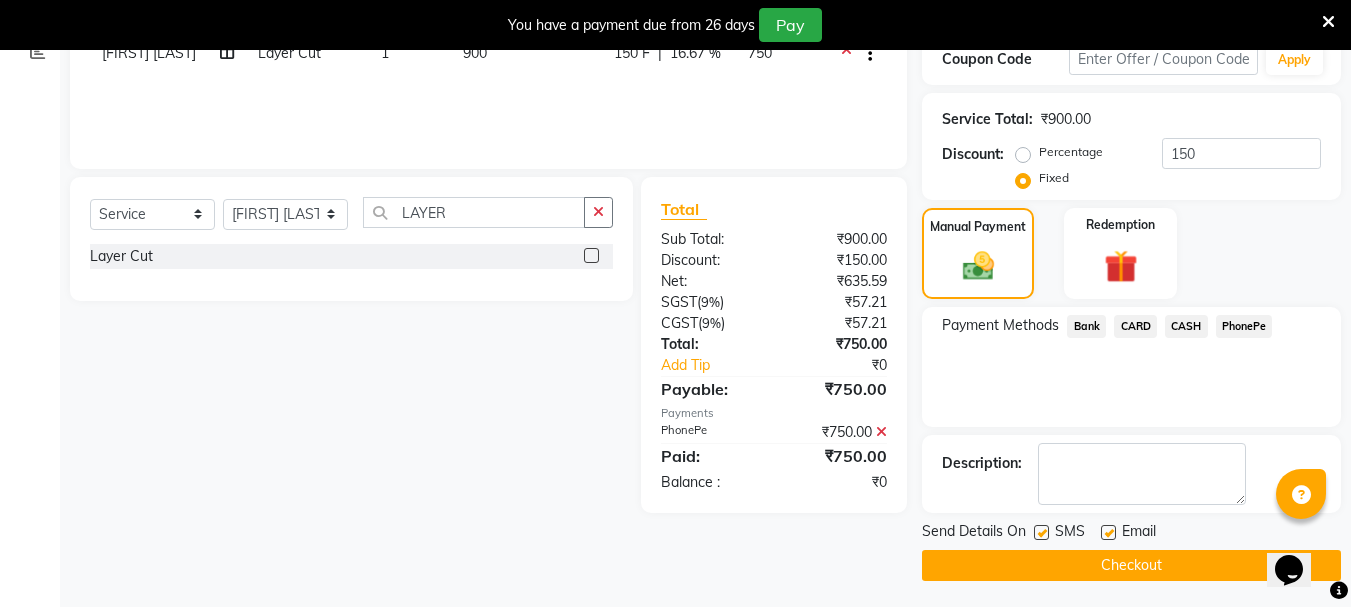 scroll, scrollTop: 359, scrollLeft: 0, axis: vertical 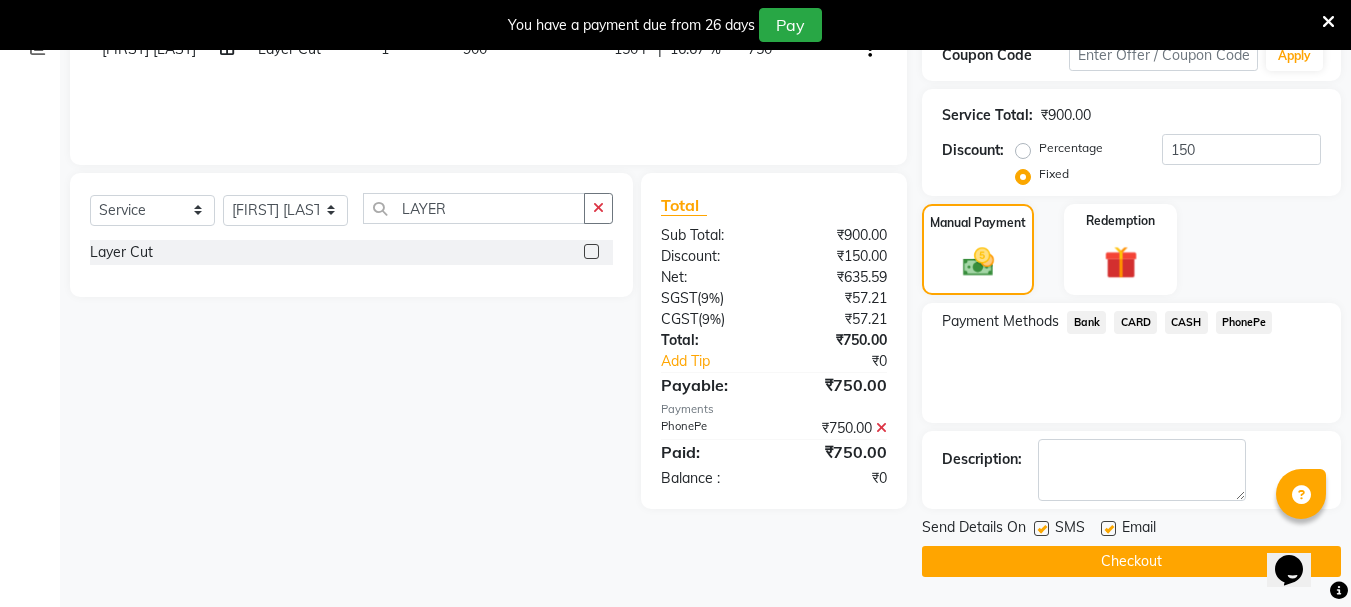click on "Checkout" 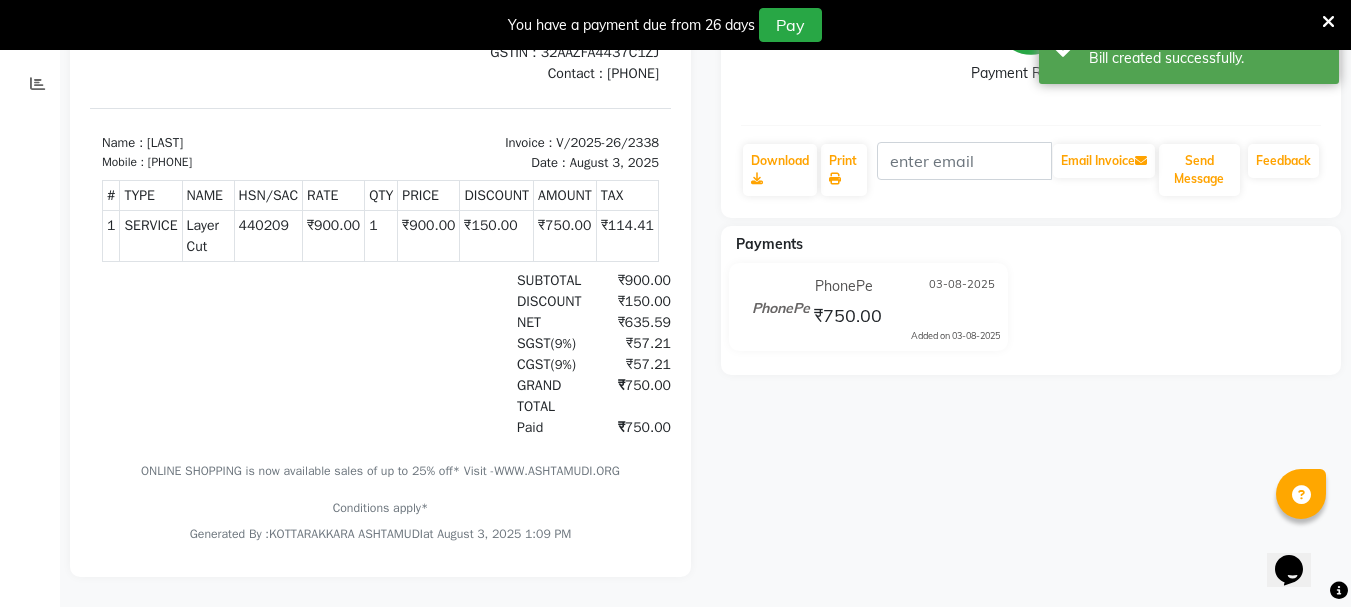 scroll, scrollTop: 0, scrollLeft: 0, axis: both 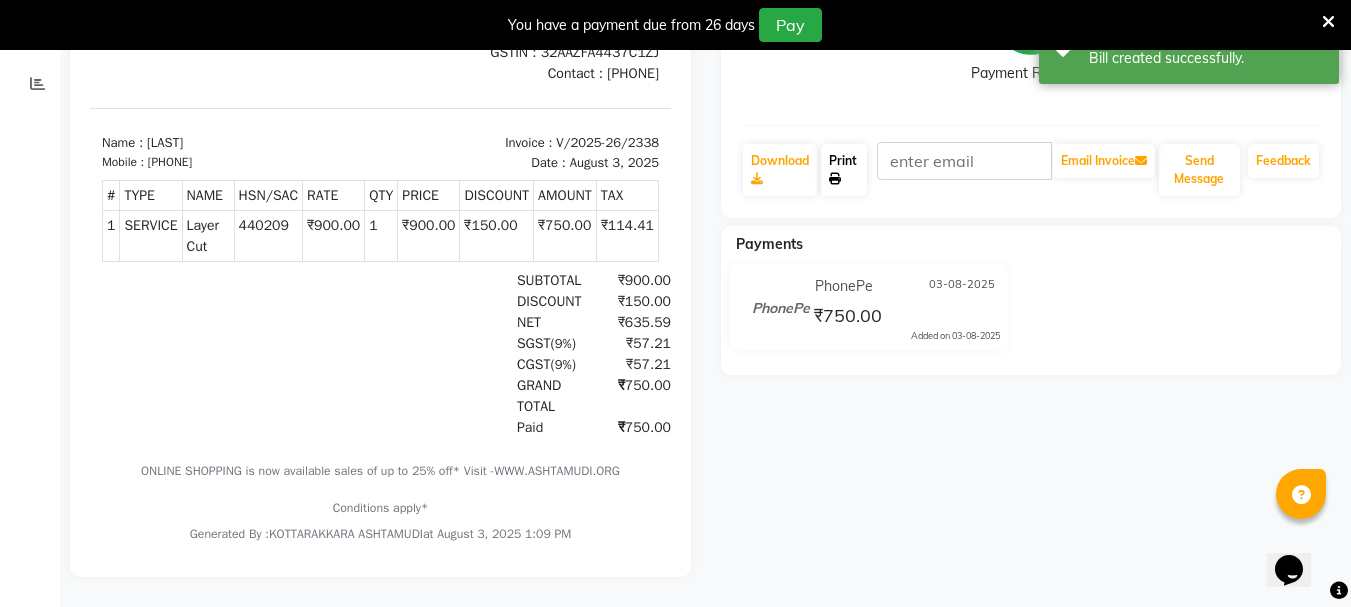 click on "Print" 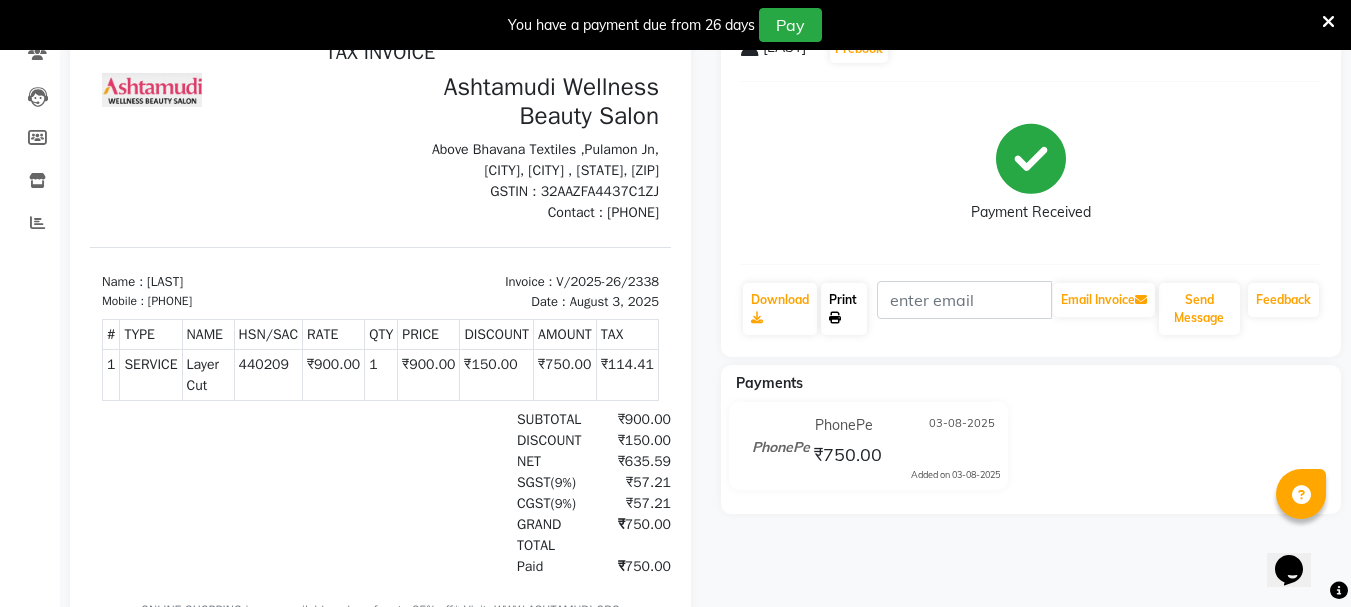 scroll, scrollTop: 39, scrollLeft: 0, axis: vertical 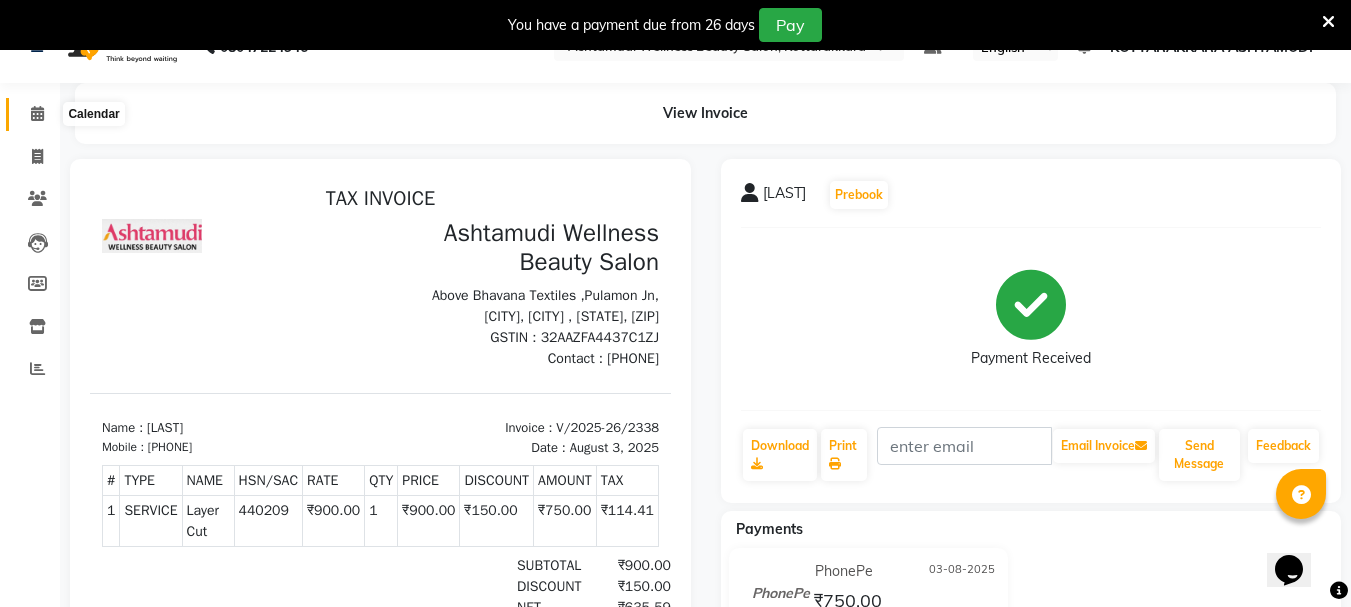 click 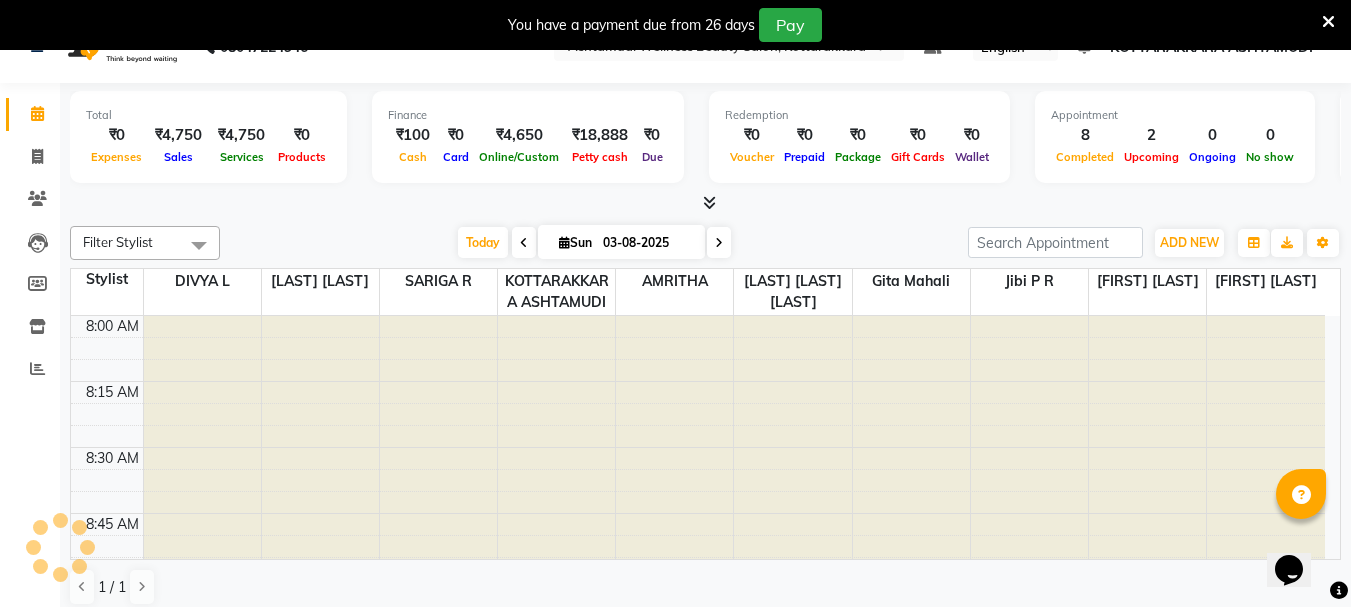 scroll, scrollTop: 1321, scrollLeft: 0, axis: vertical 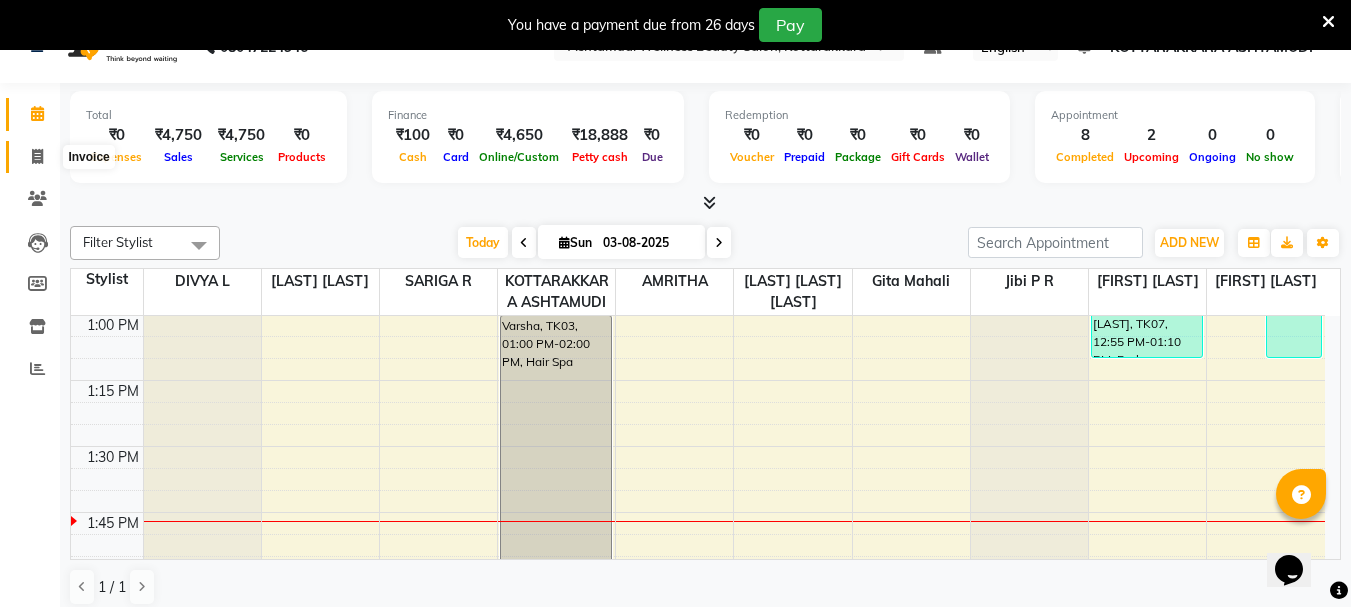click 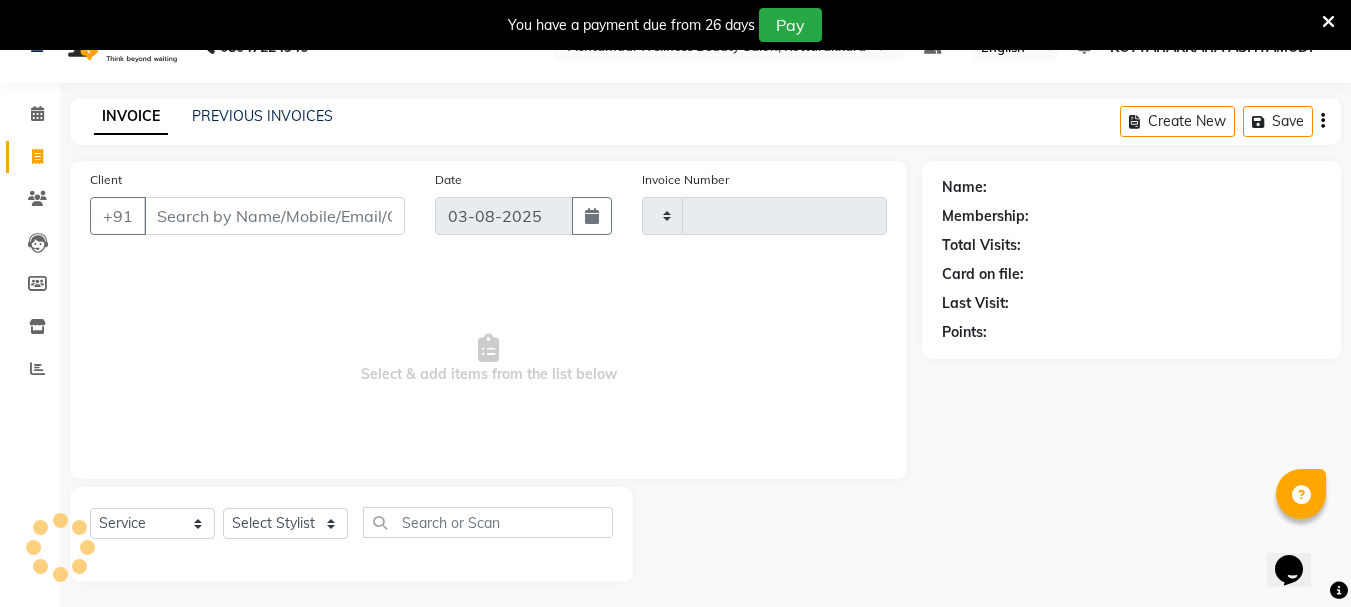 type on "2340" 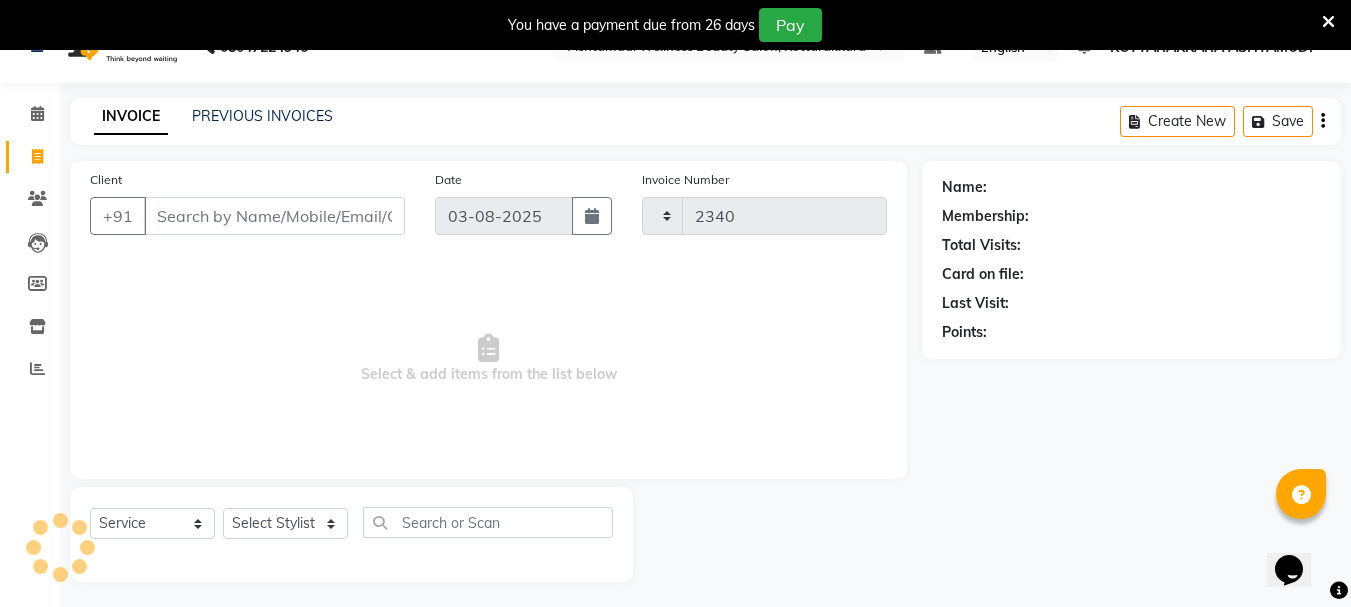 select on "4664" 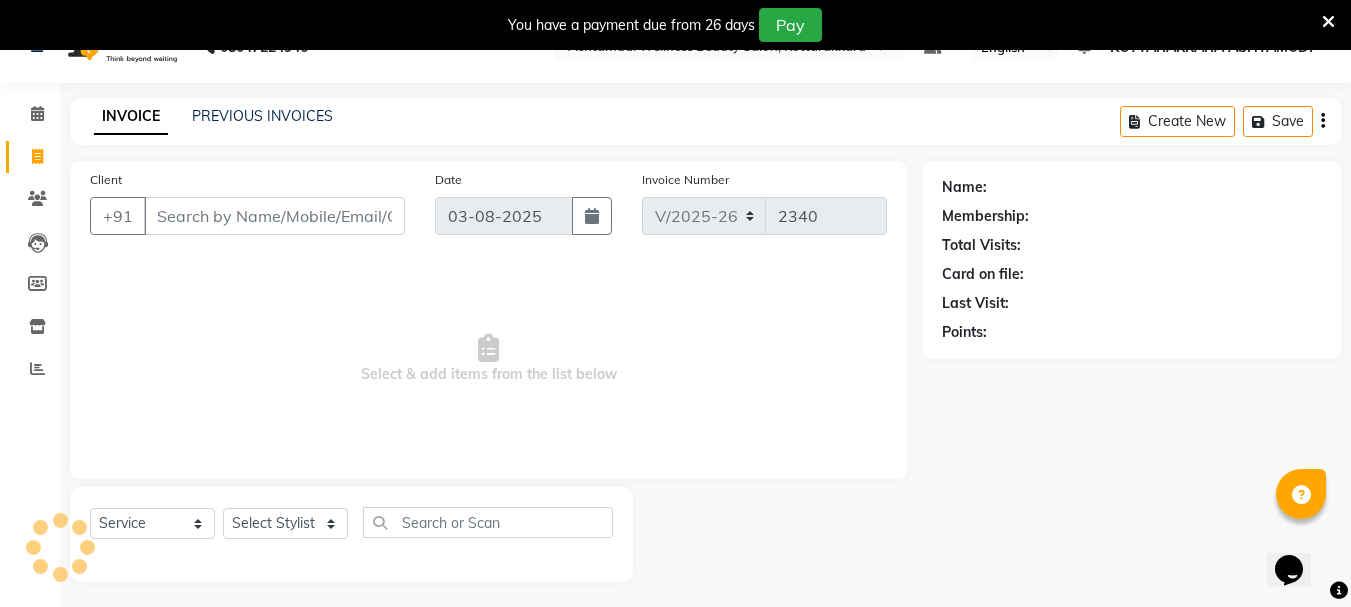 click on "Client" at bounding box center (274, 216) 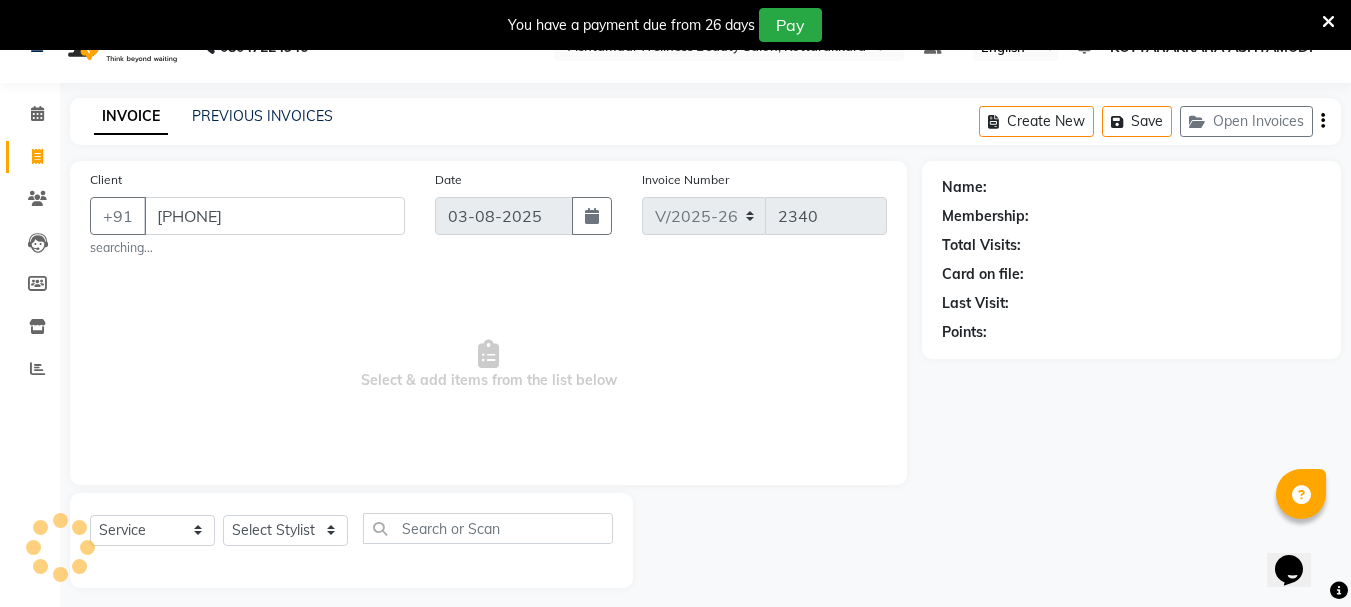 type on "9605917107" 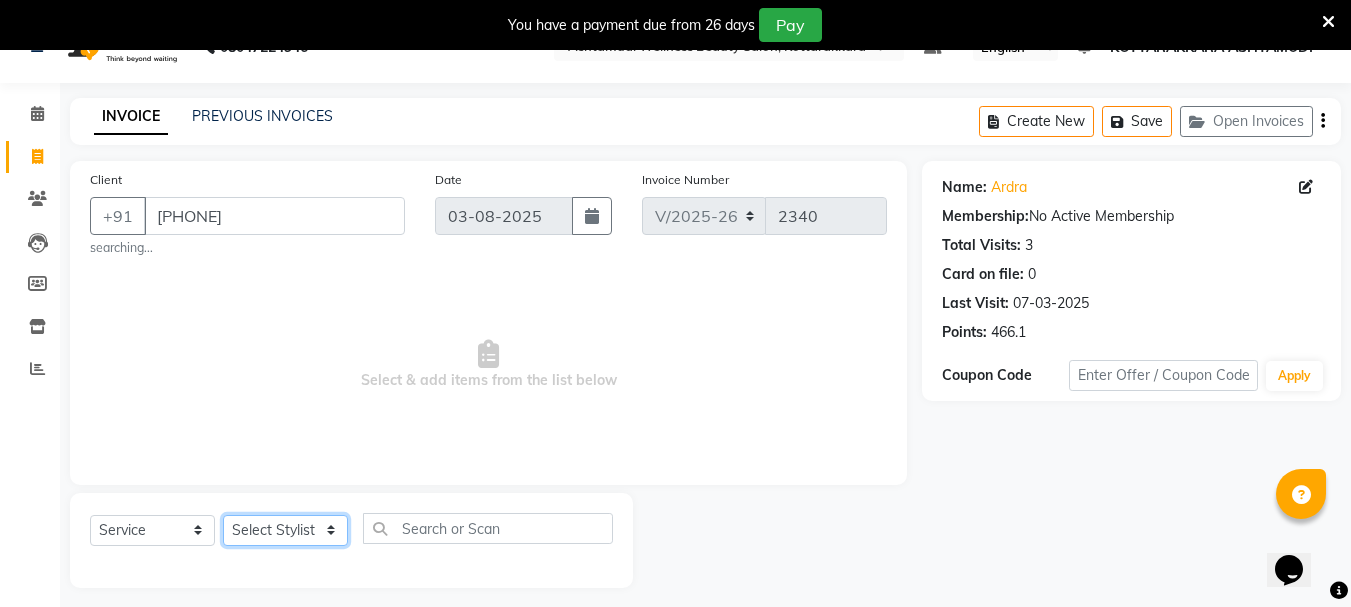 click on "Select Stylist AMRITHA DIVYA L	 Gita Mahali  Jibi P R Karina Darjee  KOTTARAKKARA ASHTAMUDI NISHA SAMUEL 	 Priya Chakraborty SARIGA R	 SHAHIDA SHAMINA MUHAMMED P R" 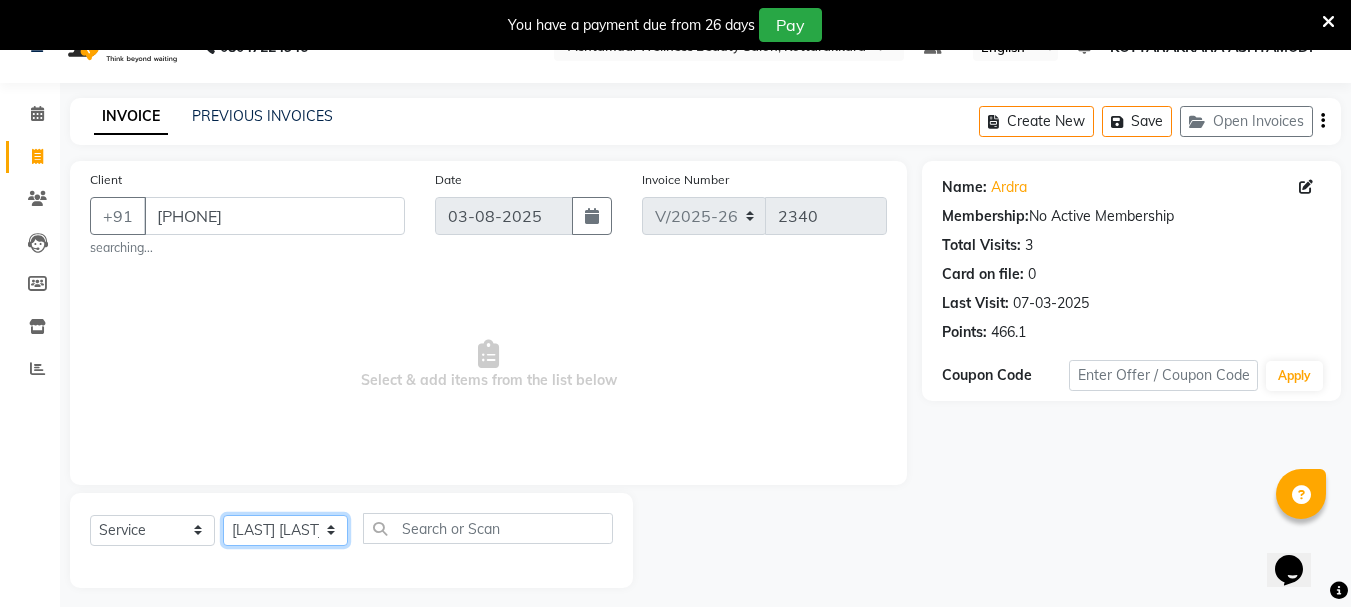 click on "Select Stylist AMRITHA DIVYA L	 Gita Mahali  Jibi P R Karina Darjee  KOTTARAKKARA ASHTAMUDI NISHA SAMUEL 	 Priya Chakraborty SARIGA R	 SHAHIDA SHAMINA MUHAMMED P R" 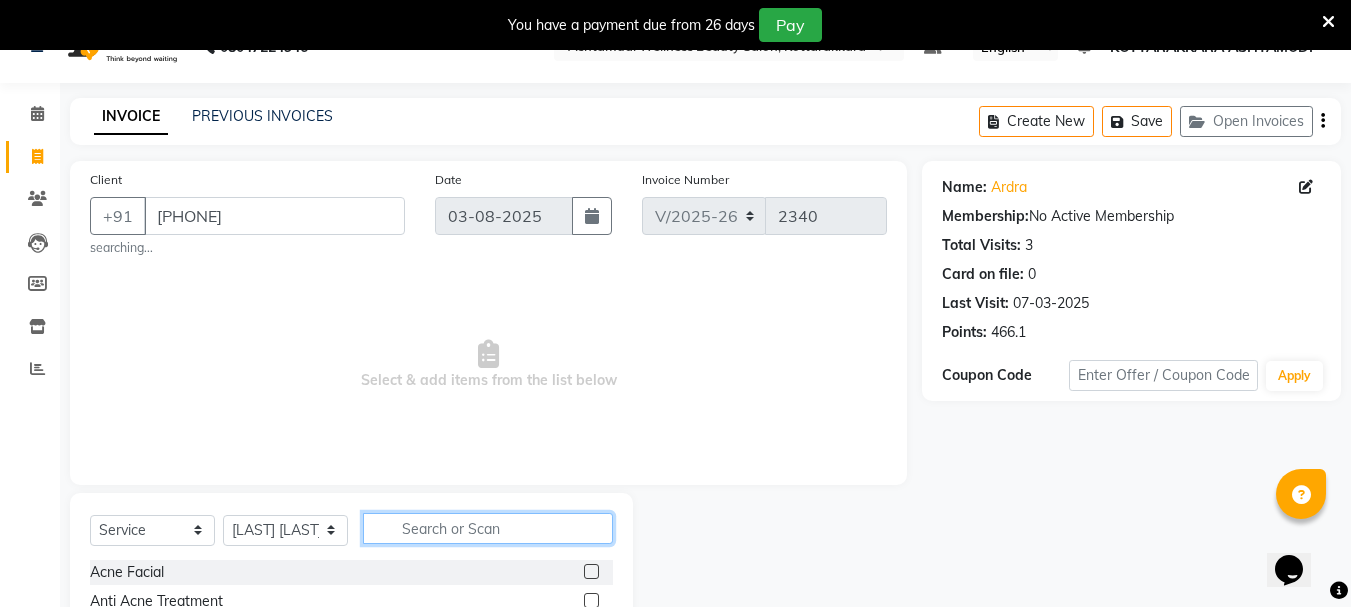 click 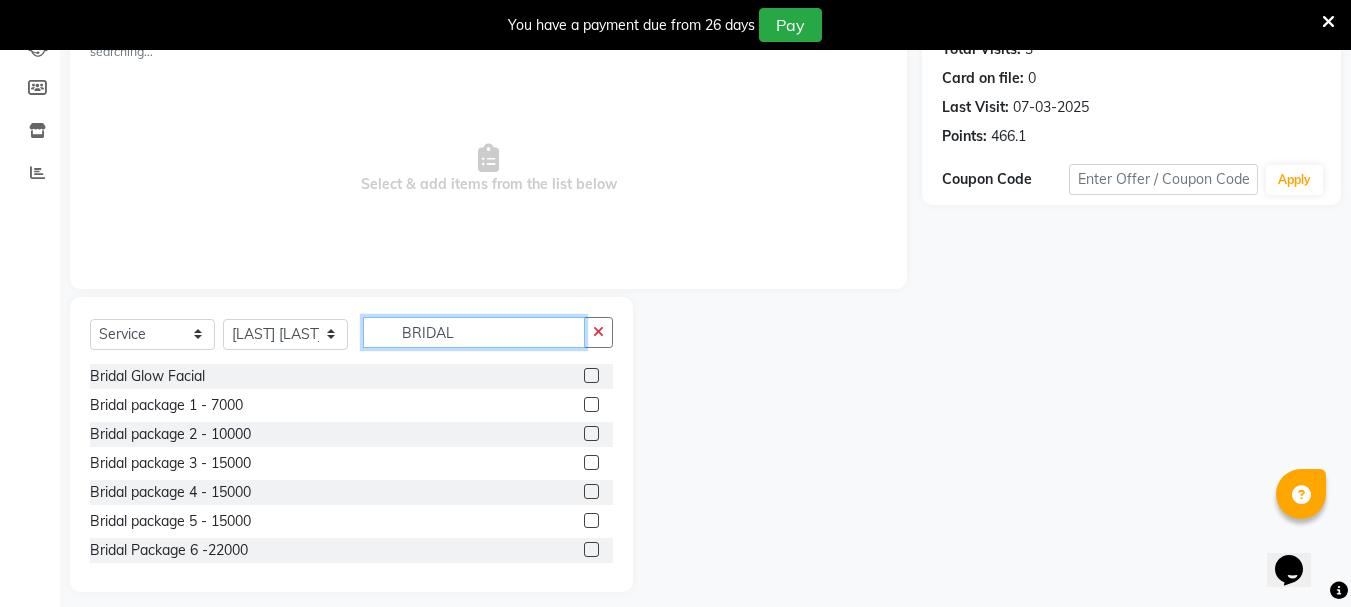 scroll, scrollTop: 250, scrollLeft: 0, axis: vertical 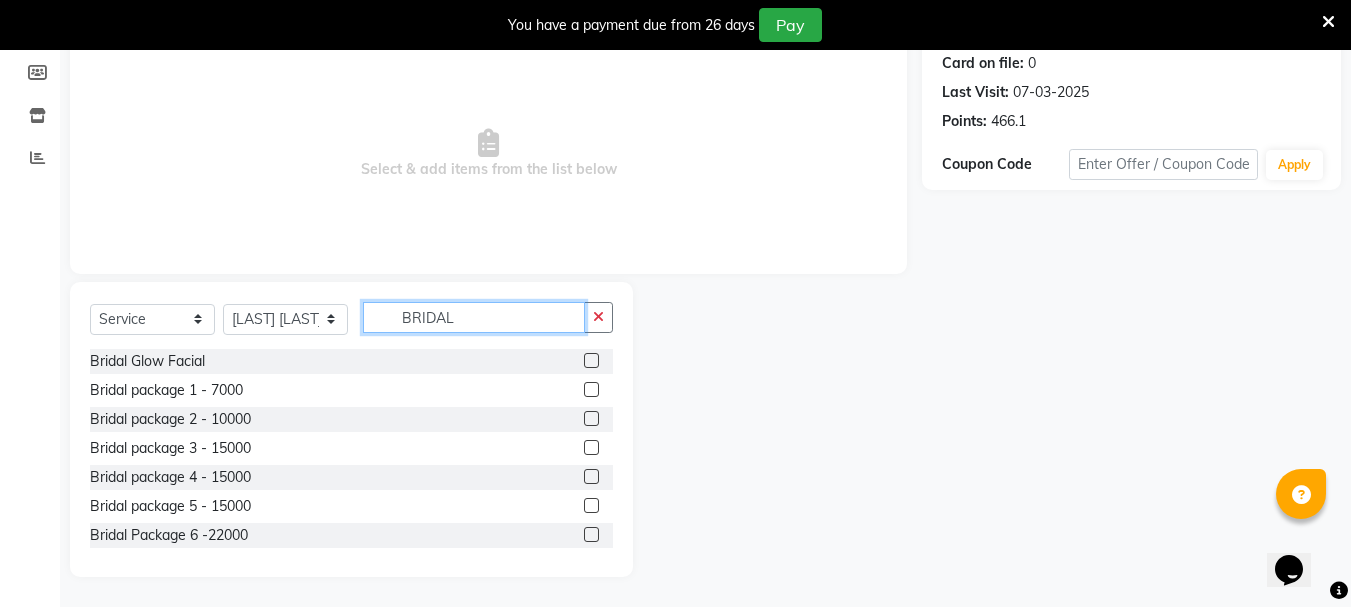 type on "BRIDAL" 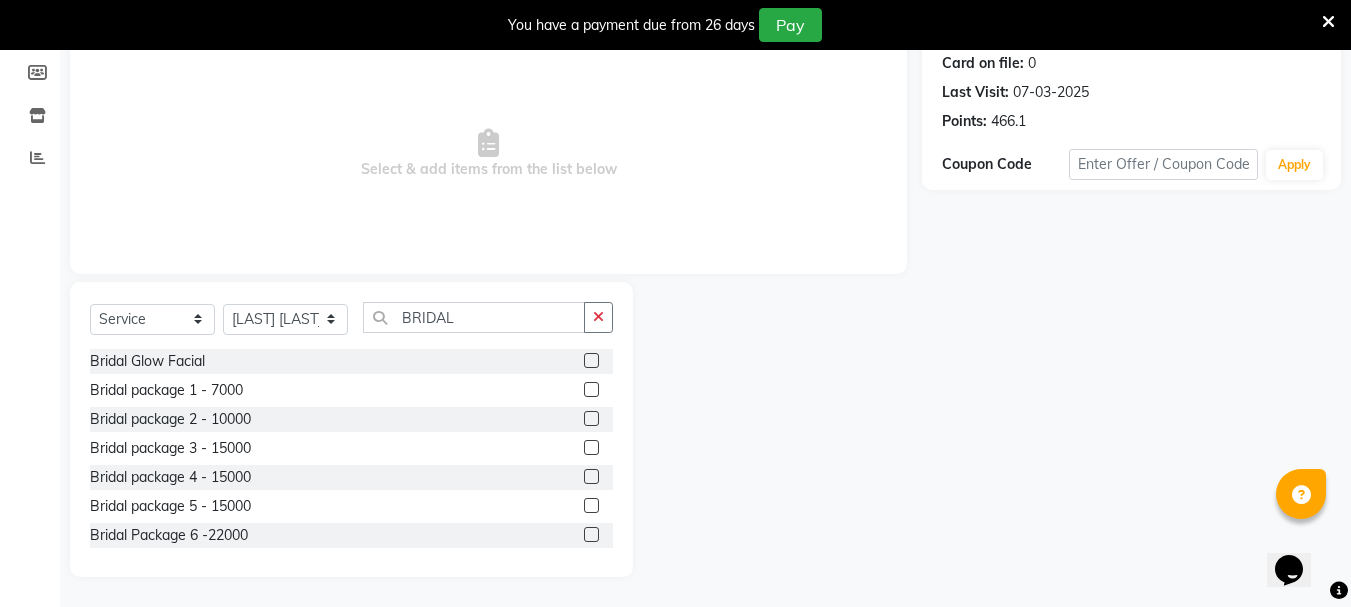 click 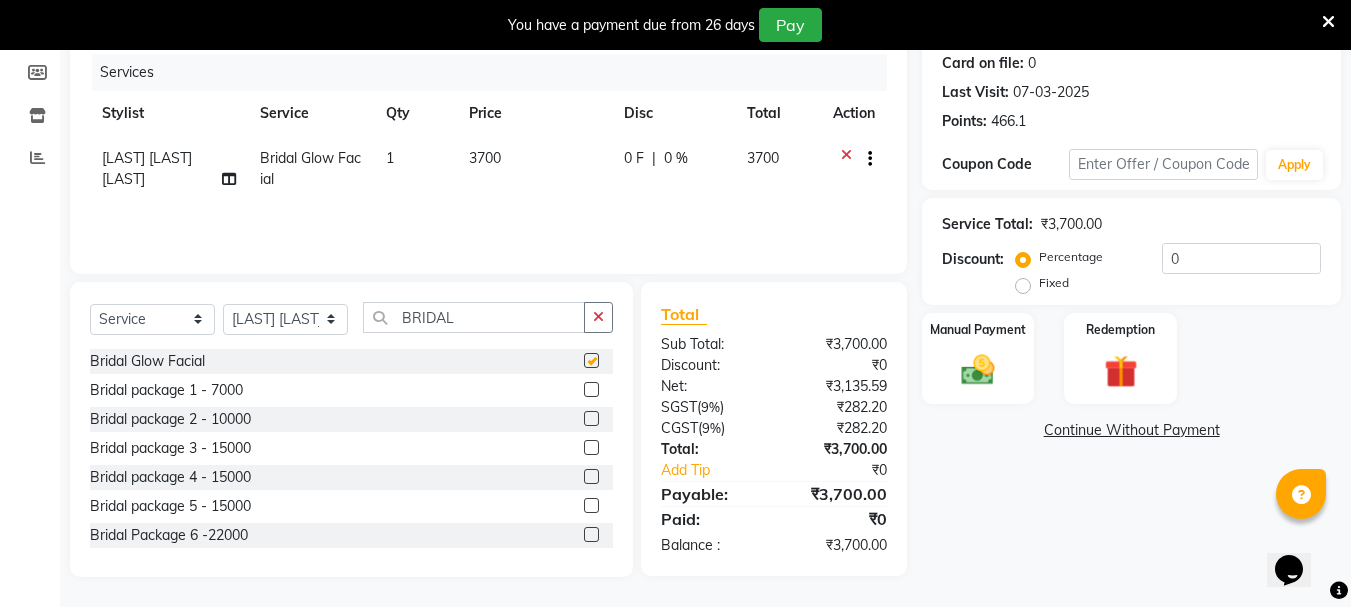 checkbox on "false" 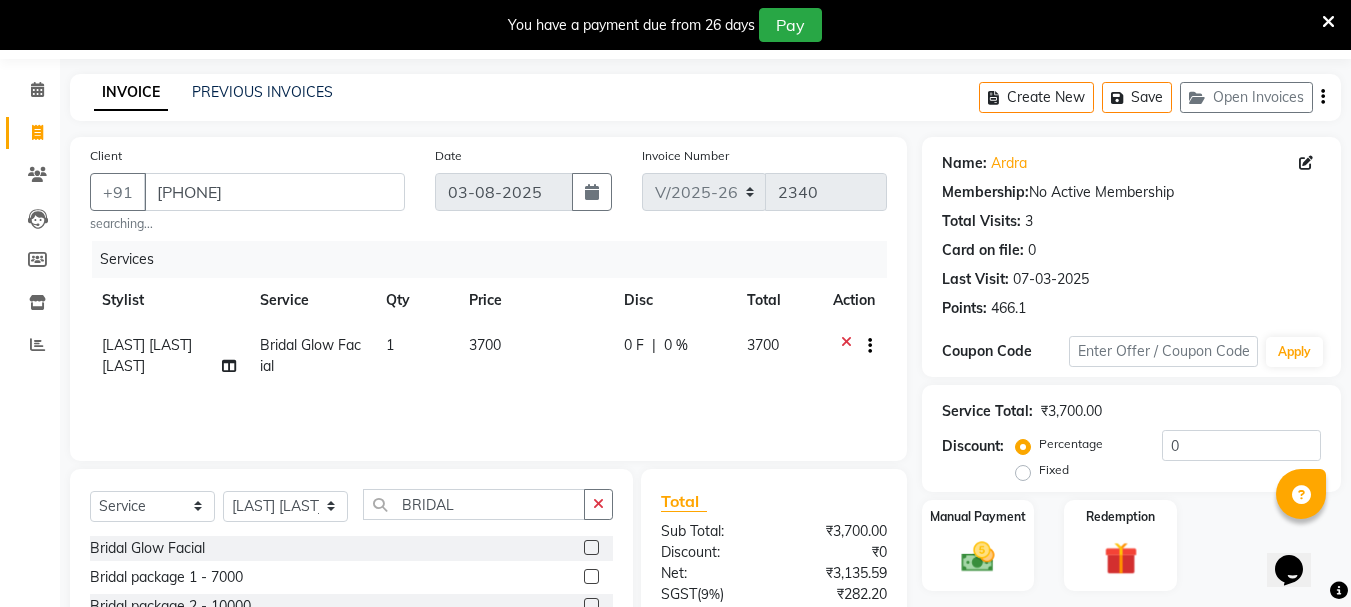 scroll, scrollTop: 50, scrollLeft: 0, axis: vertical 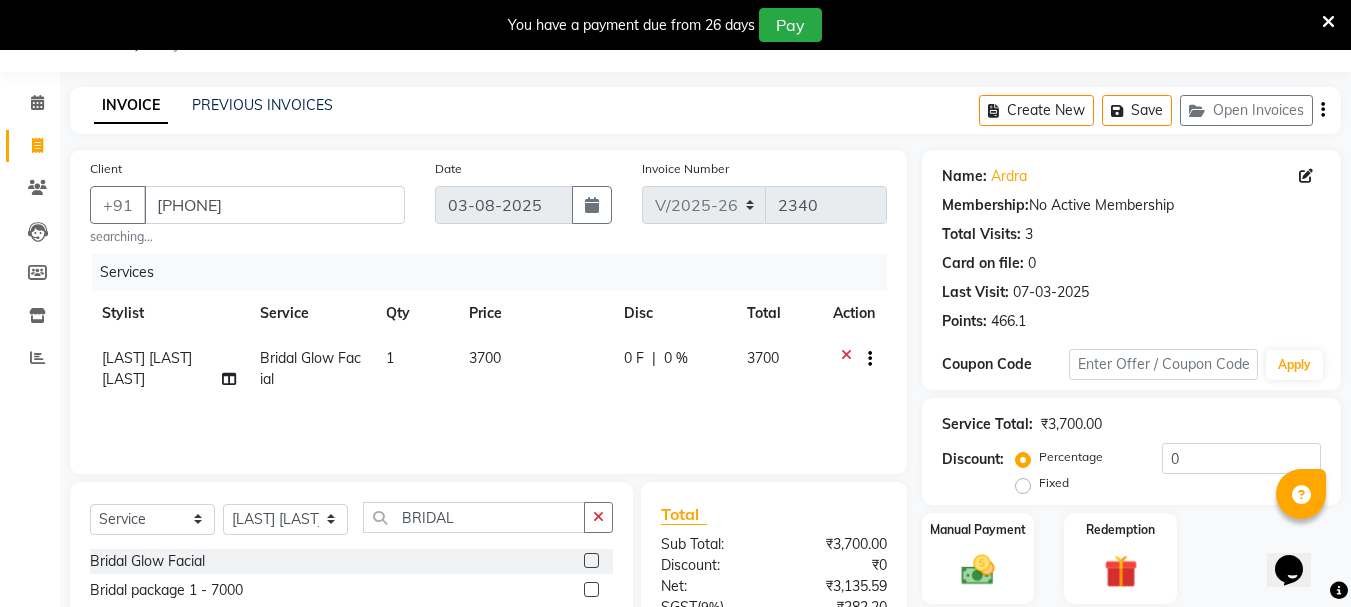 click on "Fixed" 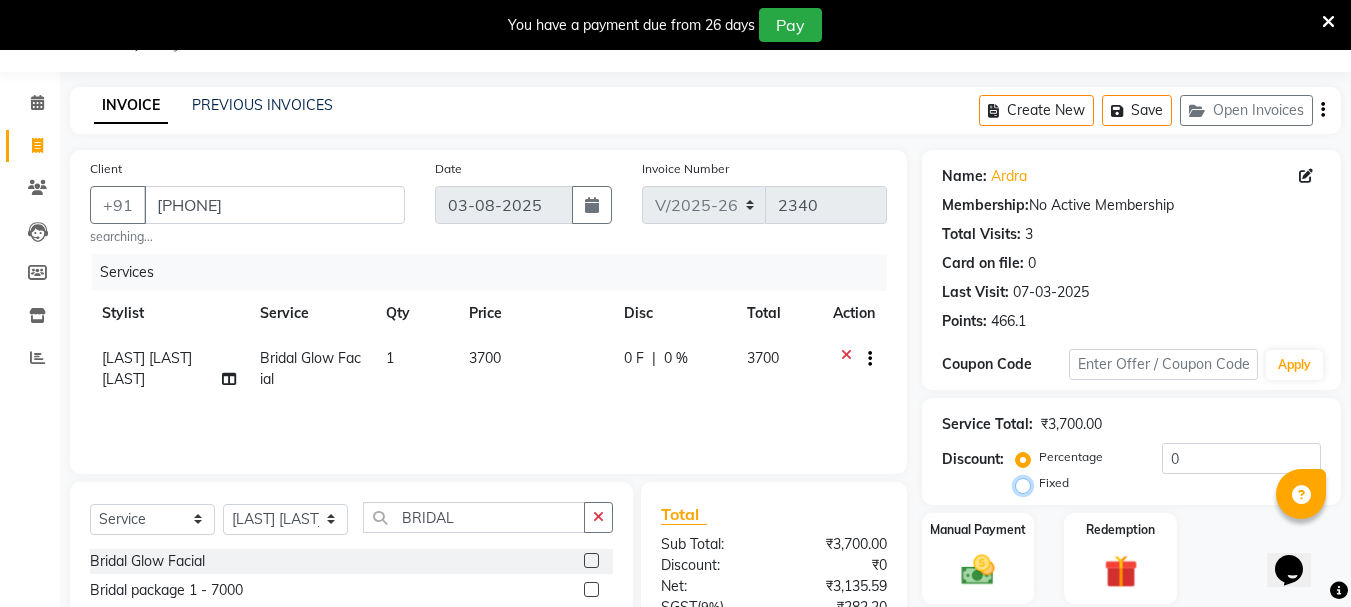 click on "Fixed" at bounding box center [1027, 483] 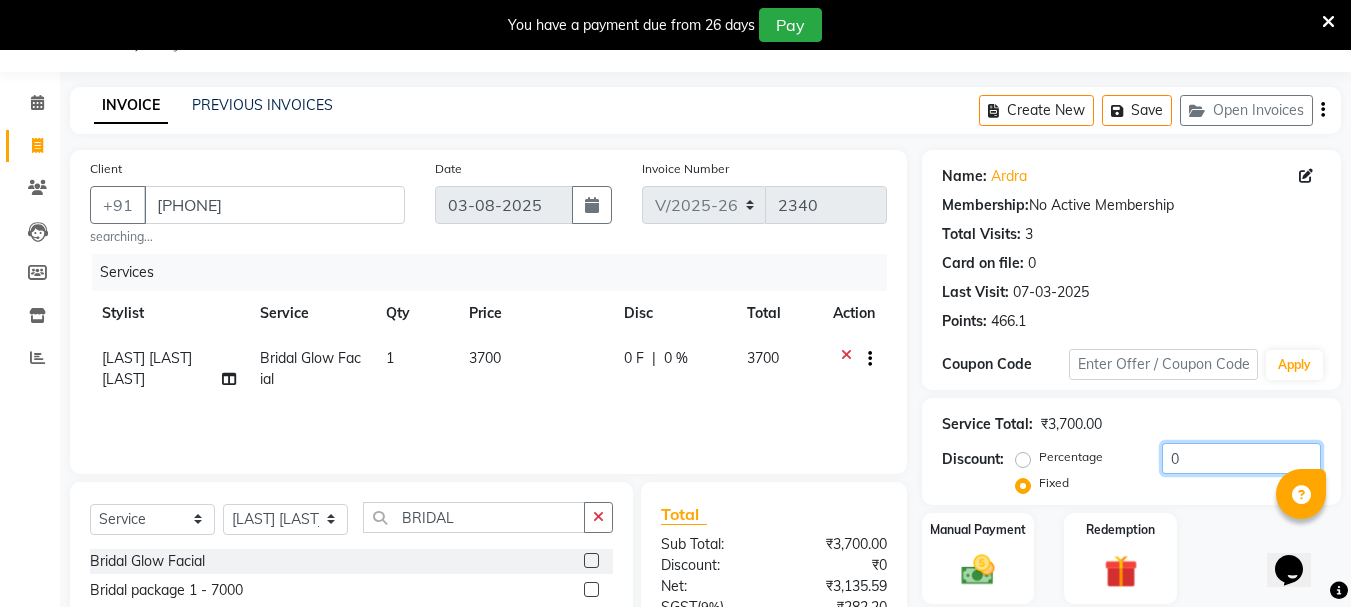 click on "0" 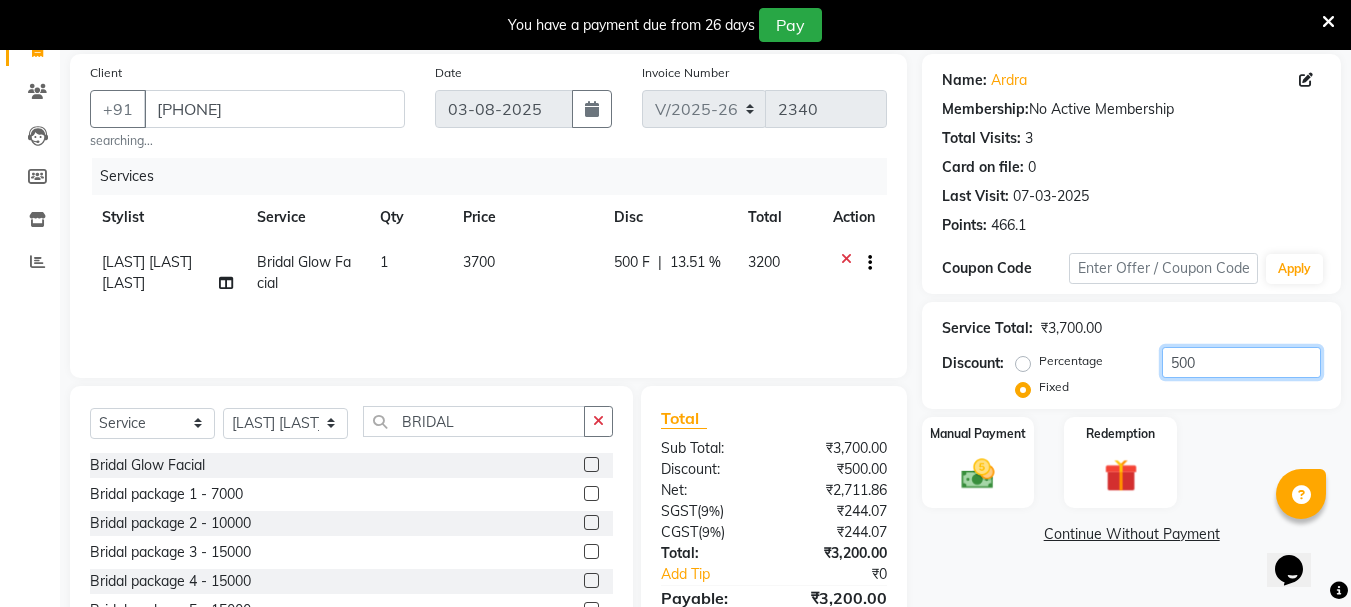 scroll, scrollTop: 250, scrollLeft: 0, axis: vertical 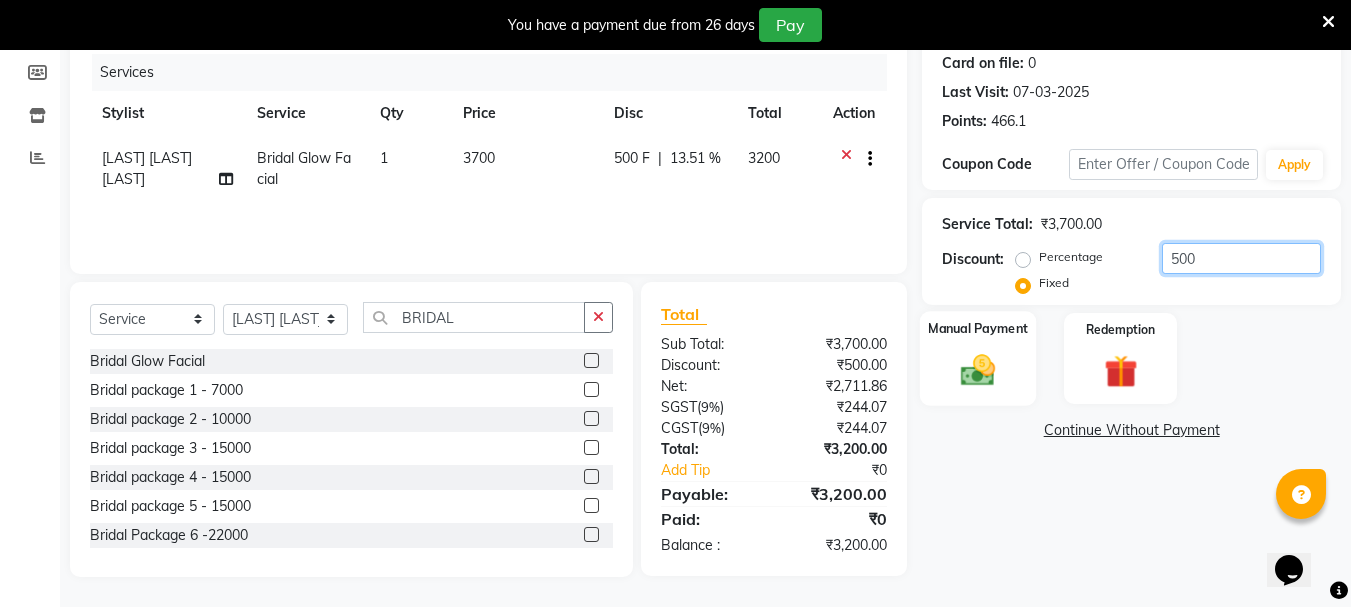 type on "500" 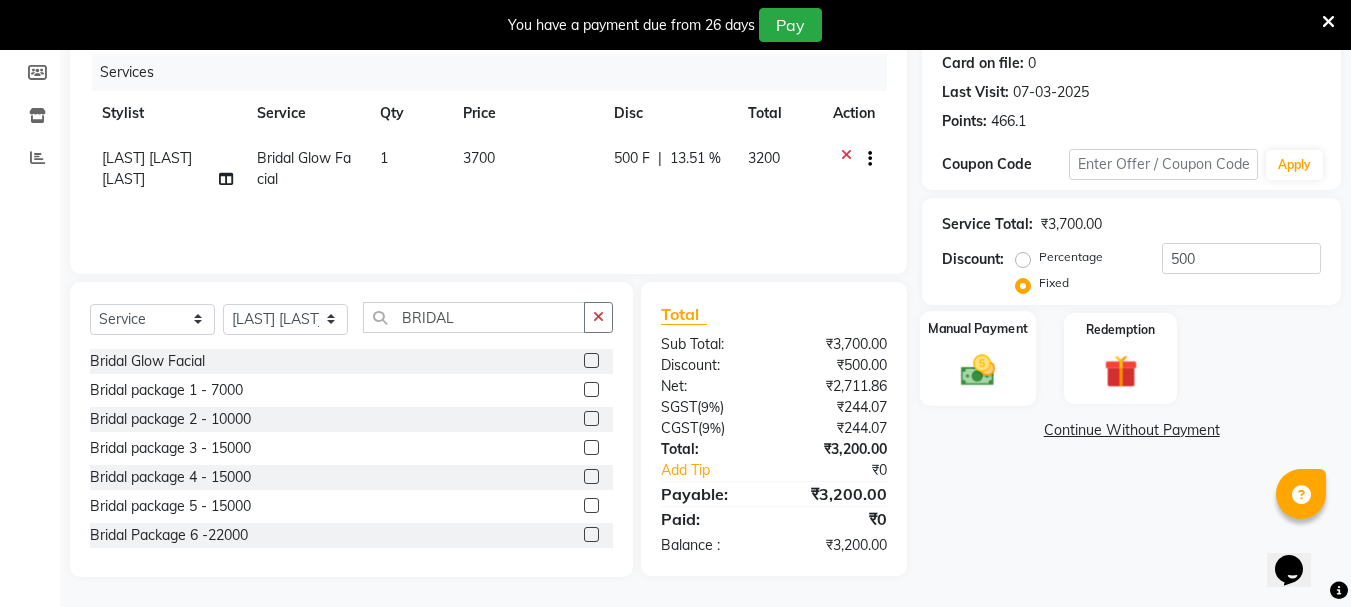 click 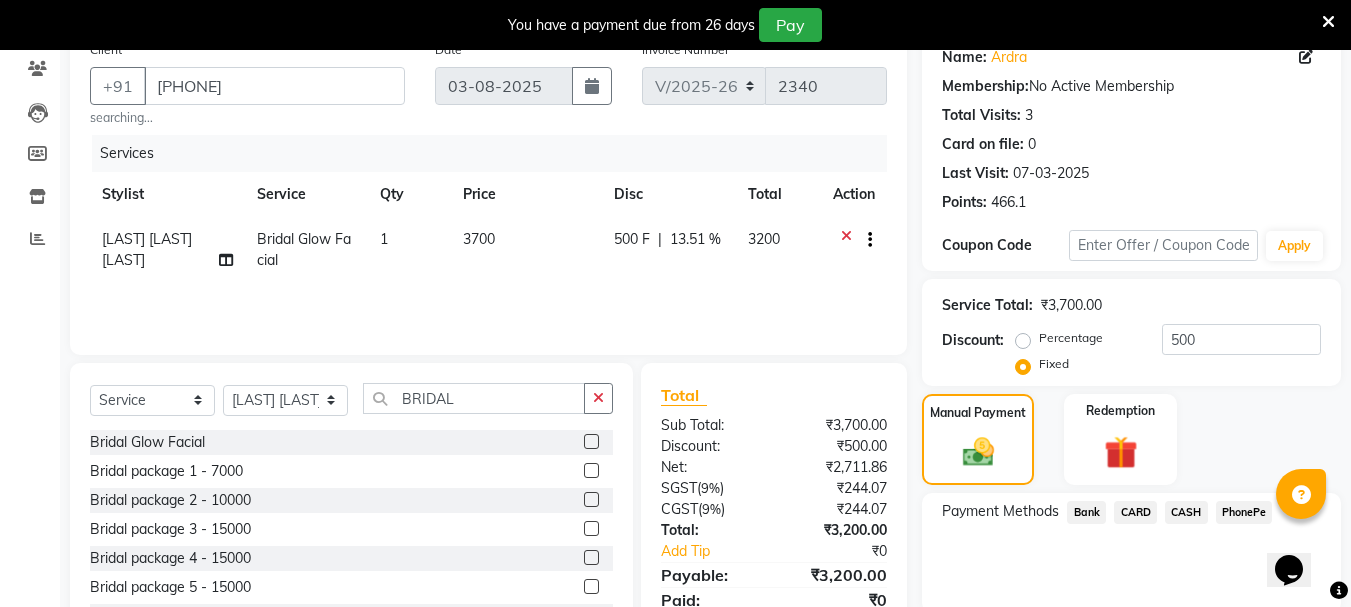 scroll, scrollTop: 0, scrollLeft: 0, axis: both 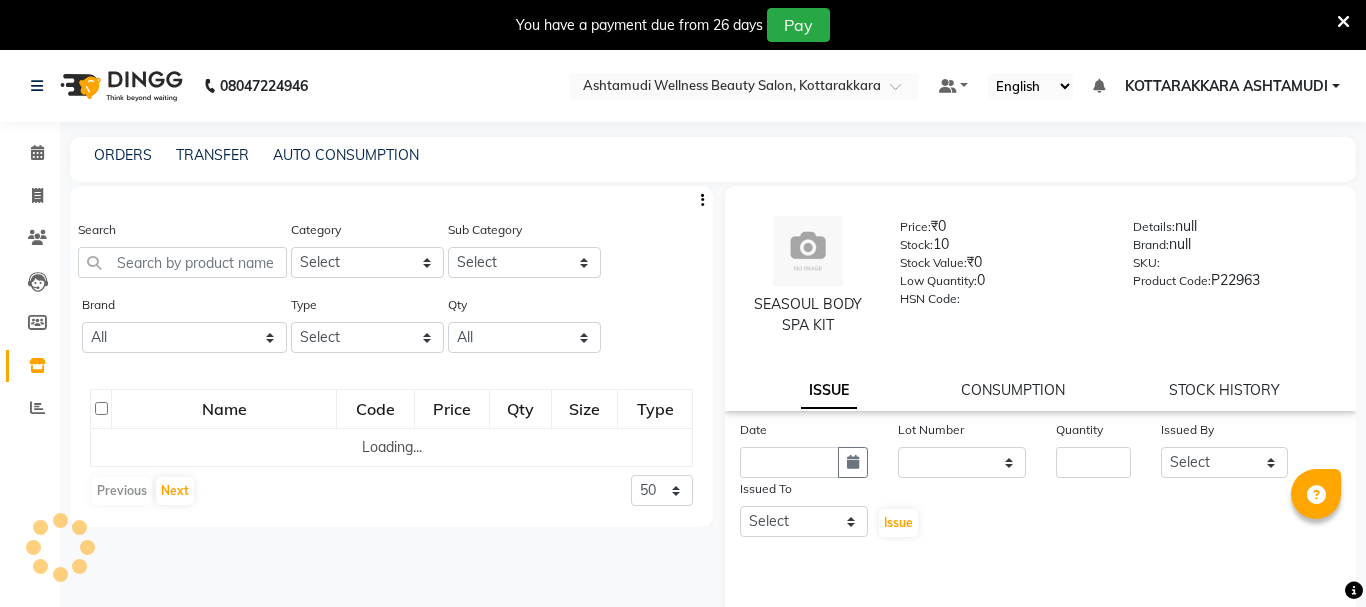 select 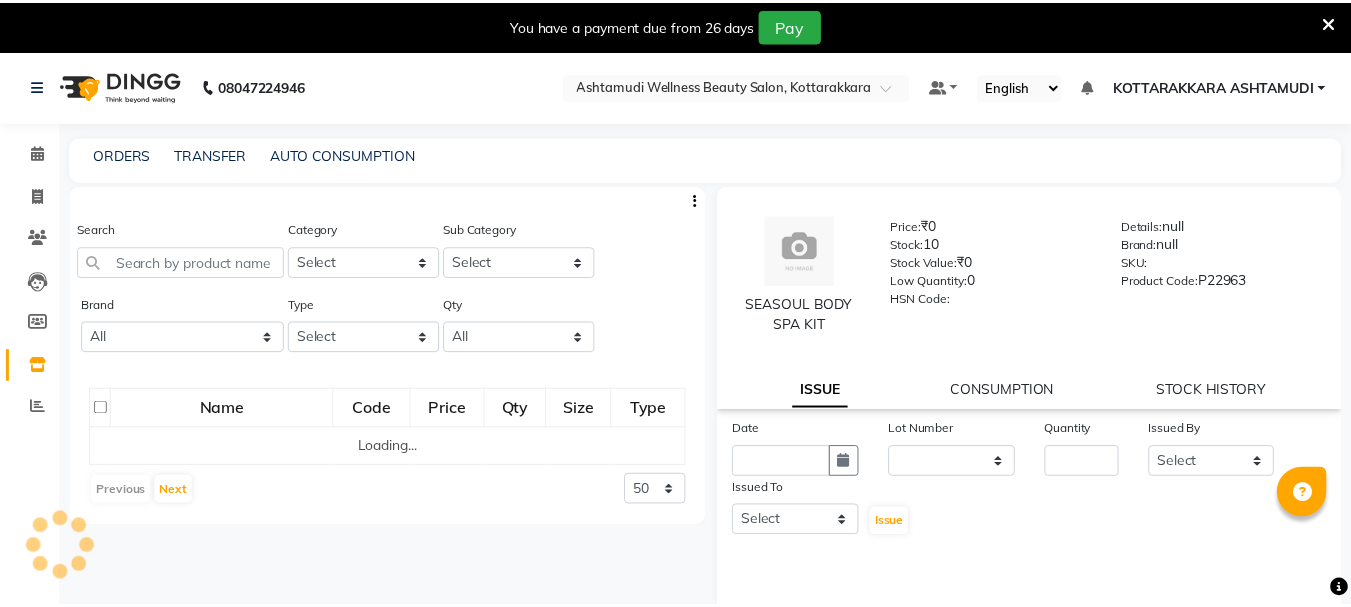 scroll, scrollTop: 0, scrollLeft: 0, axis: both 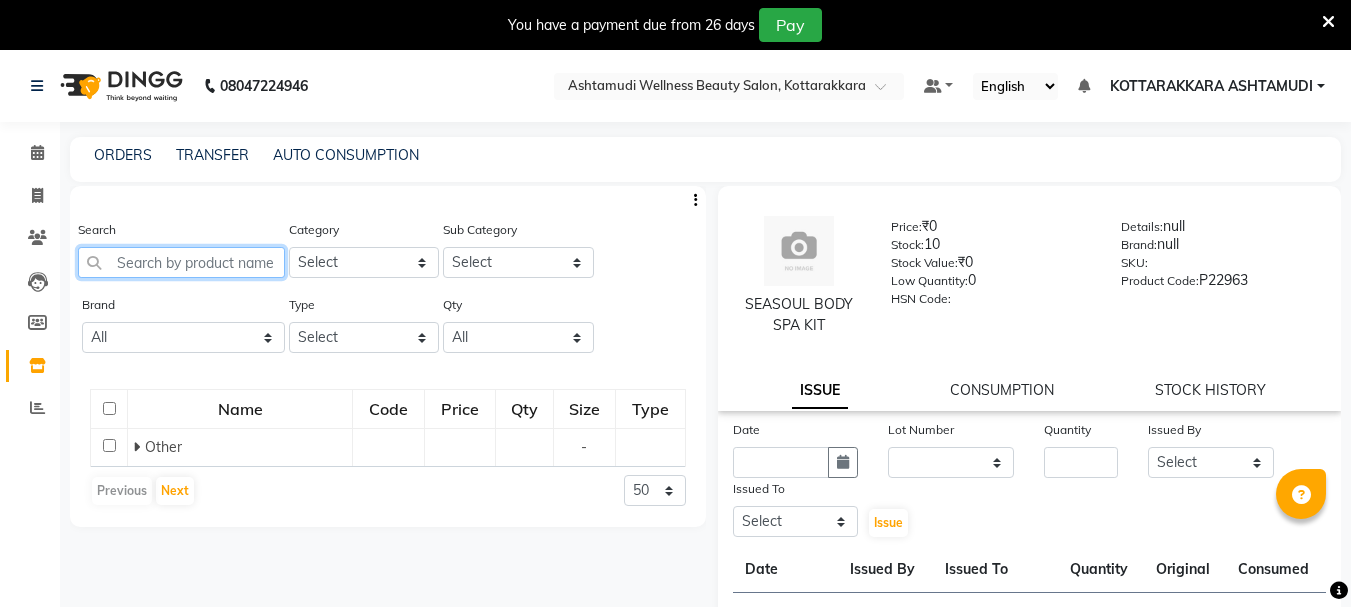 click 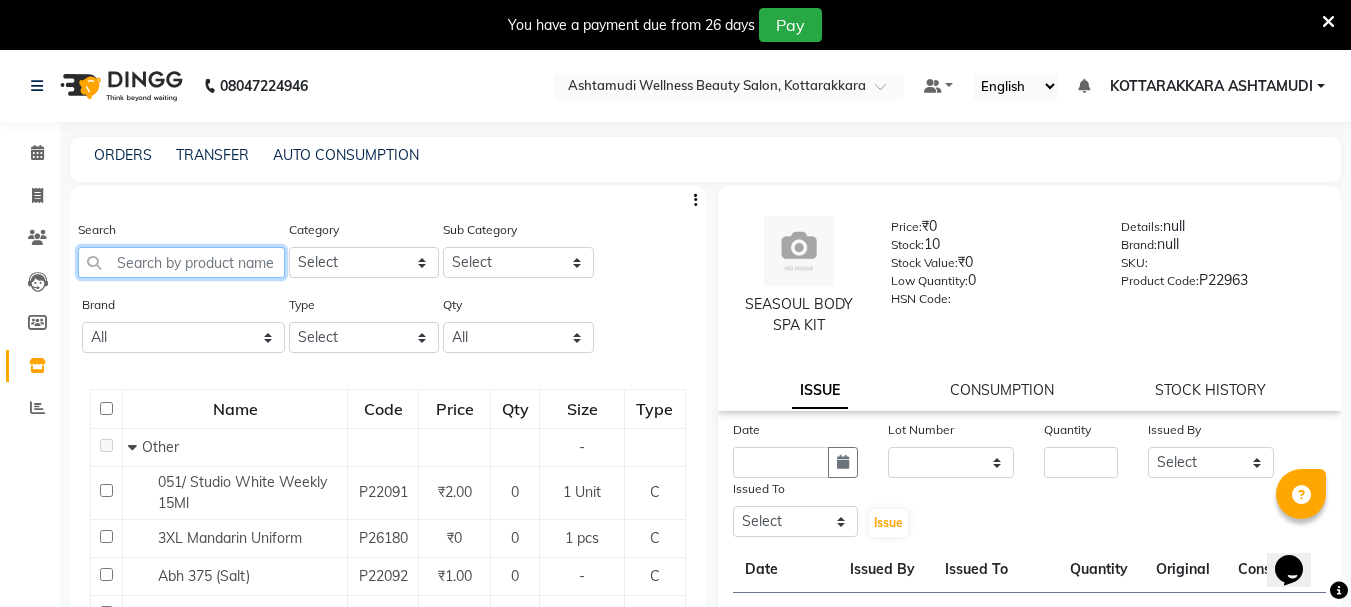 scroll, scrollTop: 0, scrollLeft: 0, axis: both 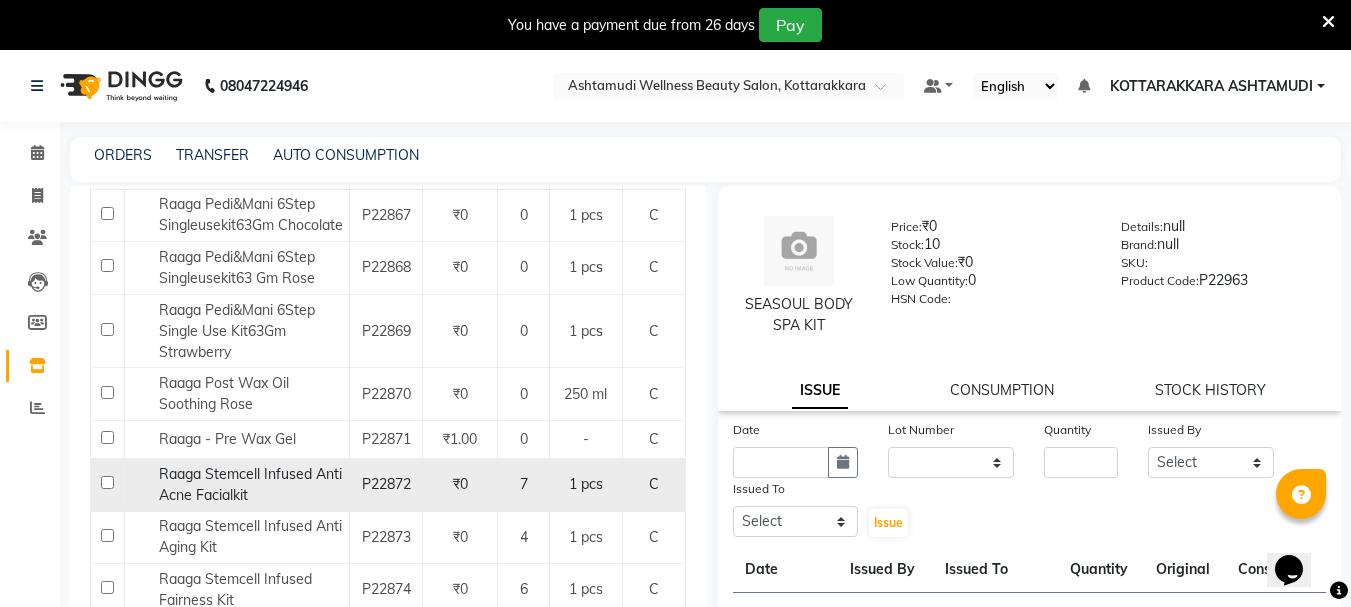 type on "RAAGA" 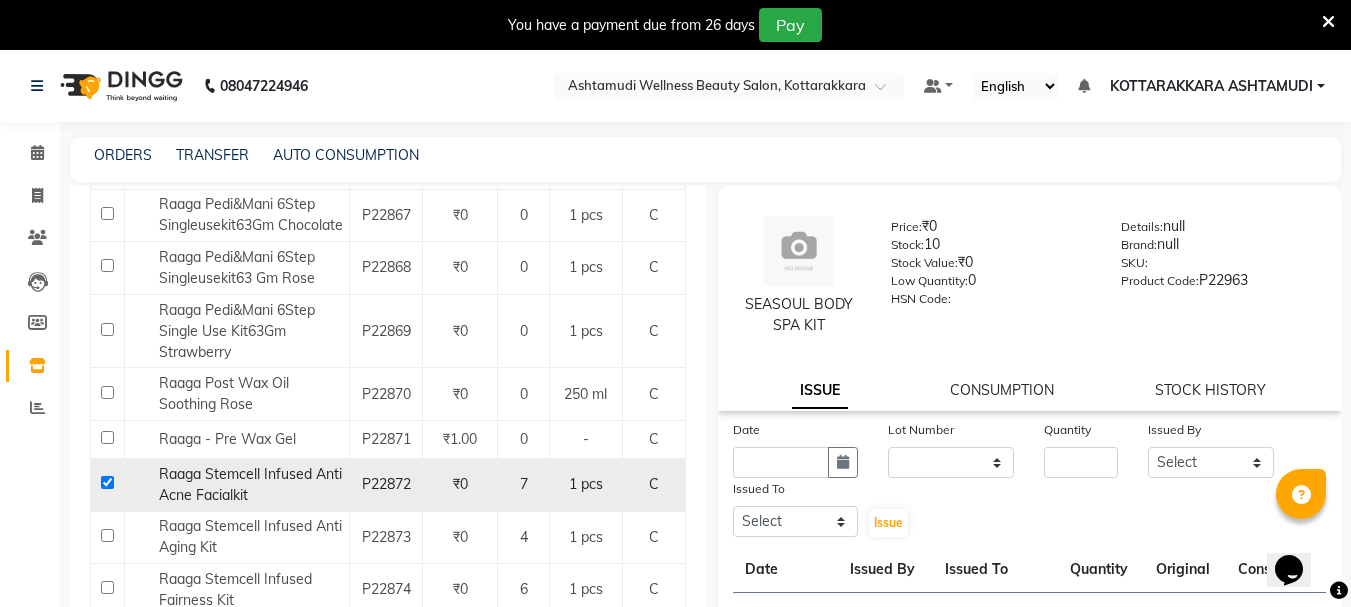 checkbox on "true" 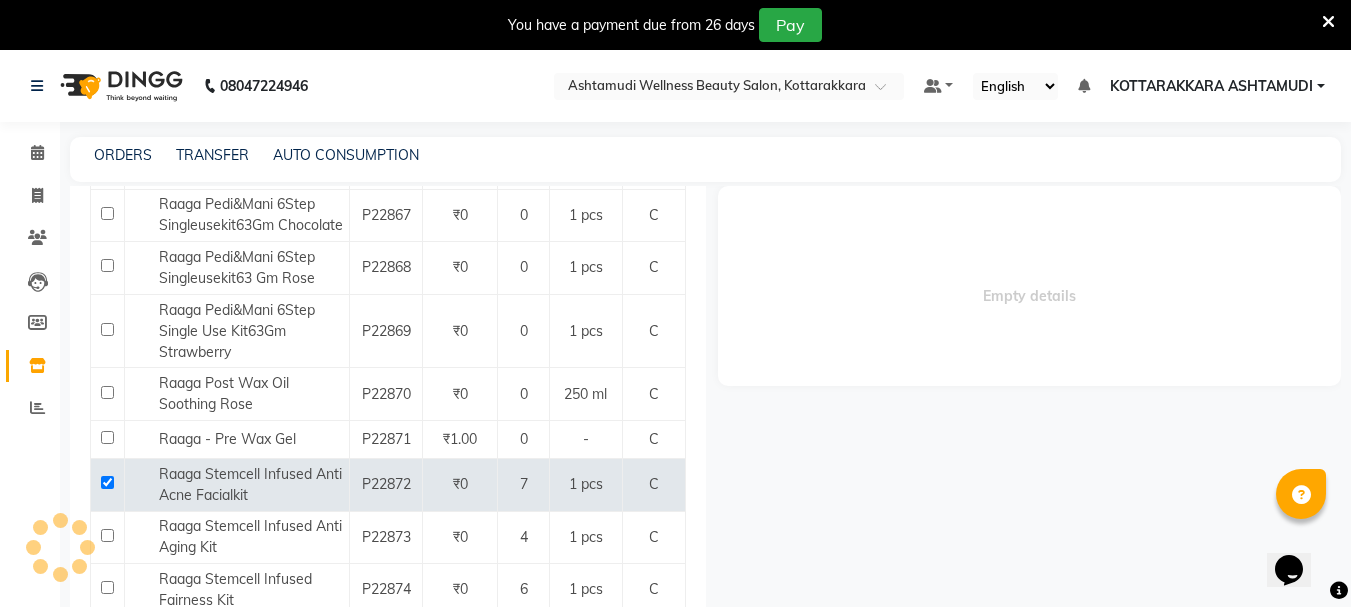 select 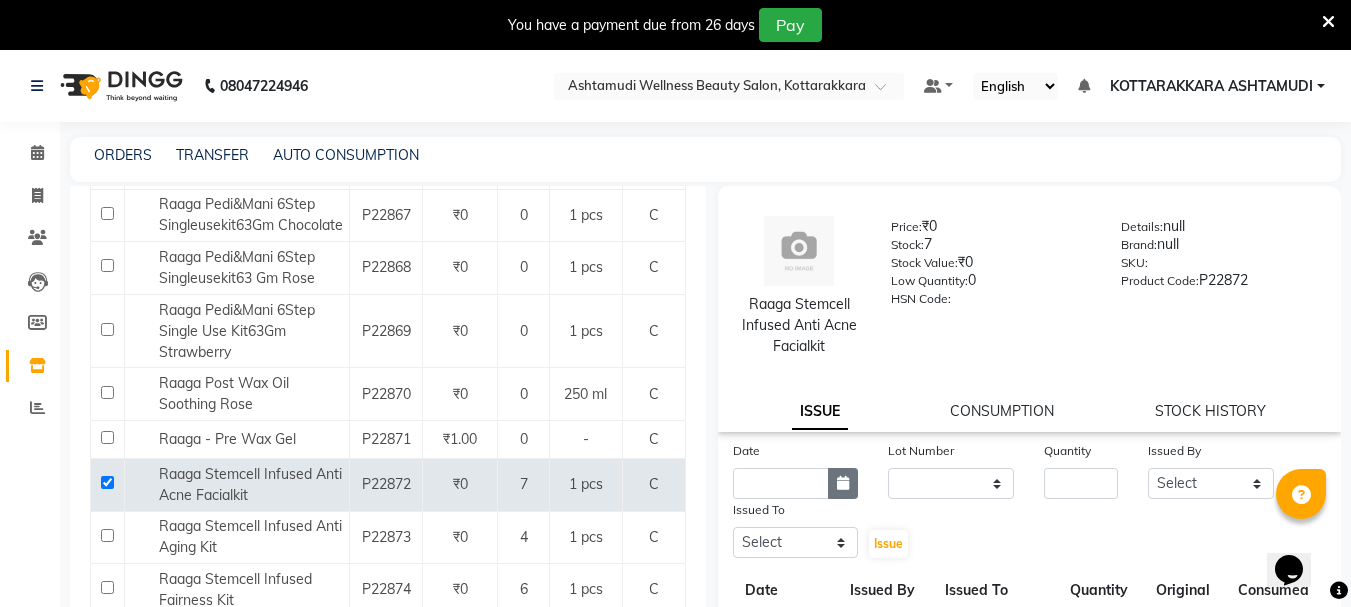 click 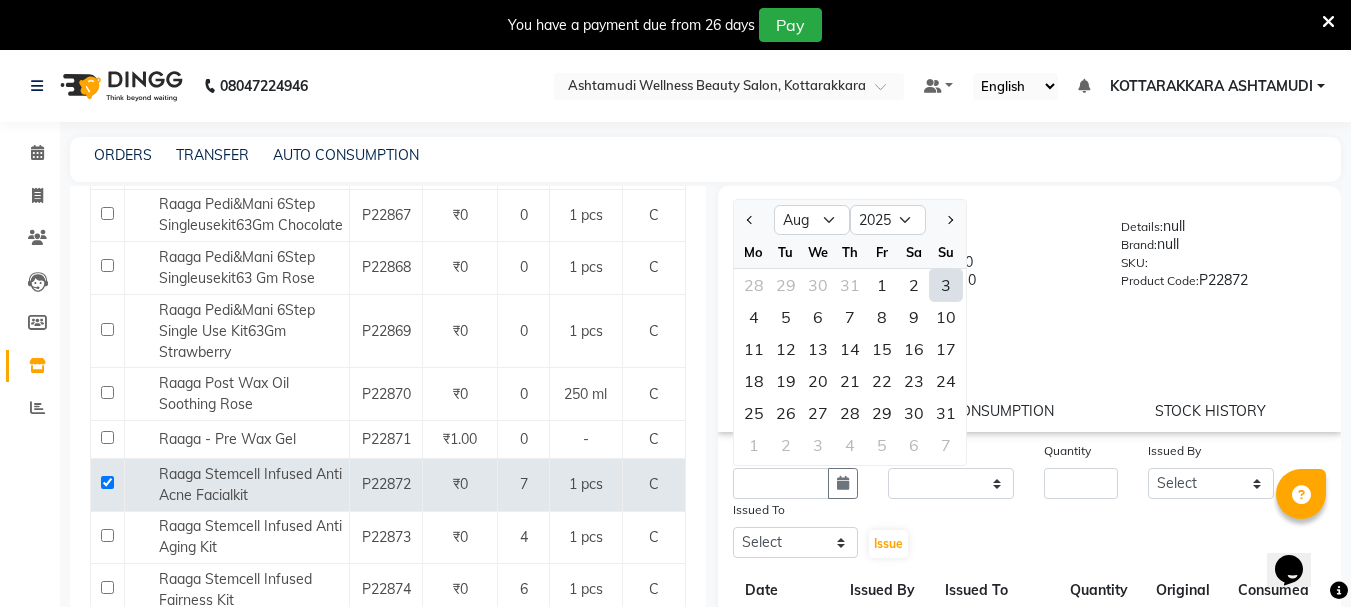 drag, startPoint x: 945, startPoint y: 274, endPoint x: 965, endPoint y: 420, distance: 147.3635 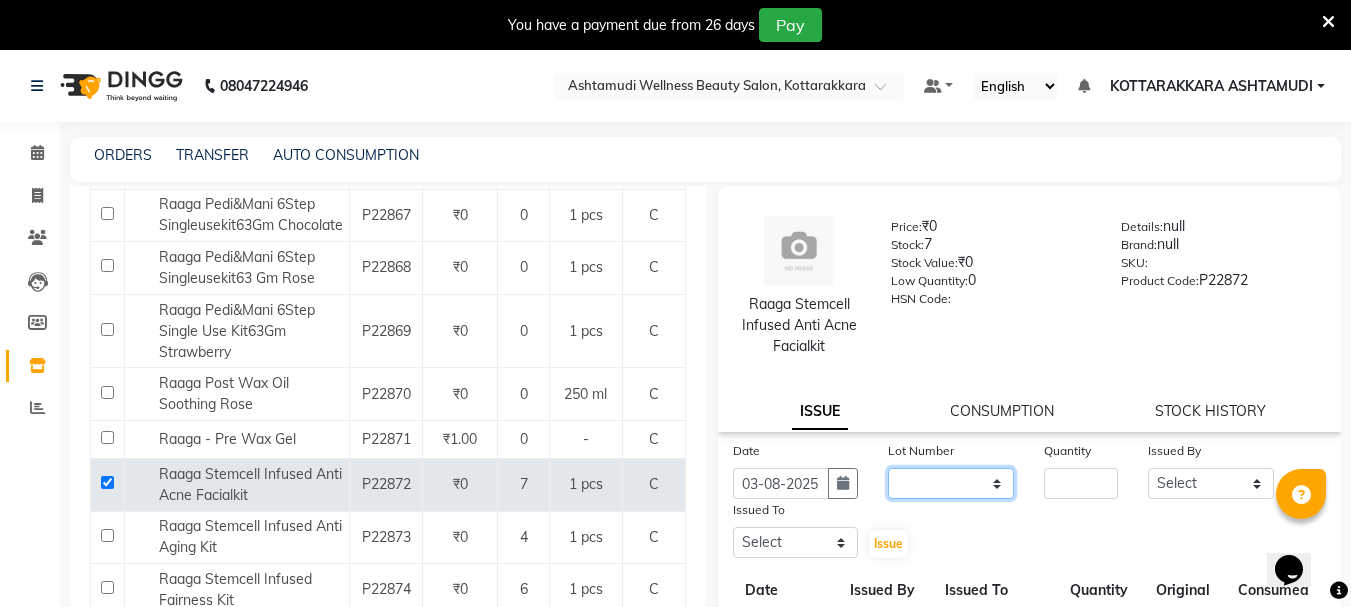 click on "None" 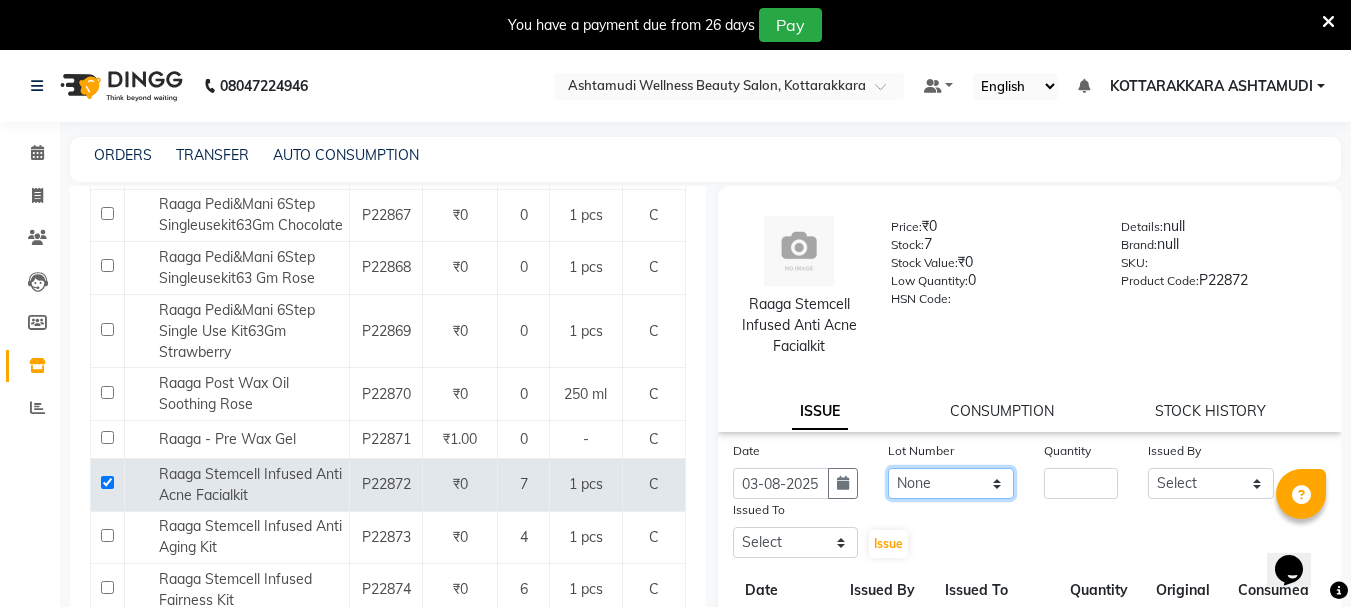click on "None" 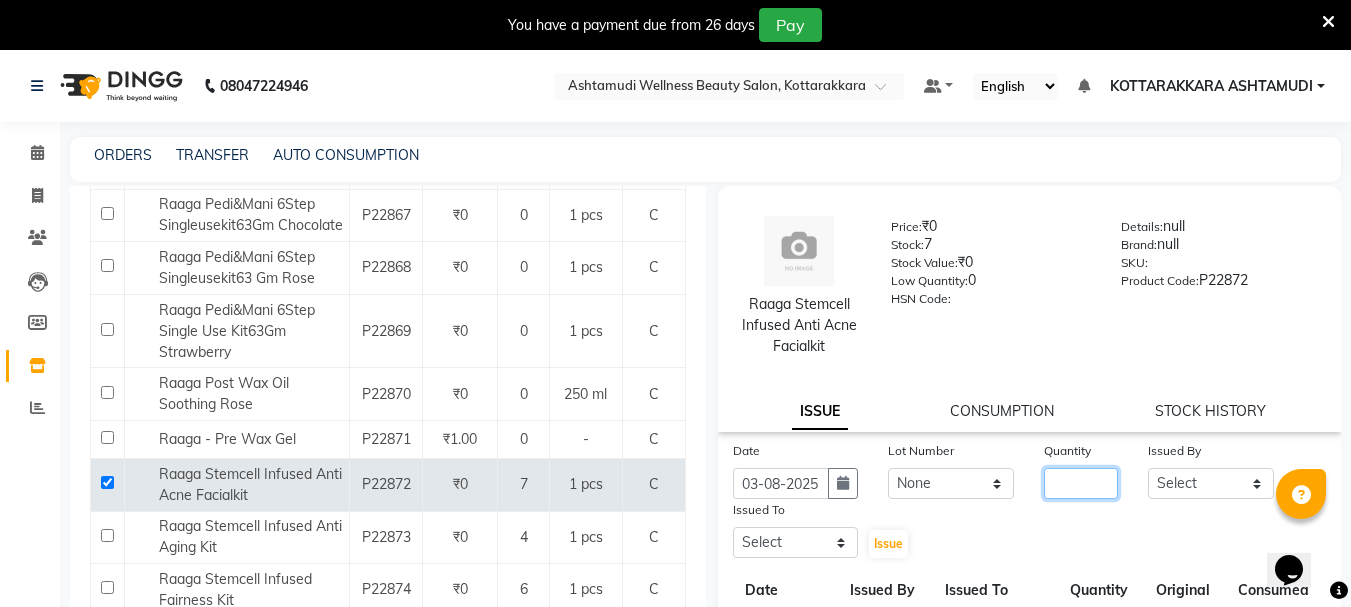 click 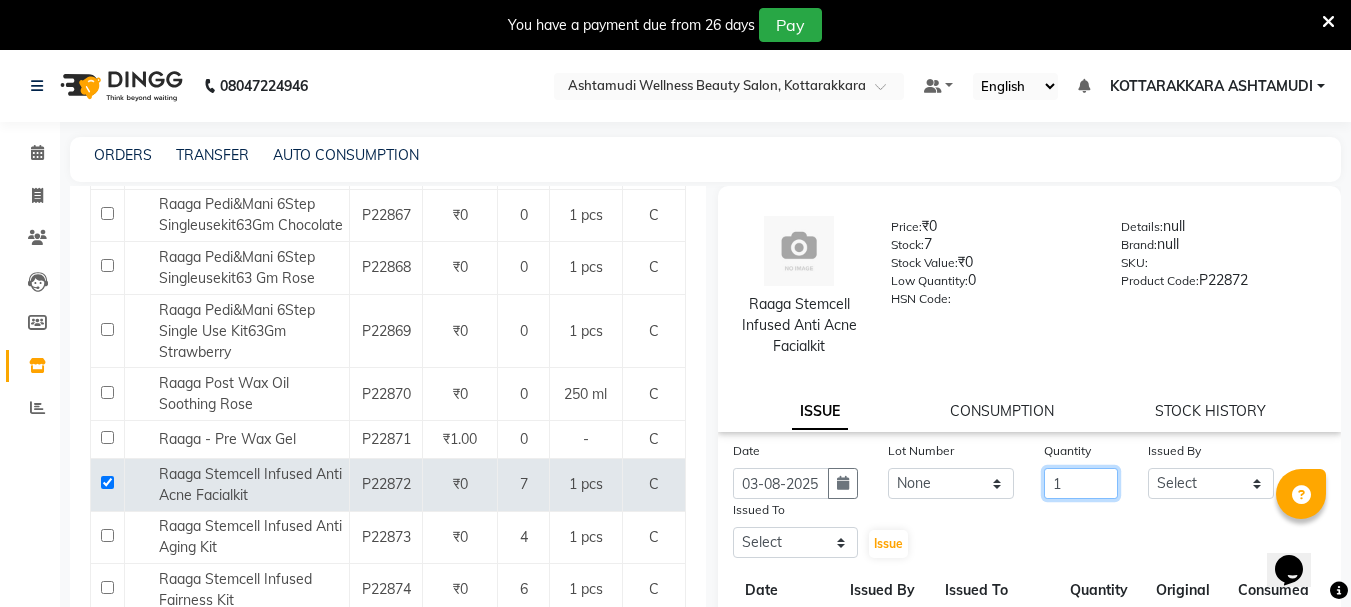 type on "1" 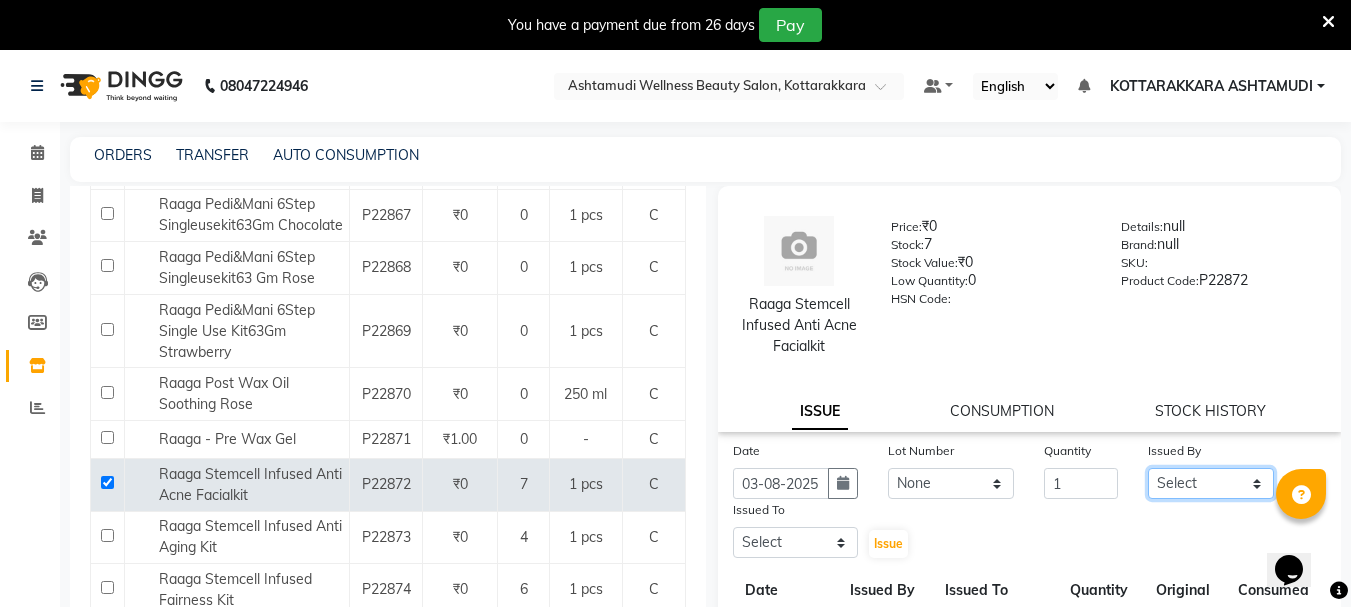 click on "Select AMRITHA DIVYA L	 Gita Mahali  Jibi P R Karina Darjee  KOTTARAKKARA ASHTAMUDI NISHA SAMUEL 	 Priya Chakraborty SARIGA R	 SHAHIDA SHAMINA MUHAMMED P R" 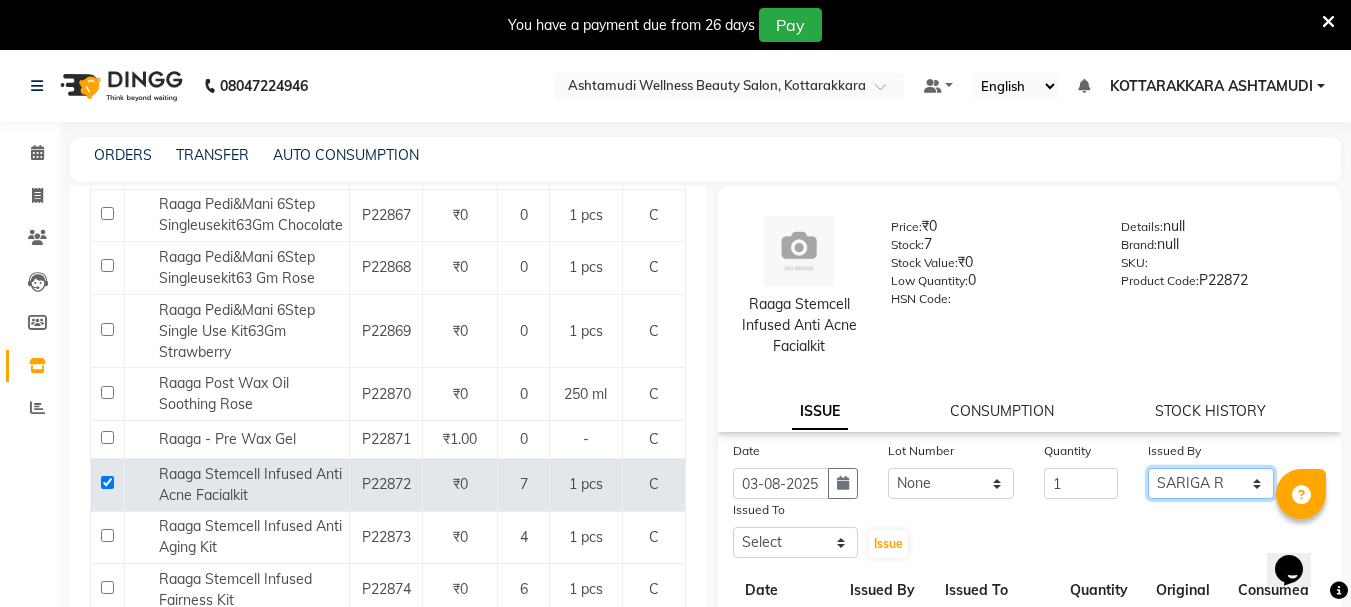 click on "Select AMRITHA DIVYA L	 Gita Mahali  Jibi P R Karina Darjee  KOTTARAKKARA ASHTAMUDI NISHA SAMUEL 	 Priya Chakraborty SARIGA R	 SHAHIDA SHAMINA MUHAMMED P R" 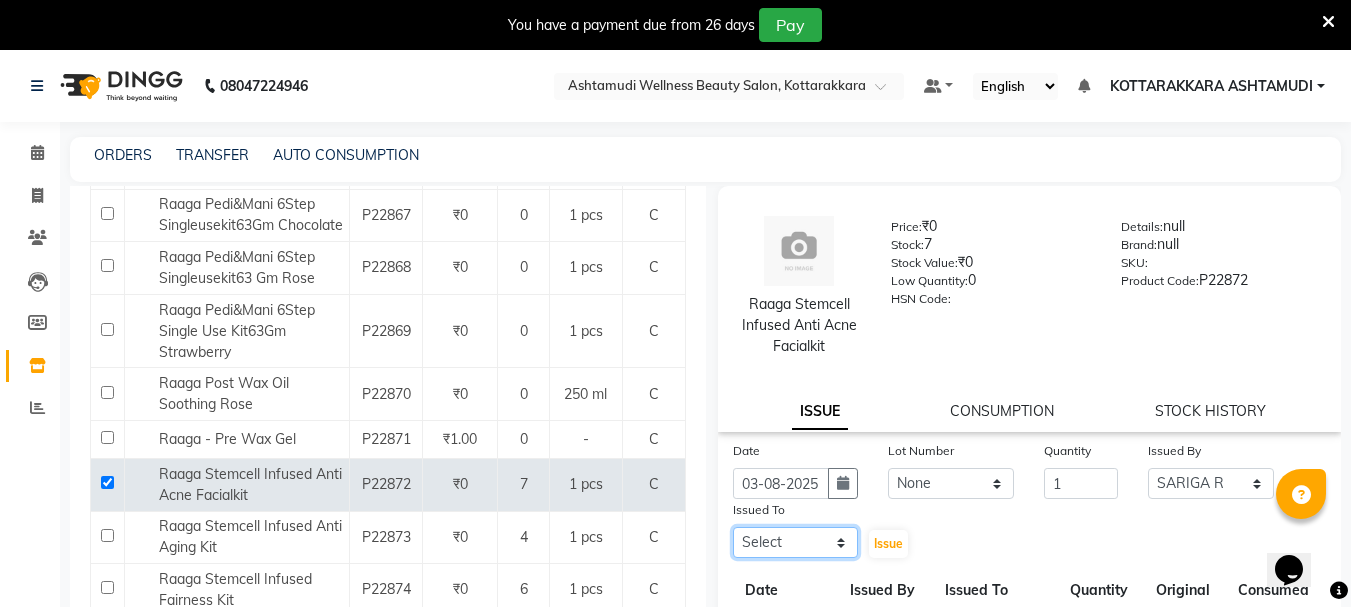 drag, startPoint x: 805, startPoint y: 540, endPoint x: 797, endPoint y: 528, distance: 14.422205 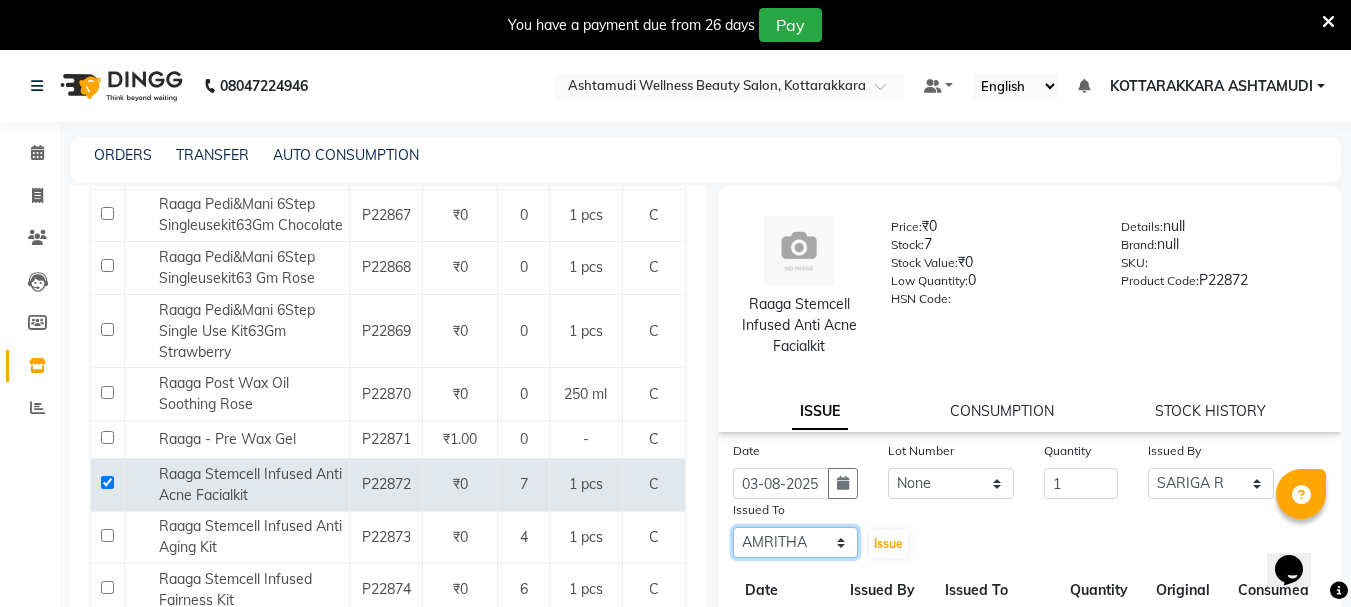 click on "Select AMRITHA DIVYA L	 Gita Mahali  Jibi P R Karina Darjee  KOTTARAKKARA ASHTAMUDI NISHA SAMUEL 	 Priya Chakraborty SARIGA R	 SHAHIDA SHAMINA MUHAMMED P R" 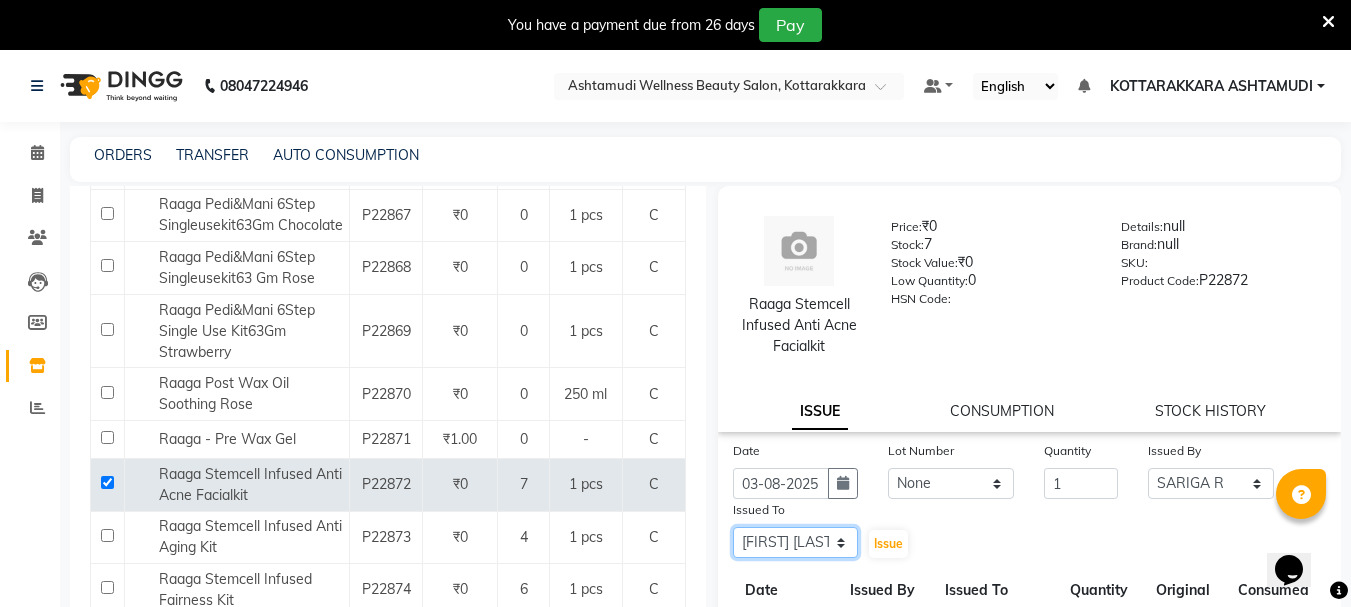 click on "Select AMRITHA DIVYA L	 Gita Mahali  Jibi P R Karina Darjee  KOTTARAKKARA ASHTAMUDI NISHA SAMUEL 	 Priya Chakraborty SARIGA R	 SHAHIDA SHAMINA MUHAMMED P R" 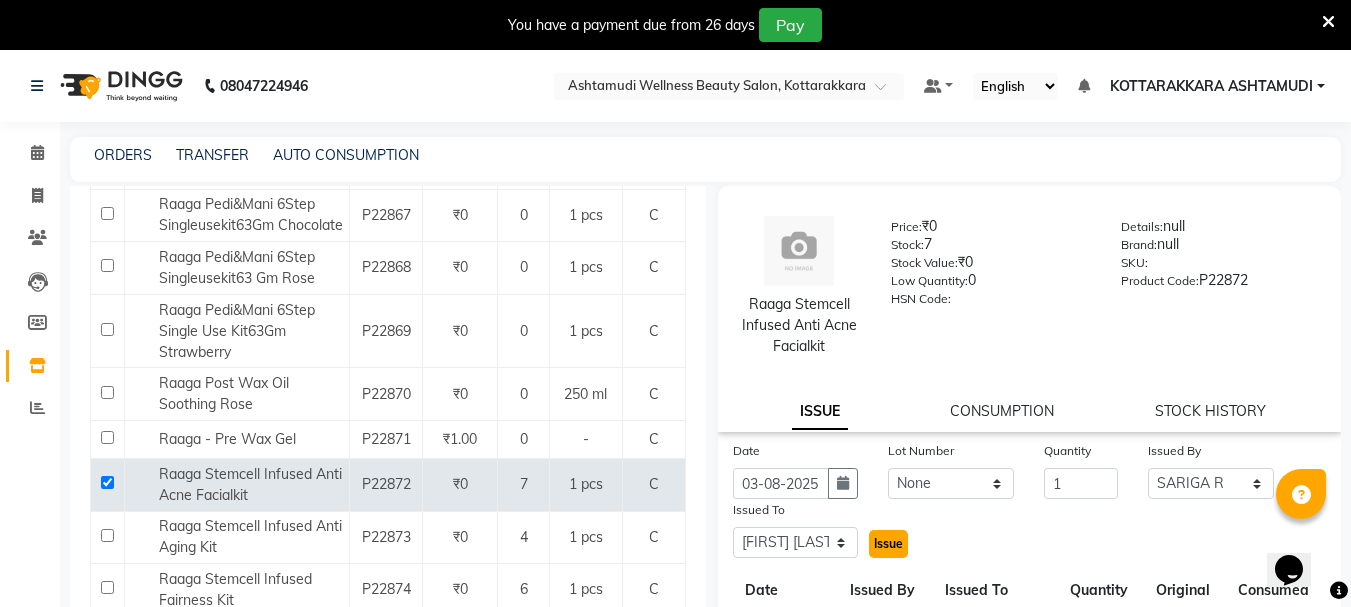 click on "Issue" 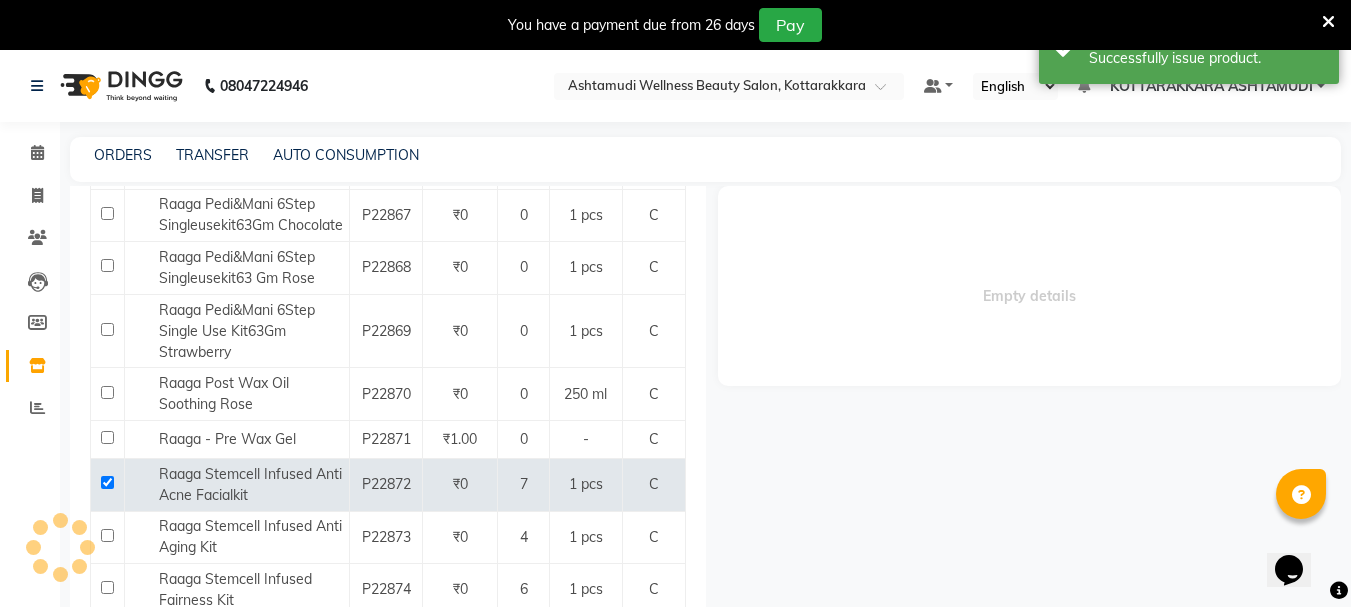 select 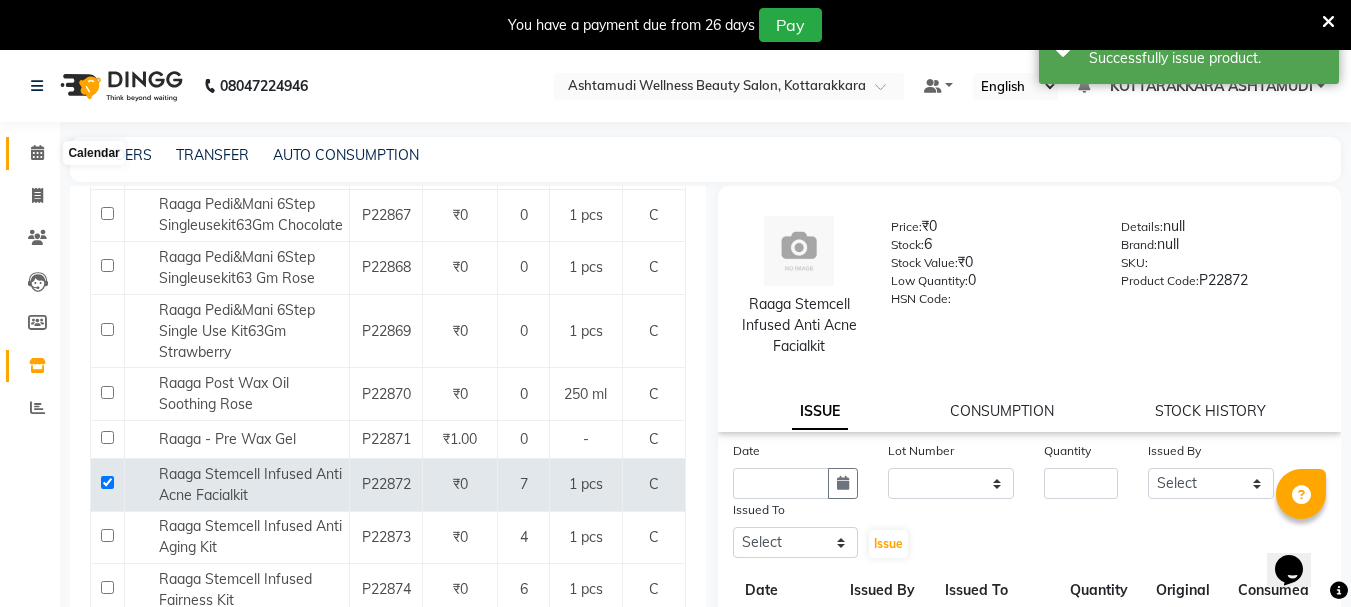 click 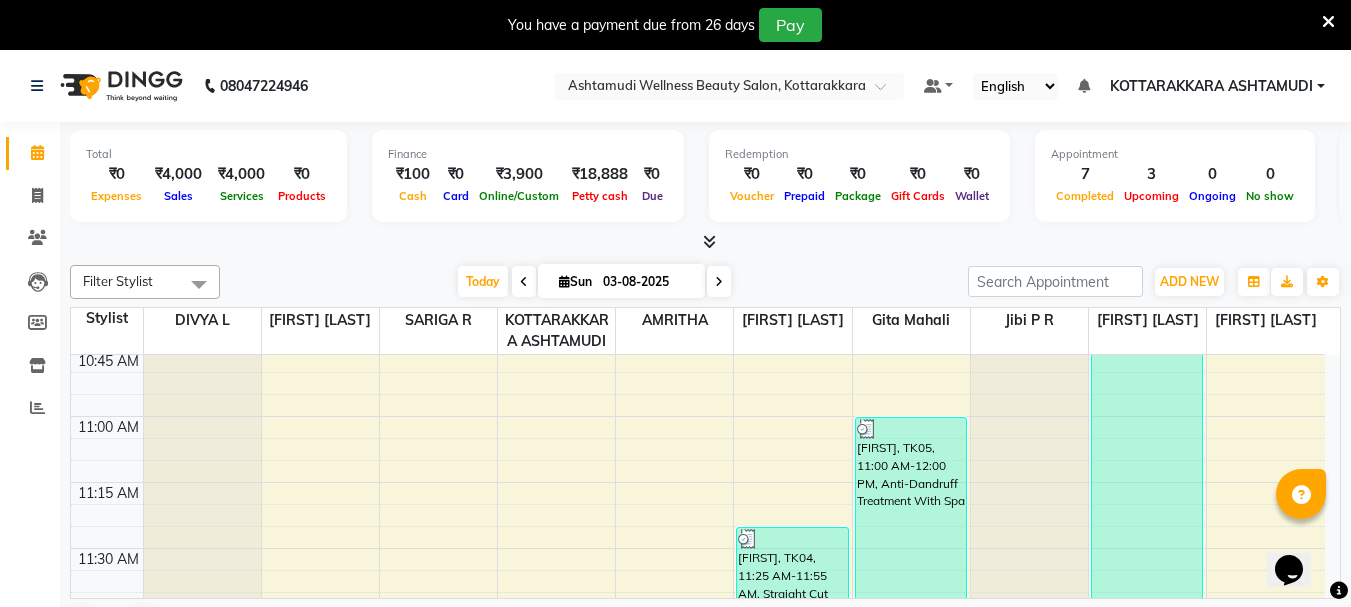 scroll, scrollTop: 1000, scrollLeft: 0, axis: vertical 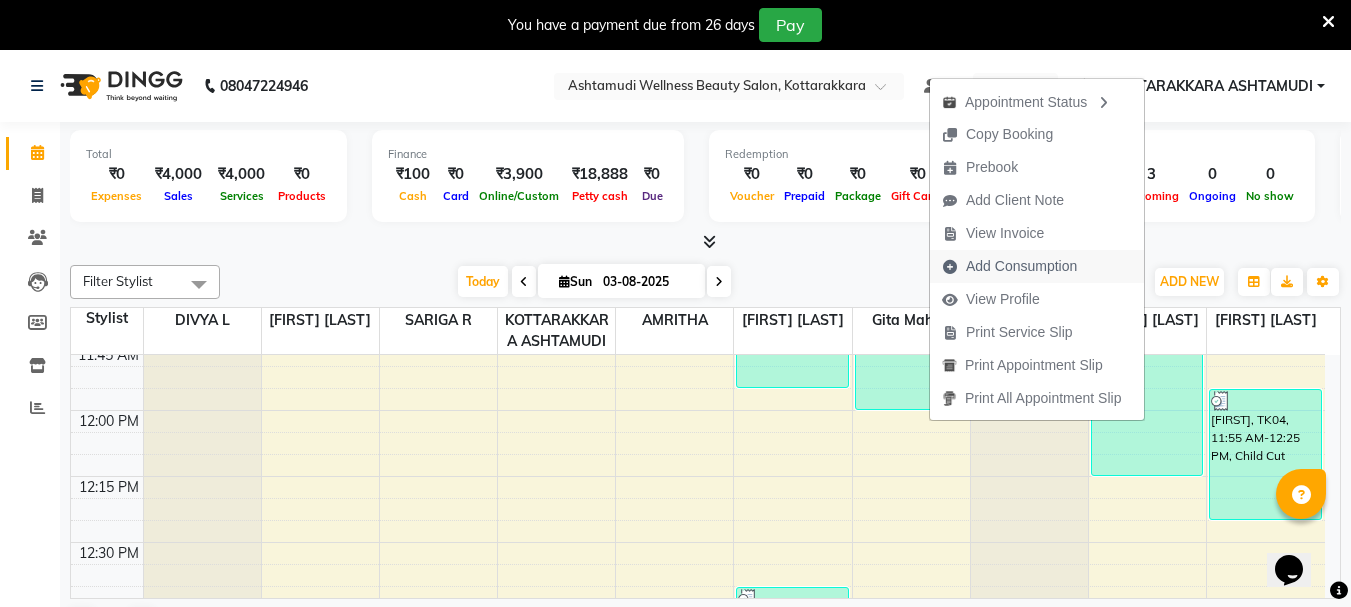 click on "Add Consumption" at bounding box center (1021, 266) 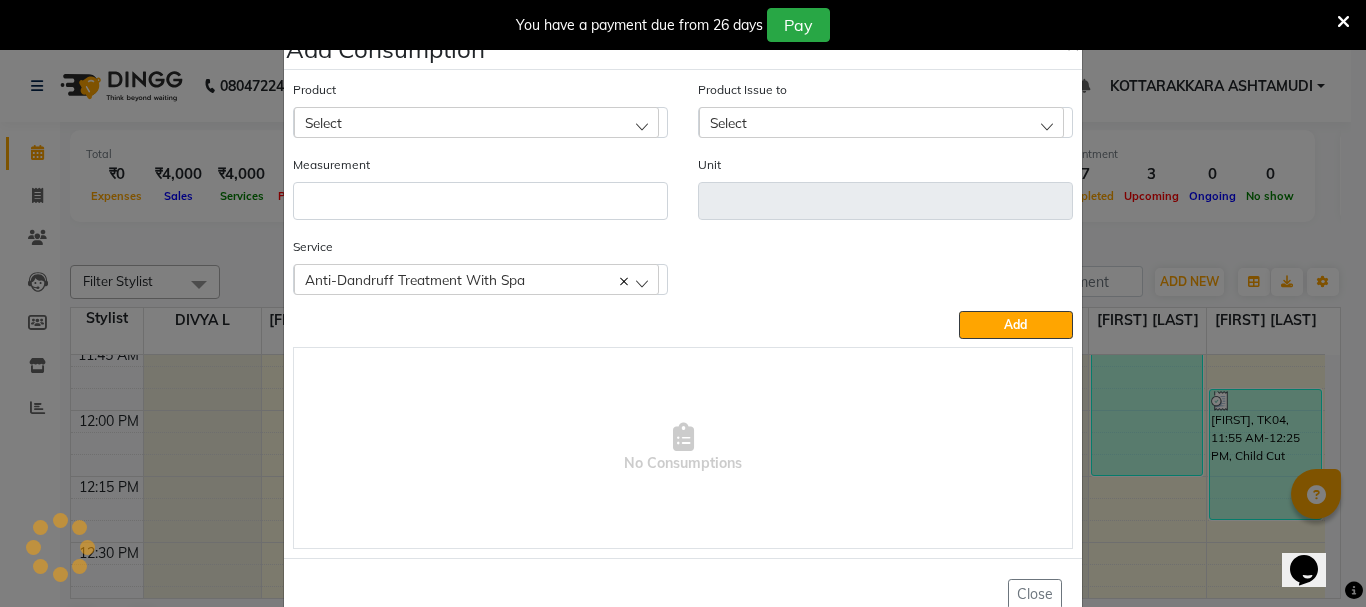 click on "Select" 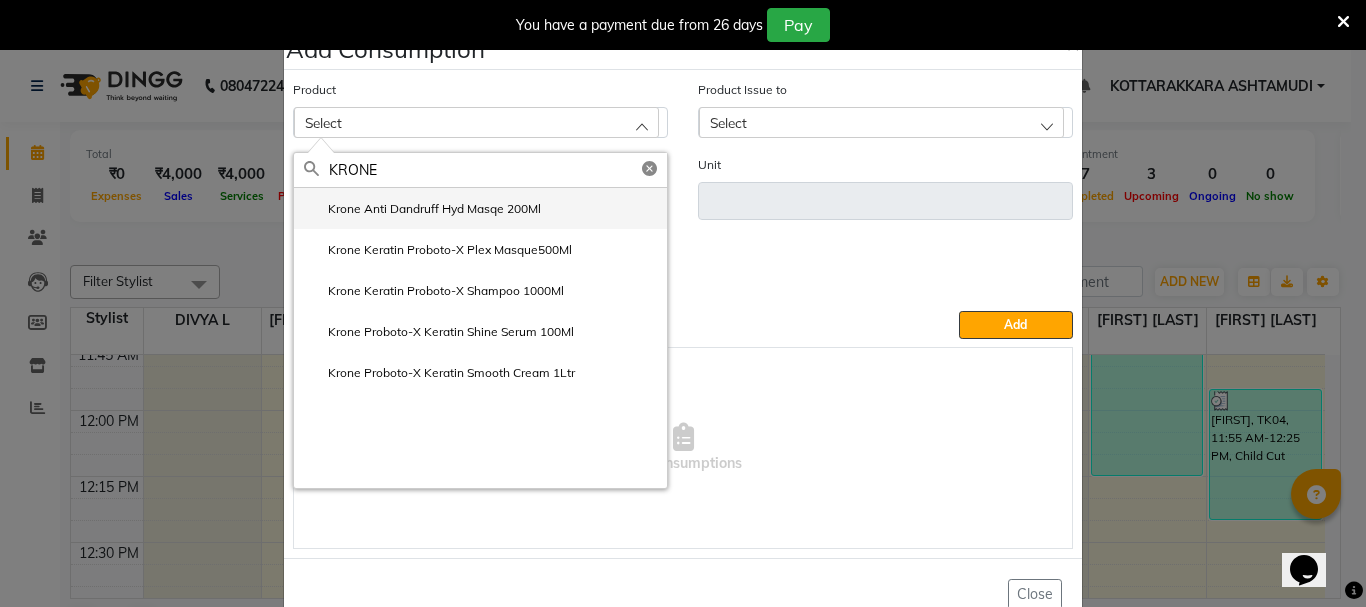 type on "KRONE" 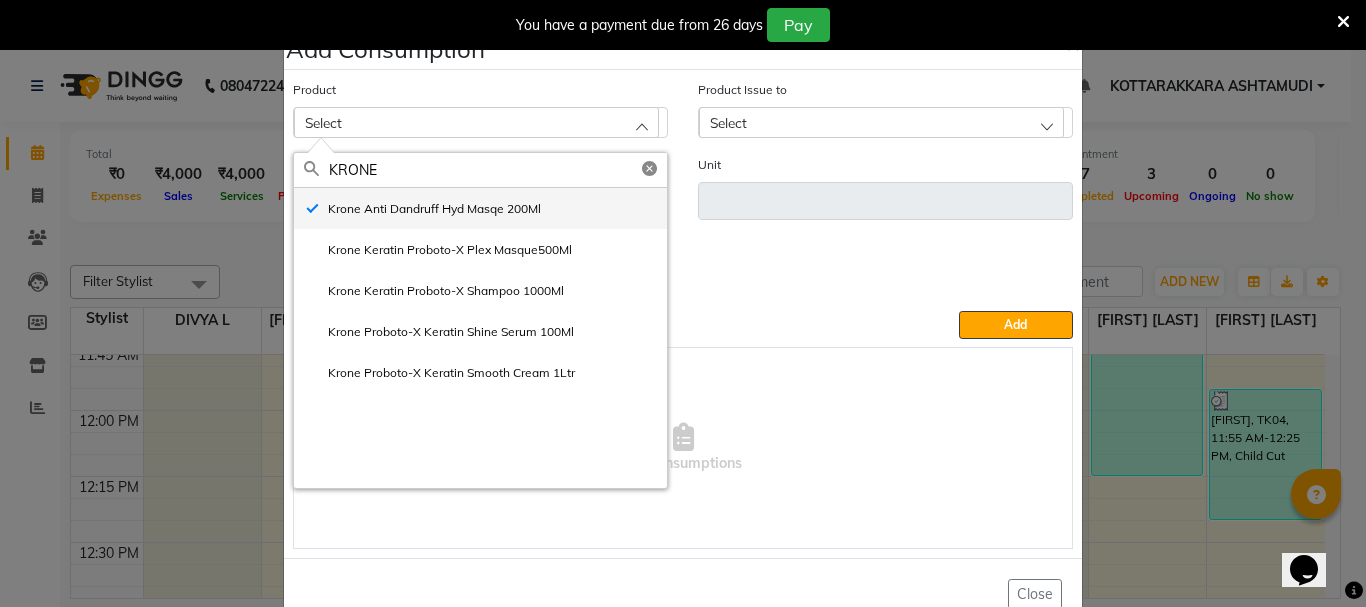 type on "ml" 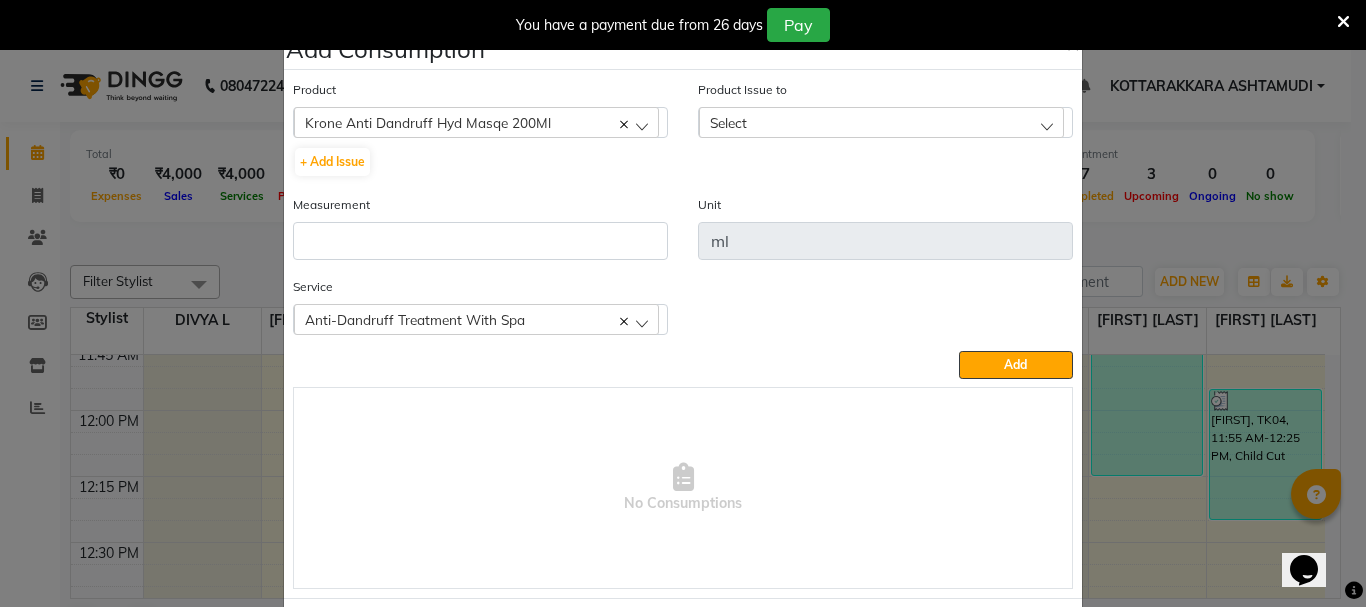 click on "Select" 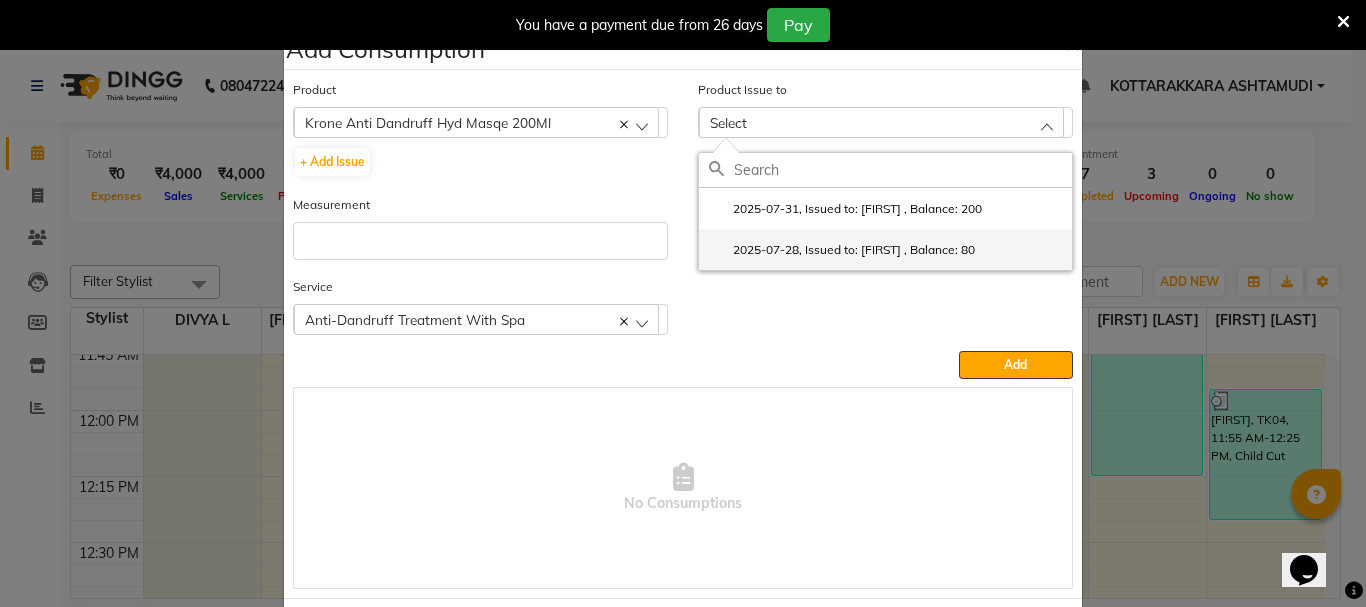 click on "2025-07-28, Issued to: NISHA SAMUEL 	, Balance: 80" 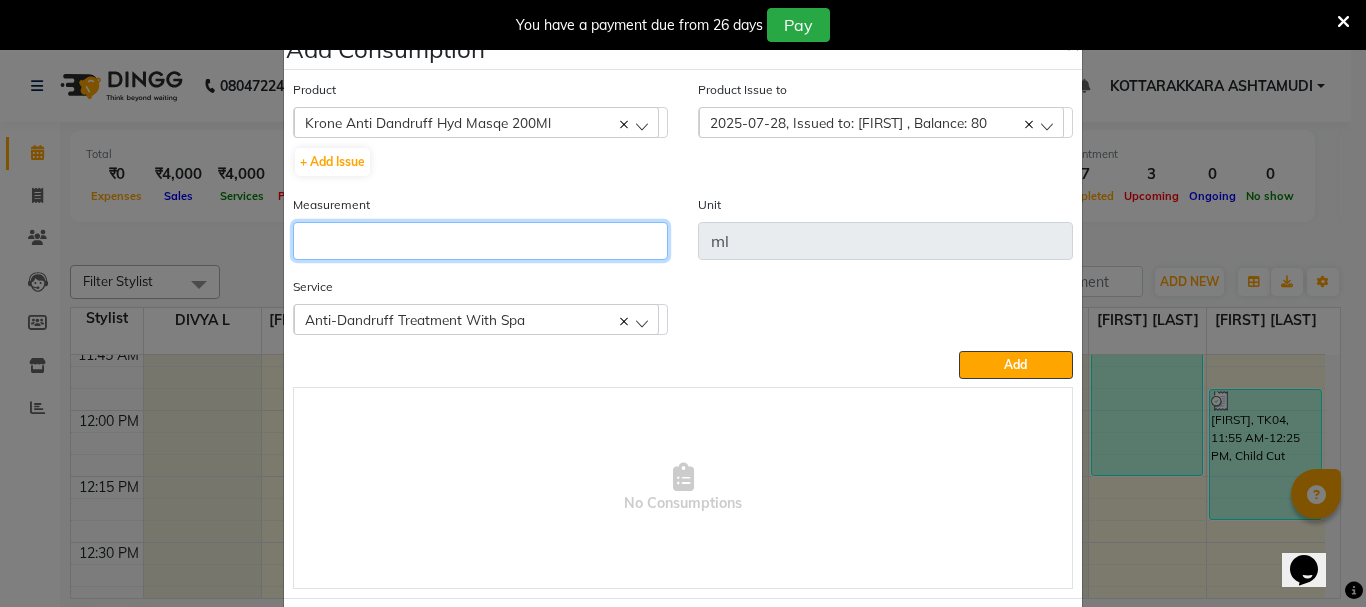 click 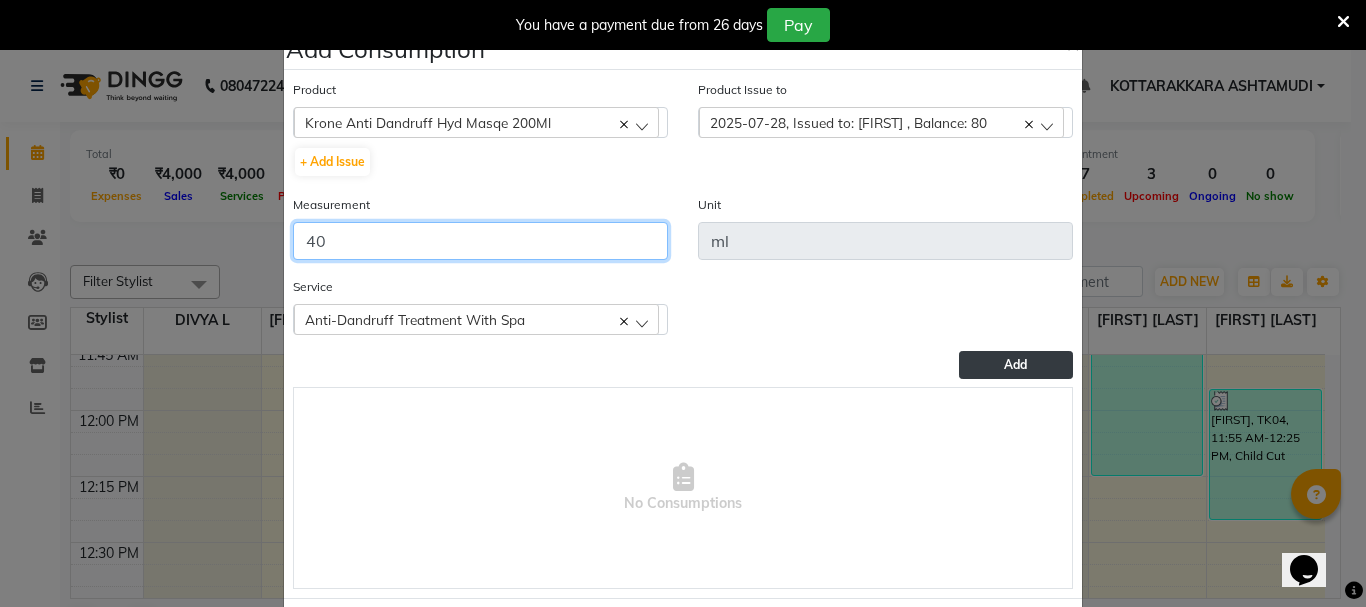 type on "4" 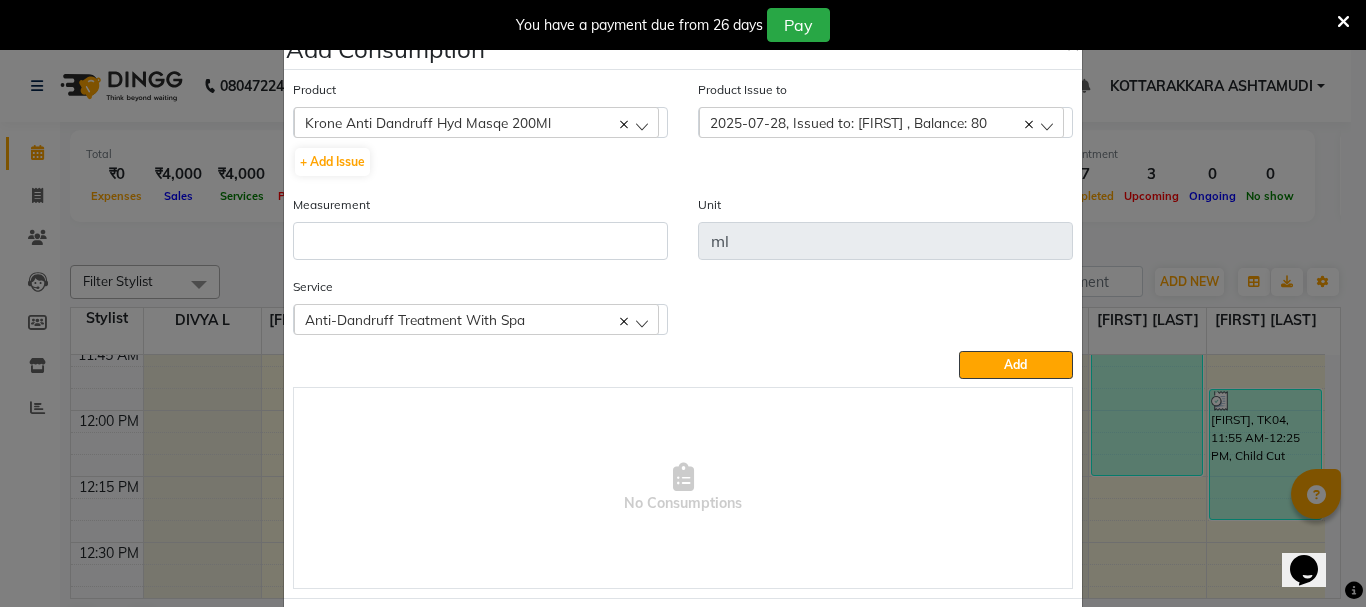 click on "2025-07-28, Issued to: NISHA SAMUEL 	, Balance: 80" 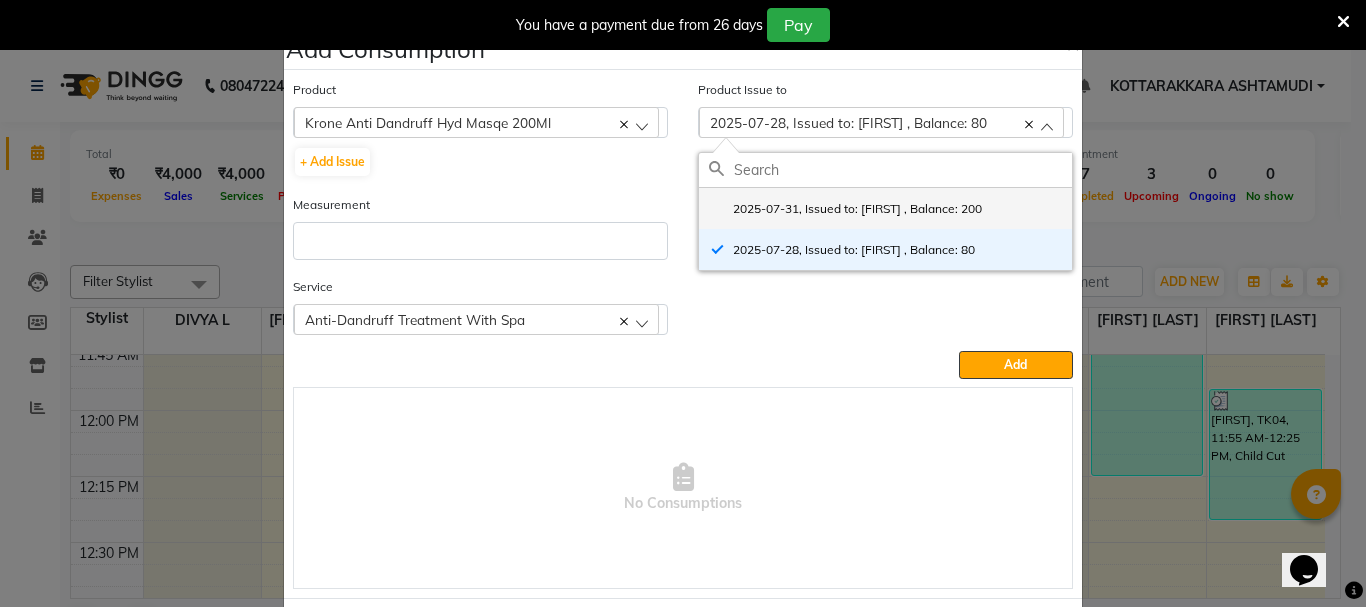 click on "2025-07-31, Issued to: NISHA SAMUEL 	, Balance: 200" 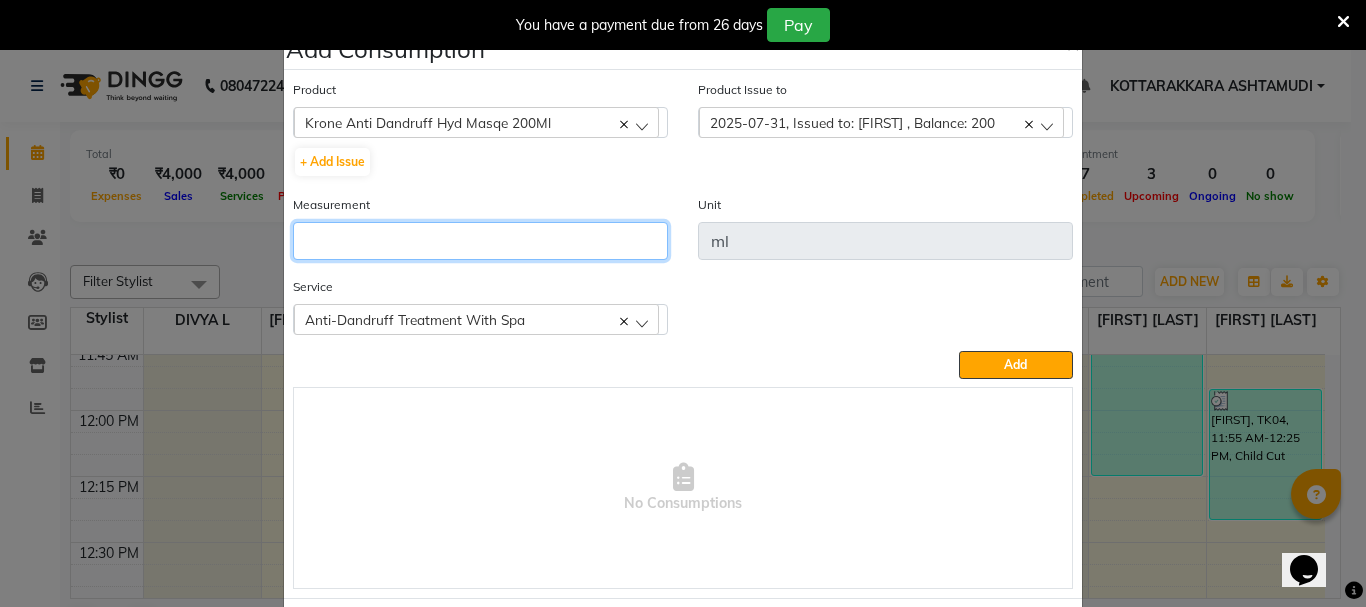 click 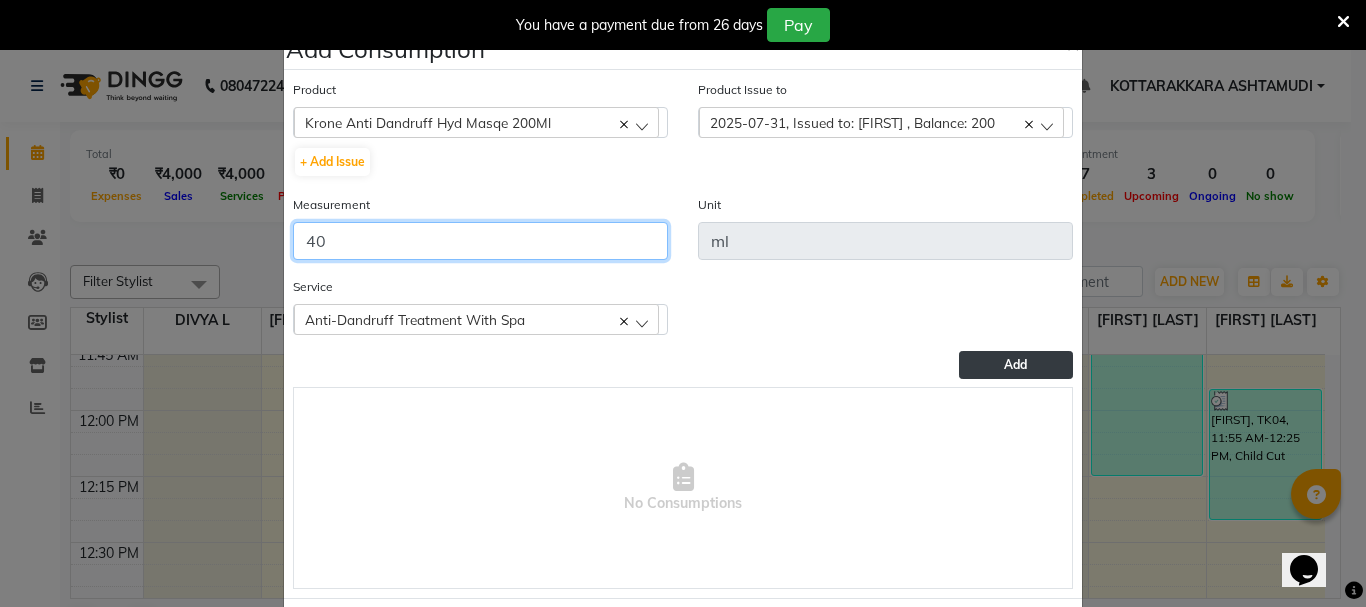 type on "40" 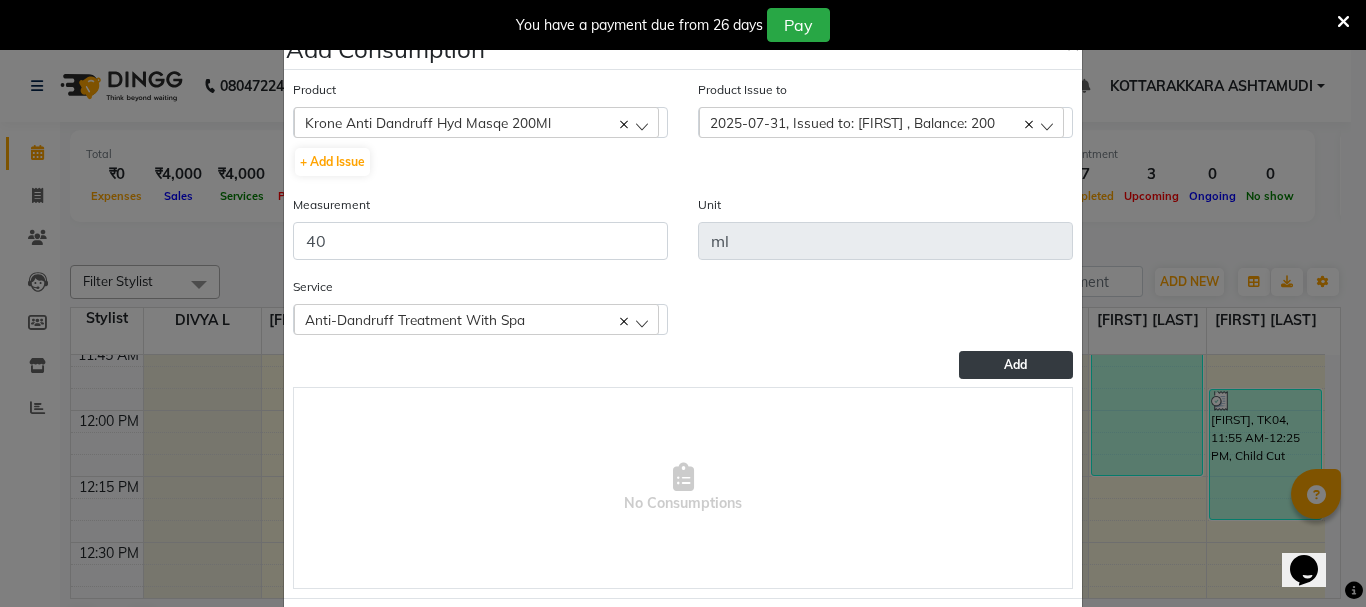 click on "Add" 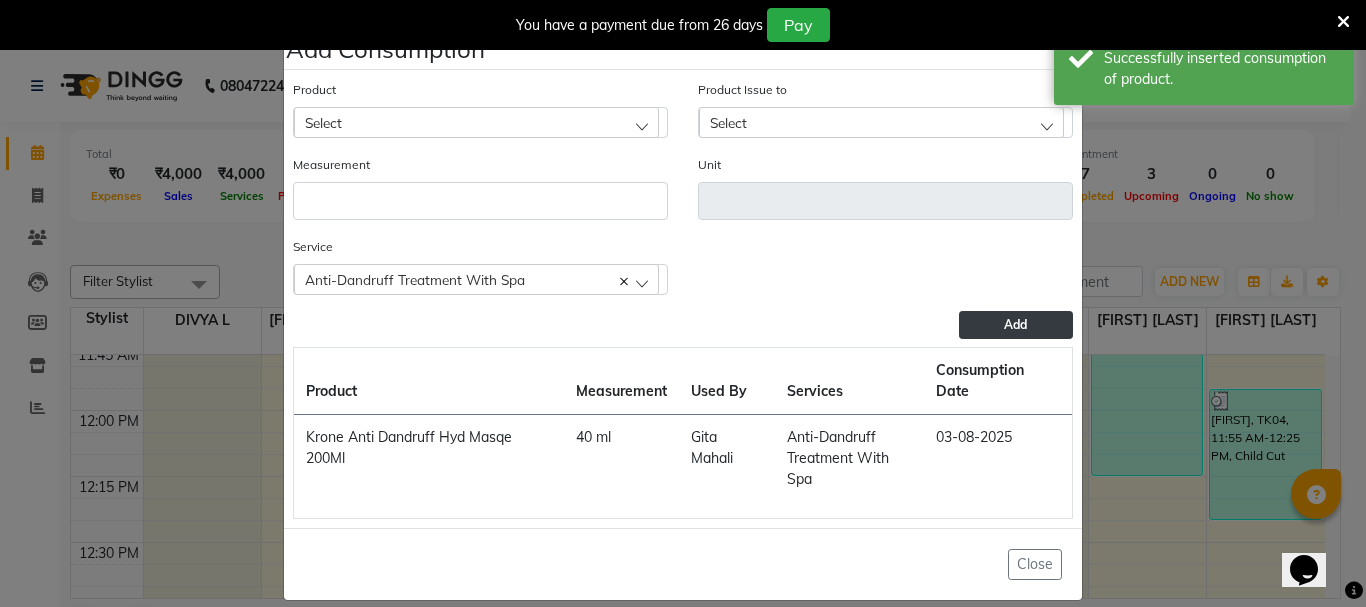 click on "Add Consumption × Product Select 051/ Studio White Weekly 15Ml Product Issue to Select 2025-07-31, Issued to: NISHA SAMUEL 	, Balance: 200 2025-07-28, Issued to: NISHA SAMUEL 	, Balance: 80 Measurement Unit Service  Anti-Dandruff Treatment With Spa  Anti-Dandruff Treatment With Spa  Add  Product Measurement Used By Services Consumption Date  Krone Anti Dandruff Hyd Masqe 200Ml   40 ml   Gita Mahali    Anti-Dandruff Treatment With Spa   03-08-2025   Close" 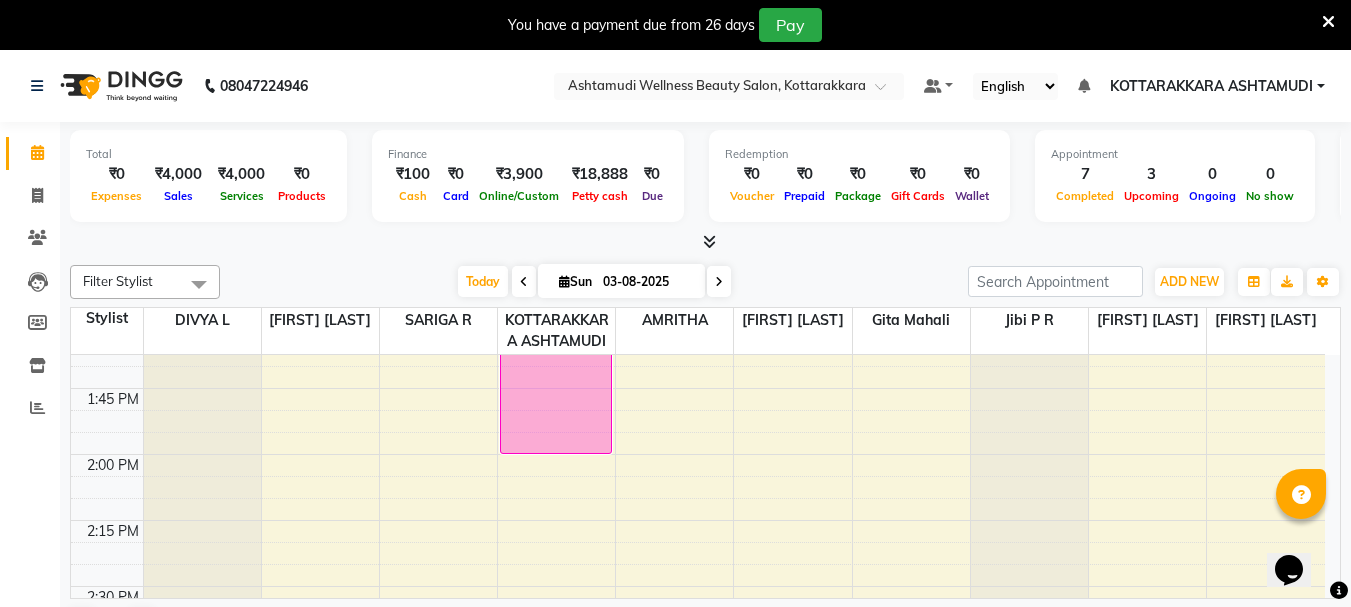 scroll, scrollTop: 1300, scrollLeft: 0, axis: vertical 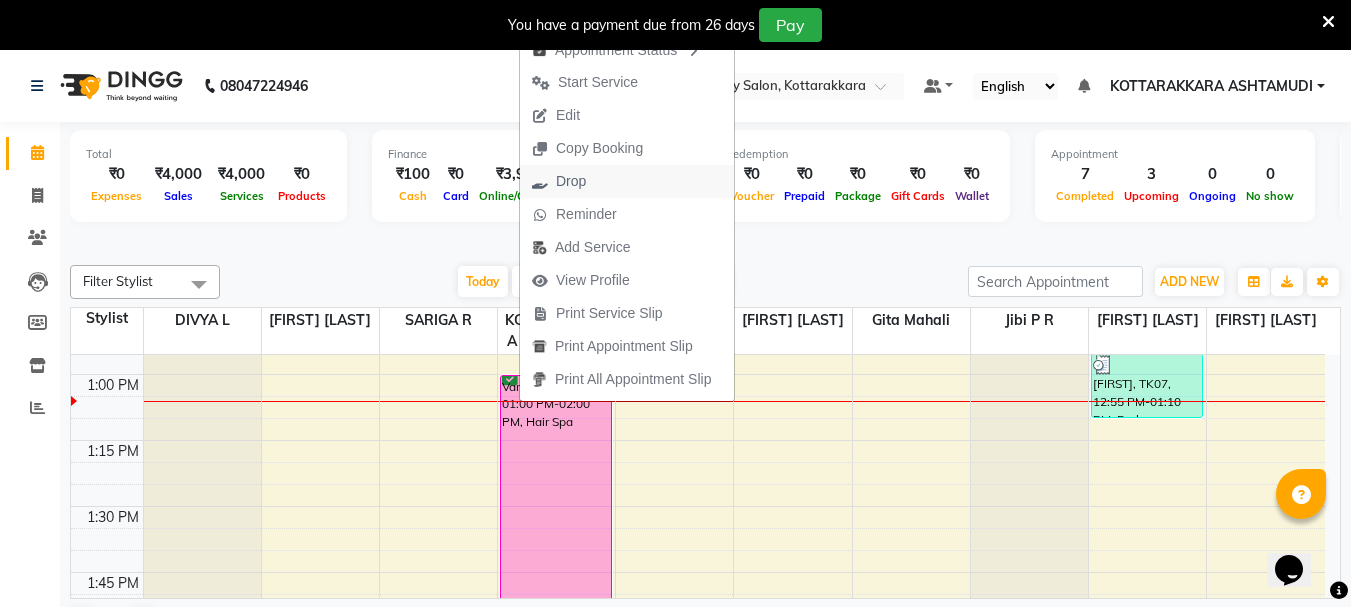 click on "Drop" at bounding box center [559, 181] 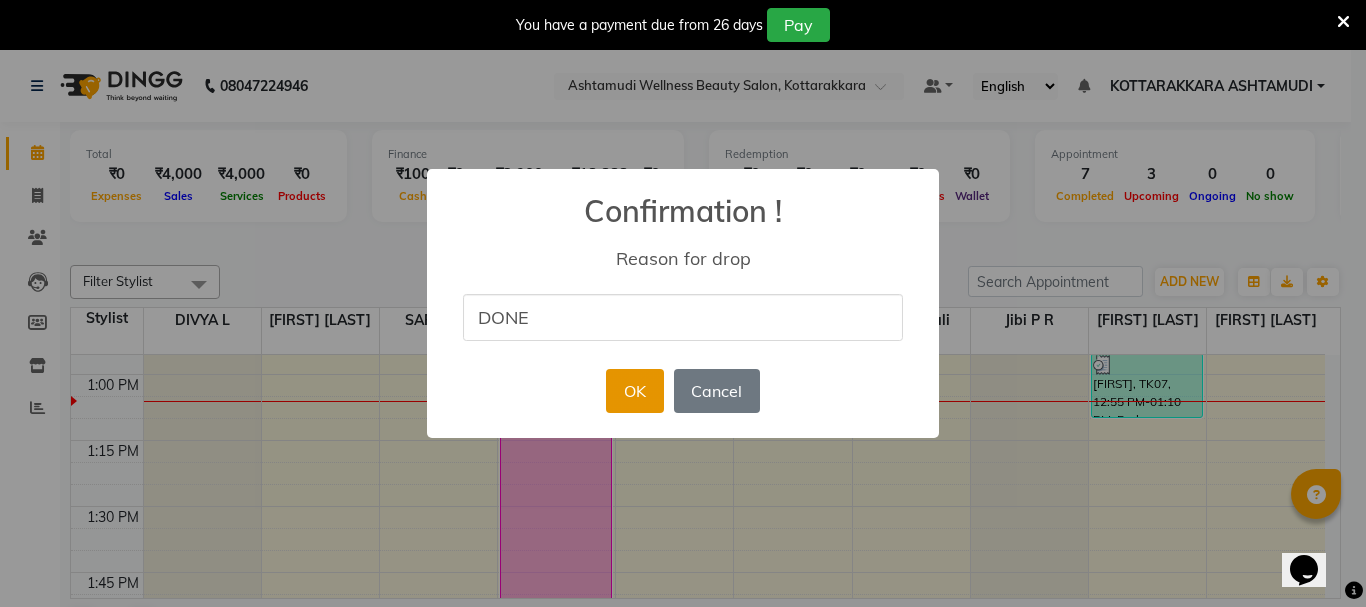 type on "DONE" 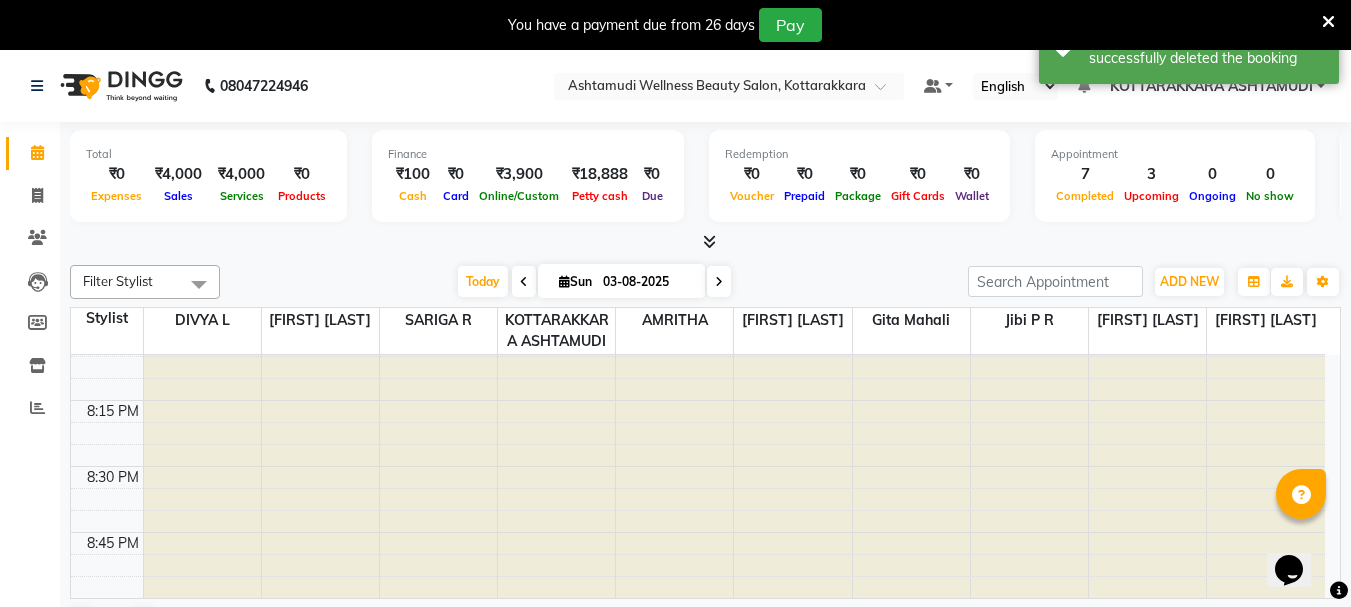 scroll, scrollTop: 3209, scrollLeft: 0, axis: vertical 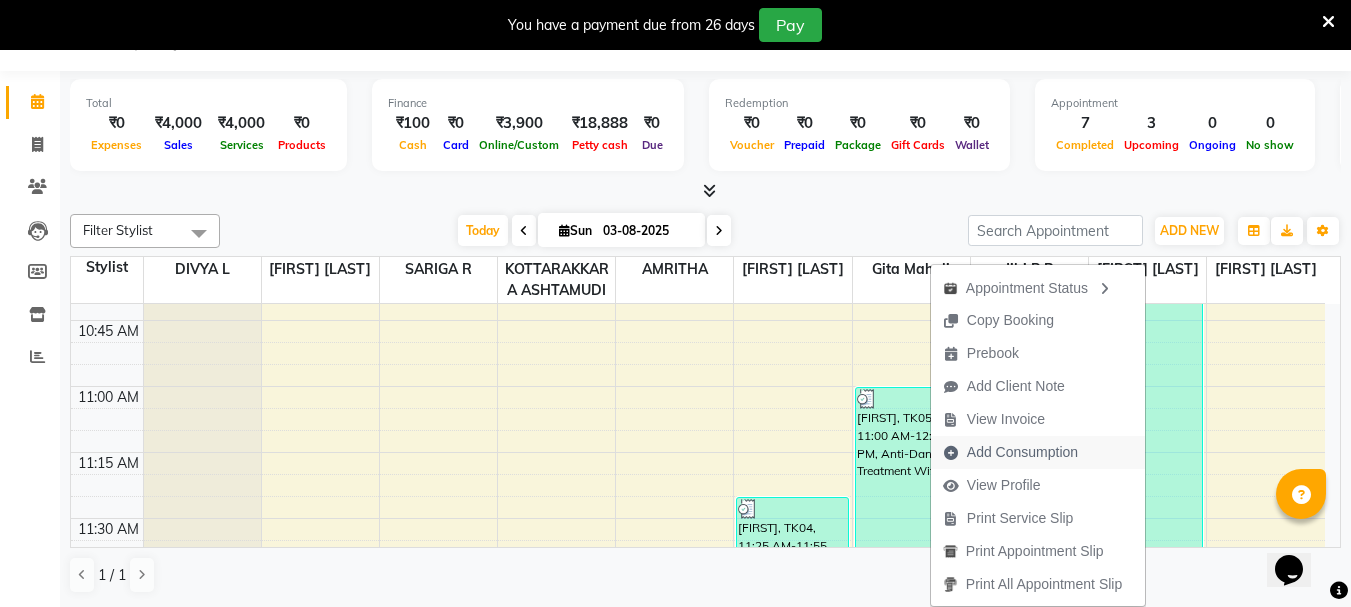 click on "Add Consumption" at bounding box center [1022, 452] 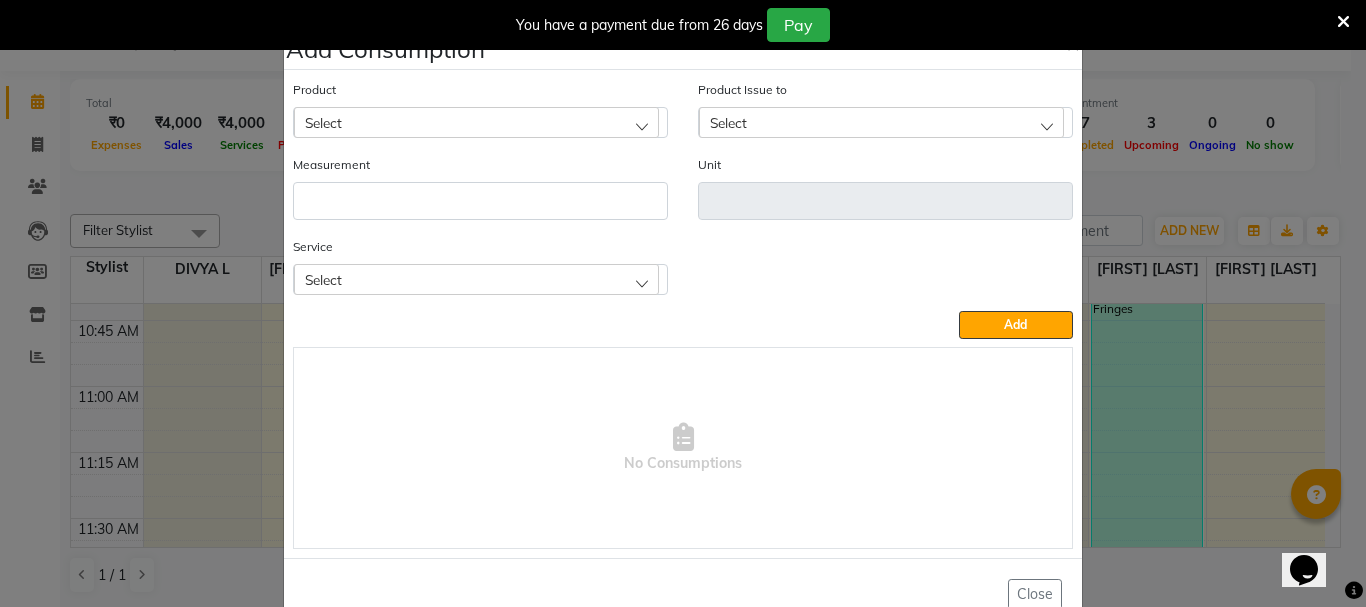 click on "Select" 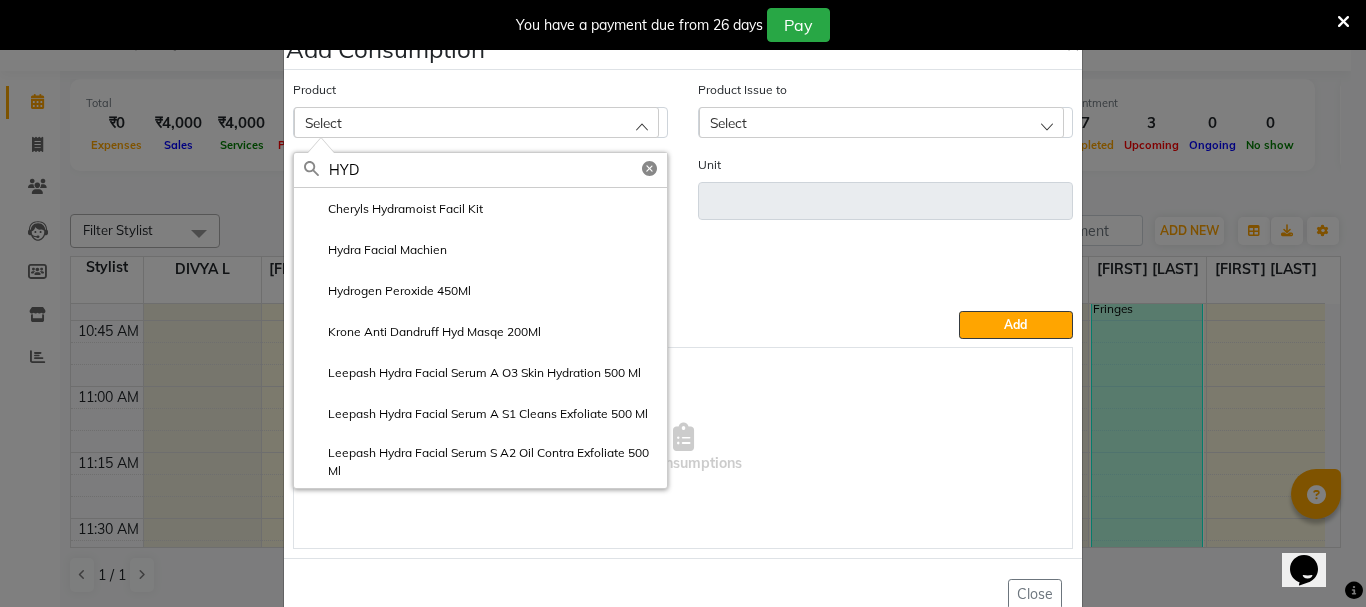 type on "HYD" 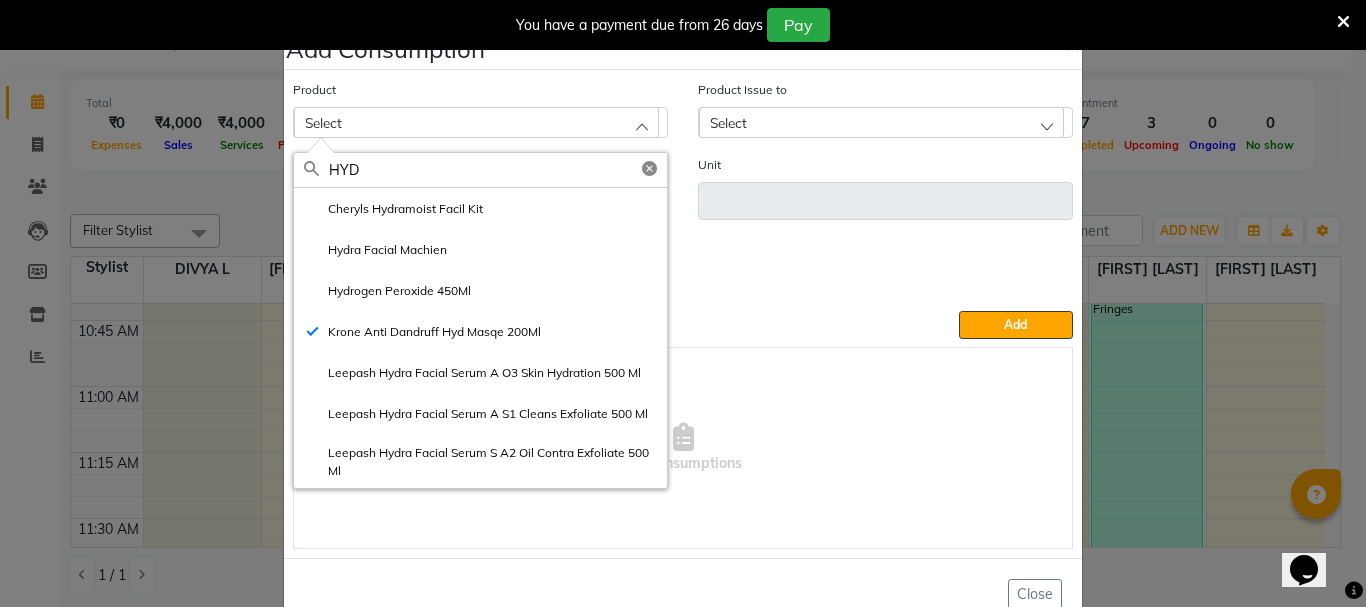 type on "ml" 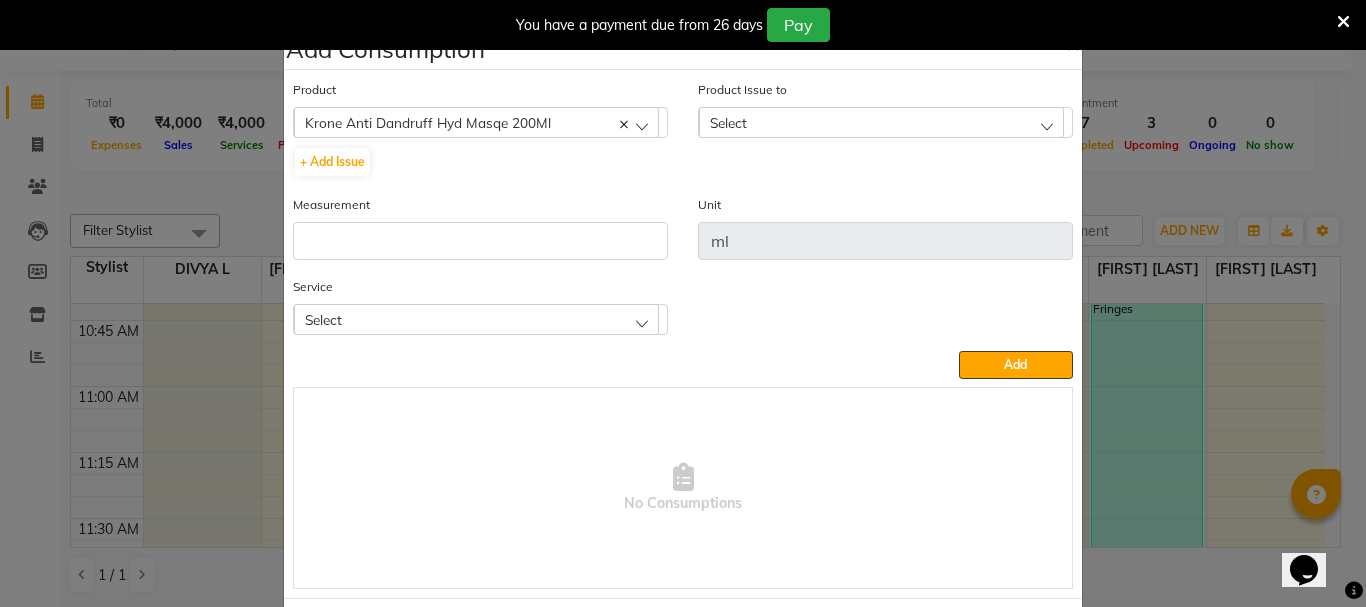 click on "Select" 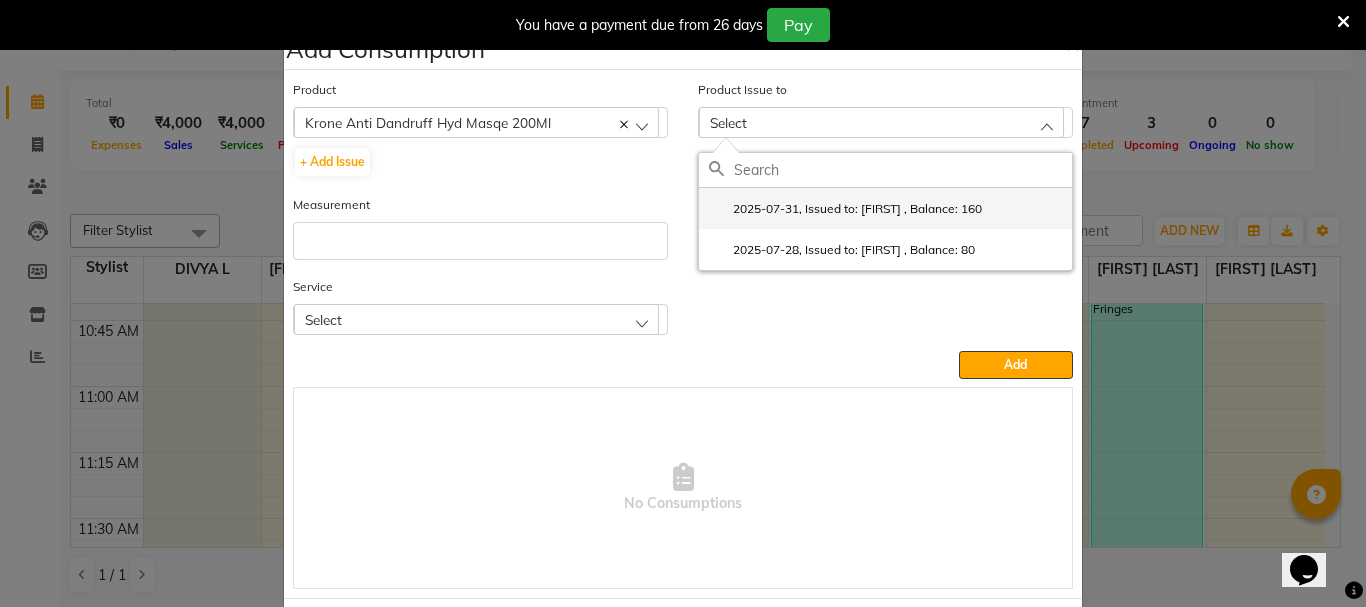 click on "2025-07-31, Issued to: NISHA SAMUEL 	, Balance: 160" 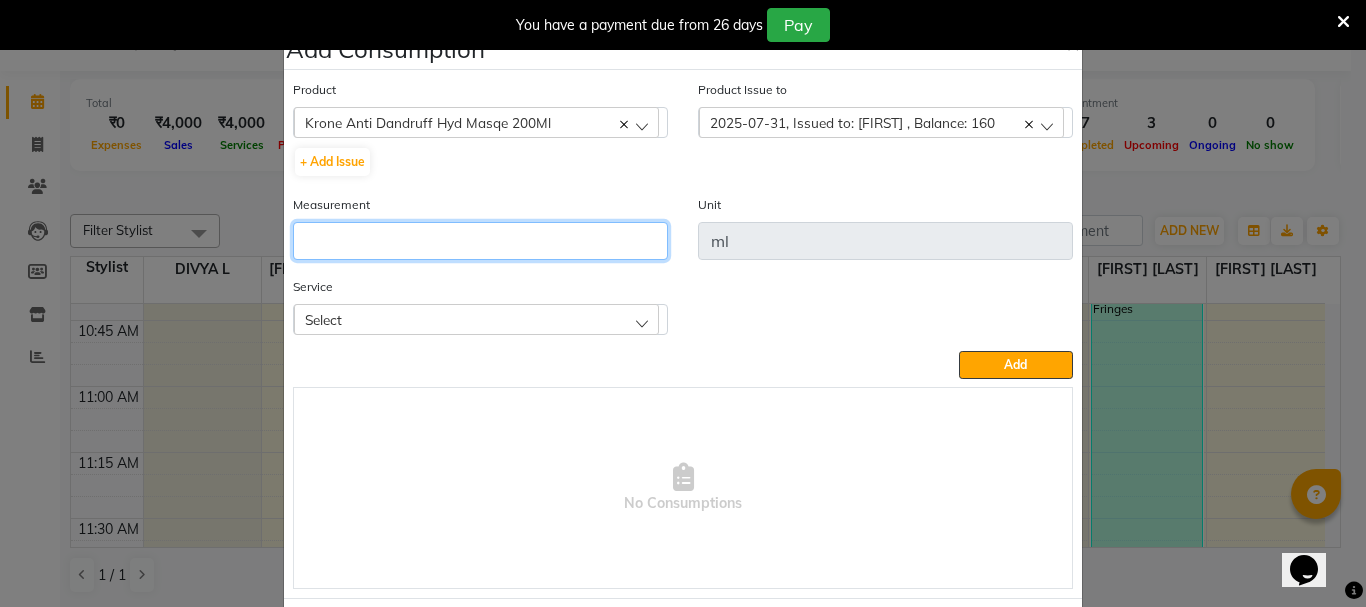 click 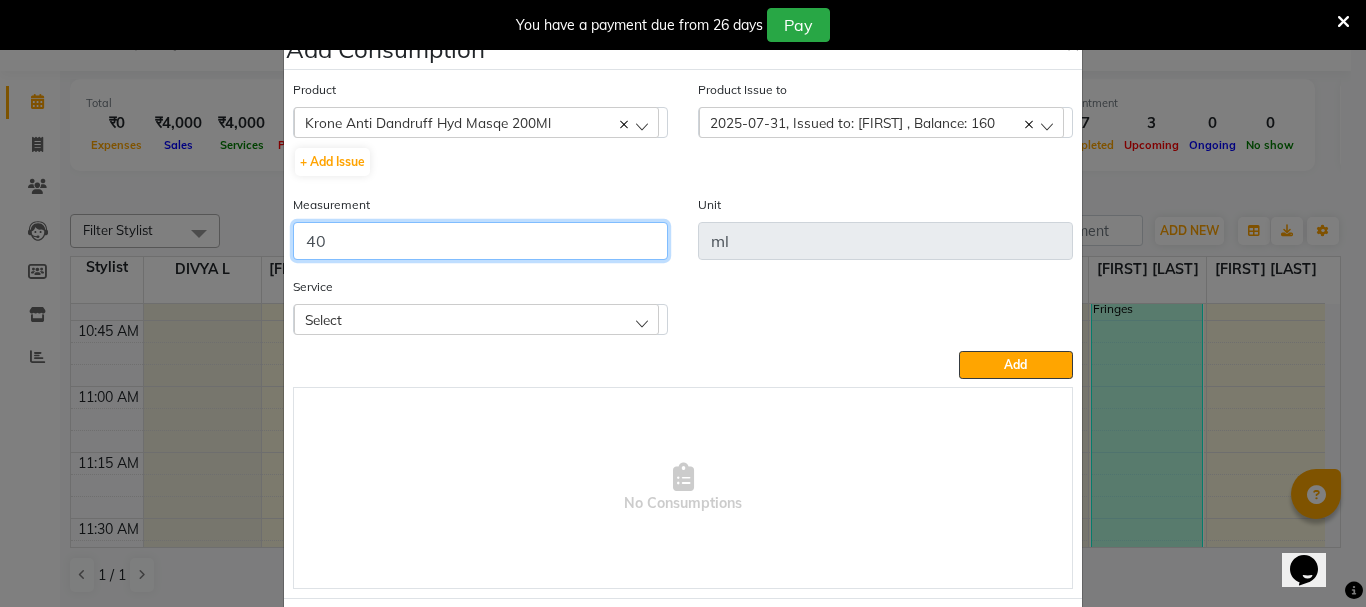 type on "40" 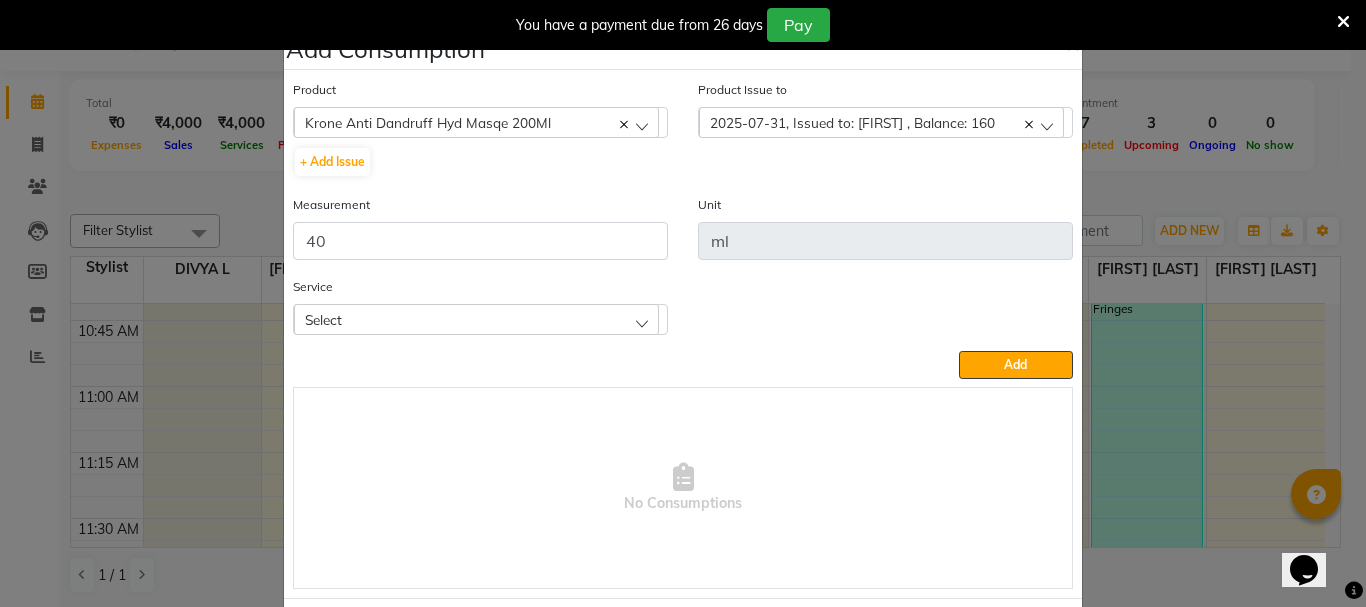 click on "Select" 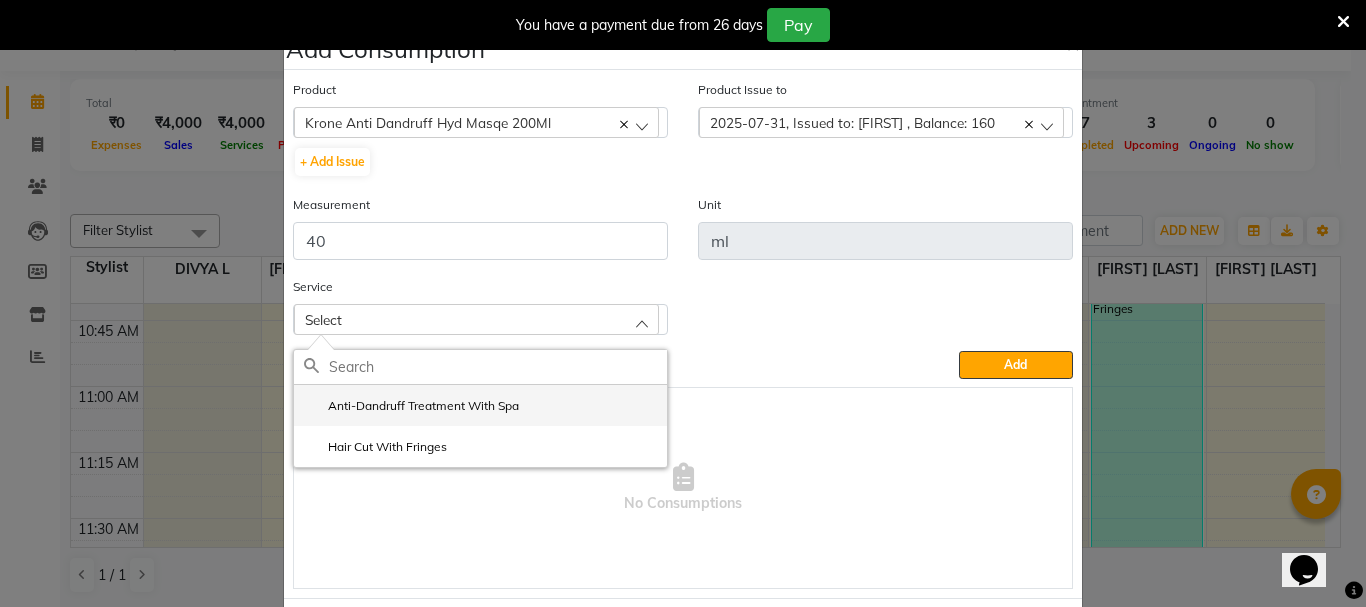 click on "Anti-Dandruff Treatment With Spa" 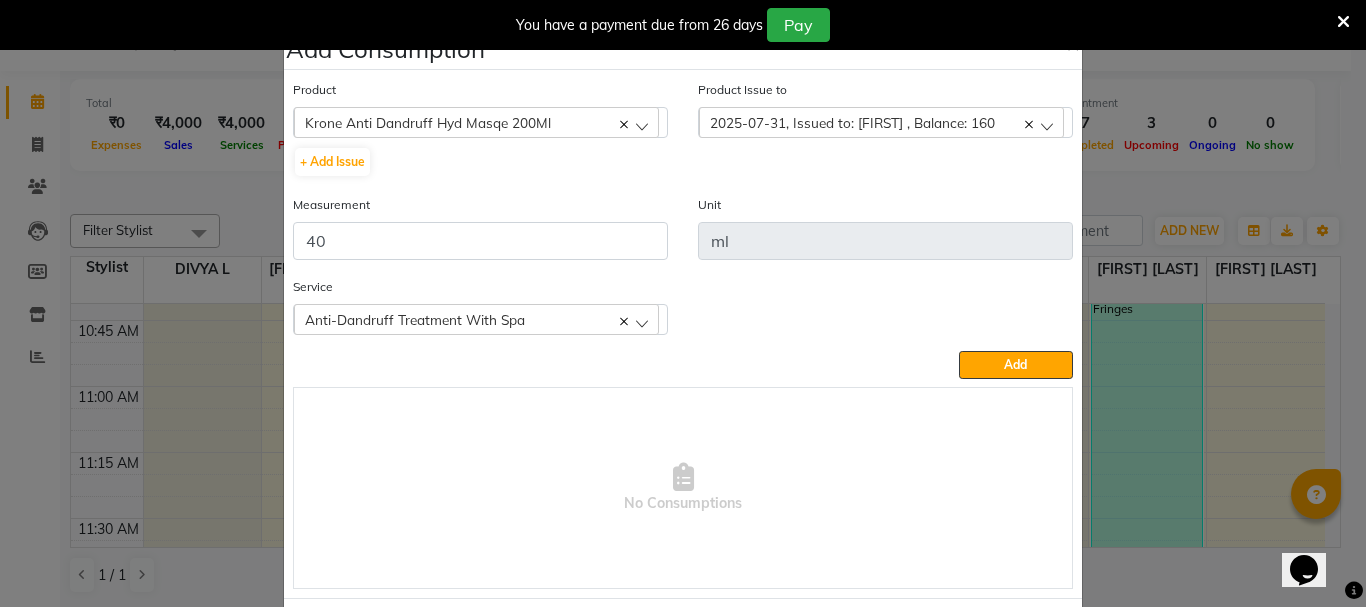 click on "Add" 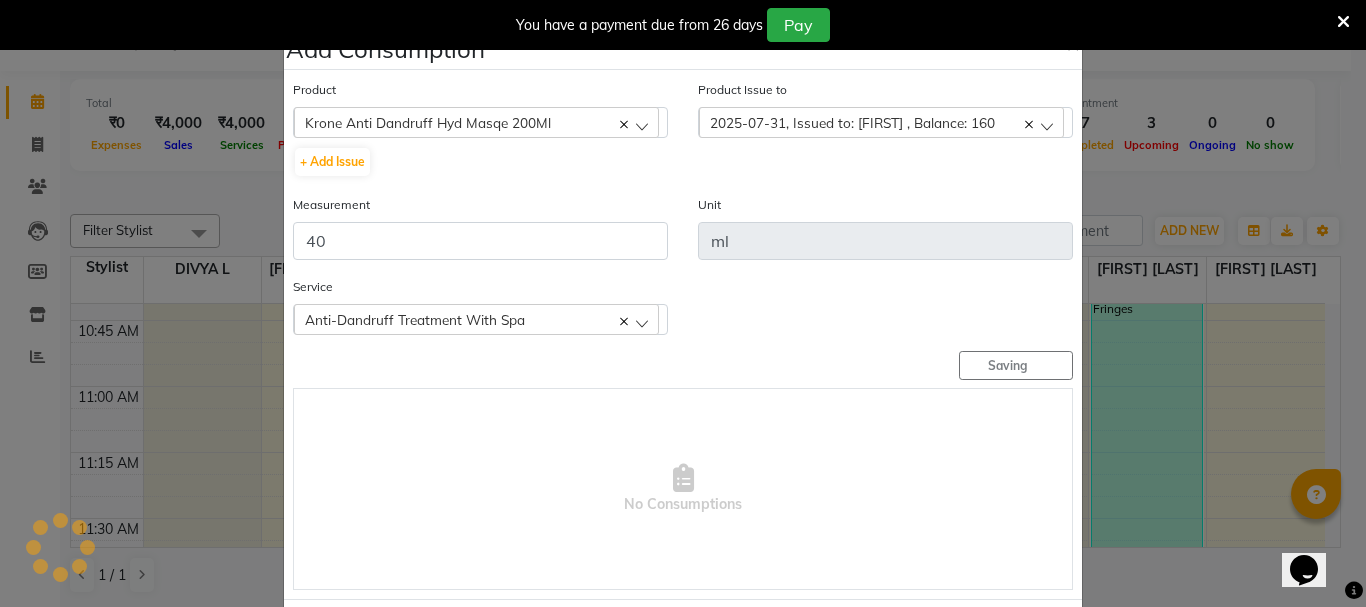 type 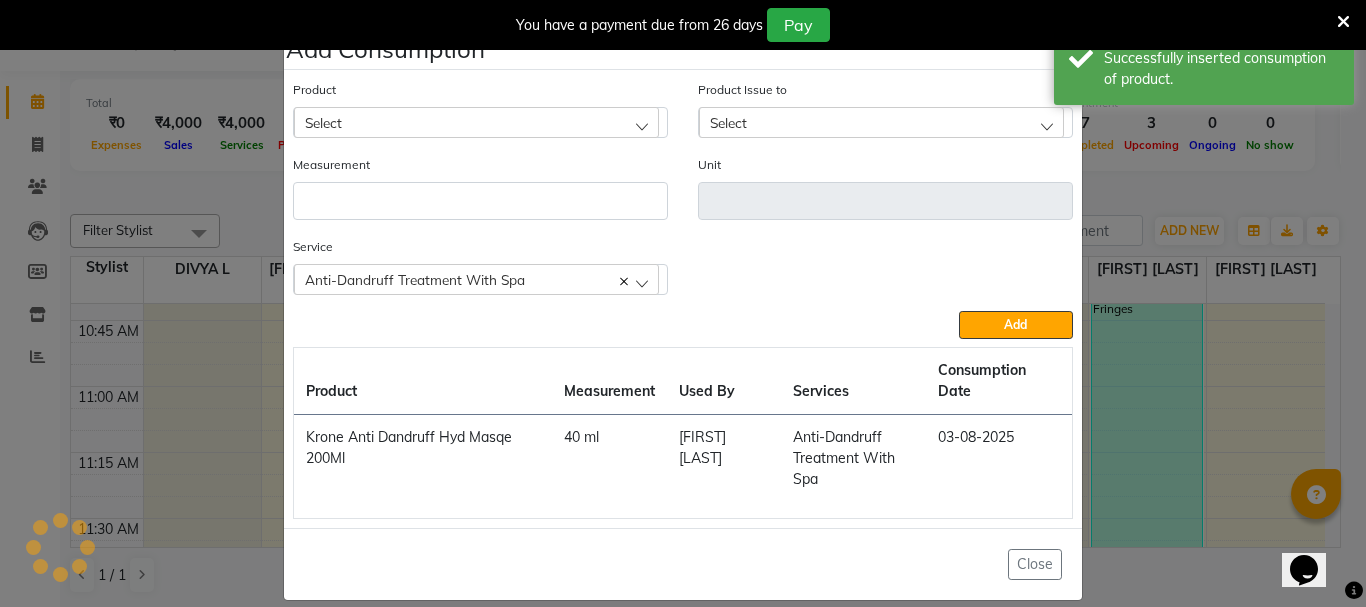 click on "Select" 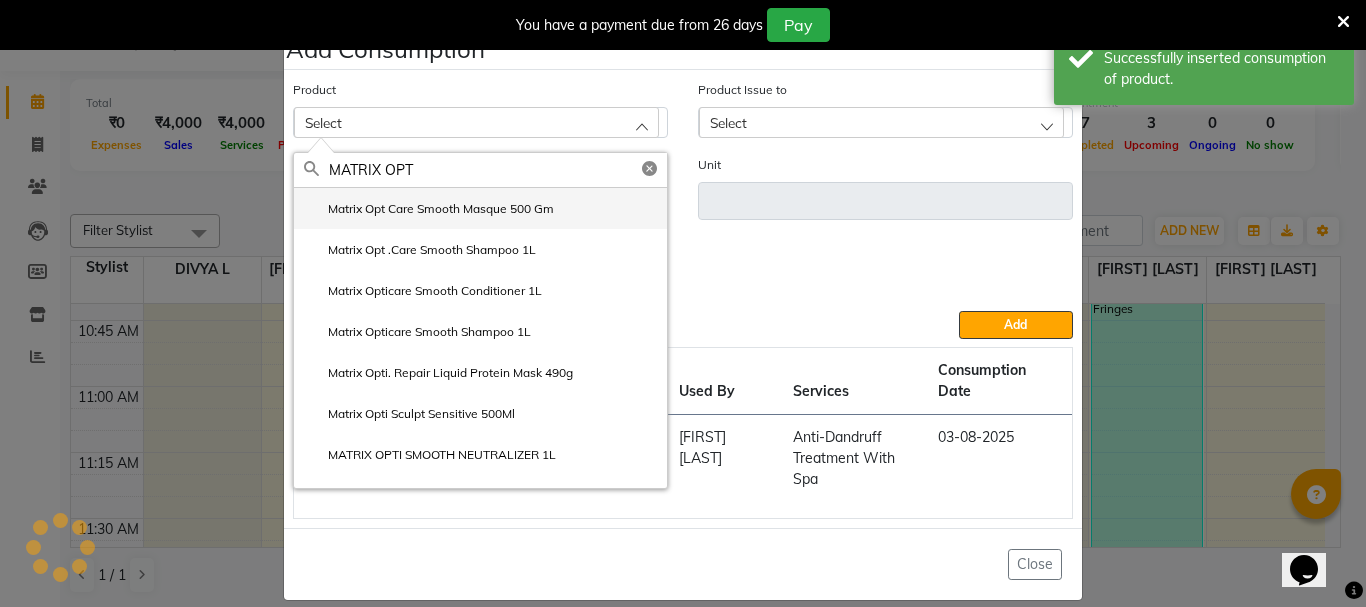 type on "MATRIX OPT" 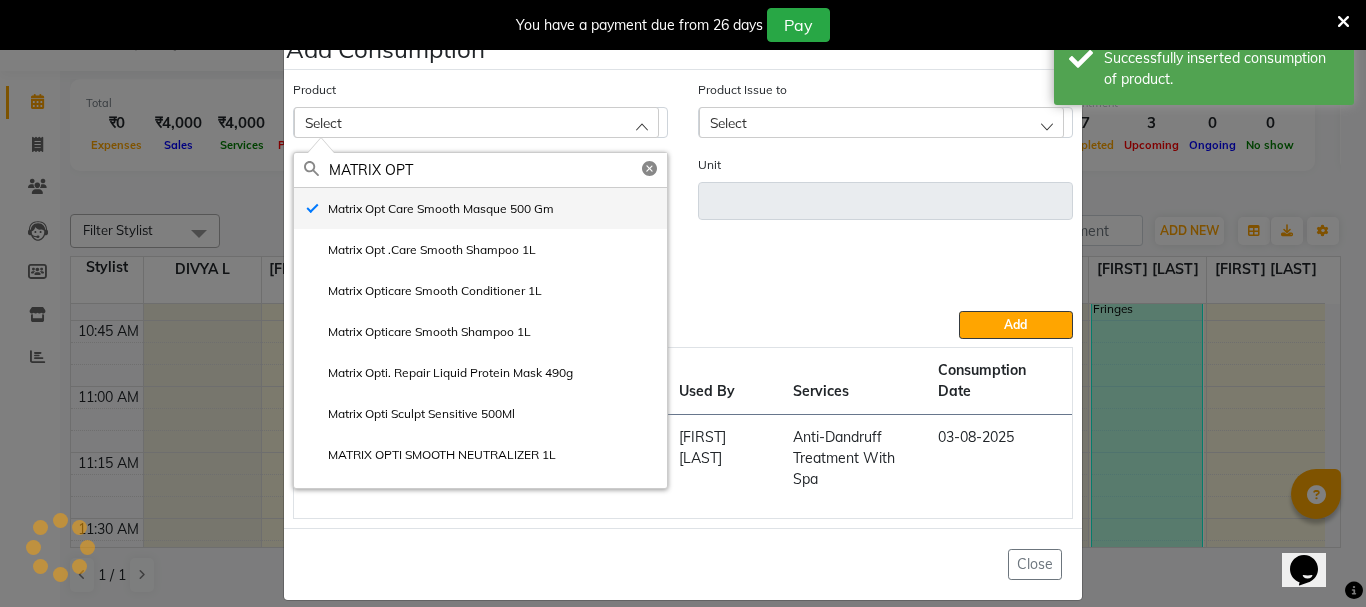 type on "gm" 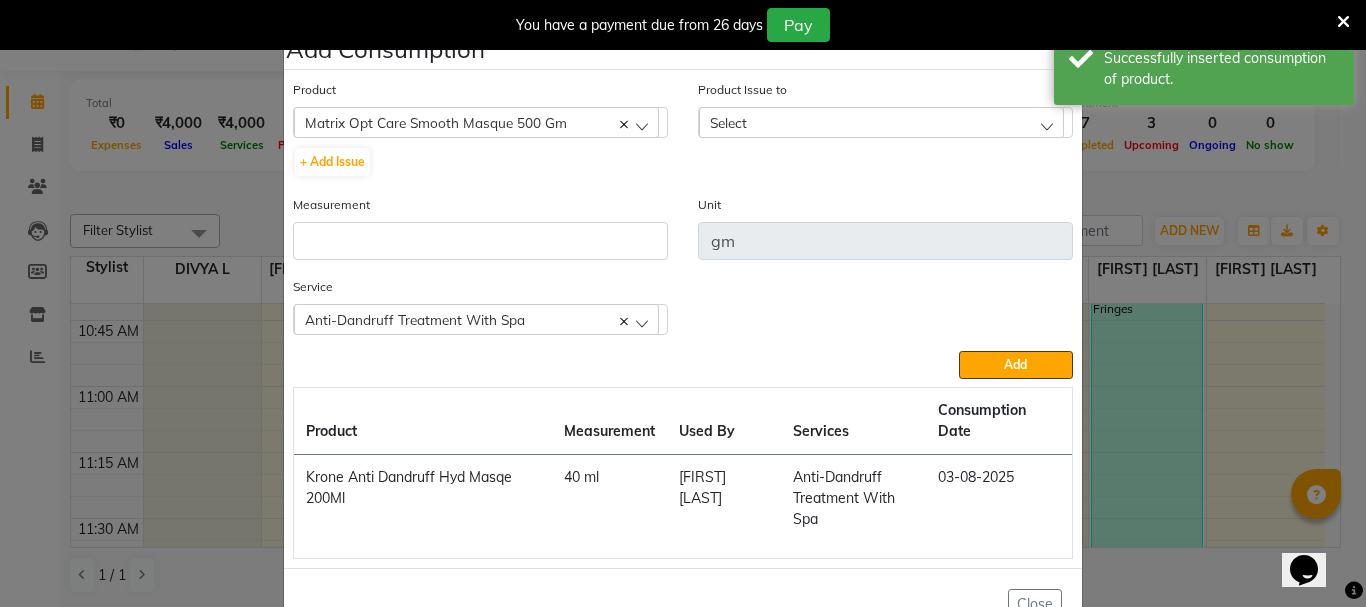click on "Select" 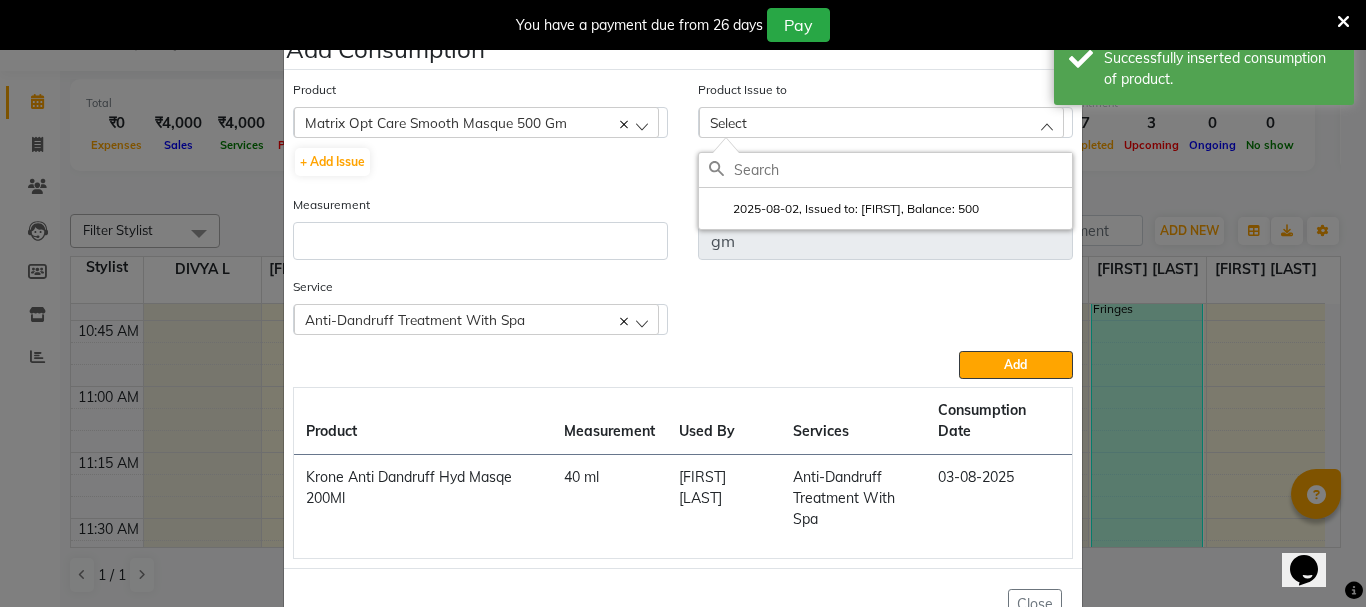 click on "Select" 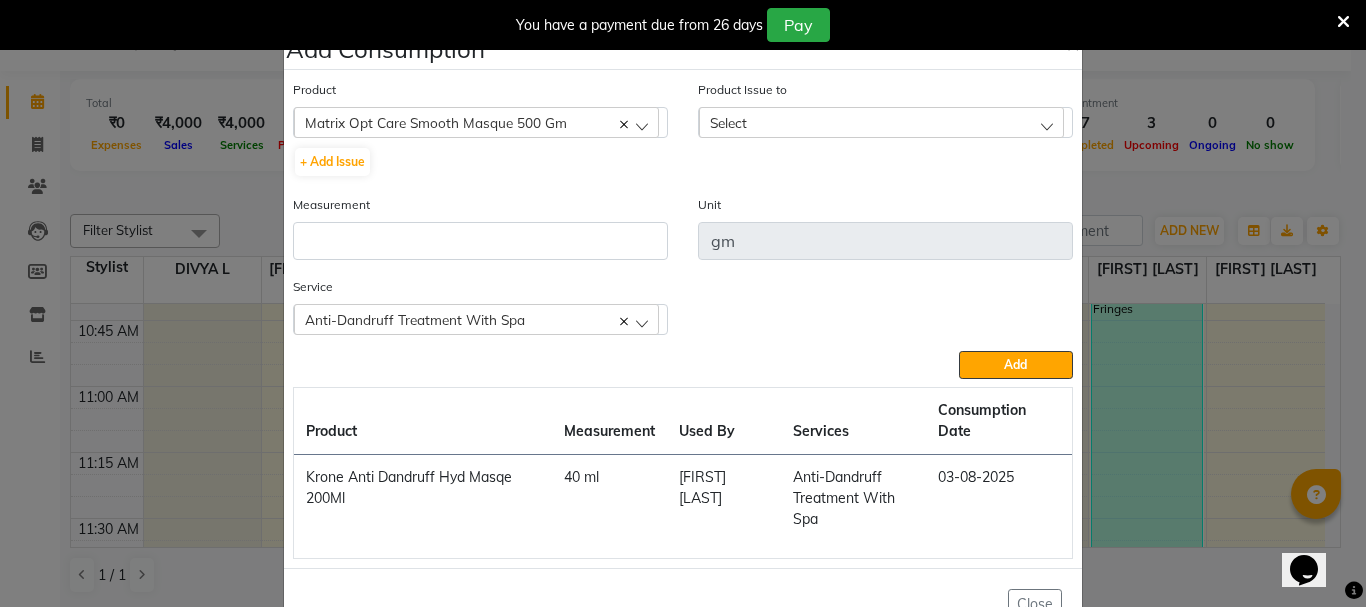 click on "Select" 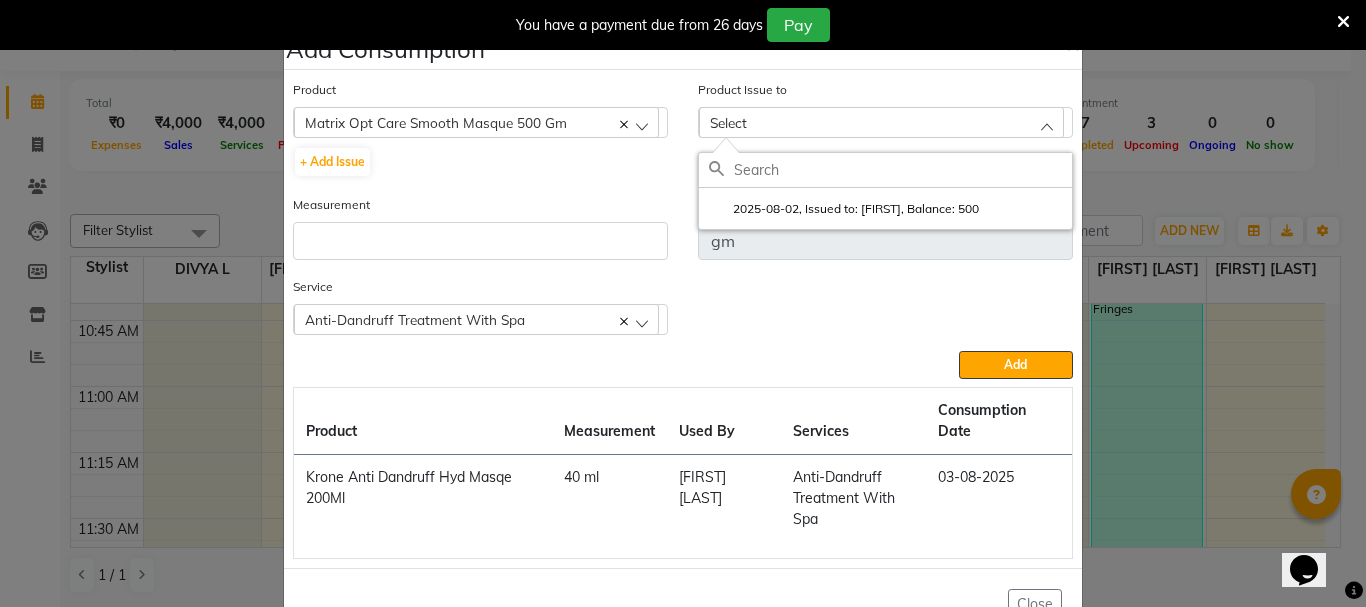 click on "2025-08-02, Issued to: AMRITHA, Balance: 500" 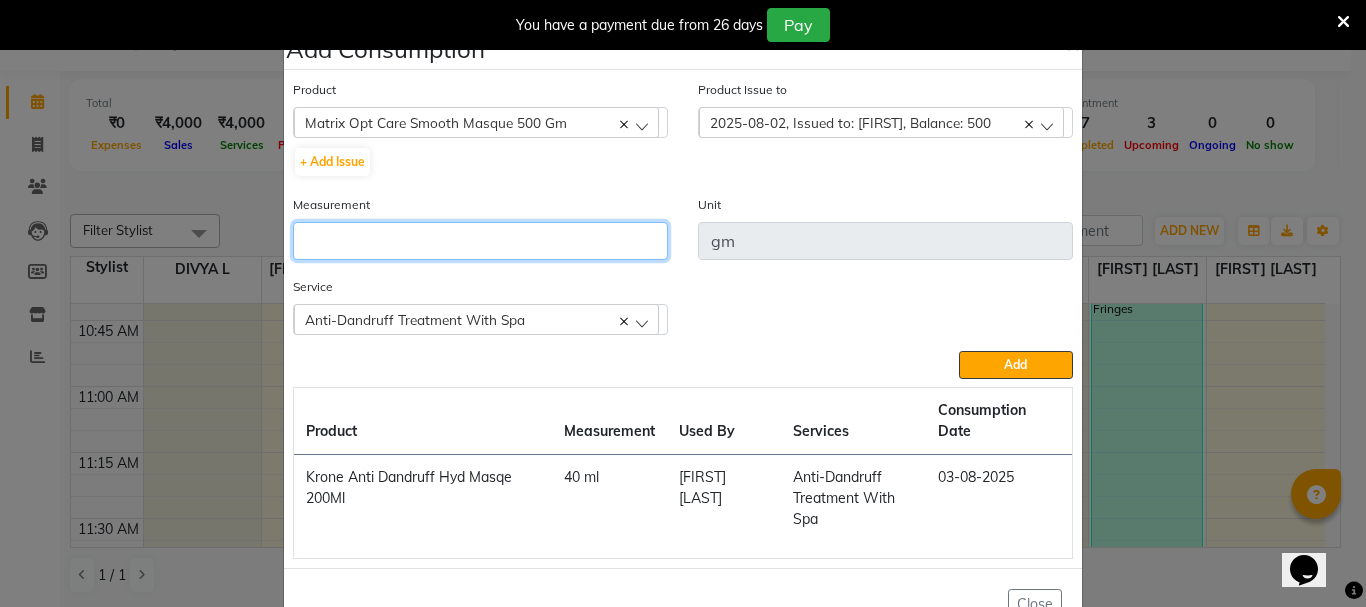 click 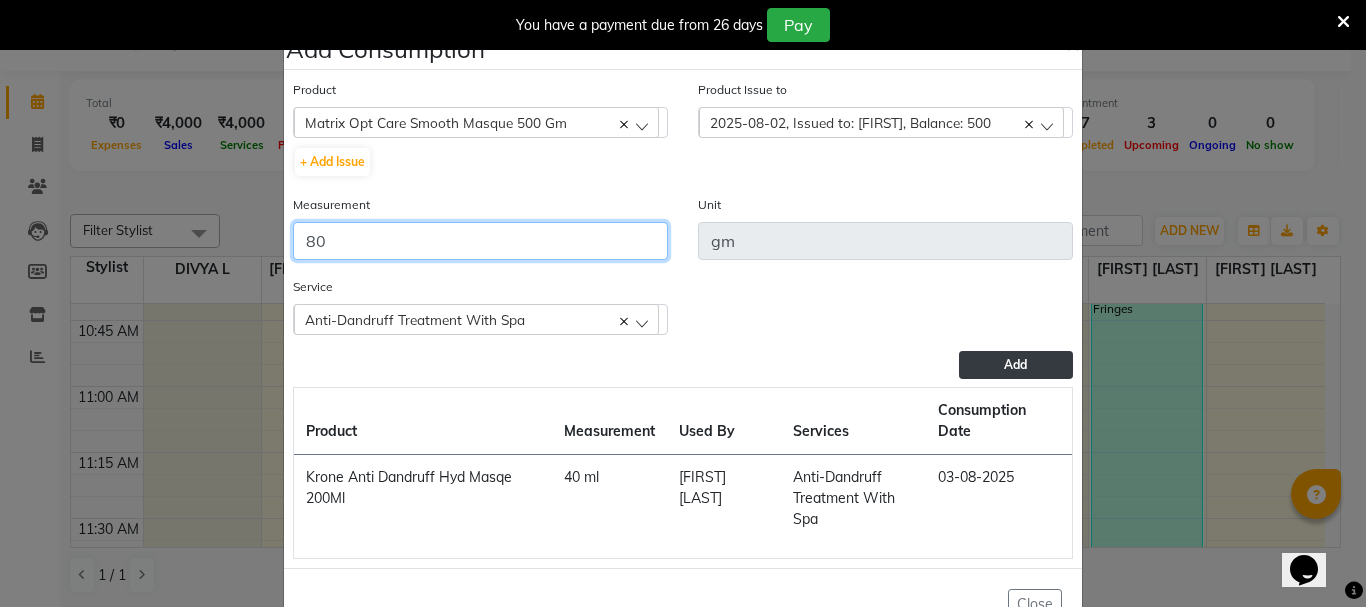 type on "80" 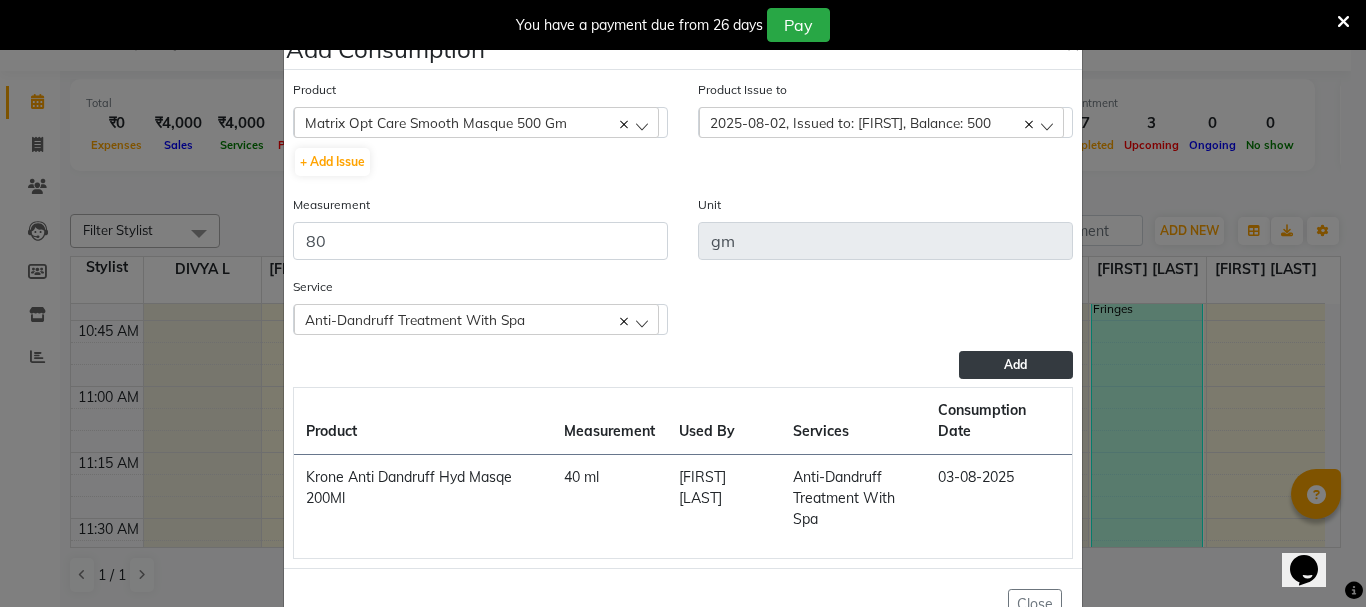 click on "Add" 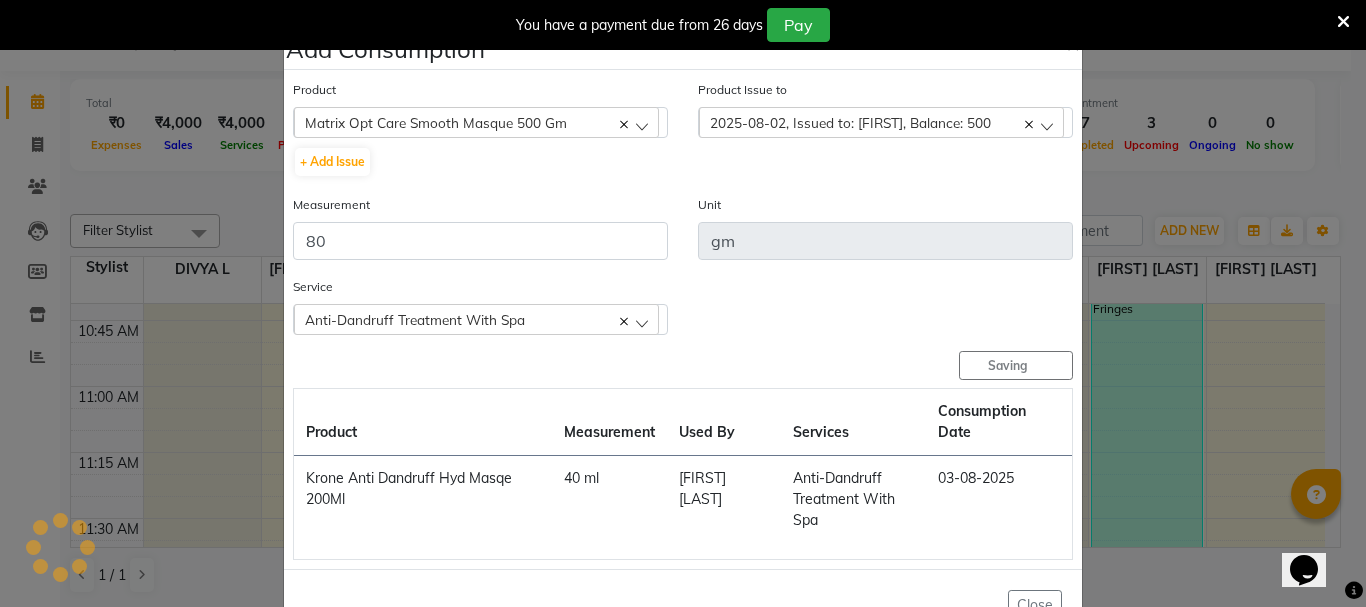 type 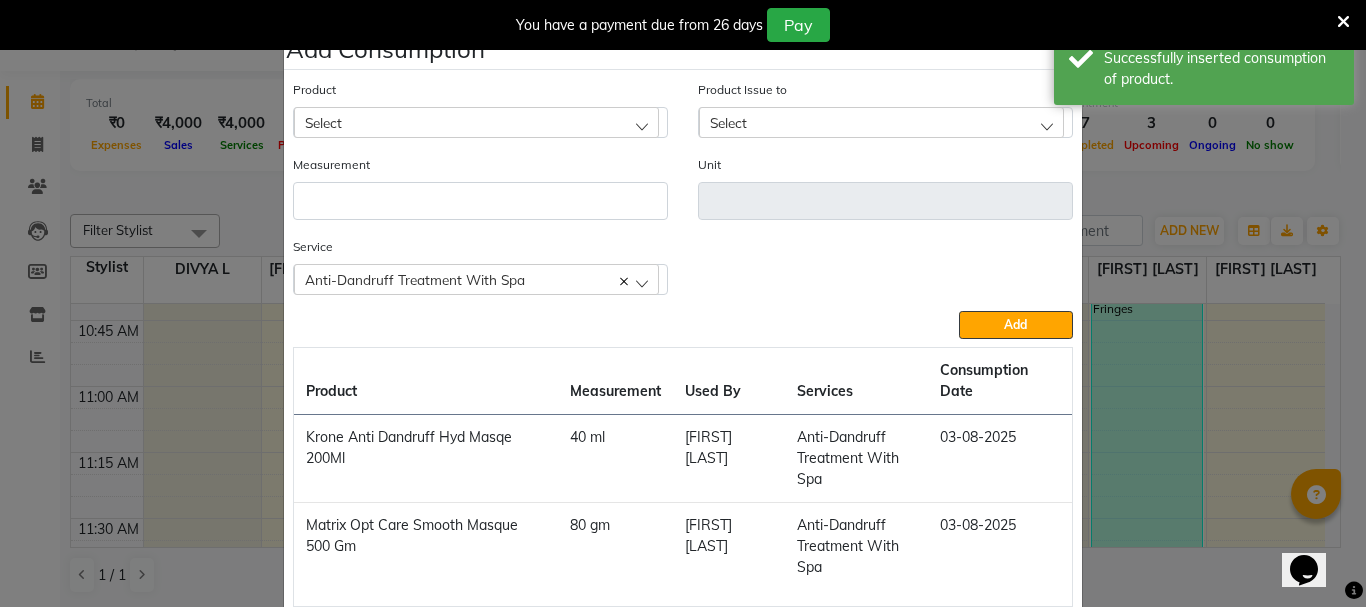 click on "Add Consumption × Product Select 051/ Studio White Weekly 15Ml Product Issue to Select 2025-08-02, Issued to: AMRITHA, Balance: 500 Measurement Unit Service  Anti-Dandruff Treatment With Spa  Anti-Dandruff Treatment With Spa Hair Cut With Fringes  Add  Product Measurement Used By Services Consumption Date  Krone Anti Dandruff Hyd Masqe 200Ml   40 ml   Priya Chakraborty   Anti-Dandruff Treatment With Spa   03-08-2025   Matrix Opt Care Smooth Masque 500 Gm   80 gm   Priya Chakraborty   Anti-Dandruff Treatment With Spa   03-08-2025   Close" 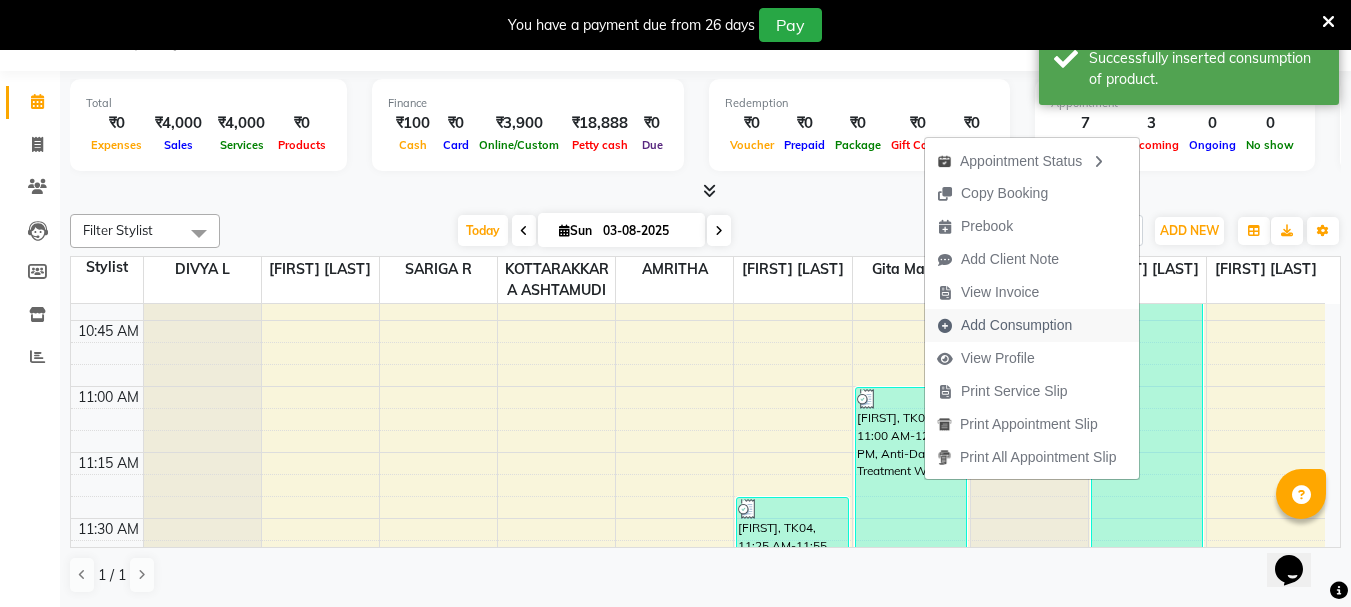 click on "Add Consumption" at bounding box center [1016, 325] 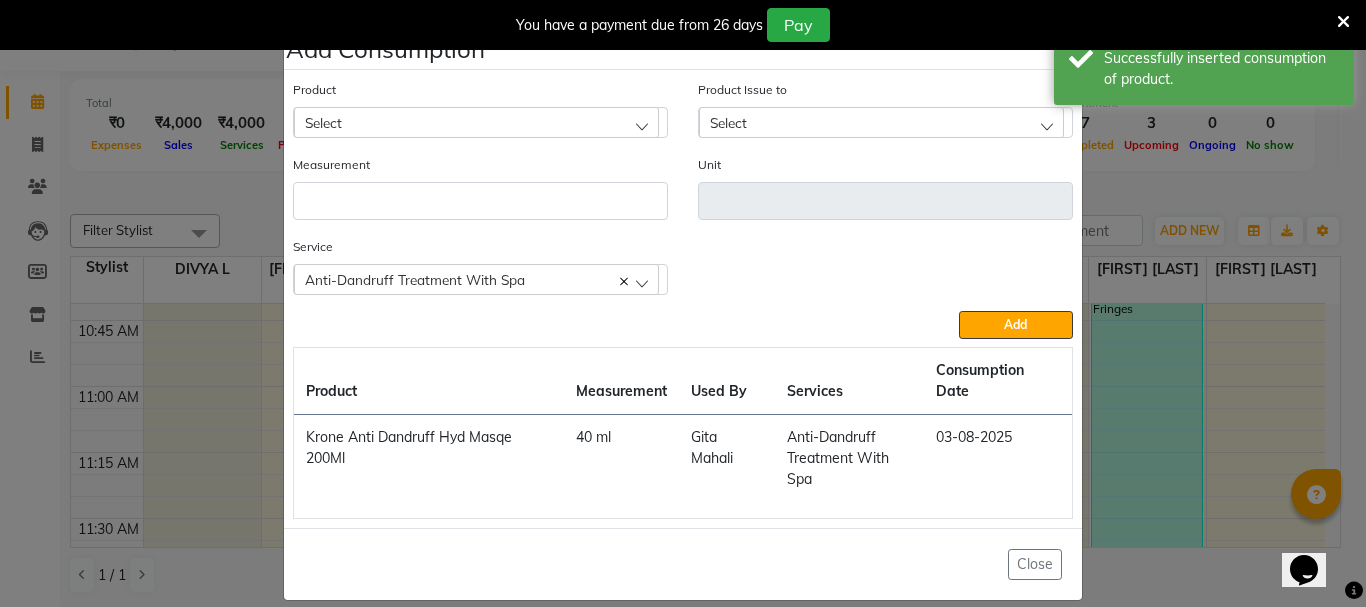 click on "Select" 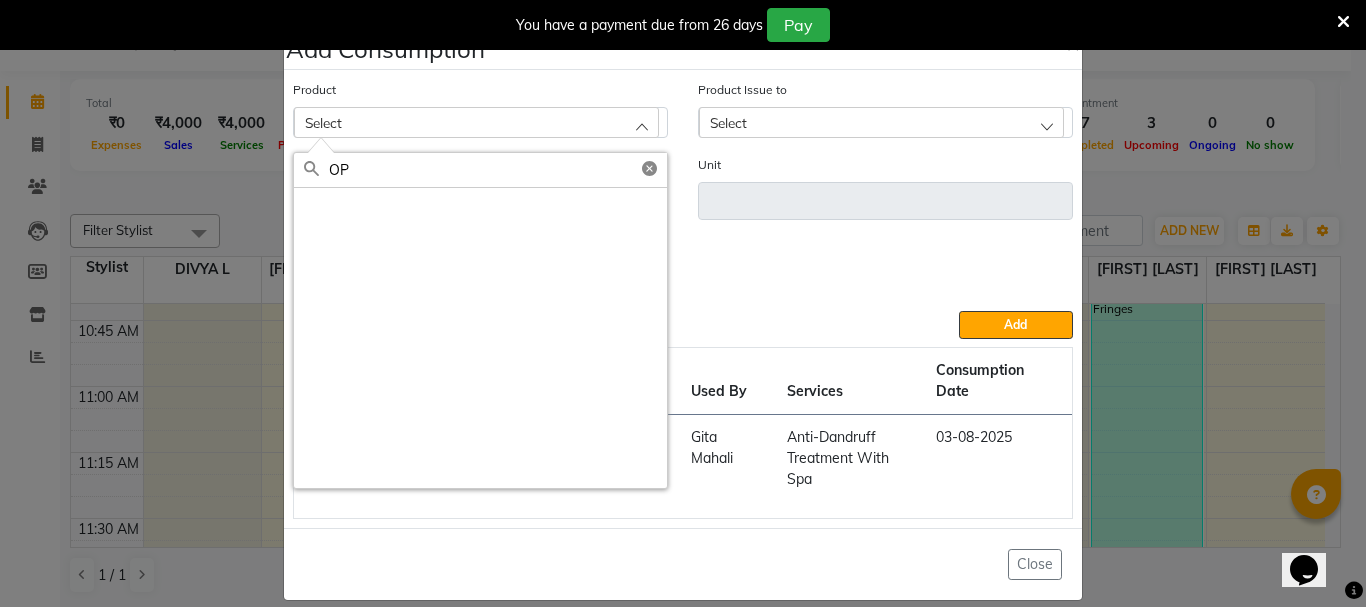 type on "O" 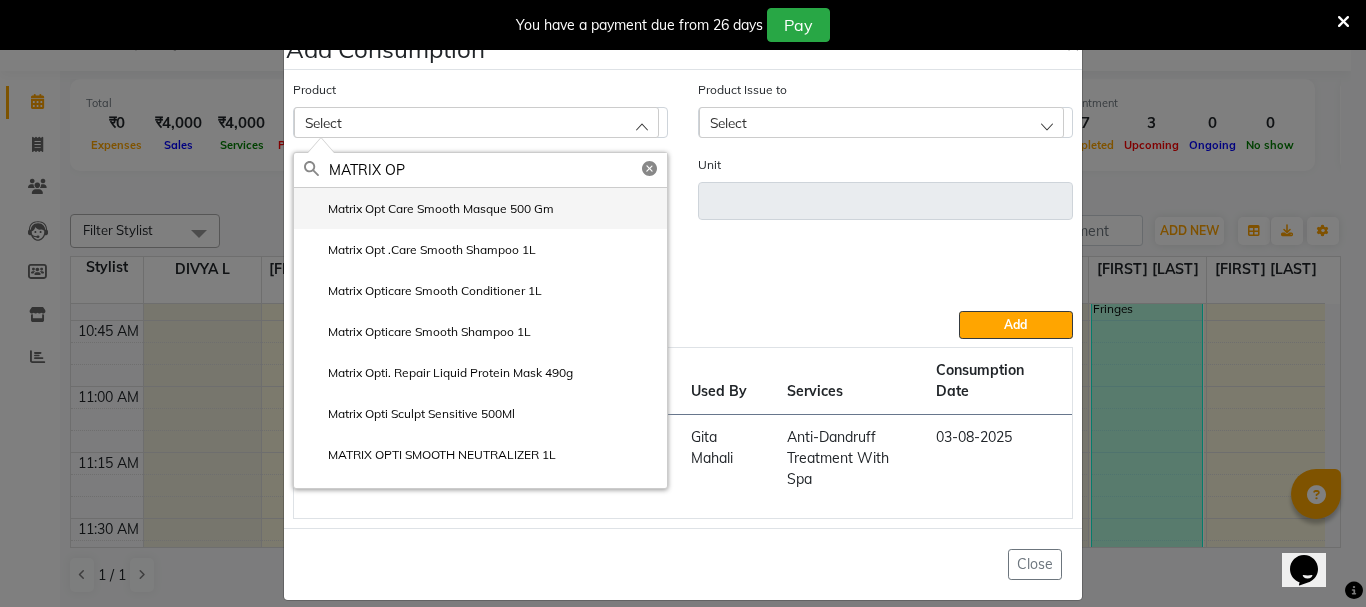 type on "MATRIX OP" 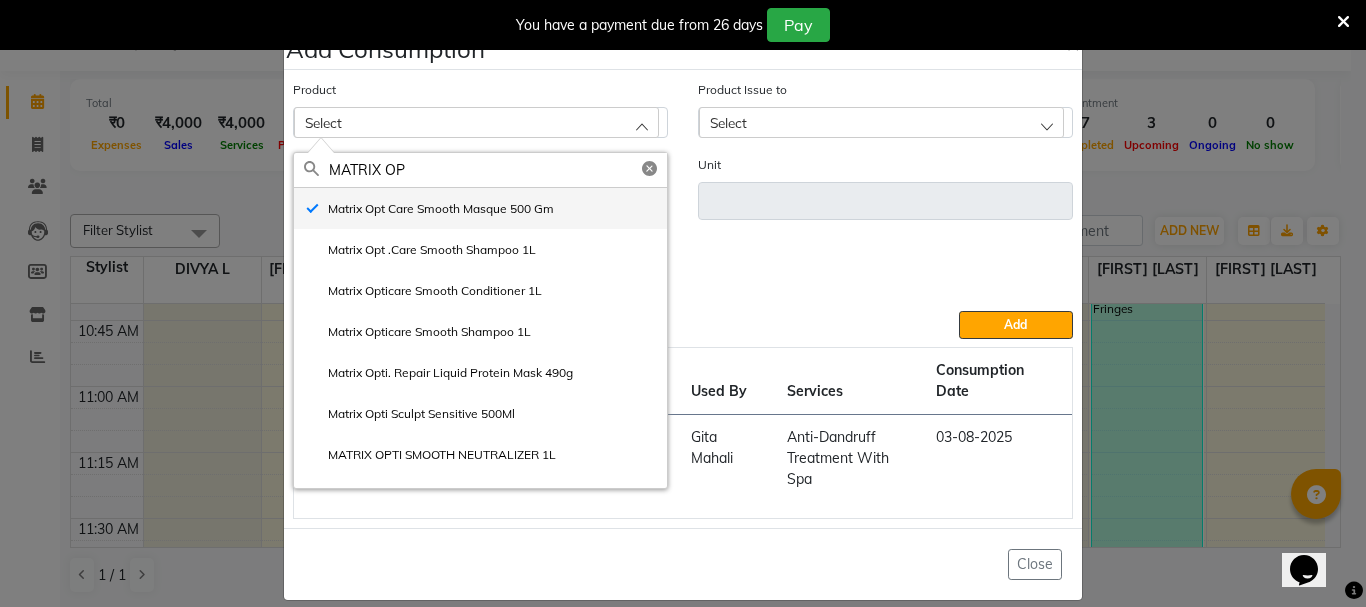 type on "gm" 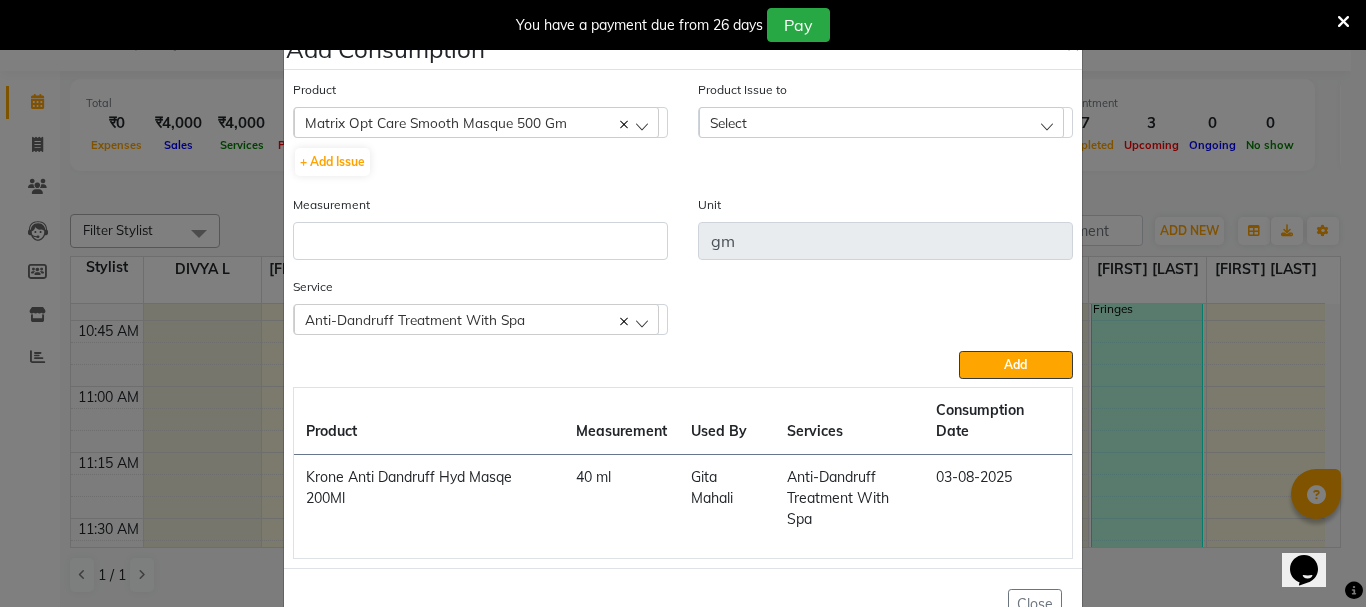 click on "Select" 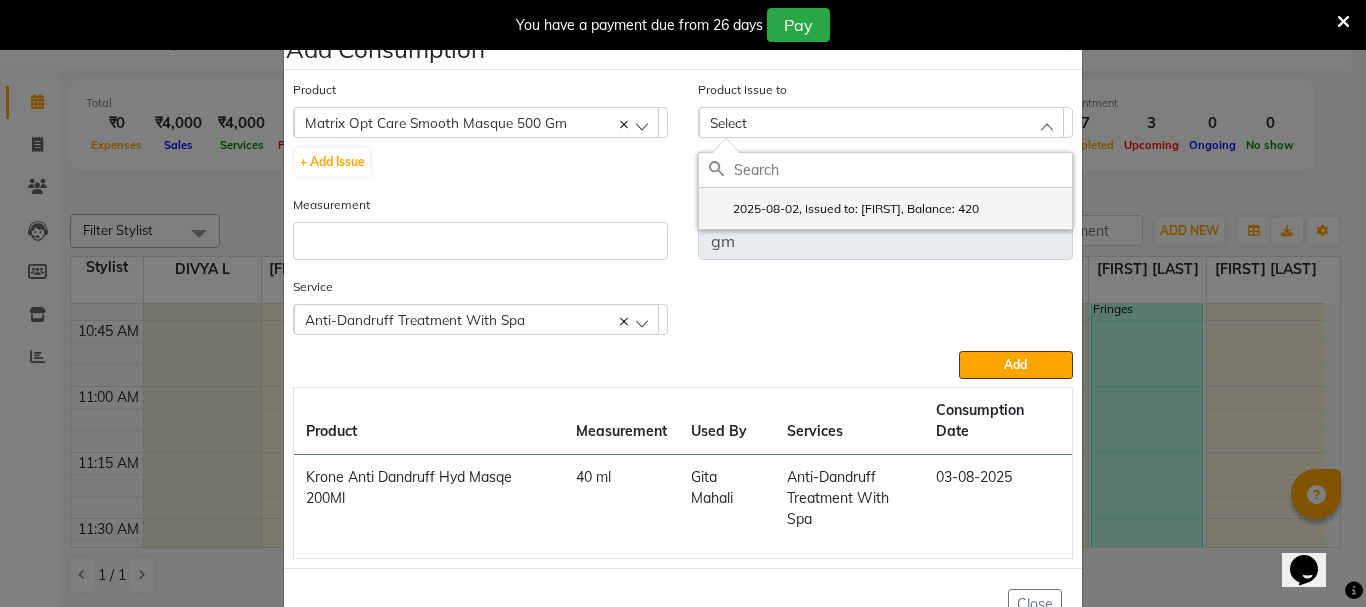click on "2025-08-02, Issued to: AMRITHA, Balance: 420" 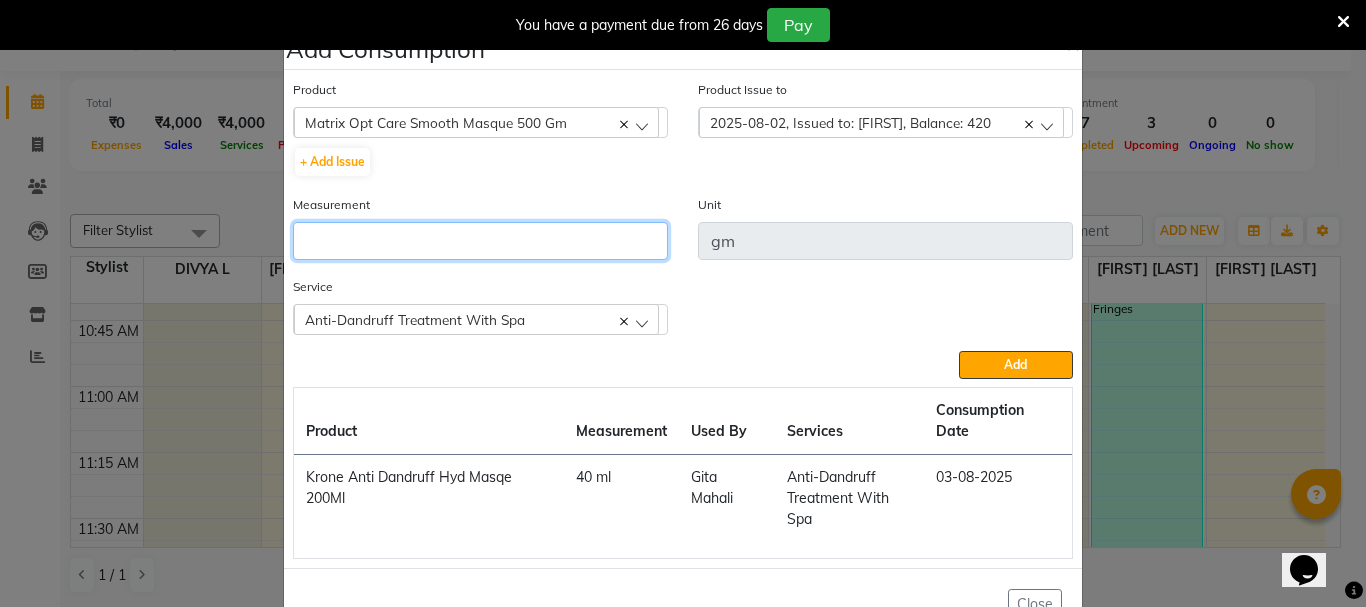 click 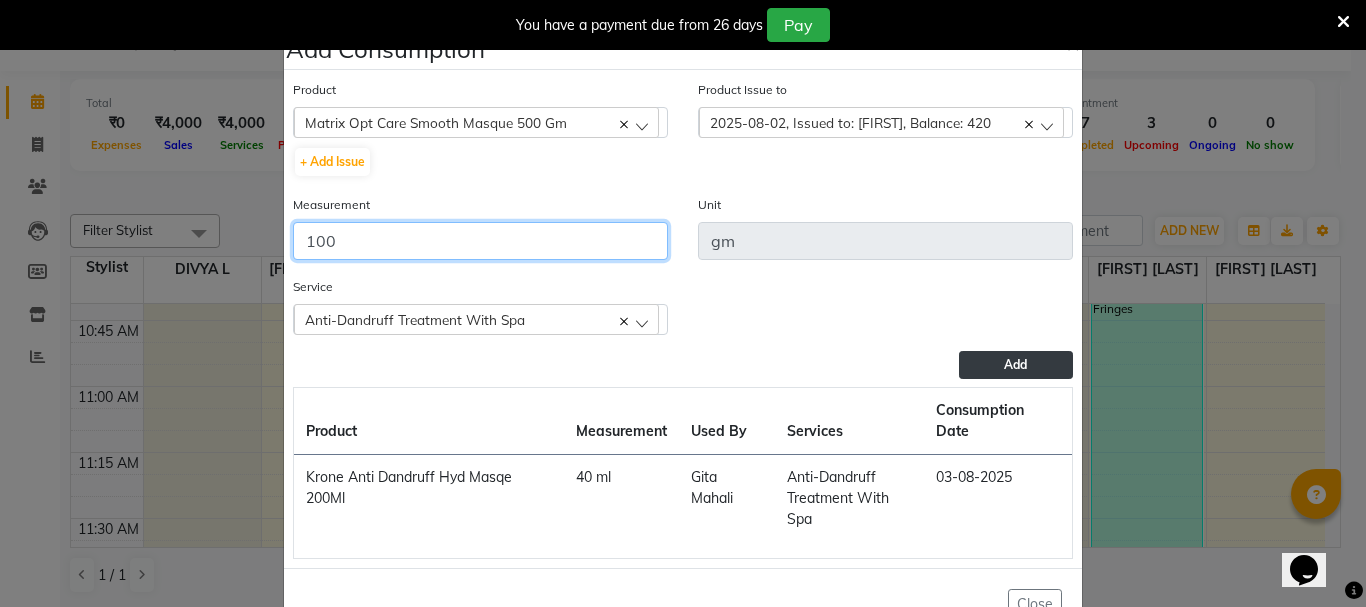 type on "100" 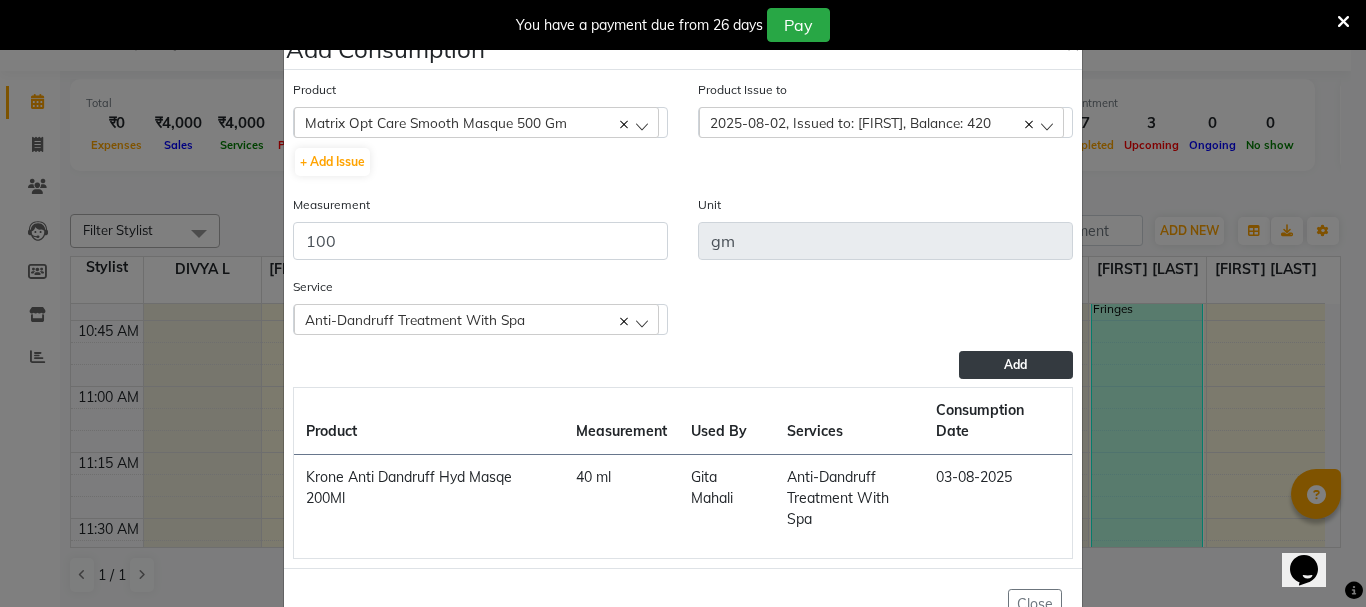 click on "Add" 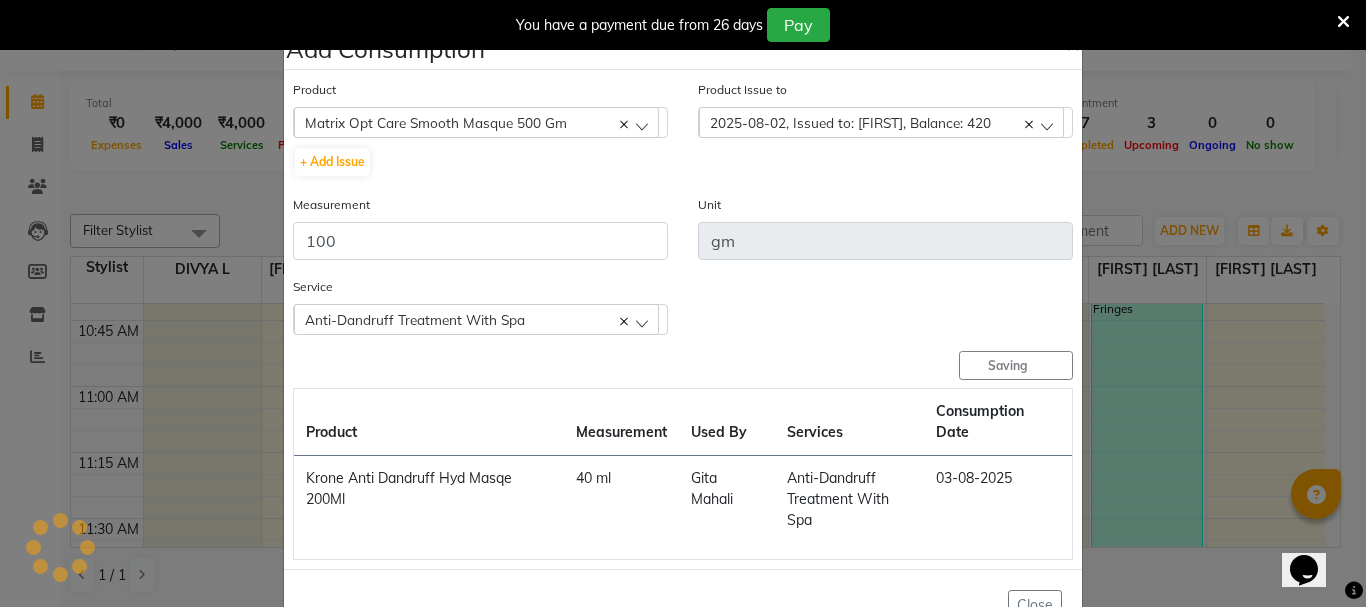 type 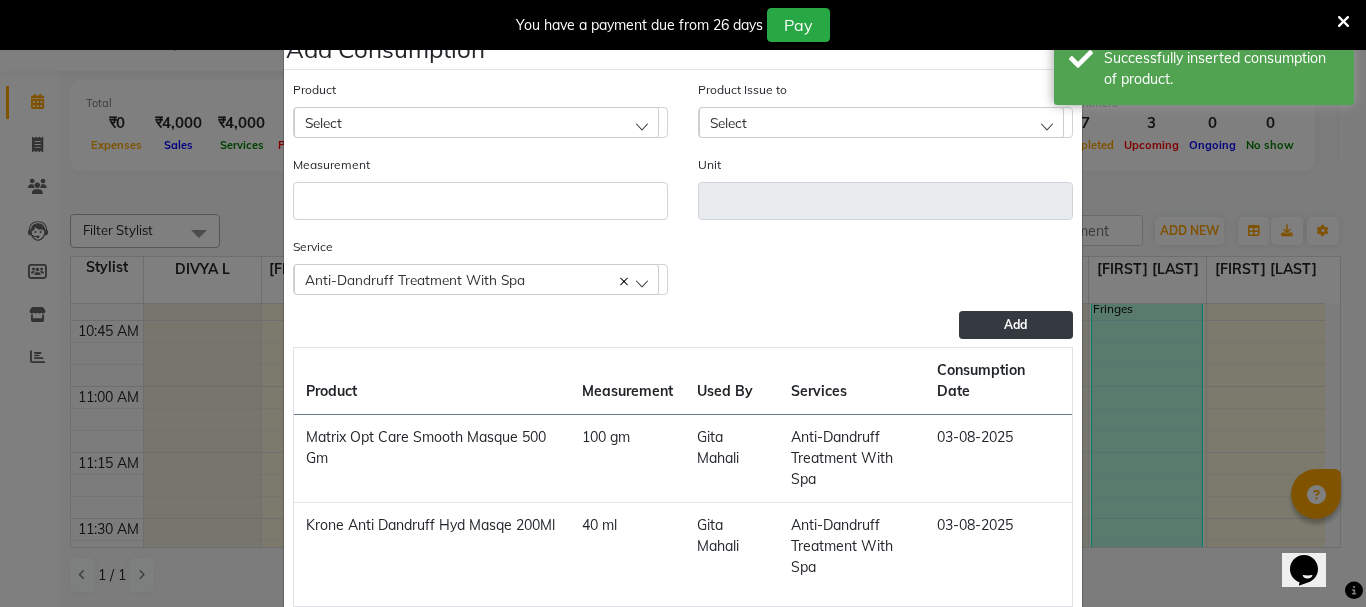 drag, startPoint x: 1141, startPoint y: 193, endPoint x: 1143, endPoint y: 280, distance: 87.02299 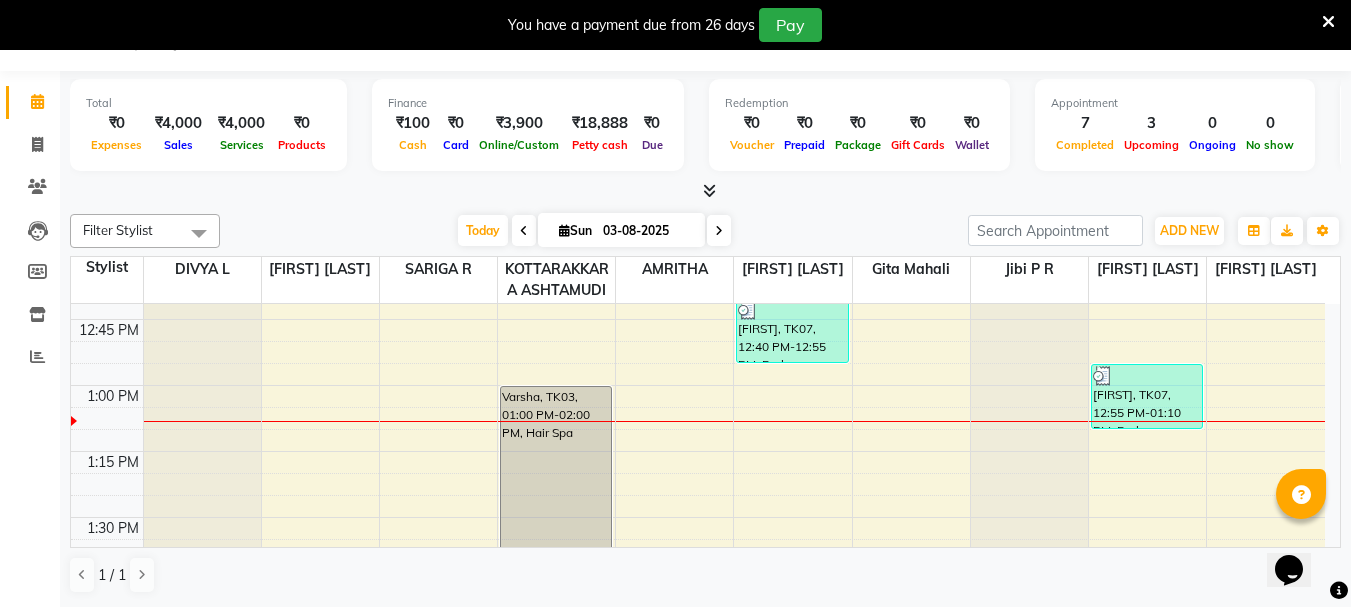 scroll, scrollTop: 1209, scrollLeft: 0, axis: vertical 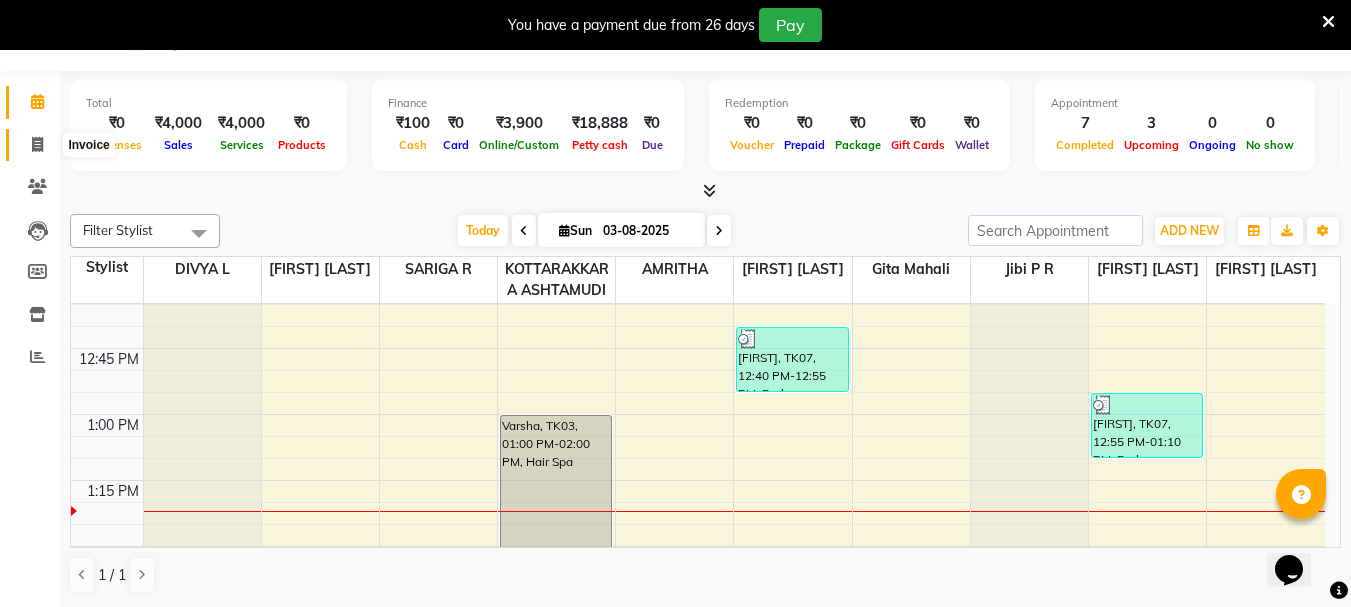 click 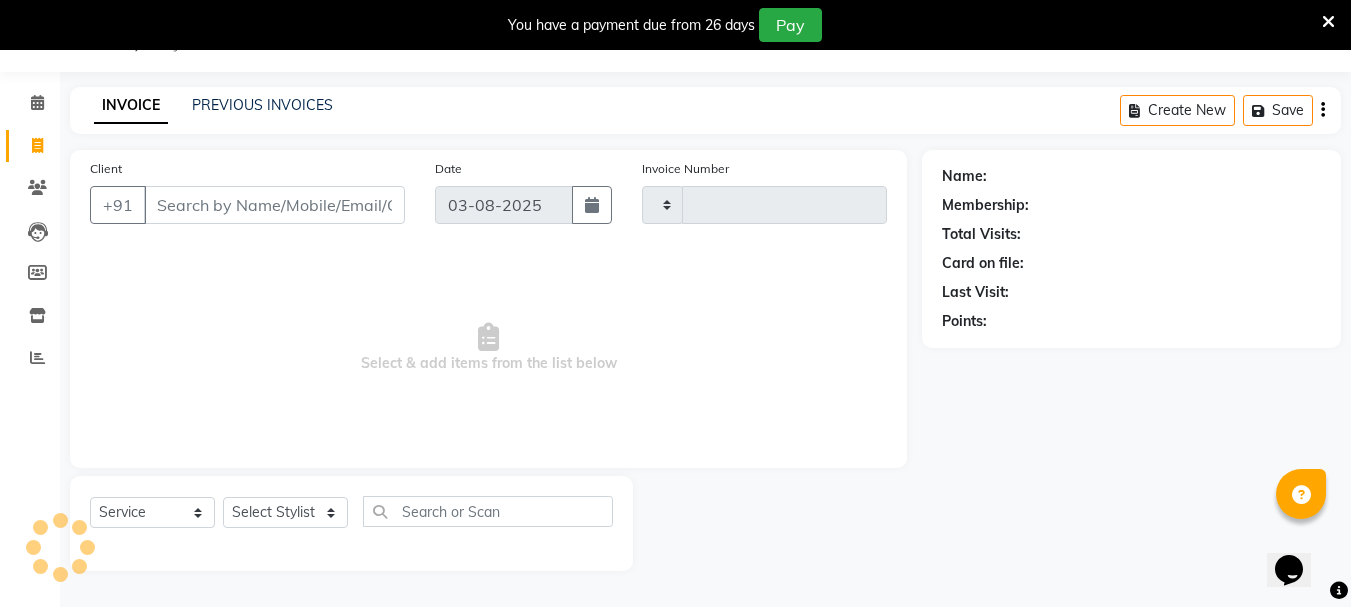 scroll, scrollTop: 50, scrollLeft: 0, axis: vertical 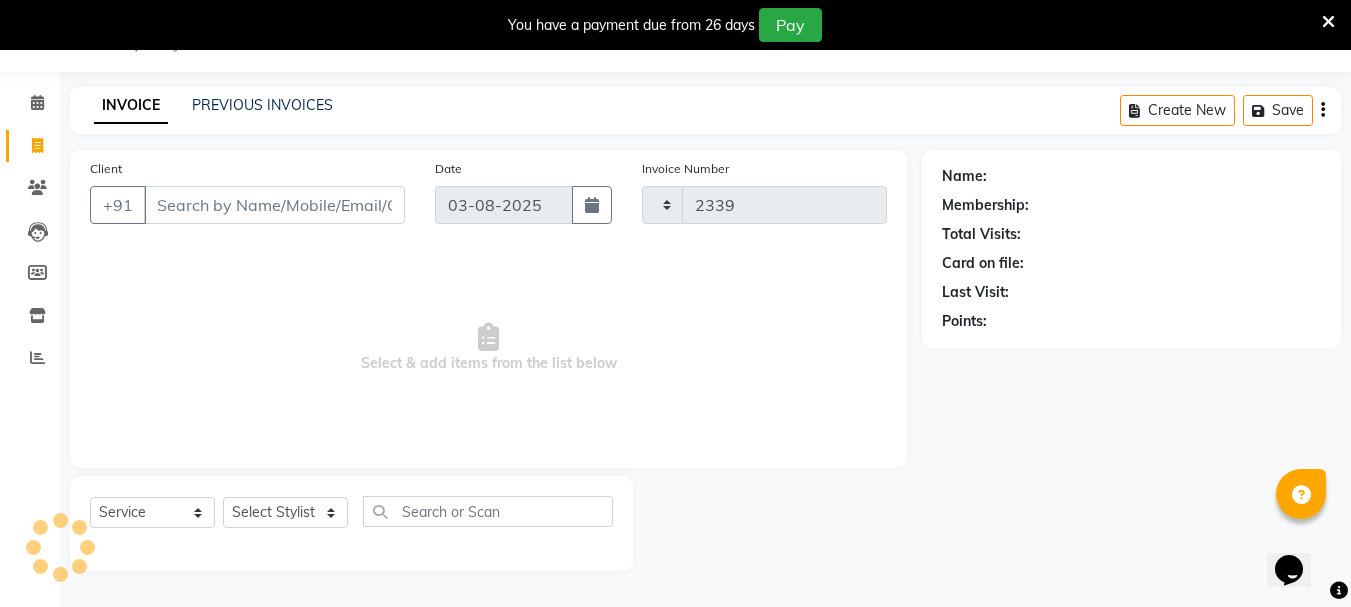 select on "4664" 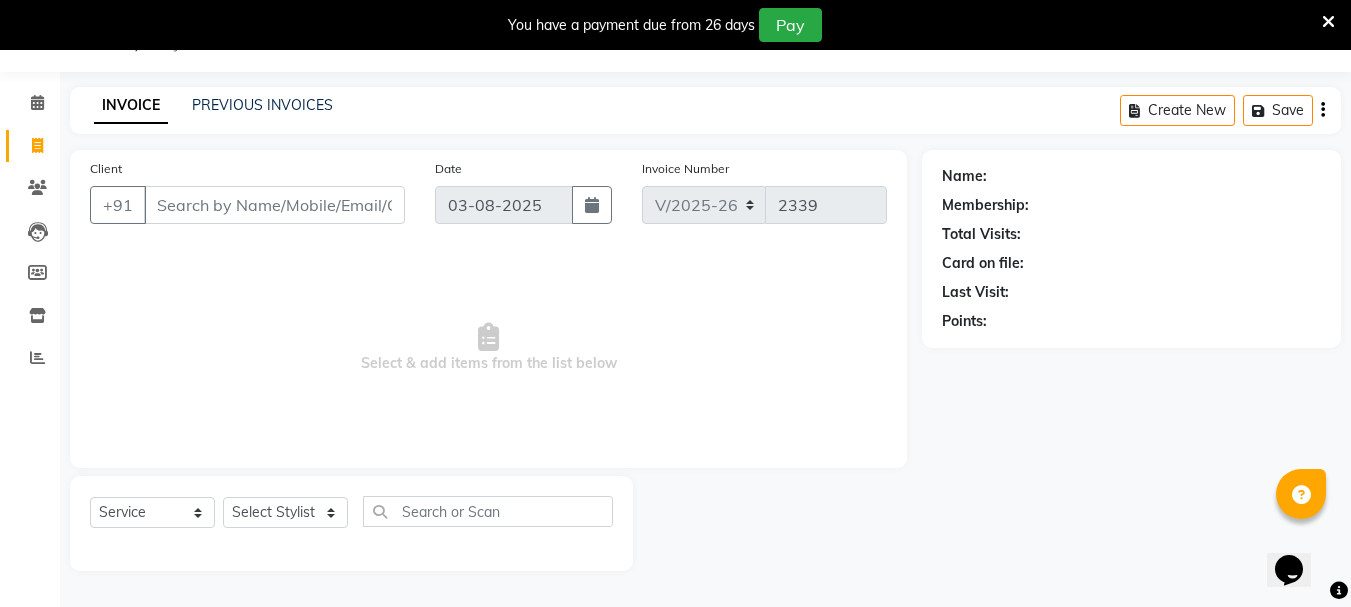 click on "Client" at bounding box center (274, 205) 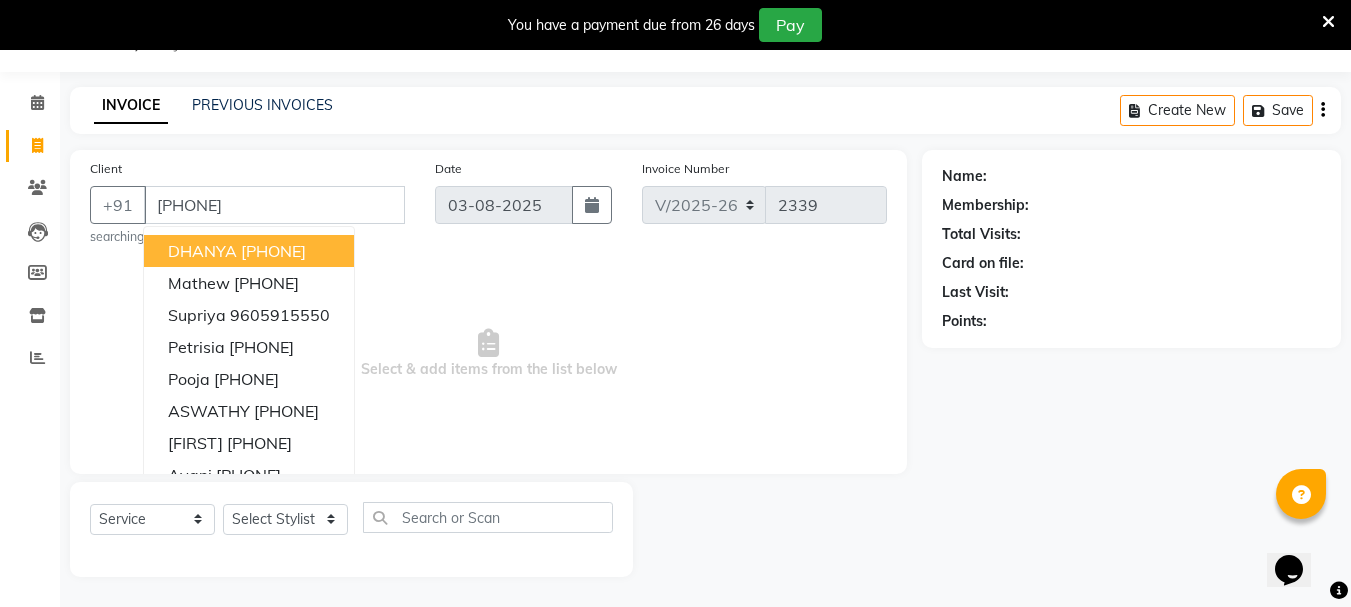 type on "9605917107" 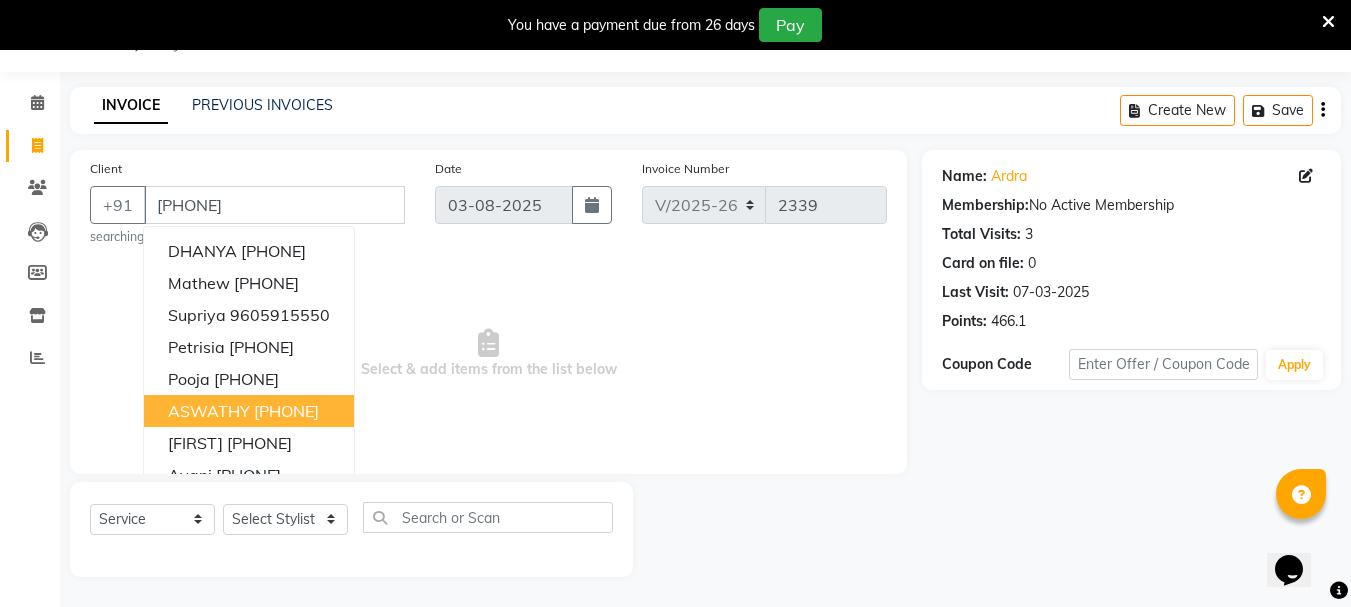 drag, startPoint x: 655, startPoint y: 314, endPoint x: 354, endPoint y: 516, distance: 362.4983 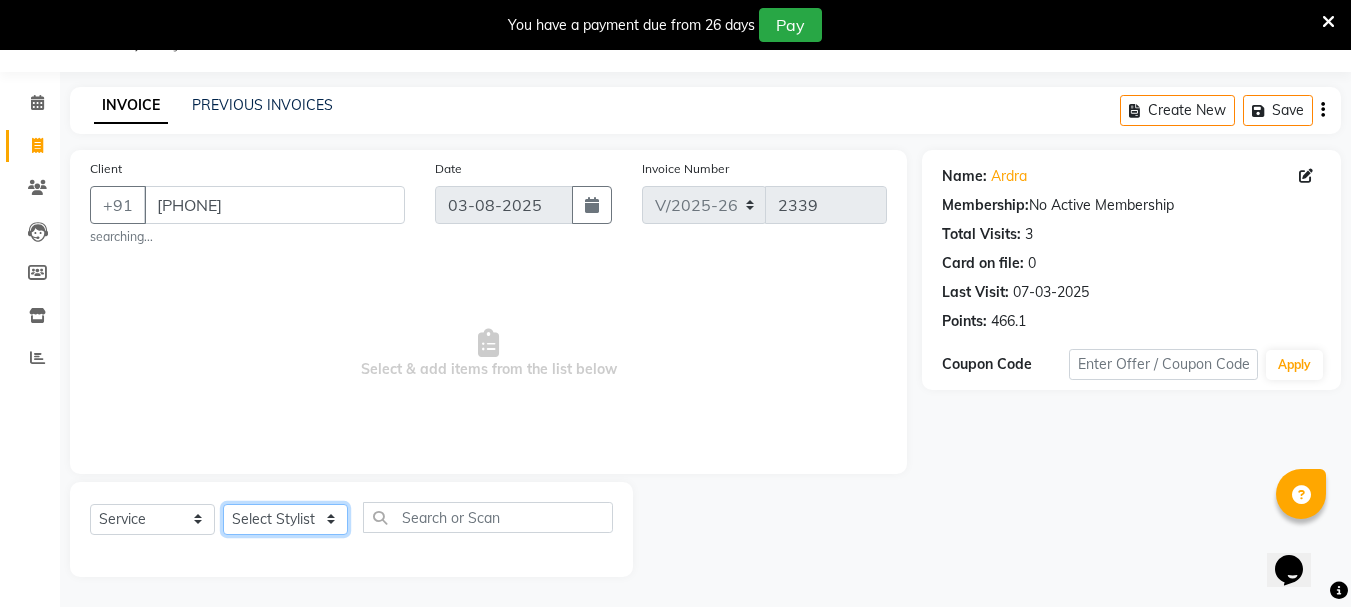 click on "Select Stylist AMRITHA DIVYA L	 Gita Mahali  Jibi P R Karina Darjee  KOTTARAKKARA ASHTAMUDI NISHA SAMUEL 	 Priya Chakraborty SARIGA R	 SHAHIDA SHAMINA MUHAMMED P R" 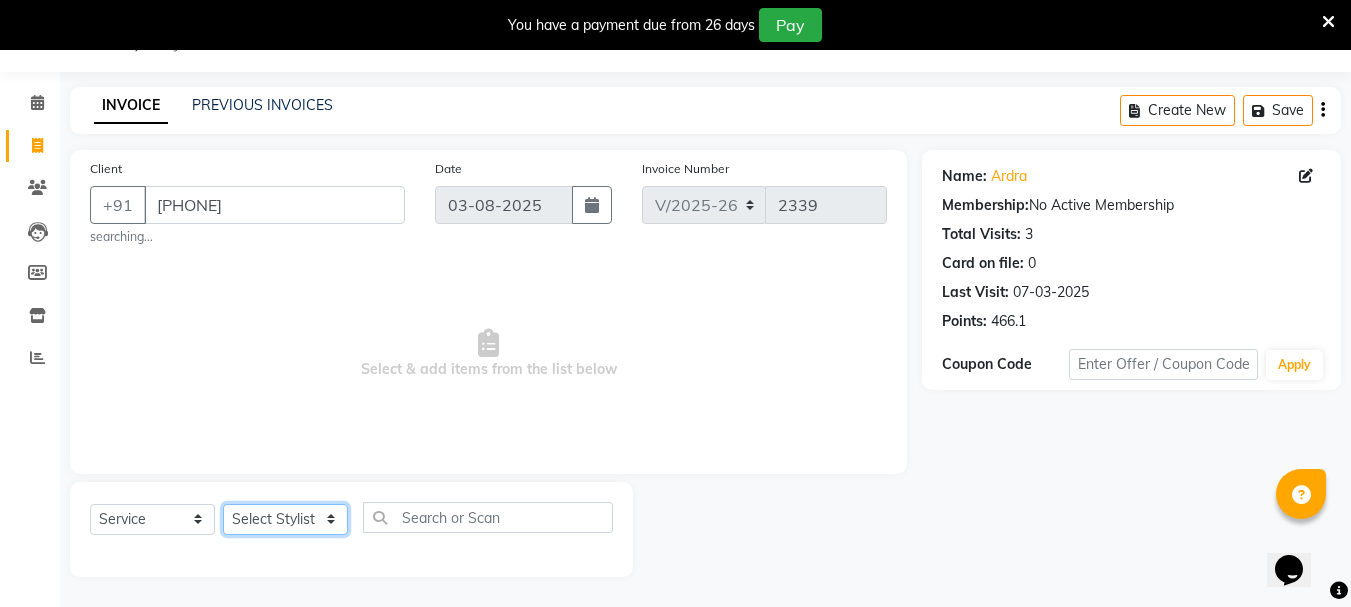 select on "49590" 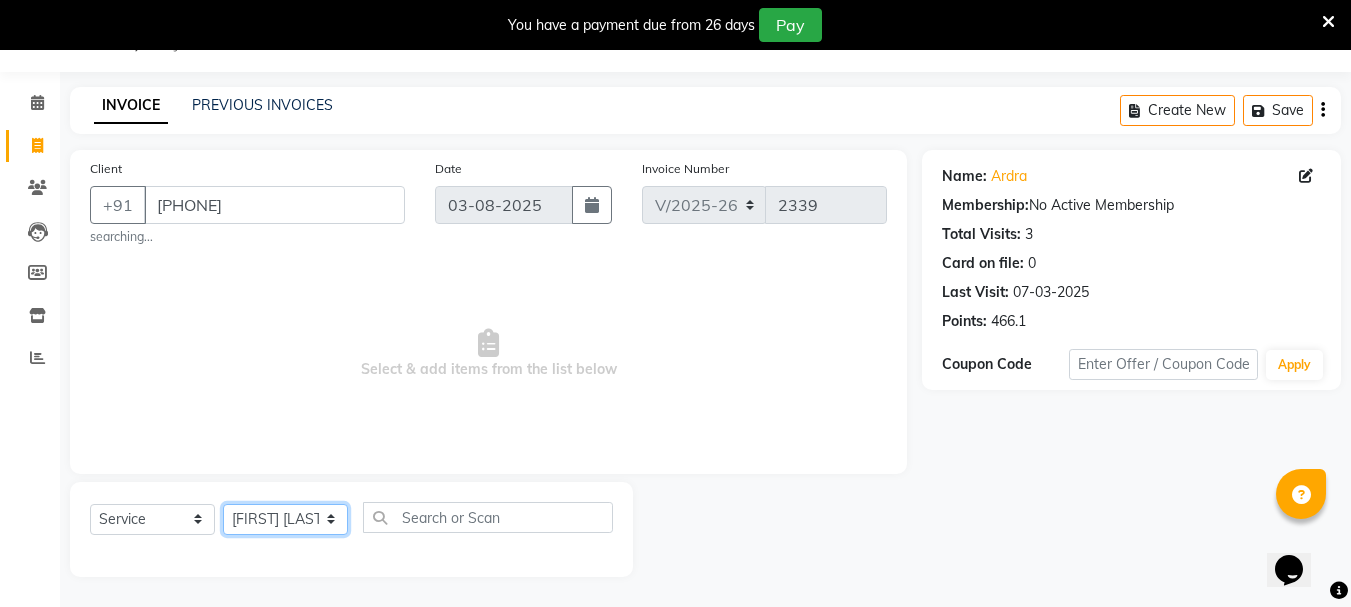 click on "Select Stylist AMRITHA DIVYA L	 Gita Mahali  Jibi P R Karina Darjee  KOTTARAKKARA ASHTAMUDI NISHA SAMUEL 	 Priya Chakraborty SARIGA R	 SHAHIDA SHAMINA MUHAMMED P R" 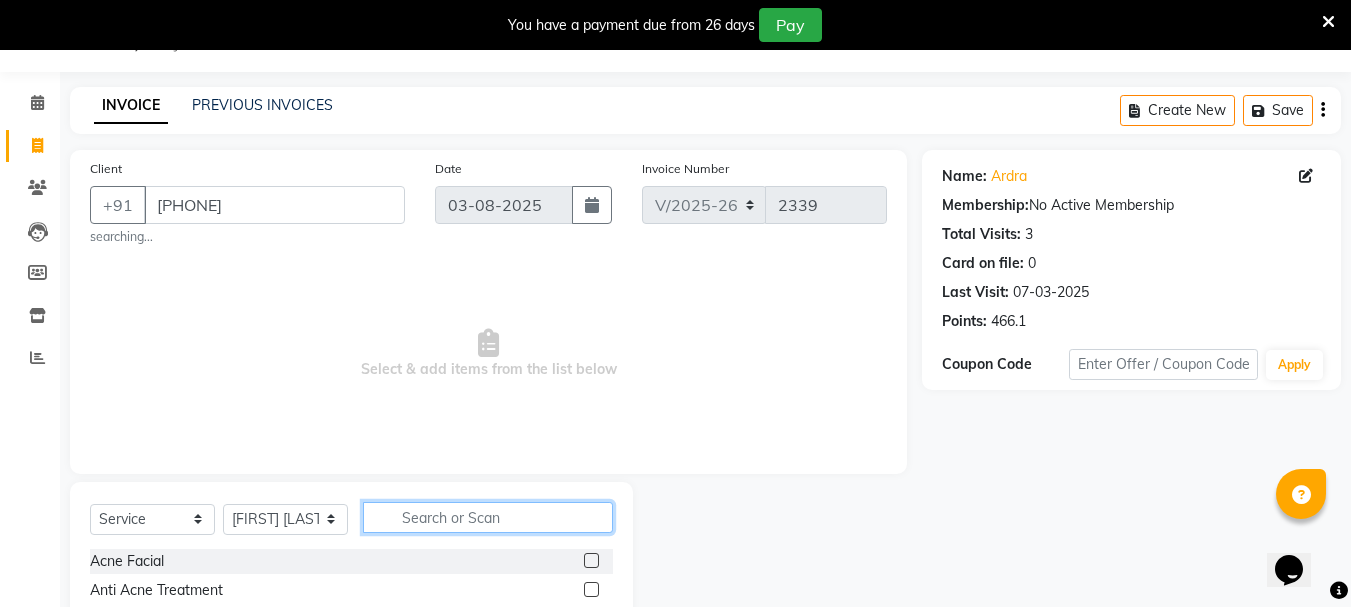 click 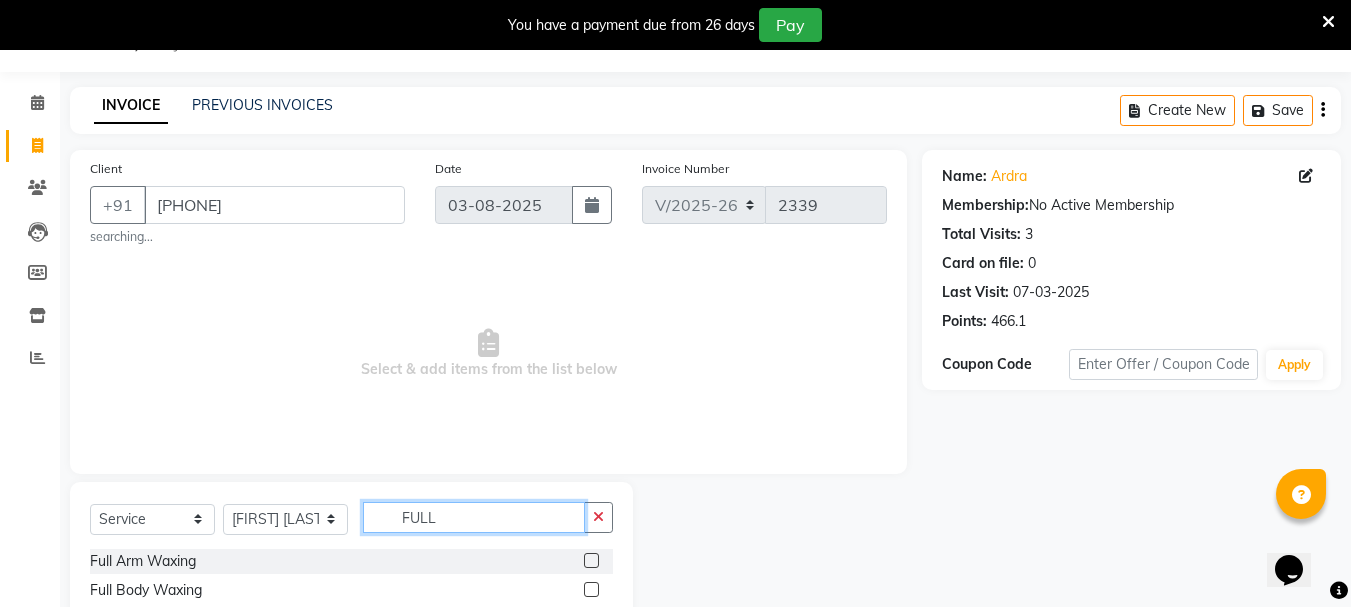 scroll, scrollTop: 250, scrollLeft: 0, axis: vertical 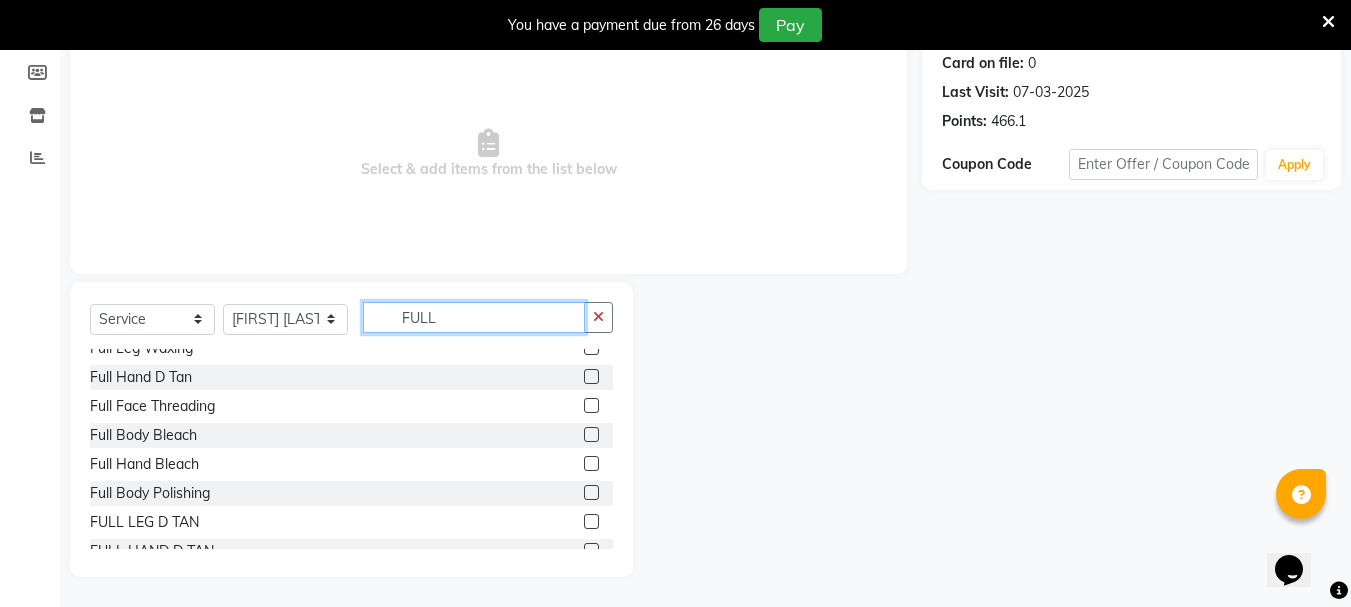 type on "FULL" 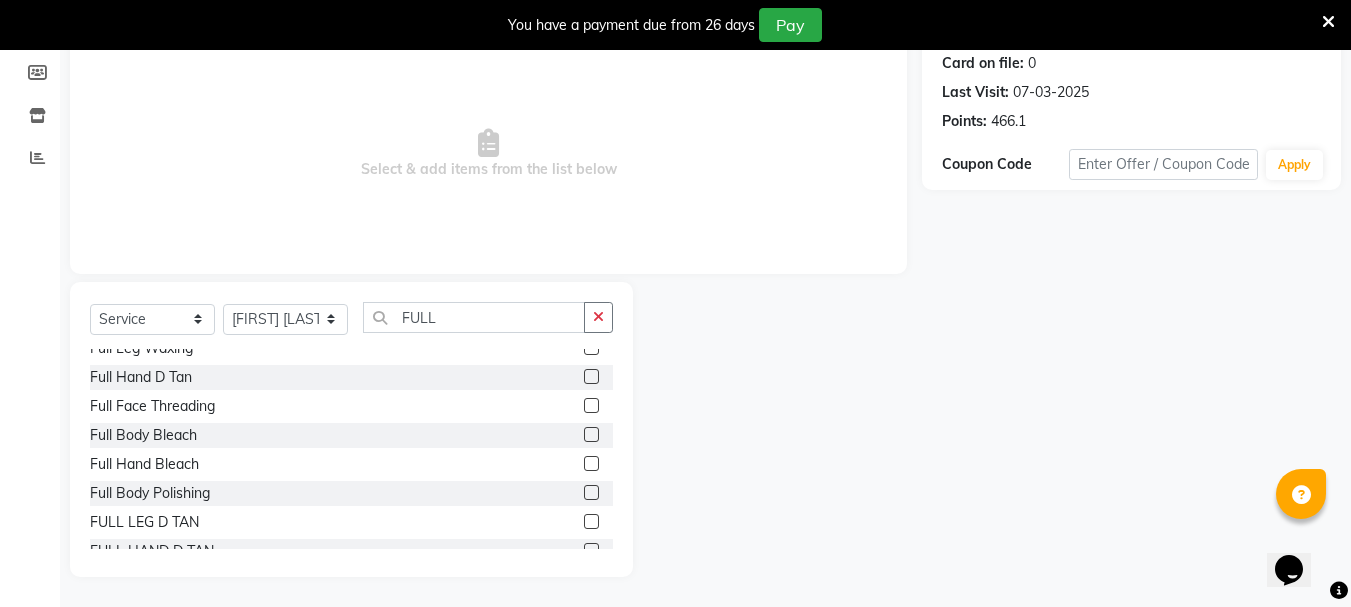 click 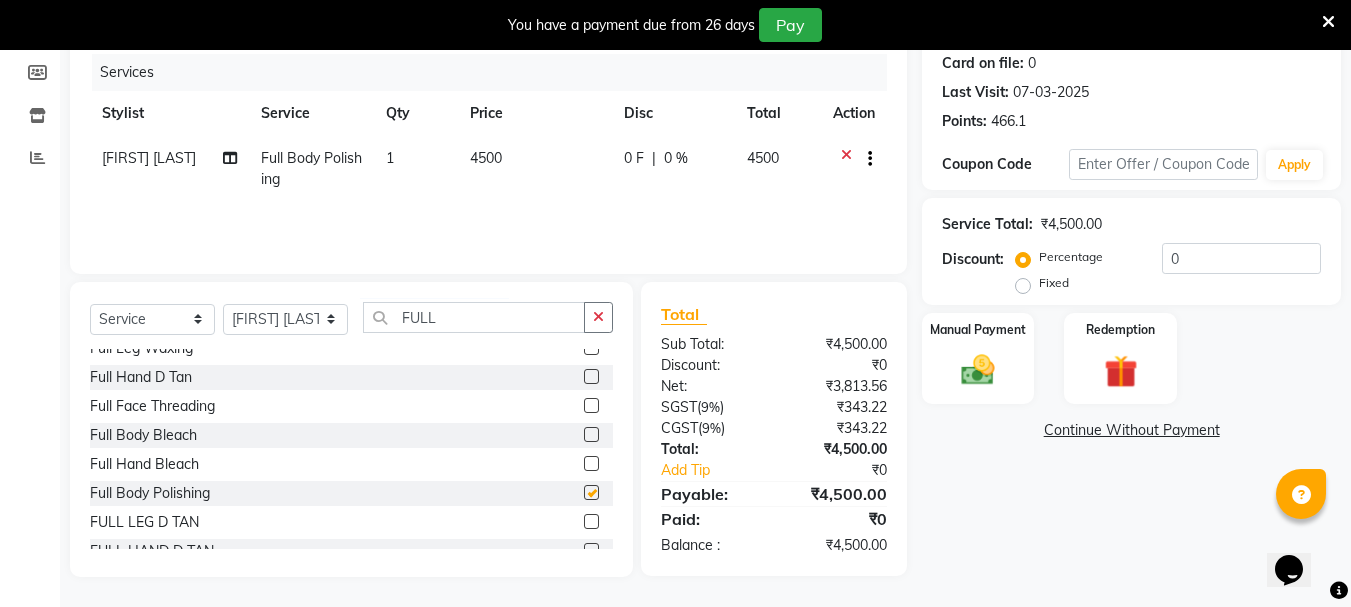checkbox on "false" 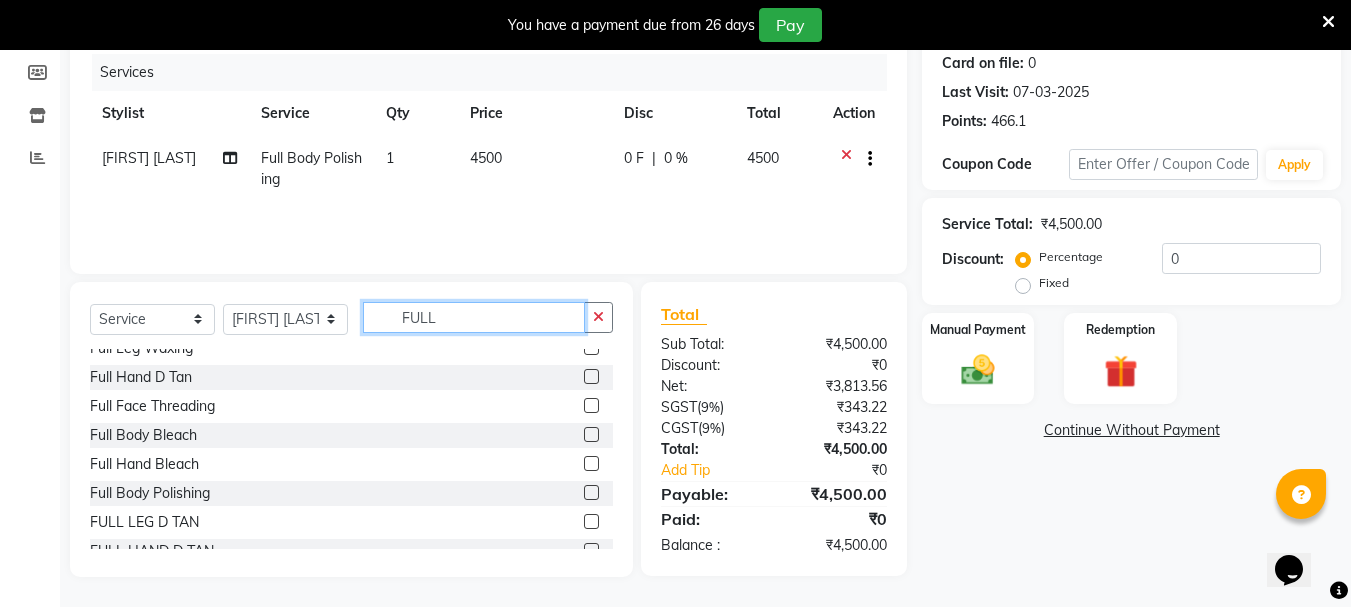 click on "FULL" 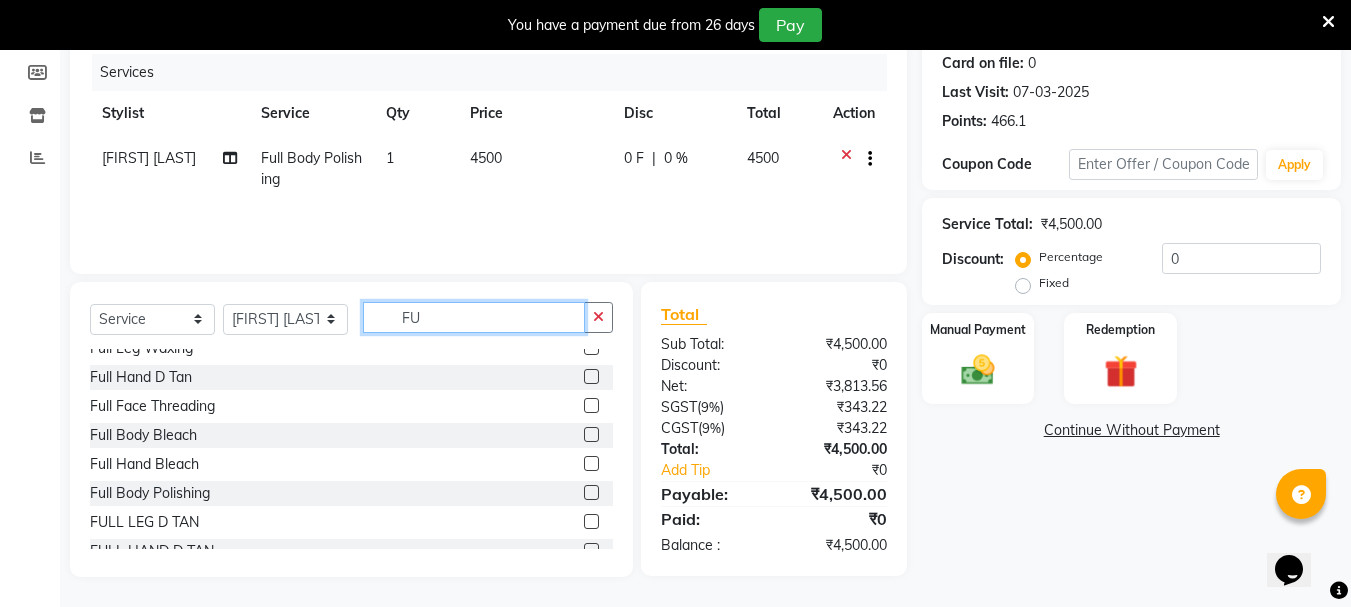 type on "F" 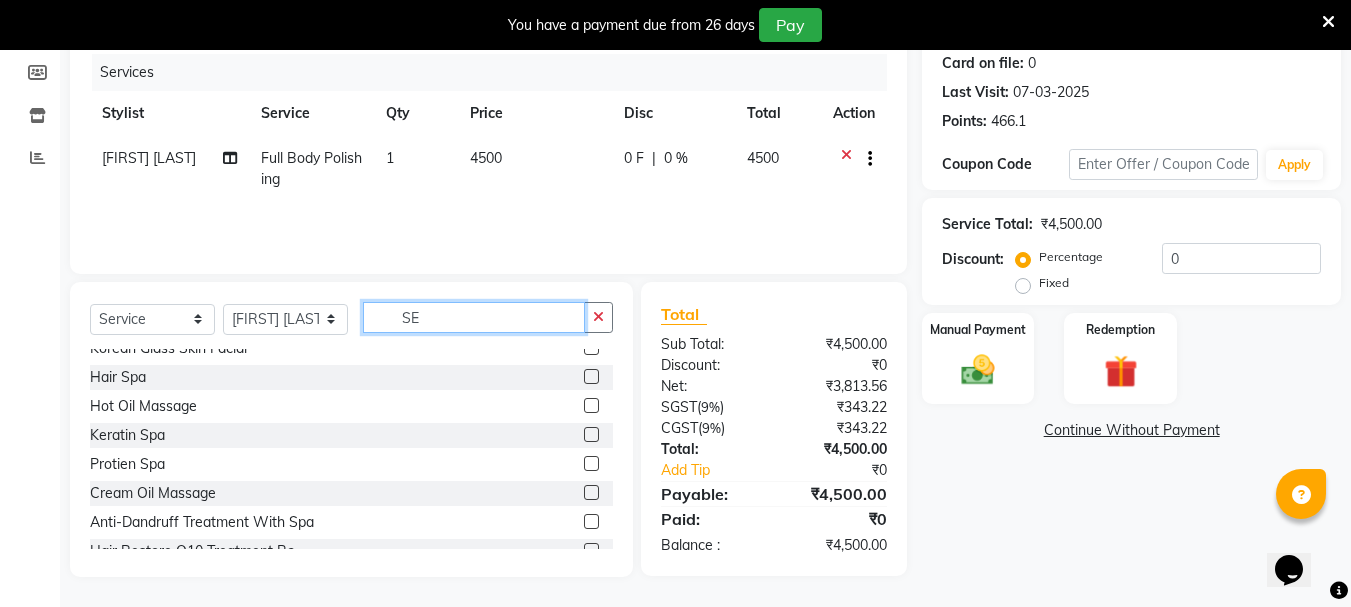 scroll, scrollTop: 3, scrollLeft: 0, axis: vertical 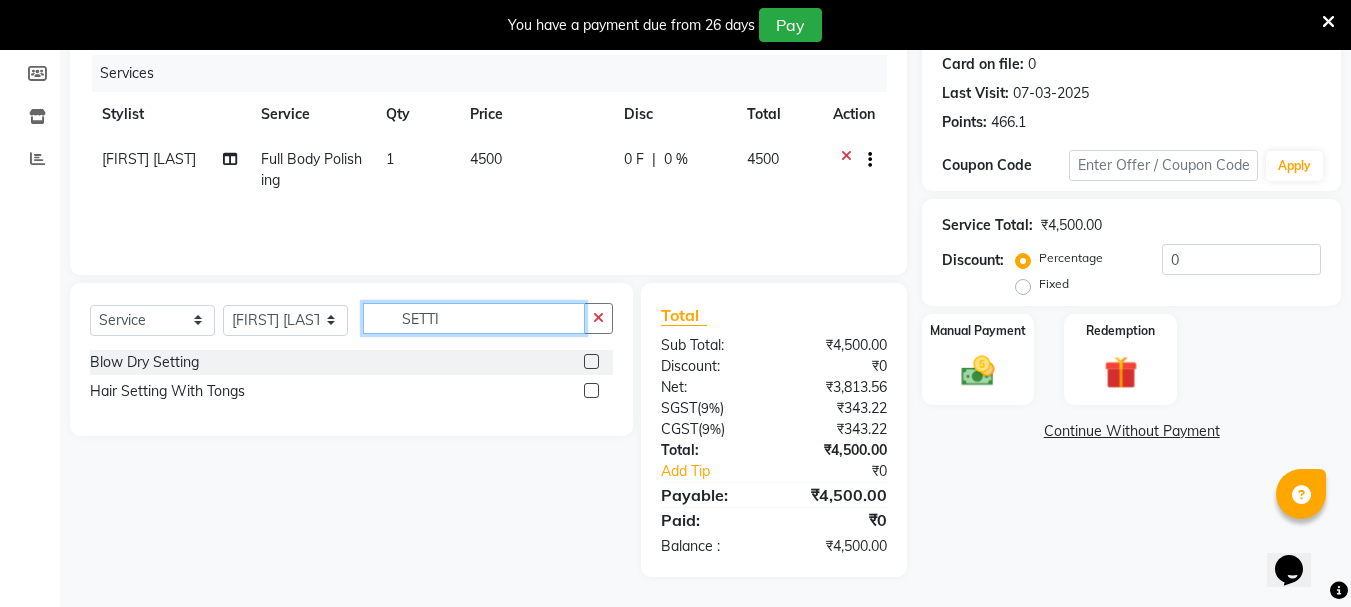type on "SETTI" 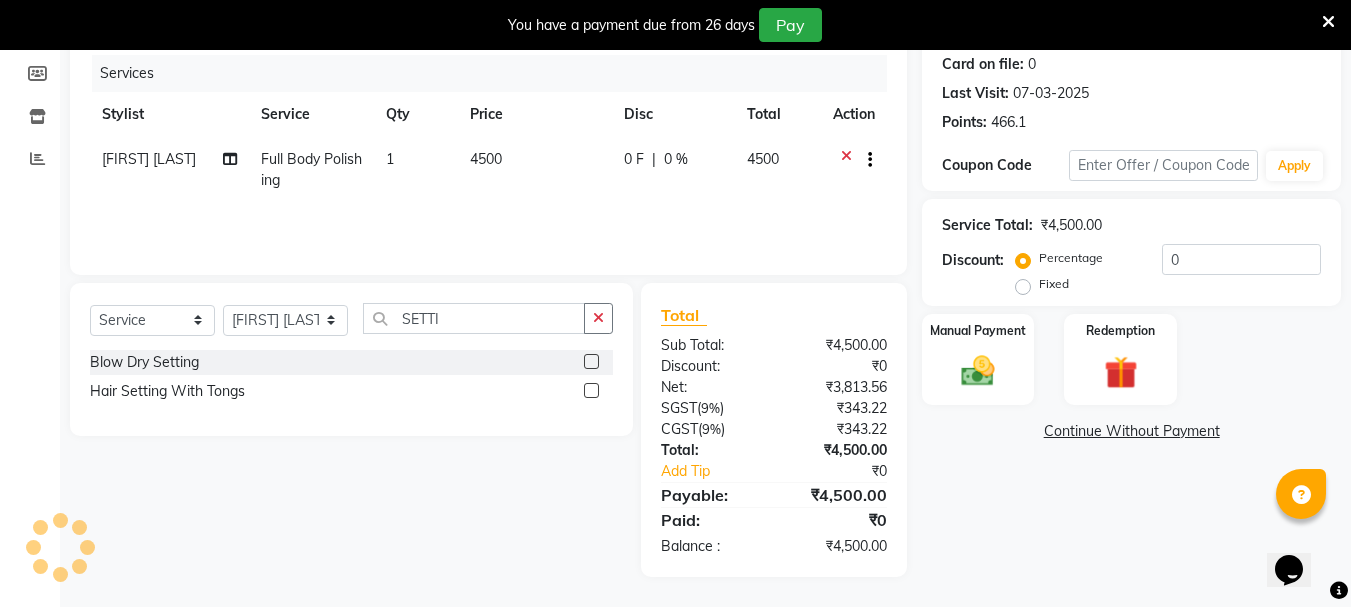 click 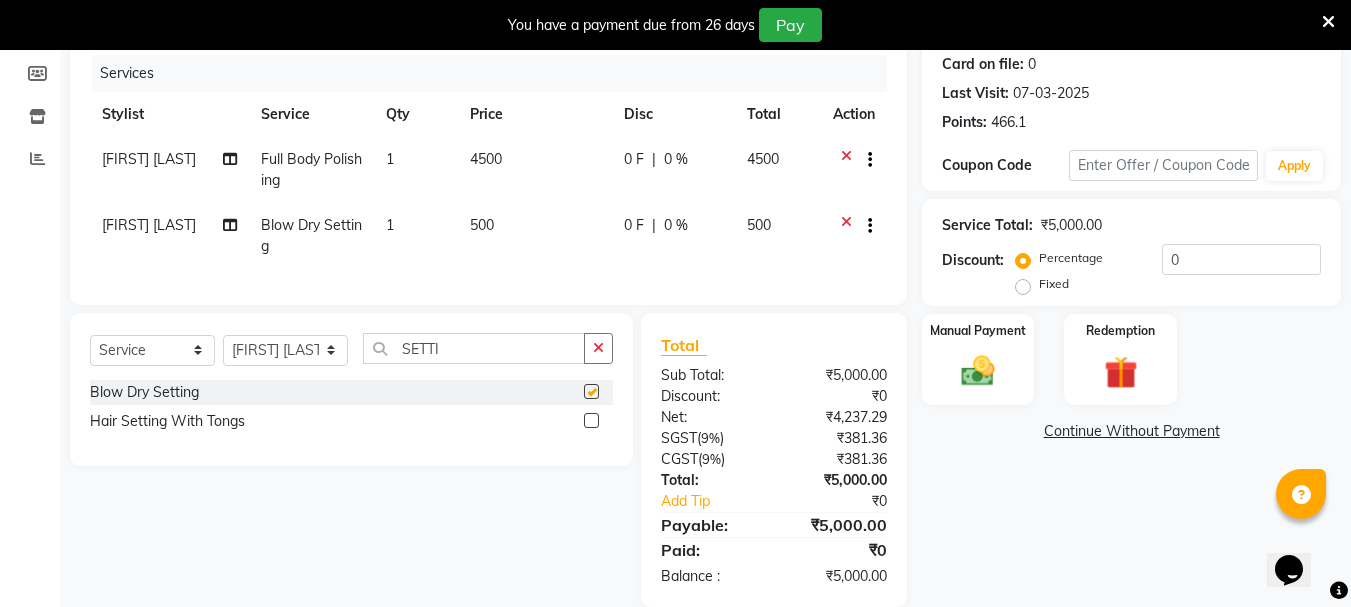 checkbox on "false" 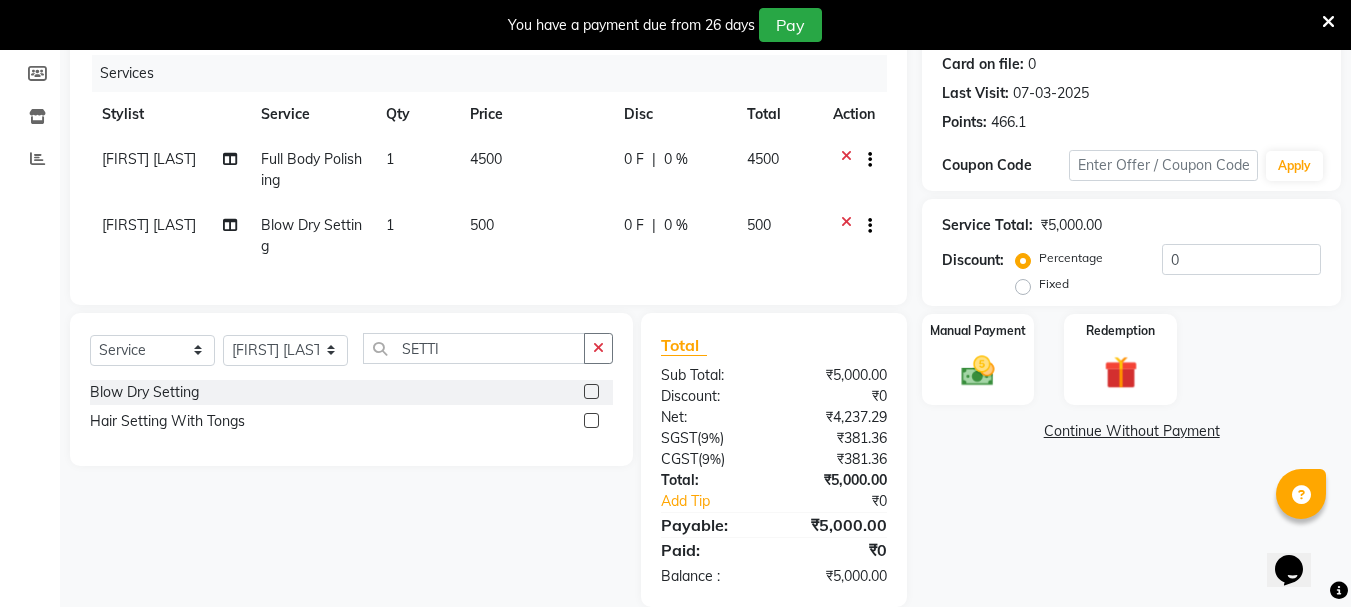 scroll, scrollTop: 49, scrollLeft: 0, axis: vertical 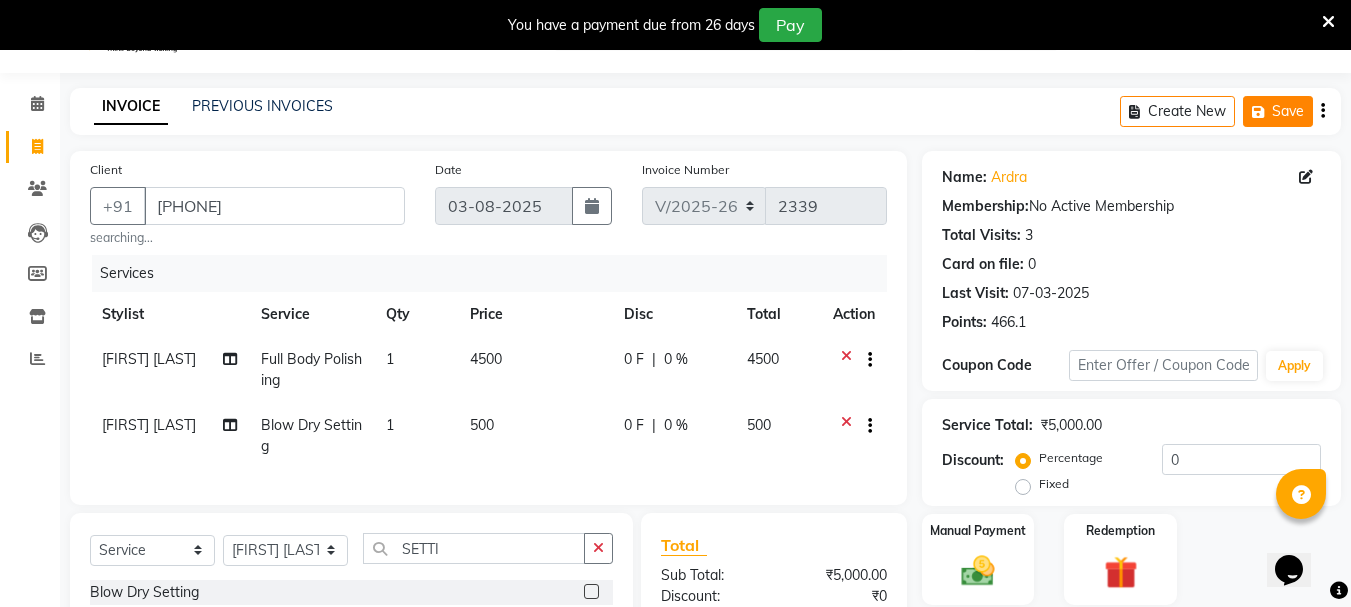 click on "Save" 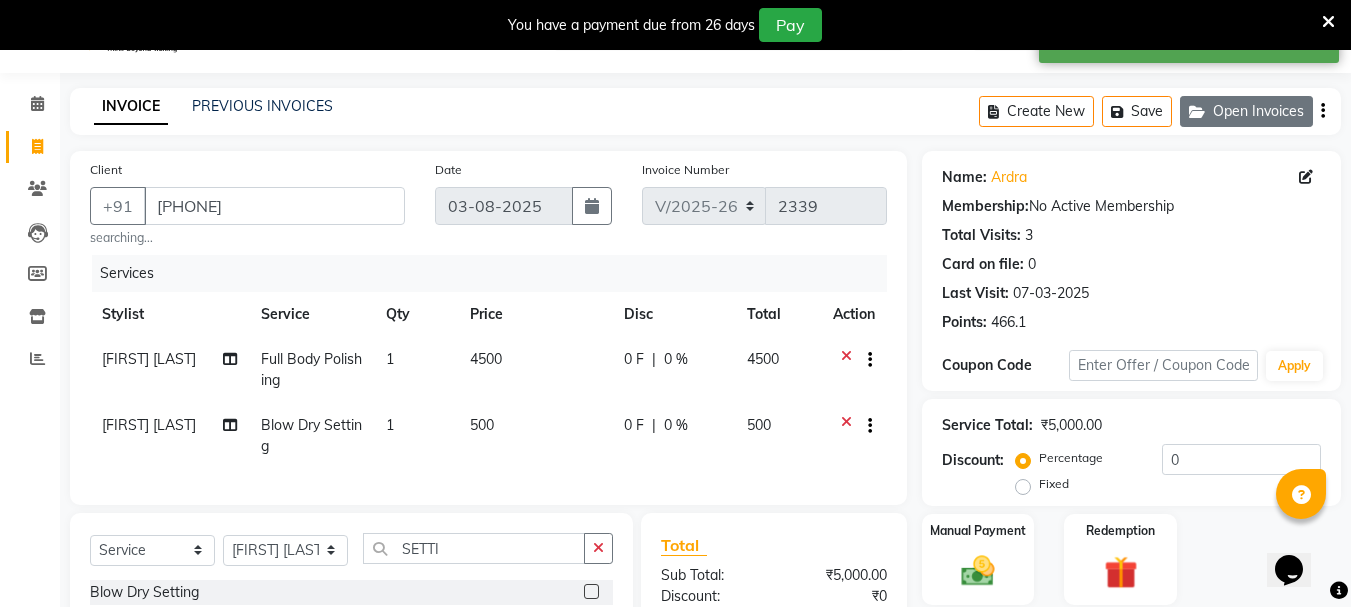 click on "Open Invoices" 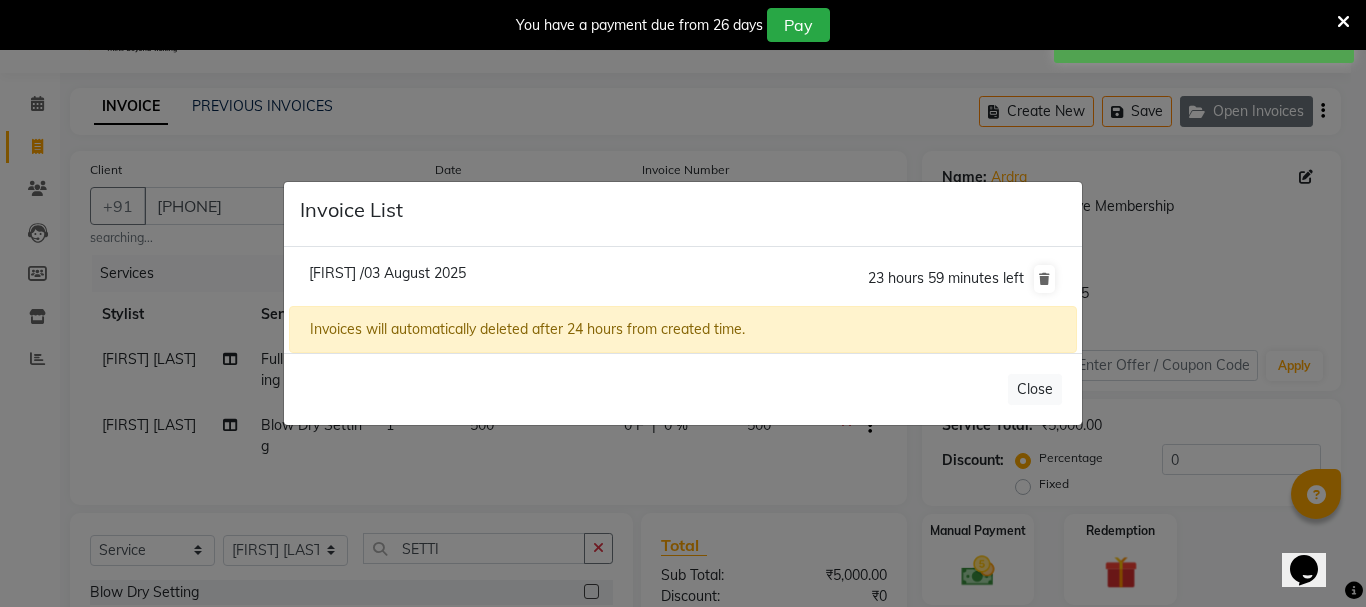 click on "Invoice List  Ardra /03 August 2025  23 hours 59 minutes left  Invoices will automatically deleted after 24 hours from created time.   Close" 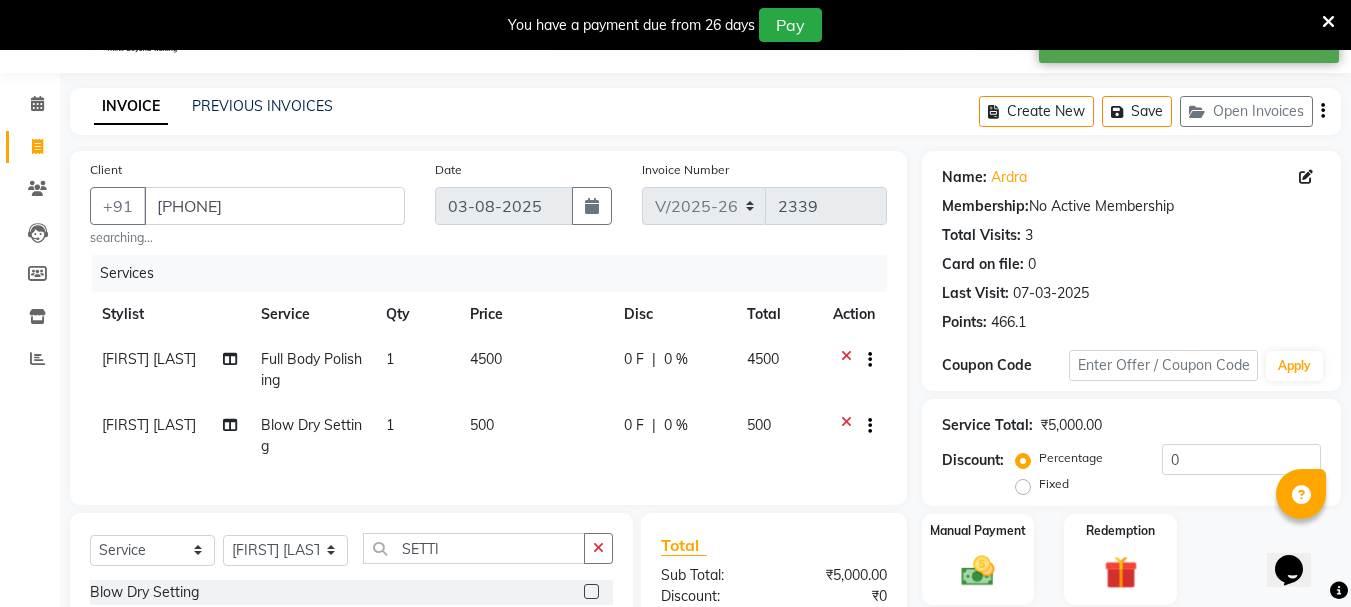 click 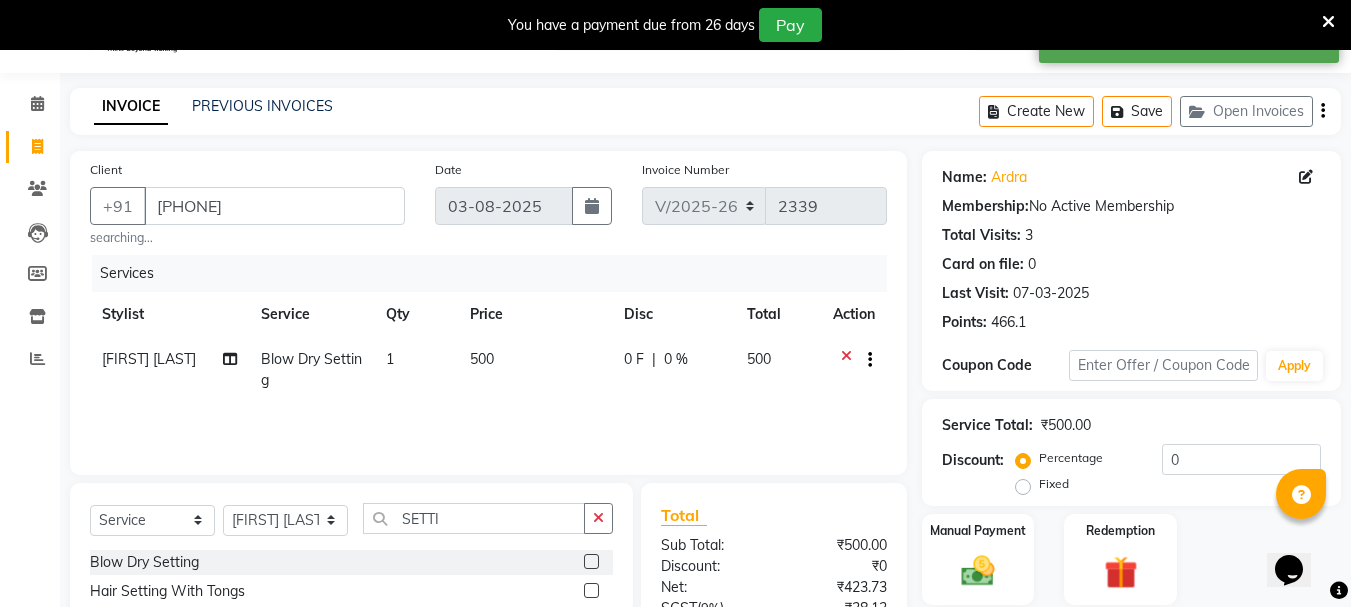 click 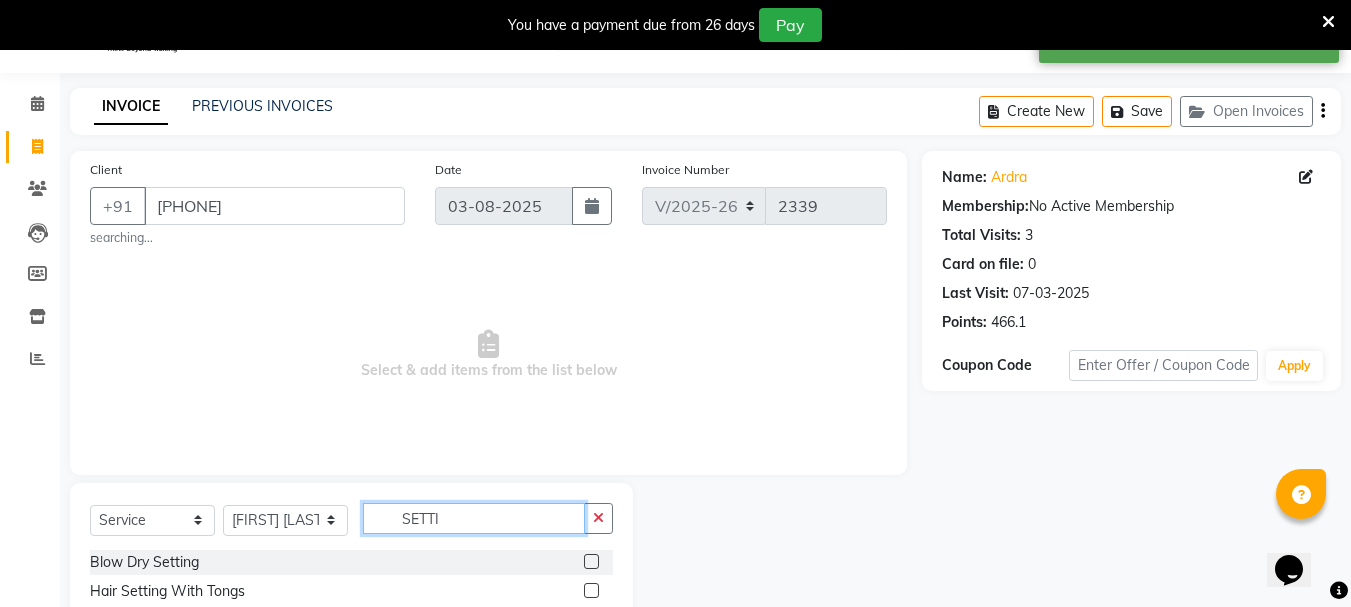 click on "SETTI" 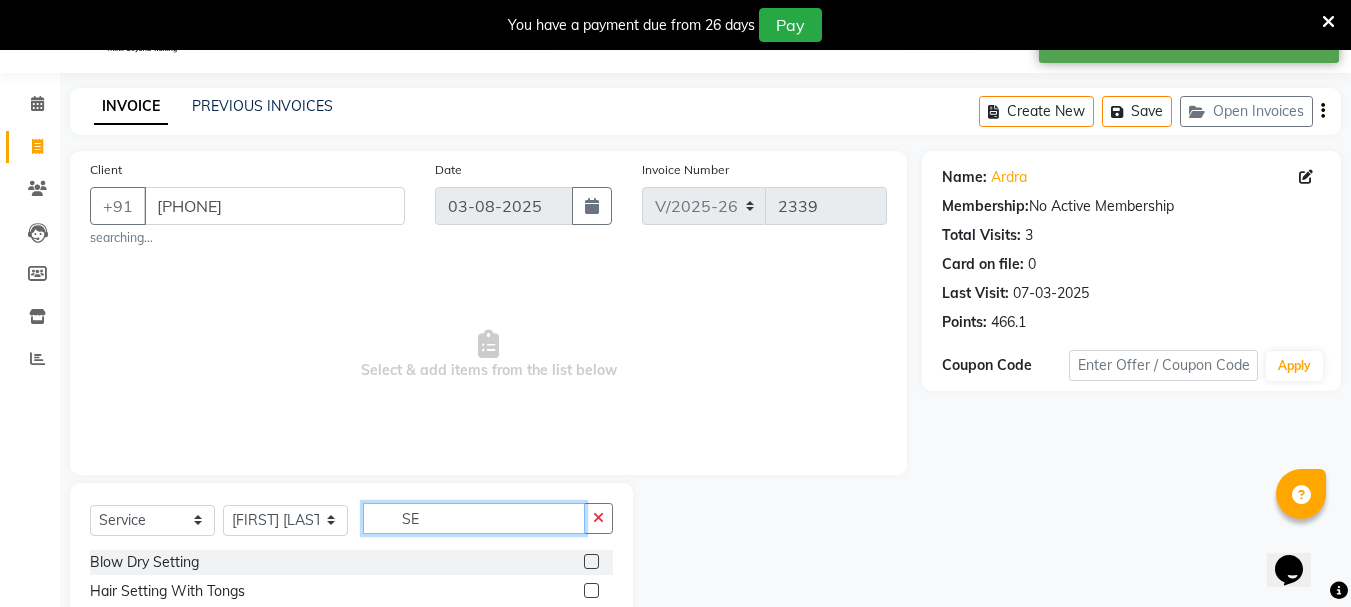 type on "S" 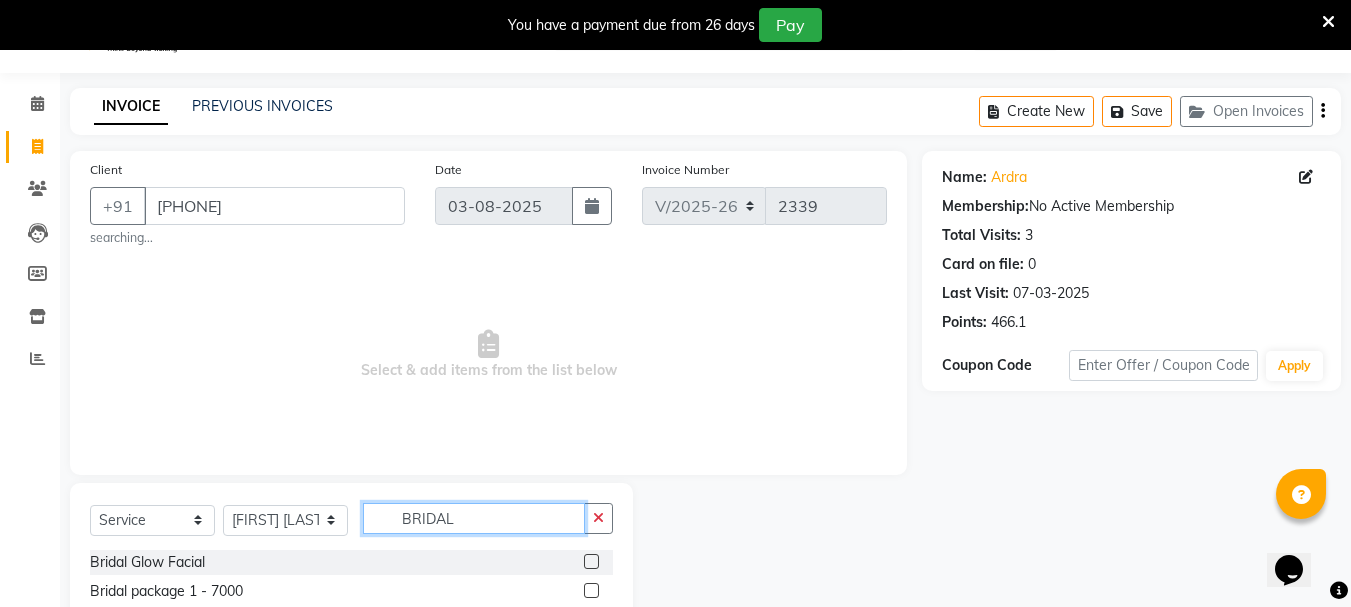 type on "BRIDAL" 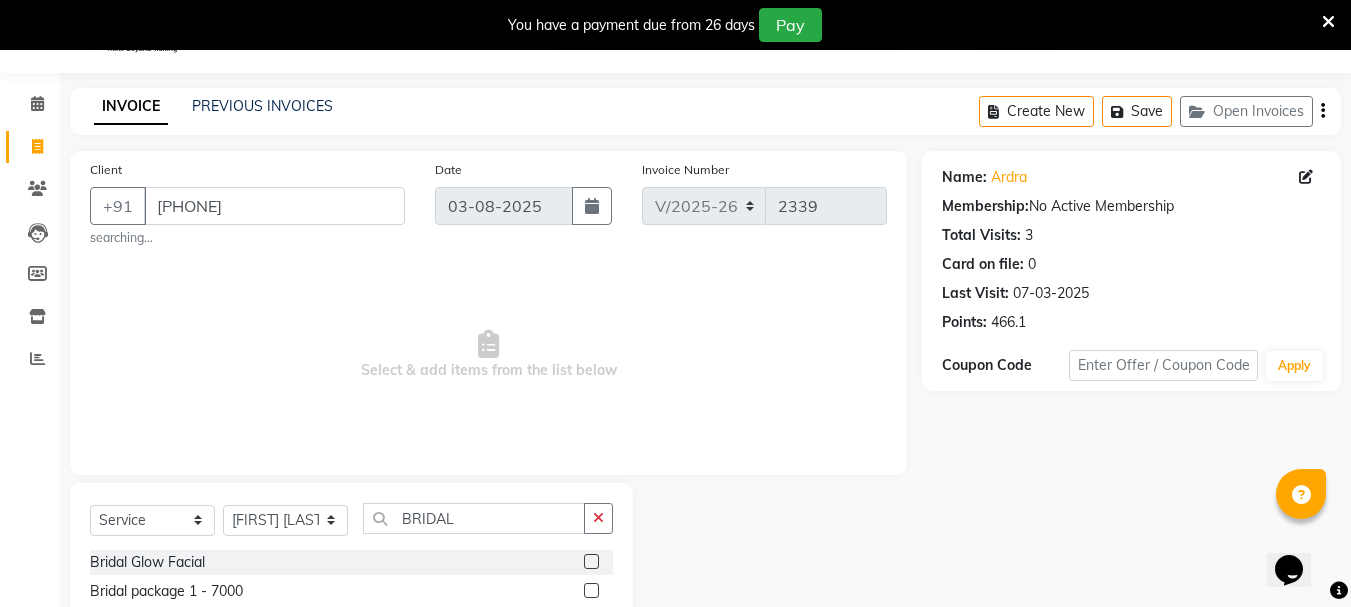 click 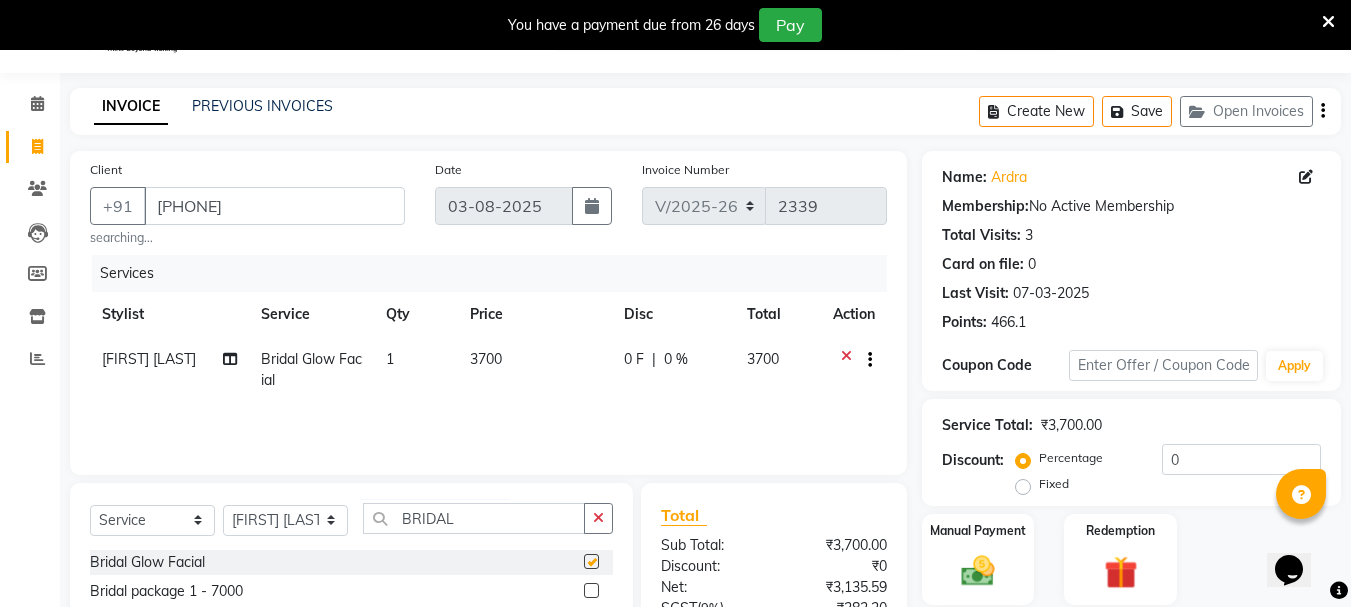 checkbox on "false" 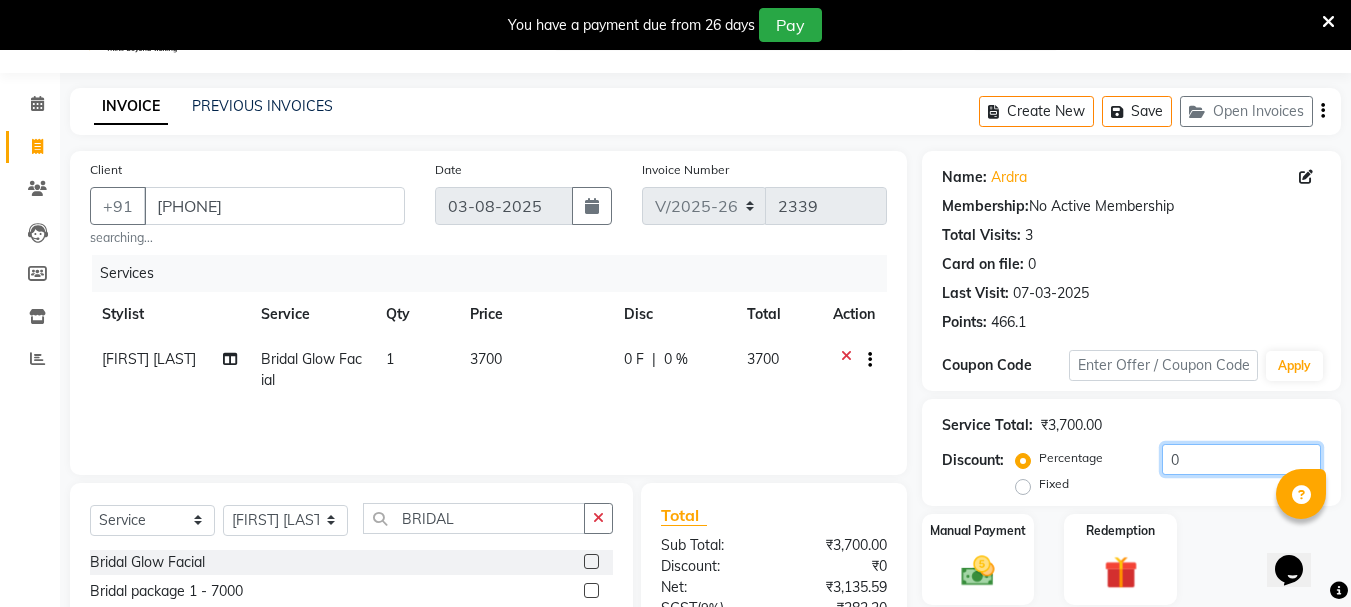 click on "0" 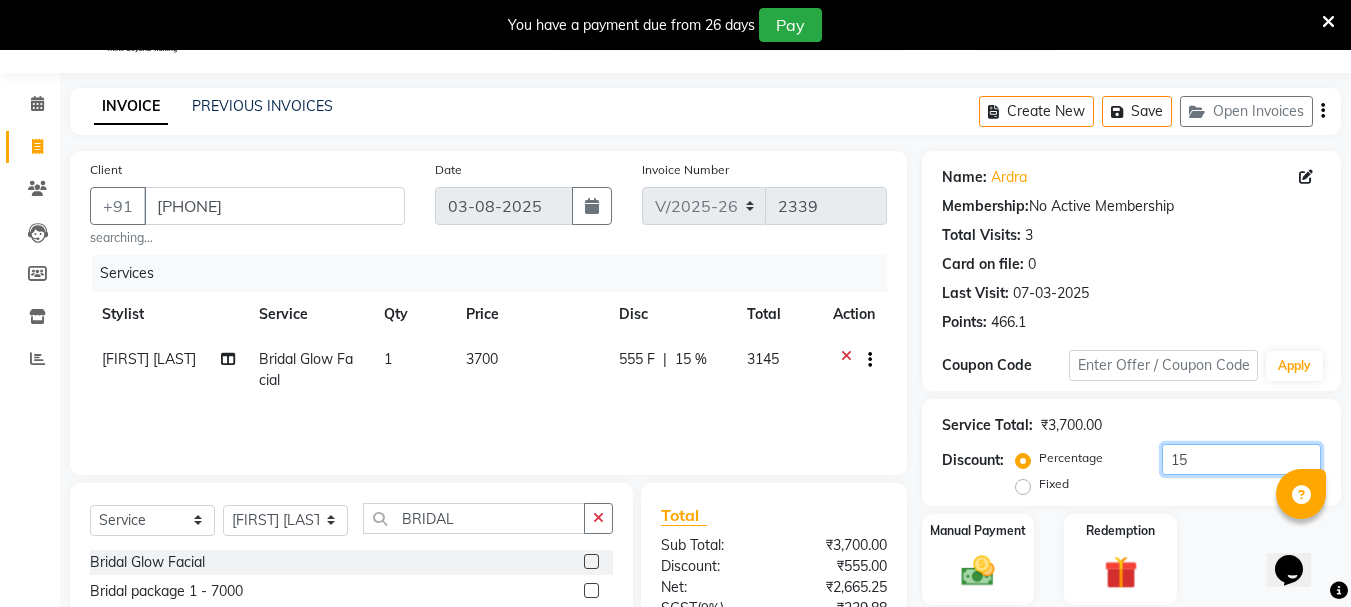 type on "1" 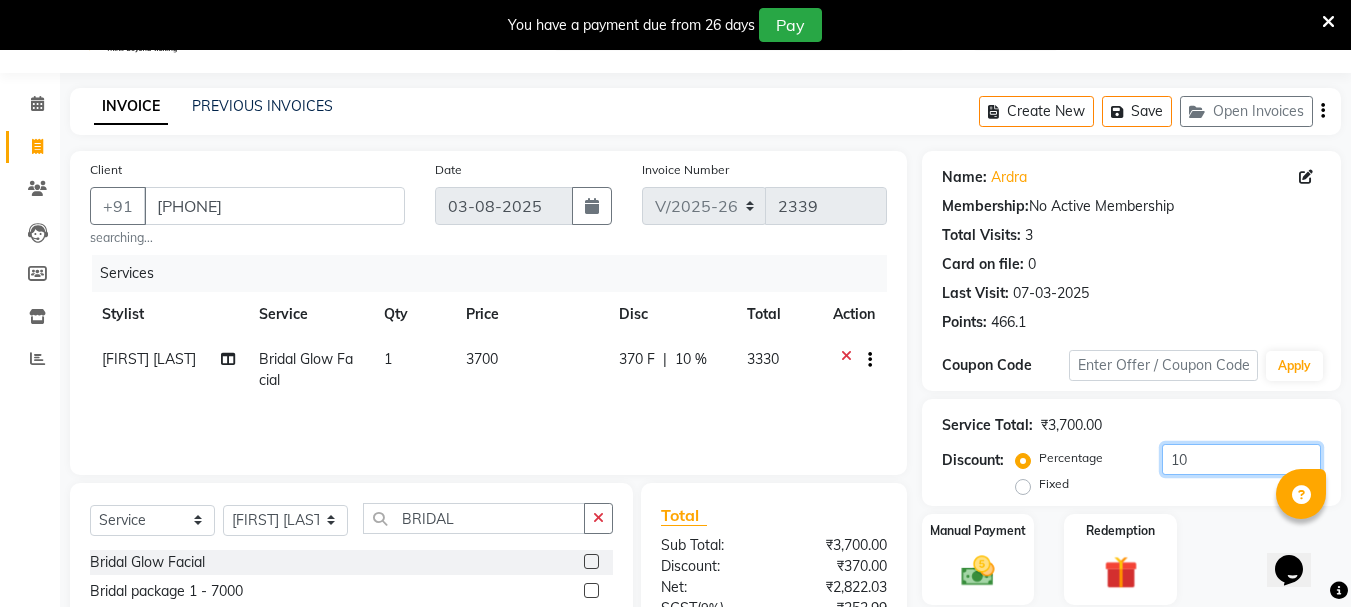 type on "1" 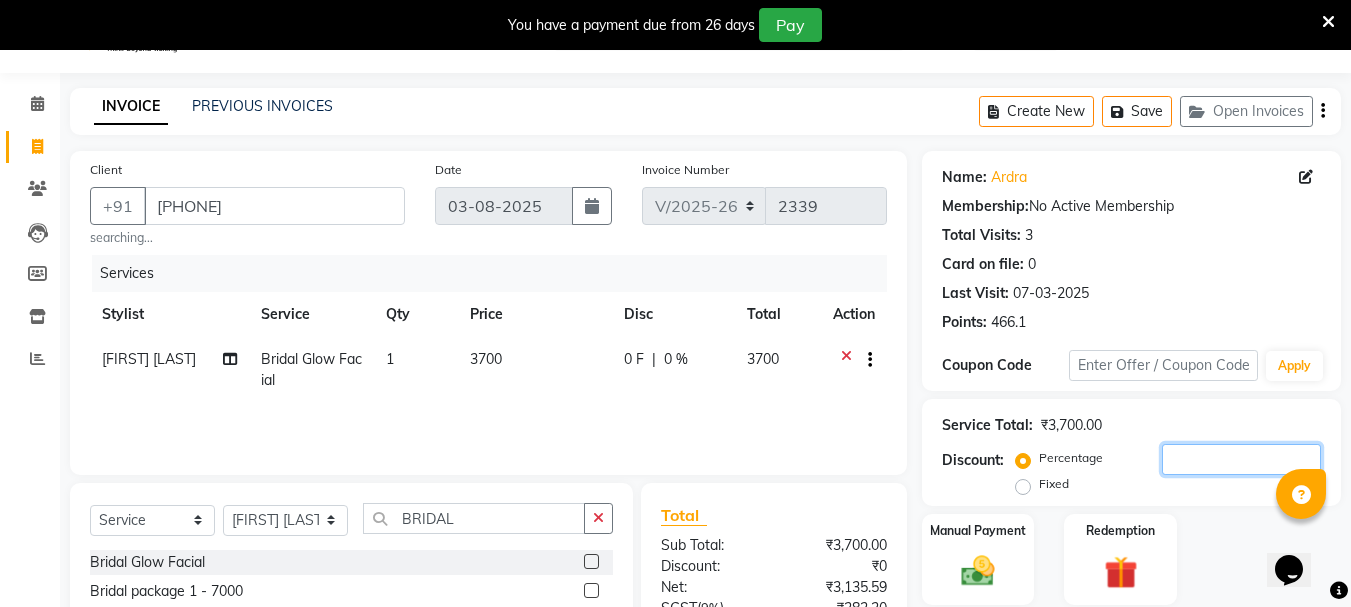 type 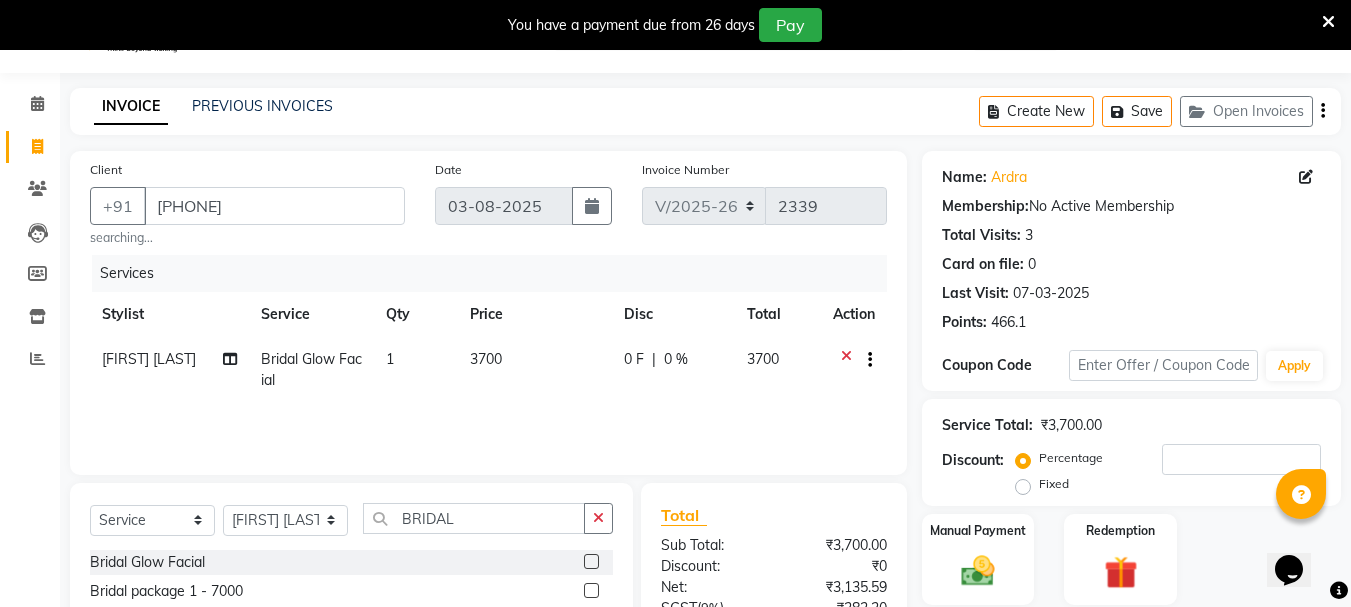 click on "Fixed" 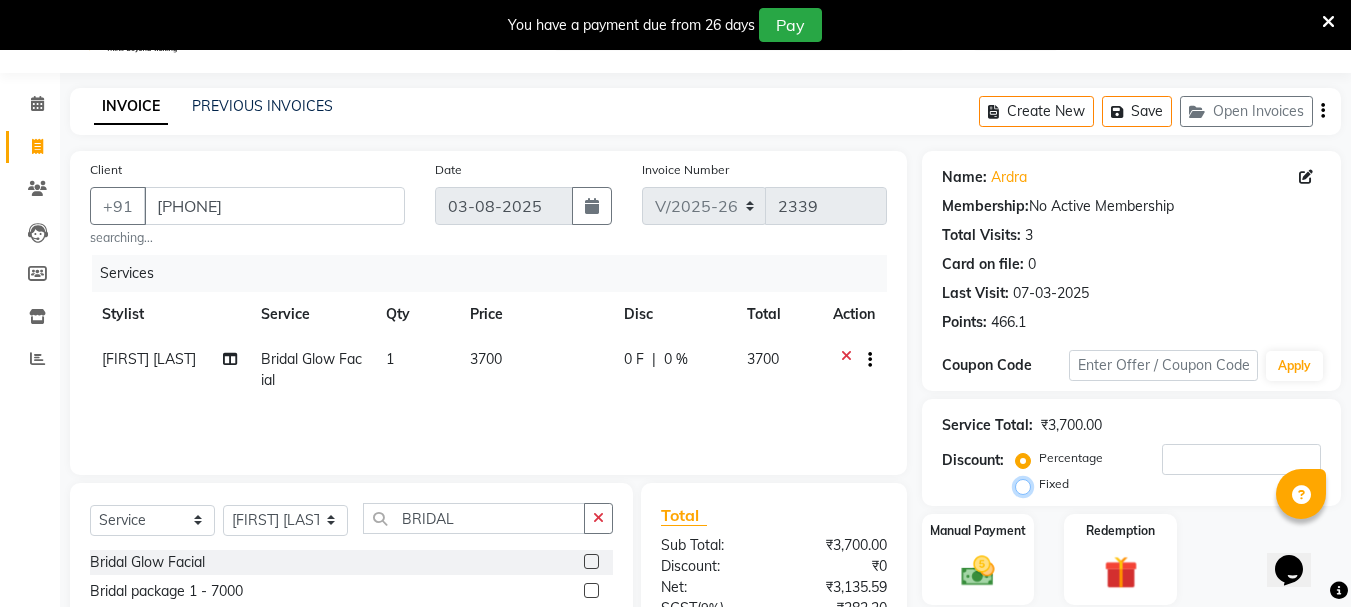 click on "Fixed" at bounding box center (1027, 484) 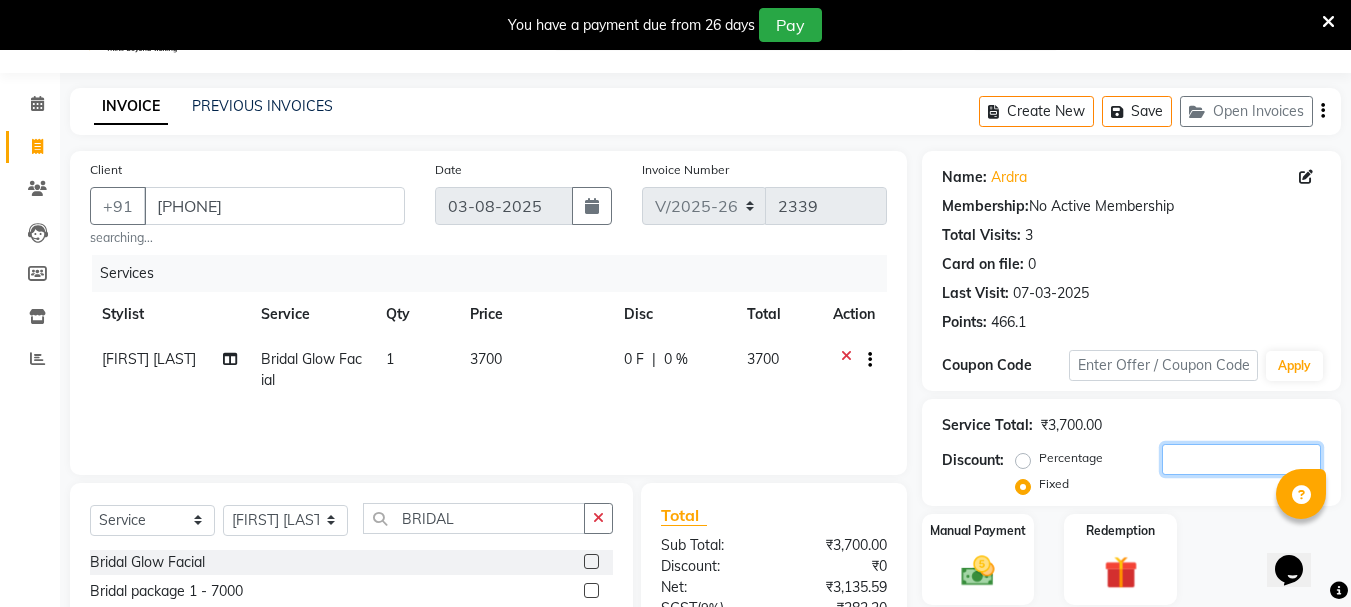 click 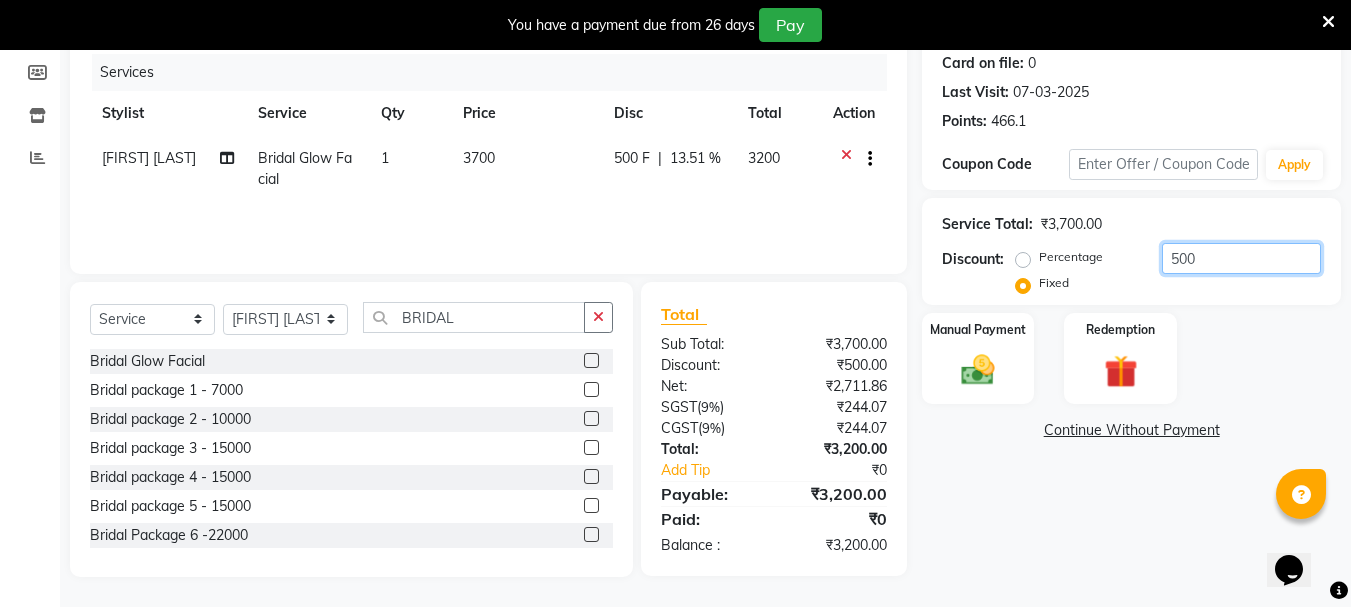 scroll, scrollTop: 0, scrollLeft: 0, axis: both 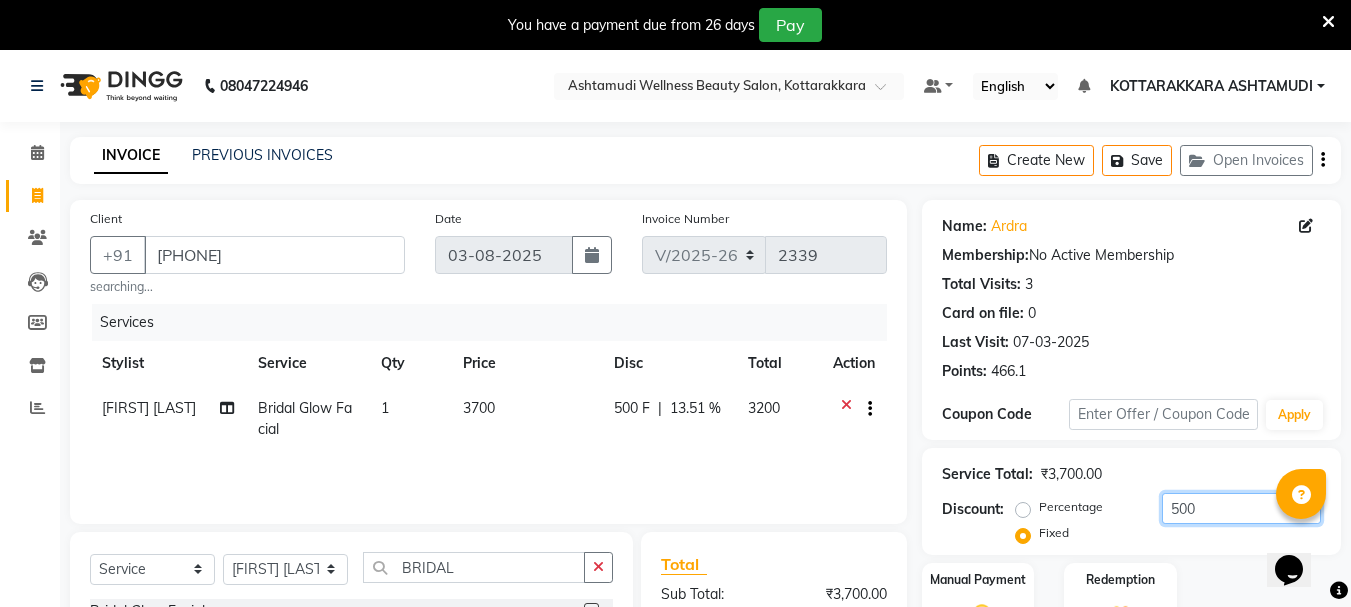 type on "500" 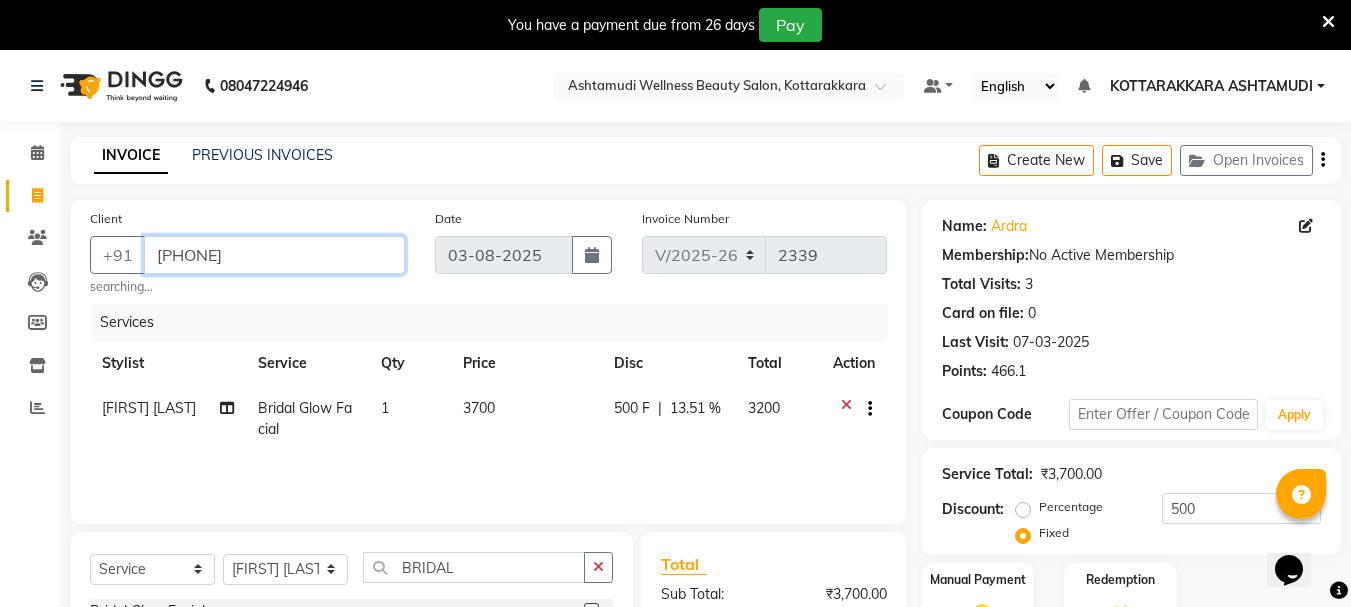 drag, startPoint x: 153, startPoint y: 254, endPoint x: 322, endPoint y: 254, distance: 169 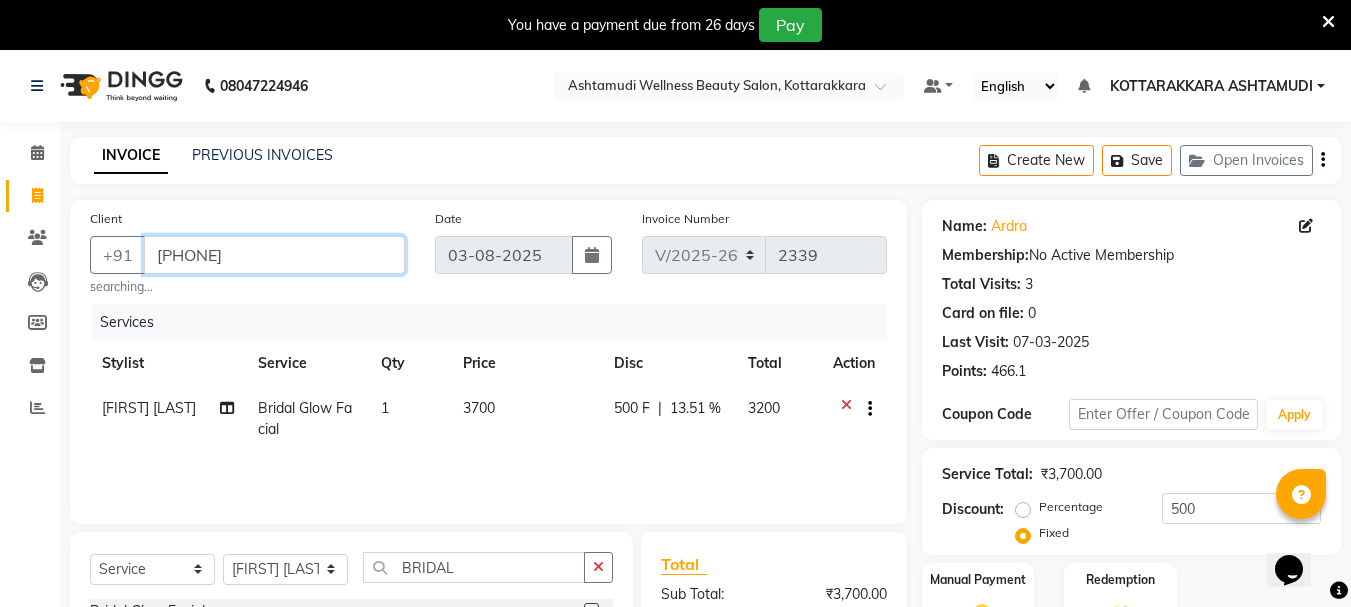 click on "9605917107" at bounding box center (274, 255) 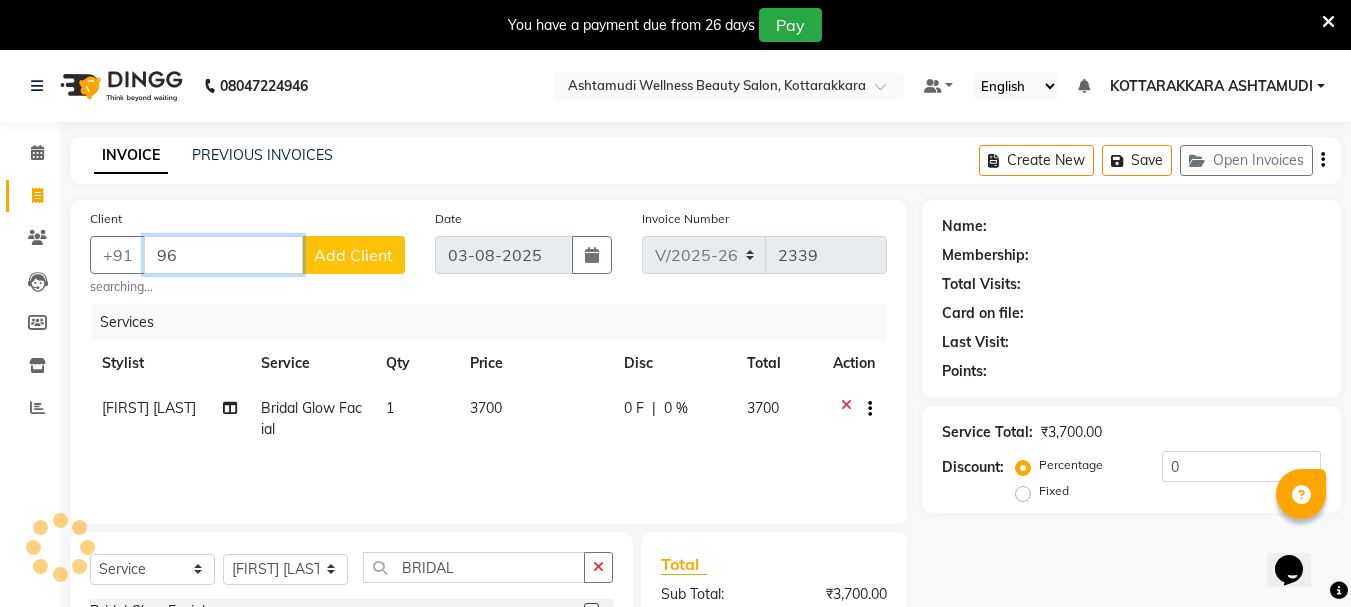 type on "9" 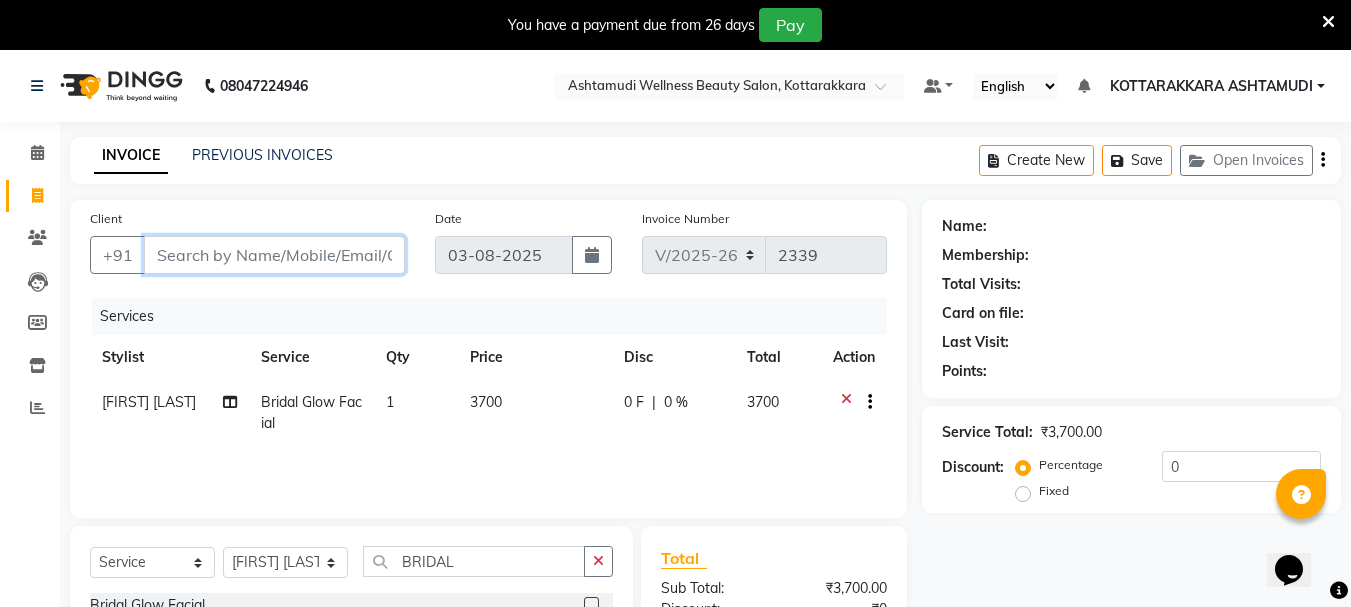 scroll, scrollTop: 100, scrollLeft: 0, axis: vertical 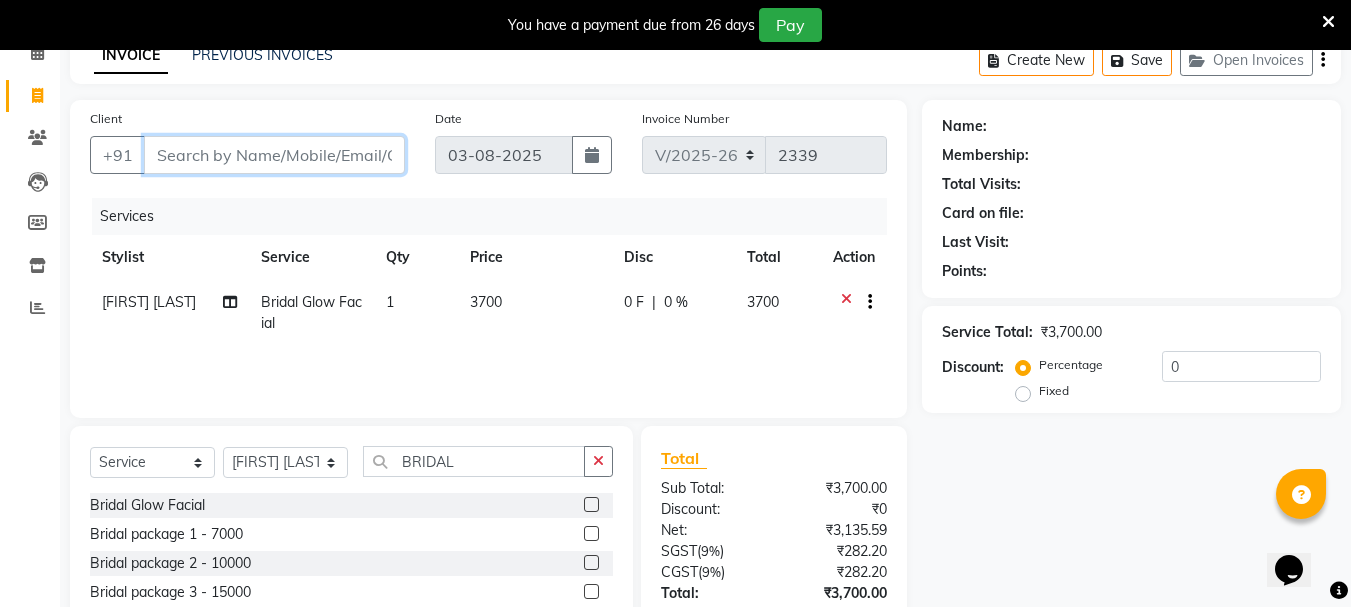 type 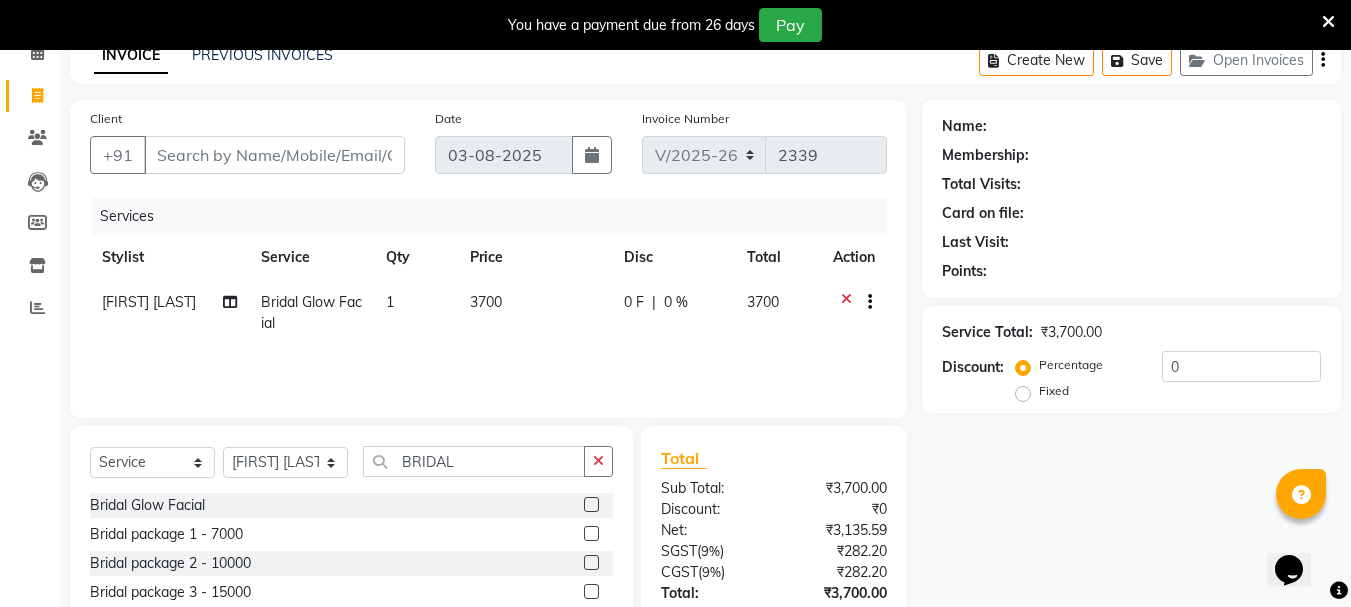 click 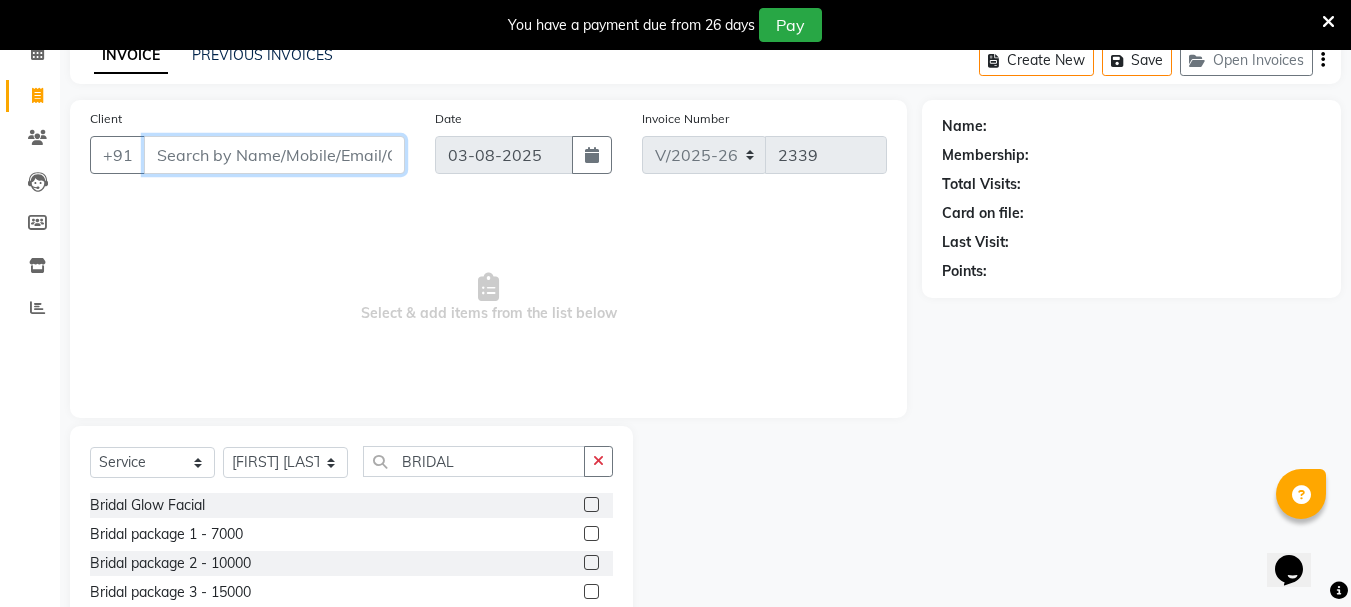 click on "Client" at bounding box center (274, 155) 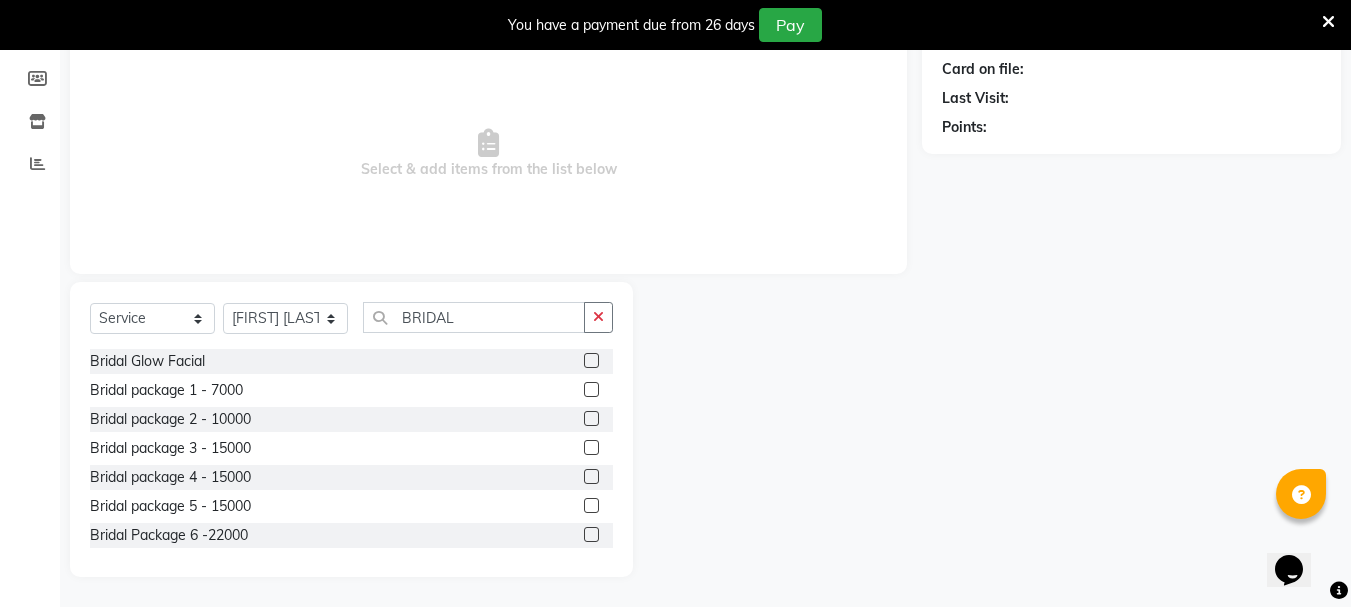 scroll, scrollTop: 0, scrollLeft: 0, axis: both 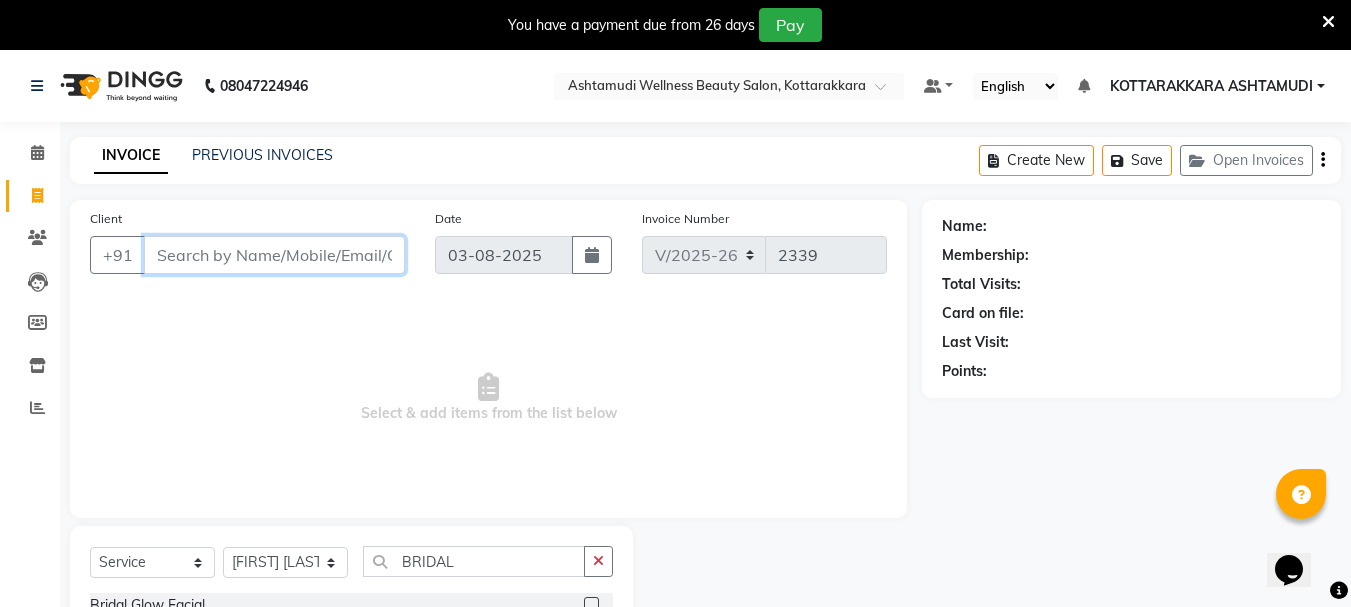 click on "Client" at bounding box center (274, 255) 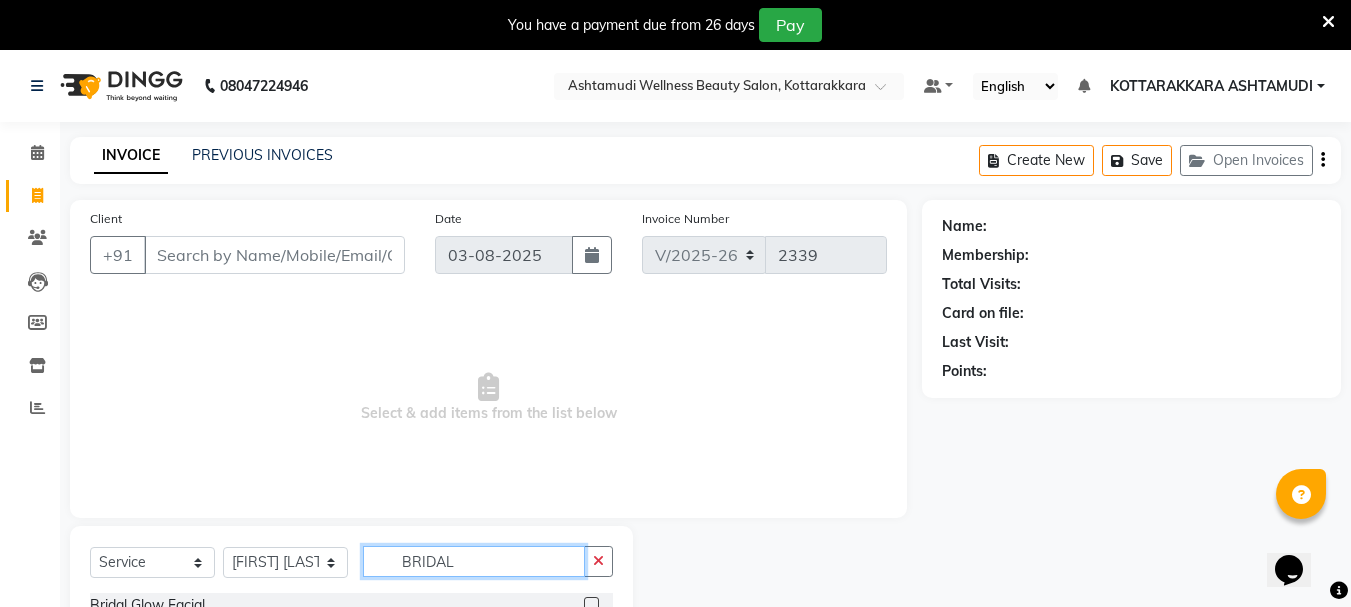 click on "BRIDAL" 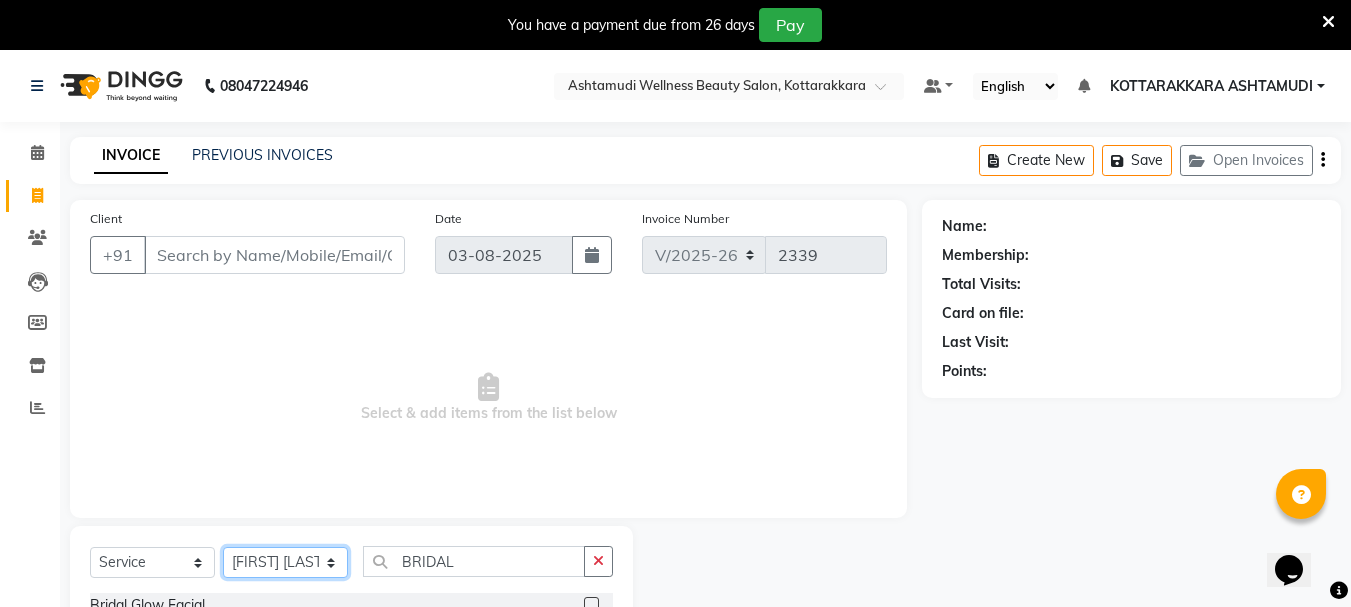 click on "Select Stylist AMRITHA DIVYA L	 Gita Mahali  Jibi P R Karina Darjee  KOTTARAKKARA ASHTAMUDI NISHA SAMUEL 	 Priya Chakraborty SARIGA R	 SHAHIDA SHAMINA MUHAMMED P R" 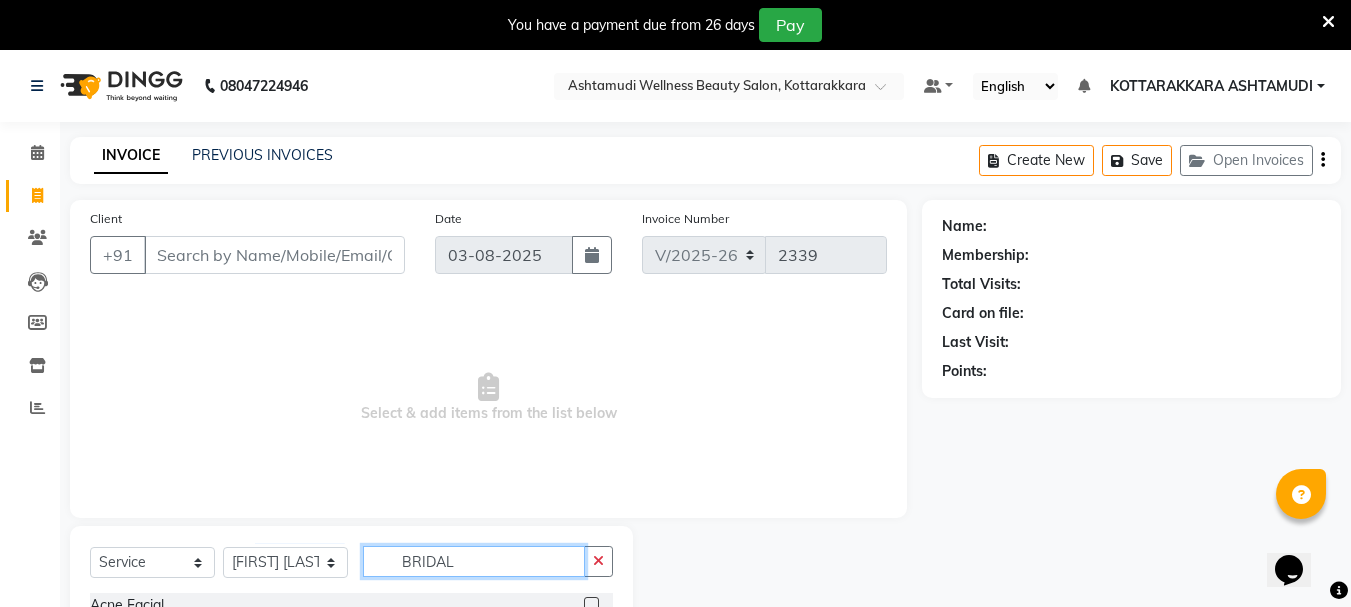 click on "BRIDAL" 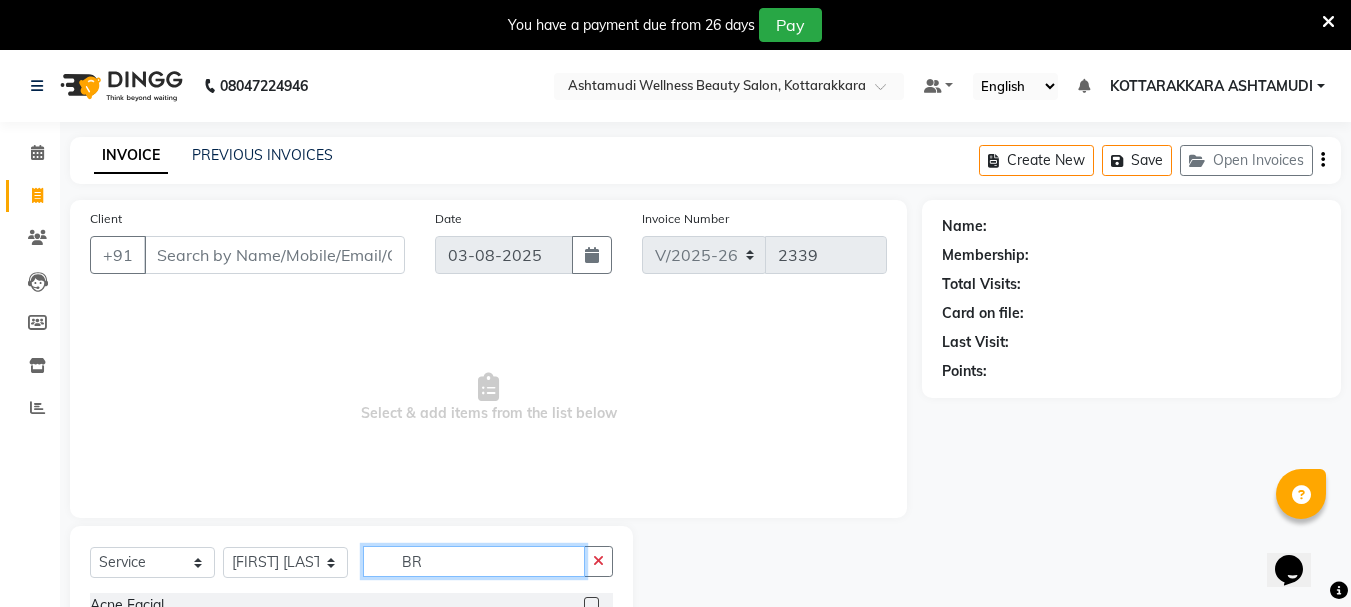 type on "B" 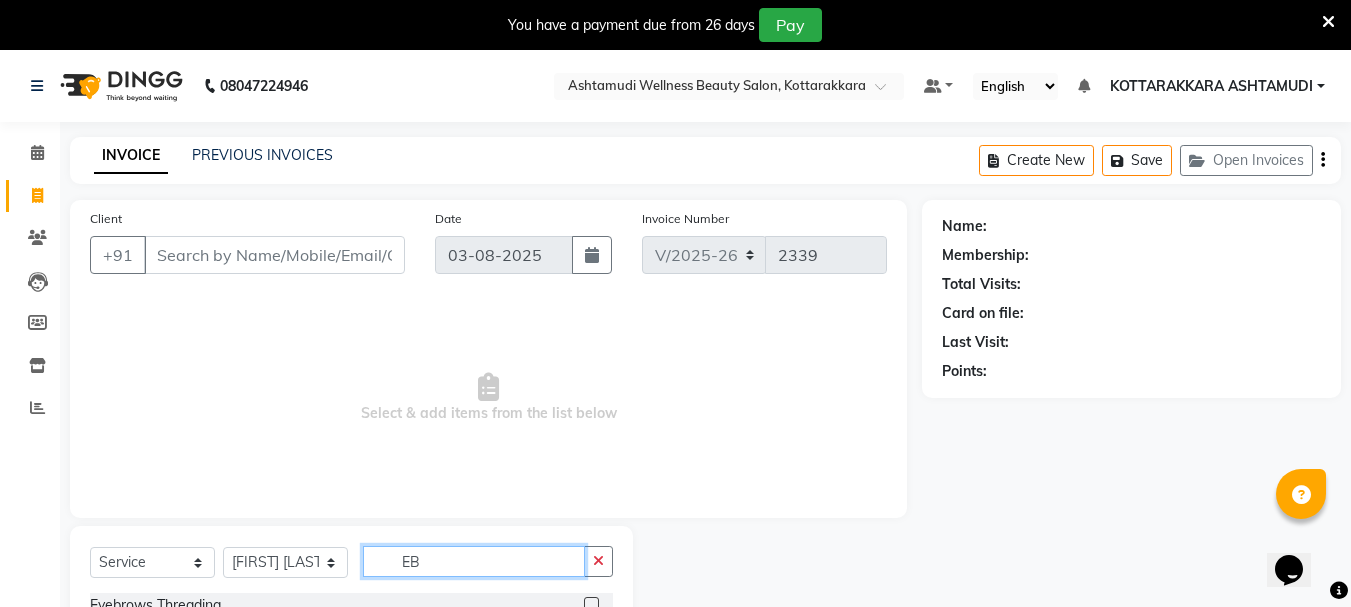 scroll, scrollTop: 73, scrollLeft: 0, axis: vertical 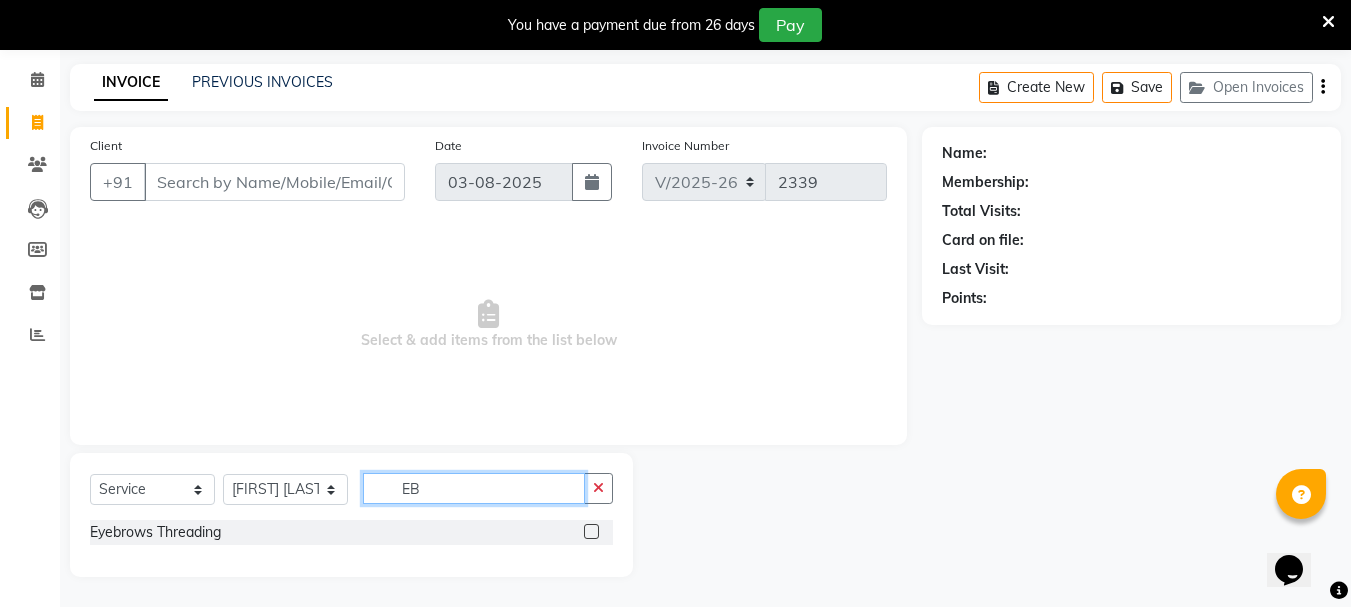 type on "EB" 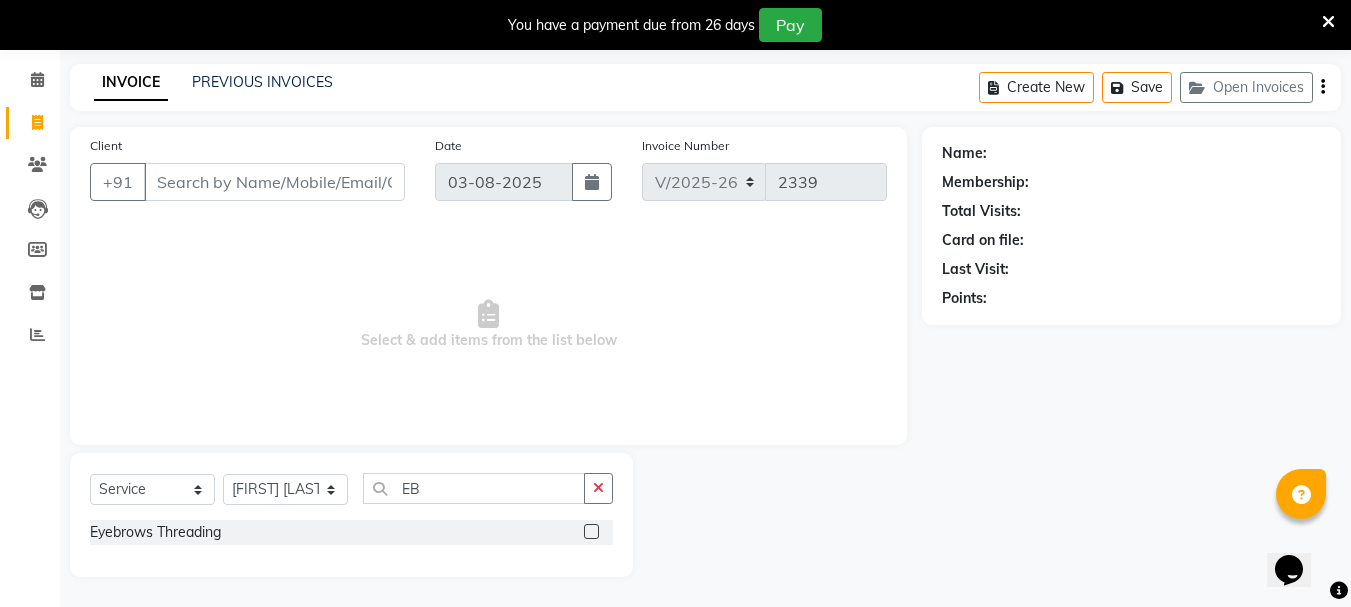 click 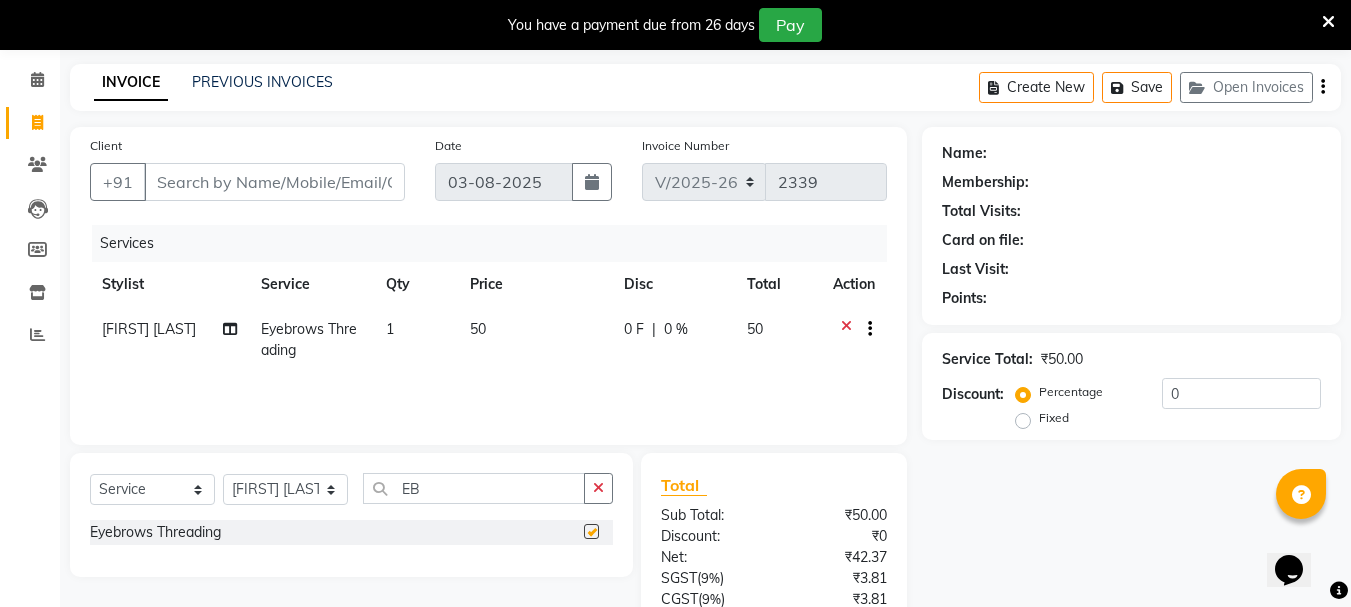 checkbox on "false" 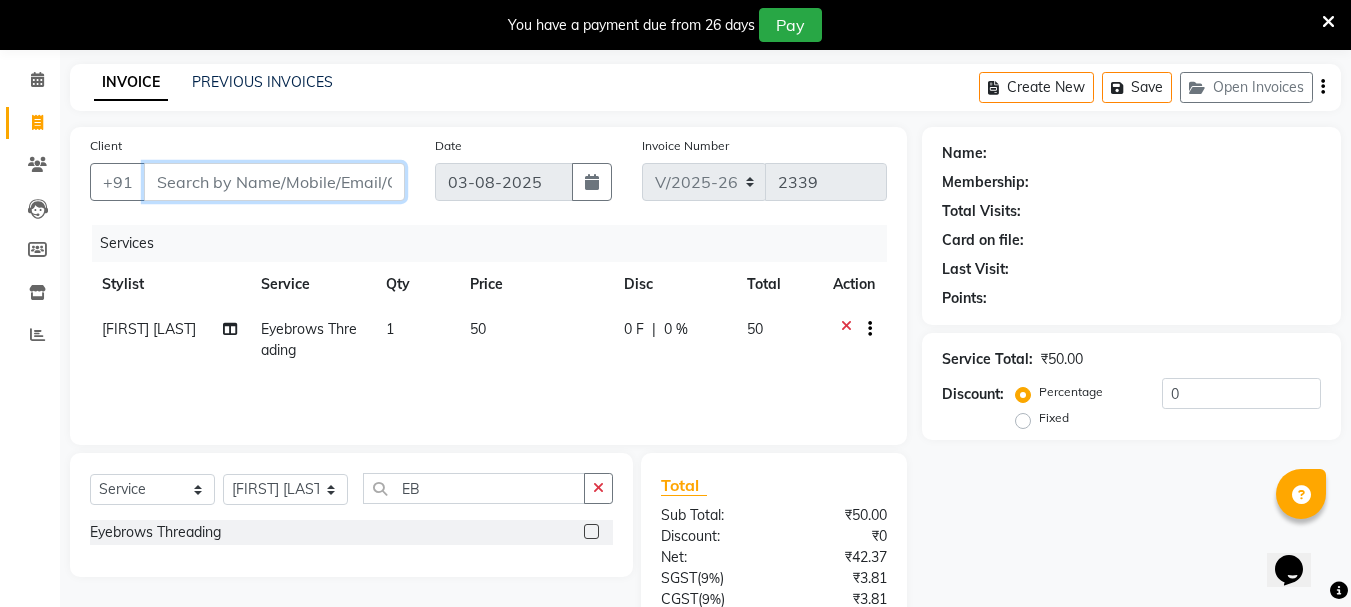 click on "Client" at bounding box center (274, 182) 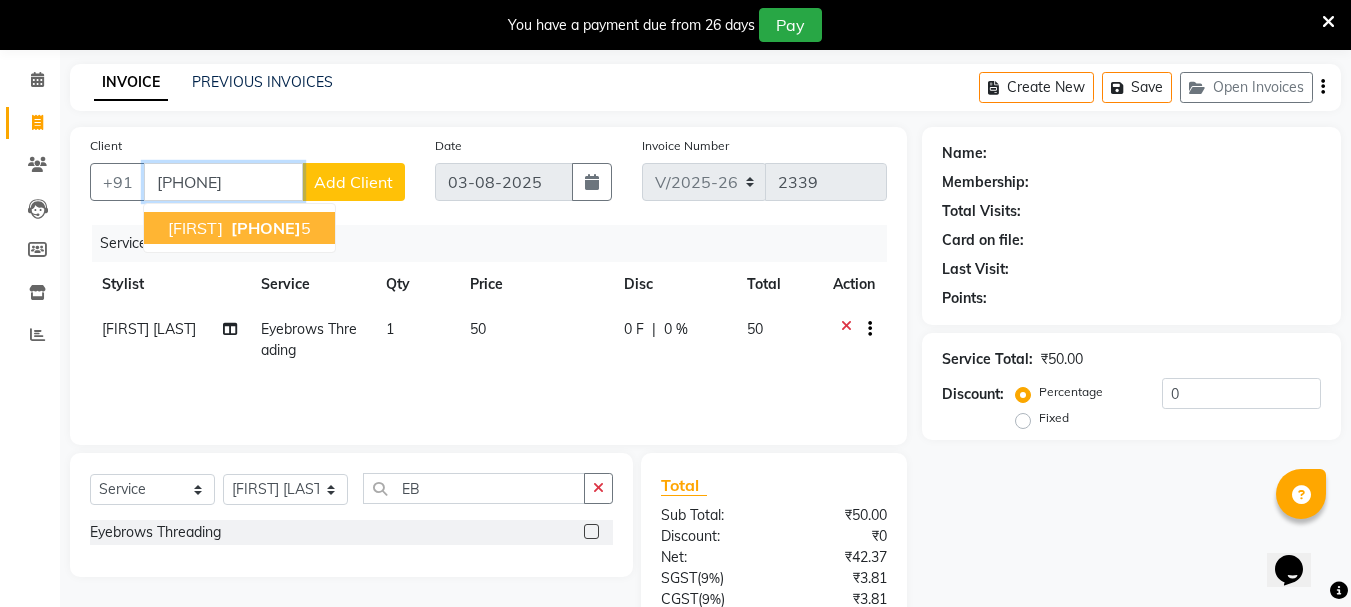 click on "813798677" at bounding box center (266, 228) 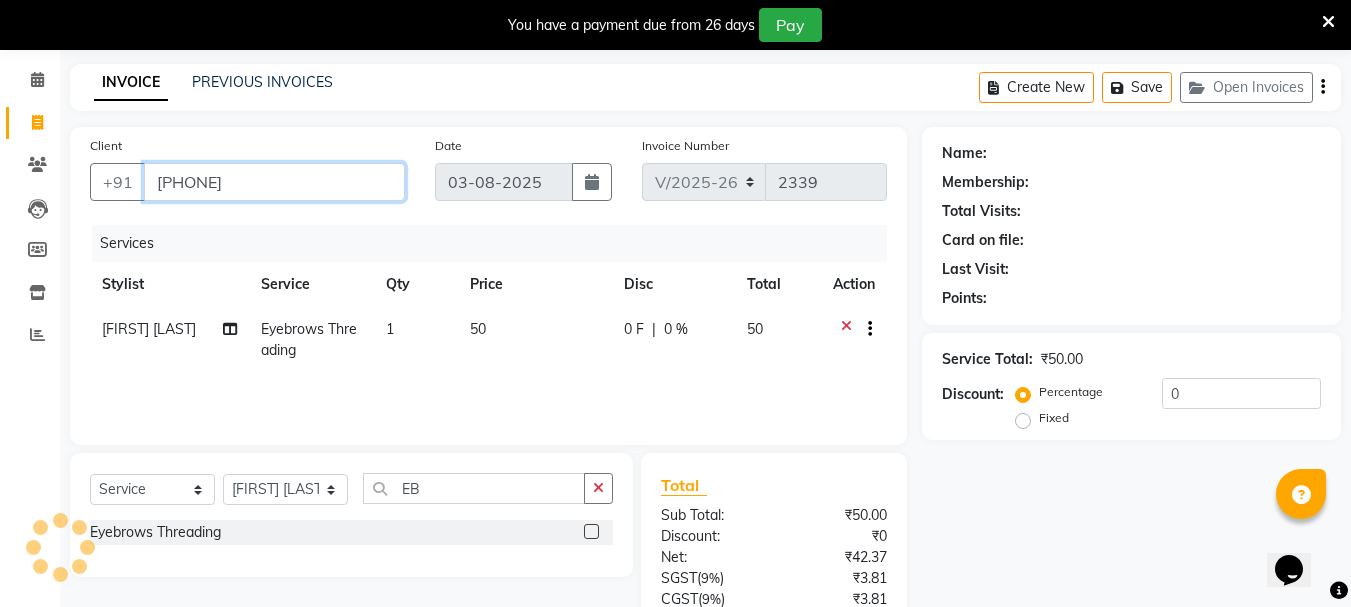 type on "8137986775" 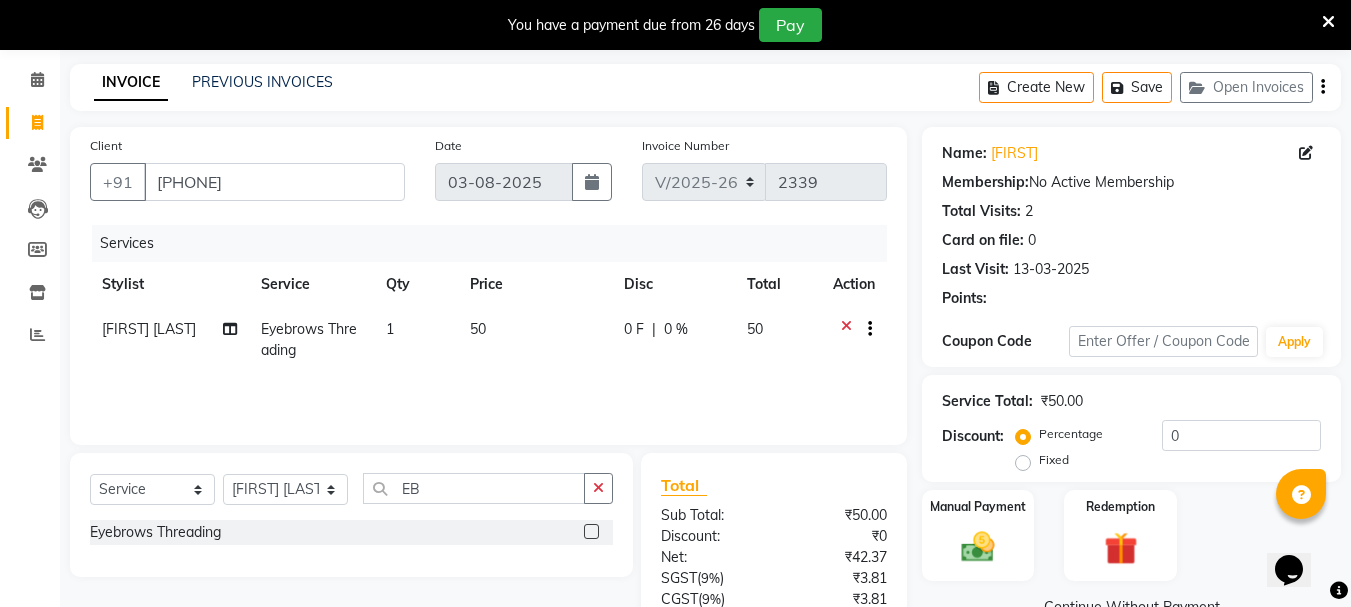 scroll, scrollTop: 243, scrollLeft: 0, axis: vertical 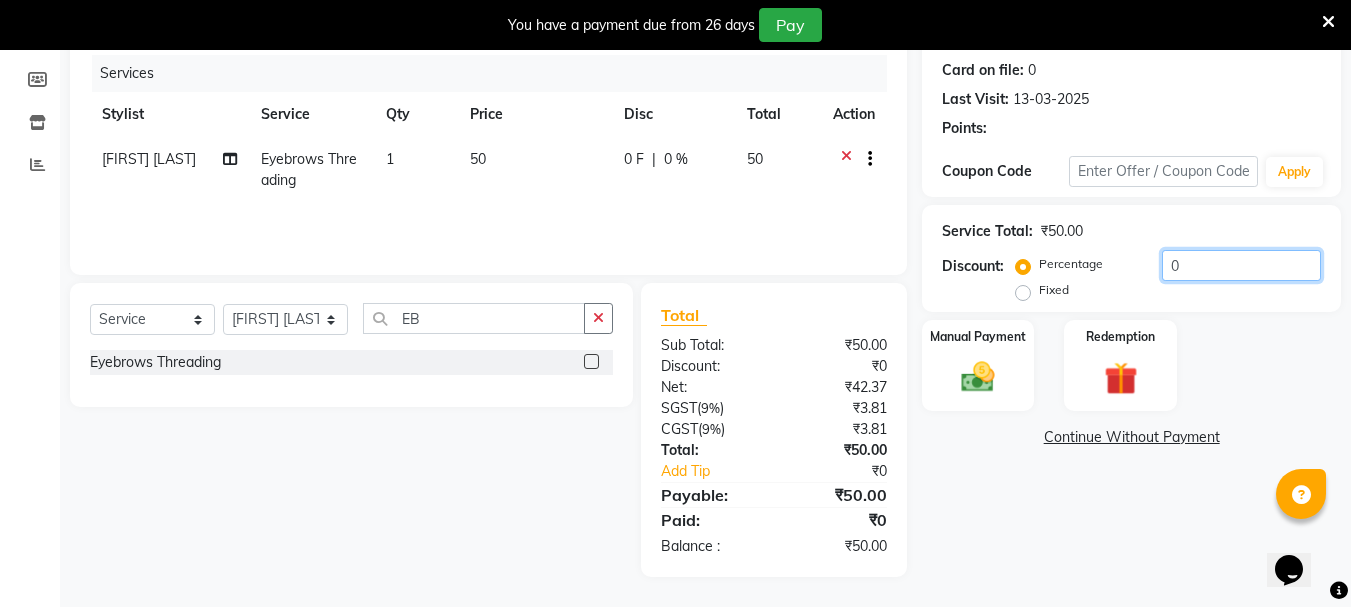 click on "0" 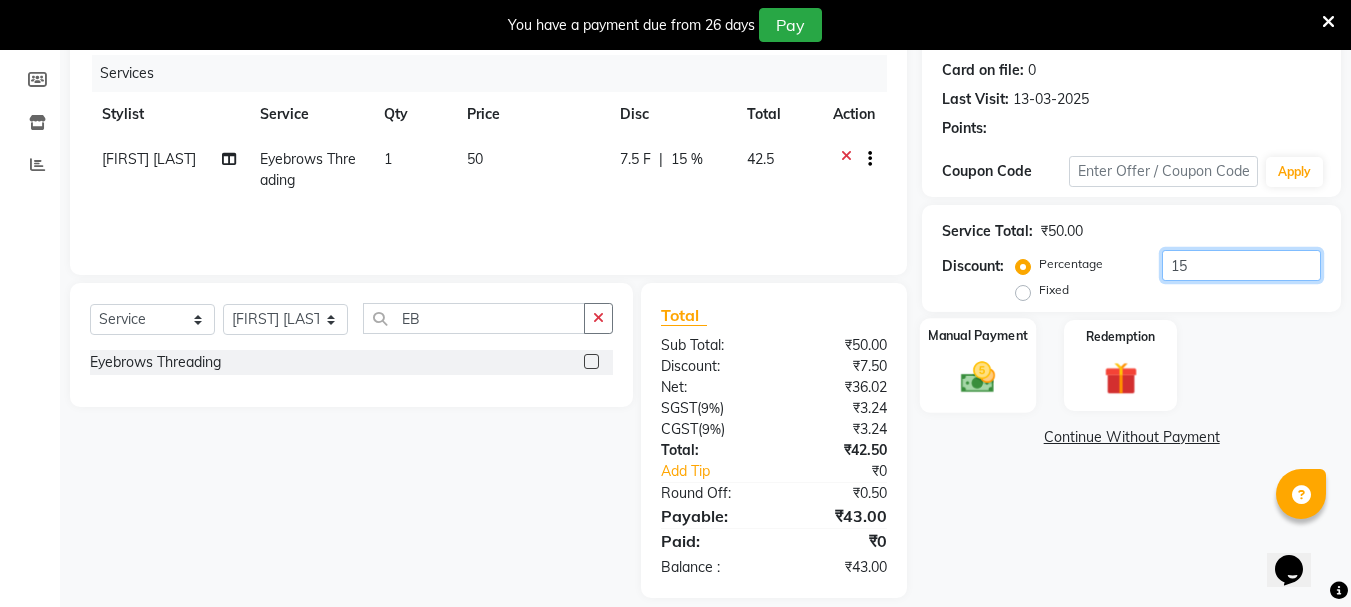 type on "15" 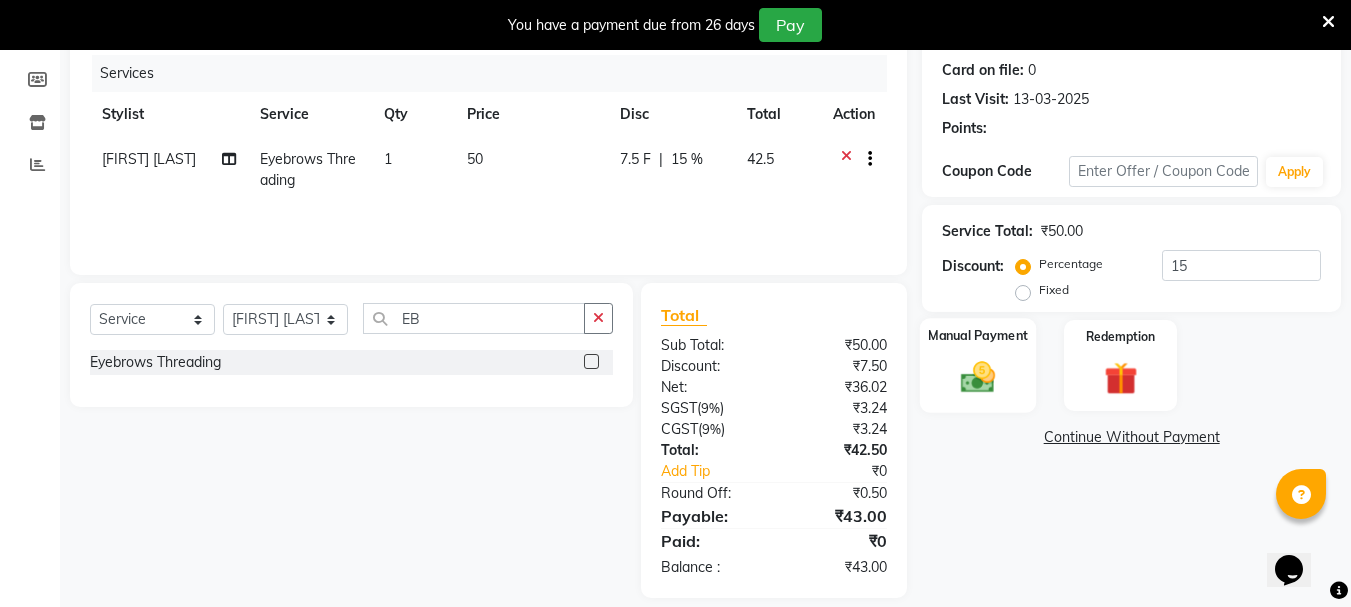 click 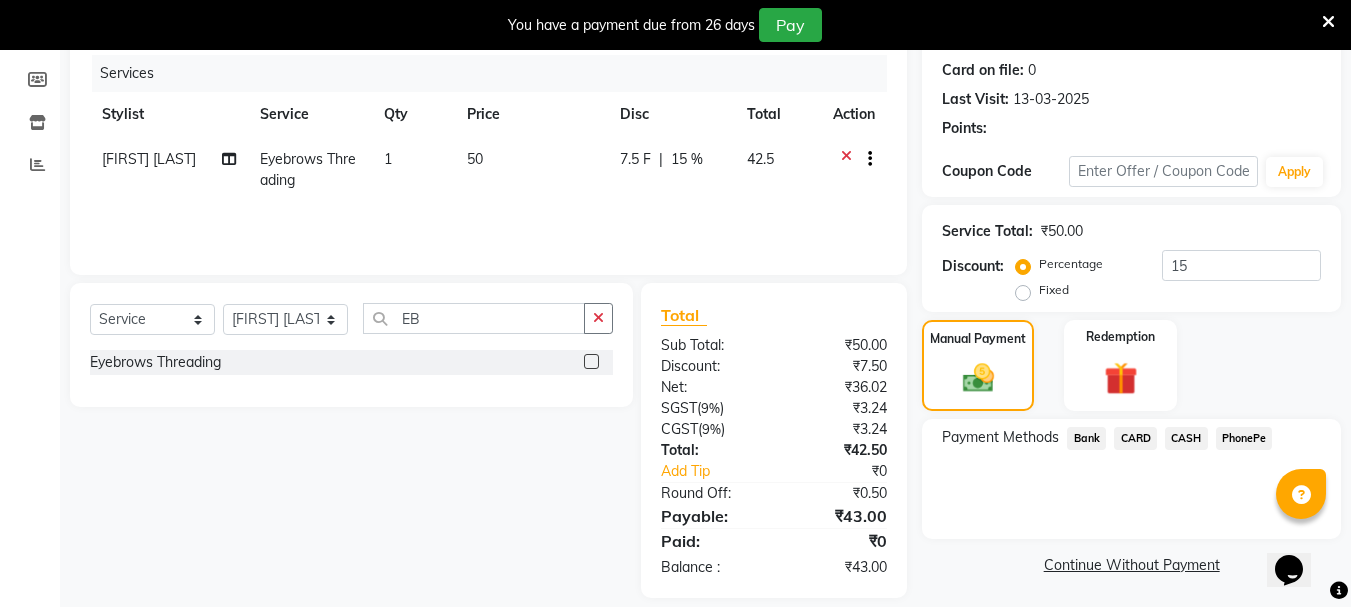 click on "PhonePe" 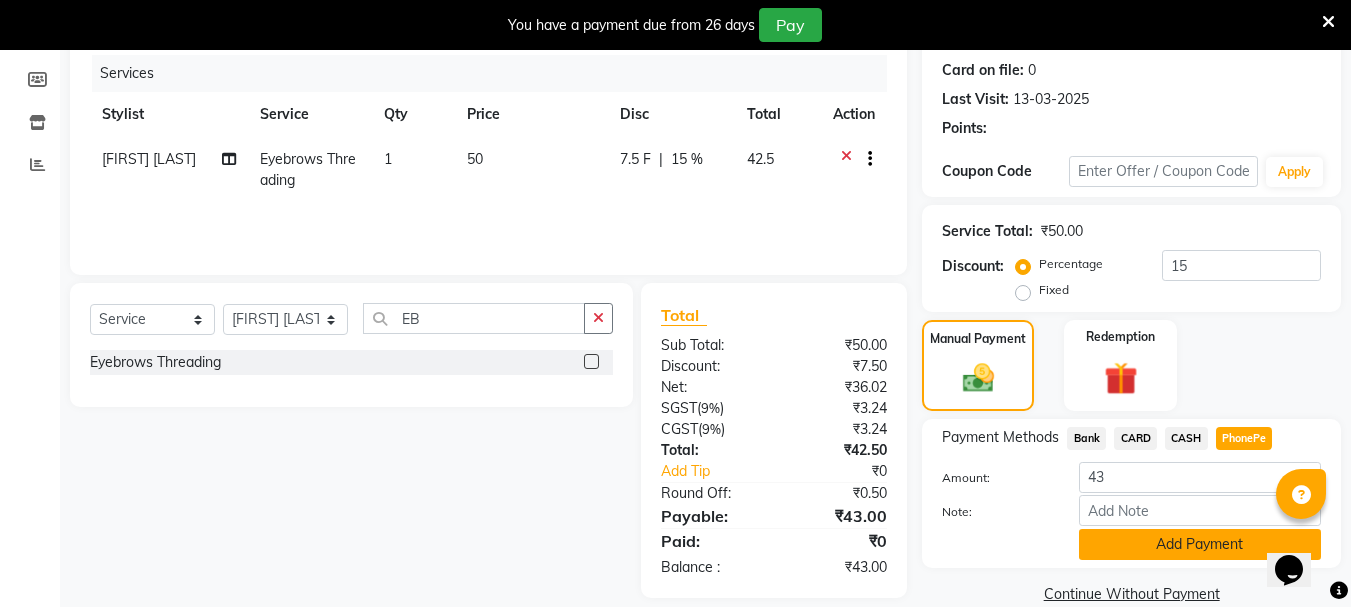 click on "Add Payment" 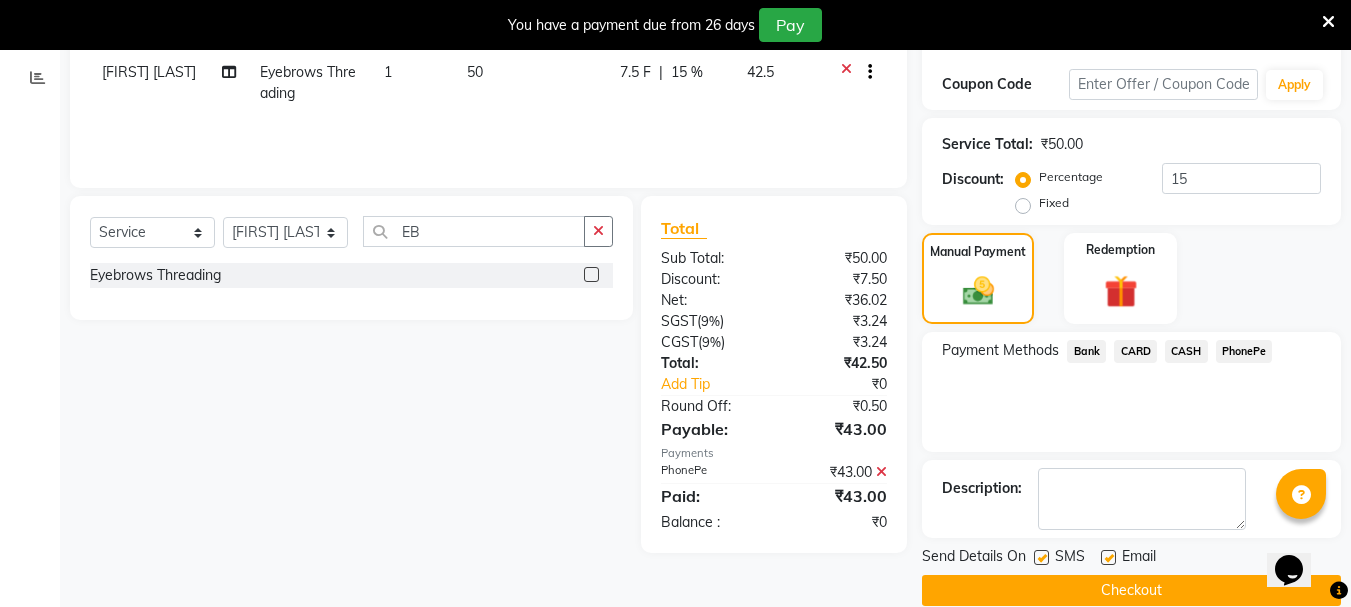 scroll, scrollTop: 359, scrollLeft: 0, axis: vertical 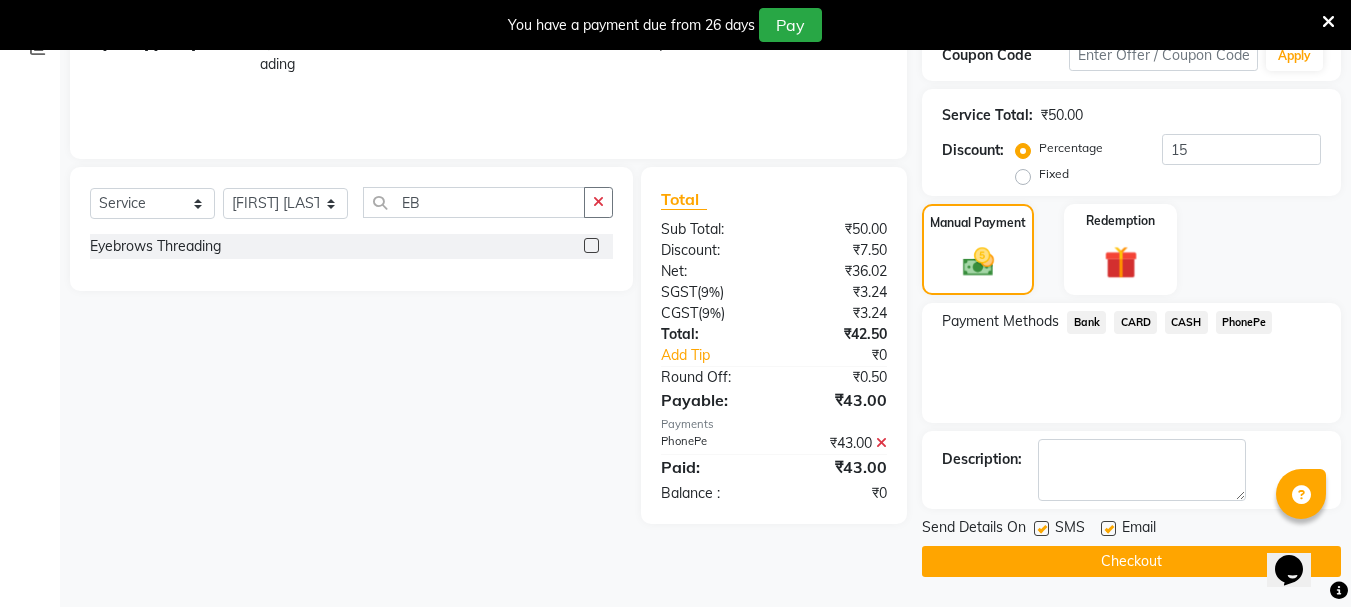 click on "Checkout" 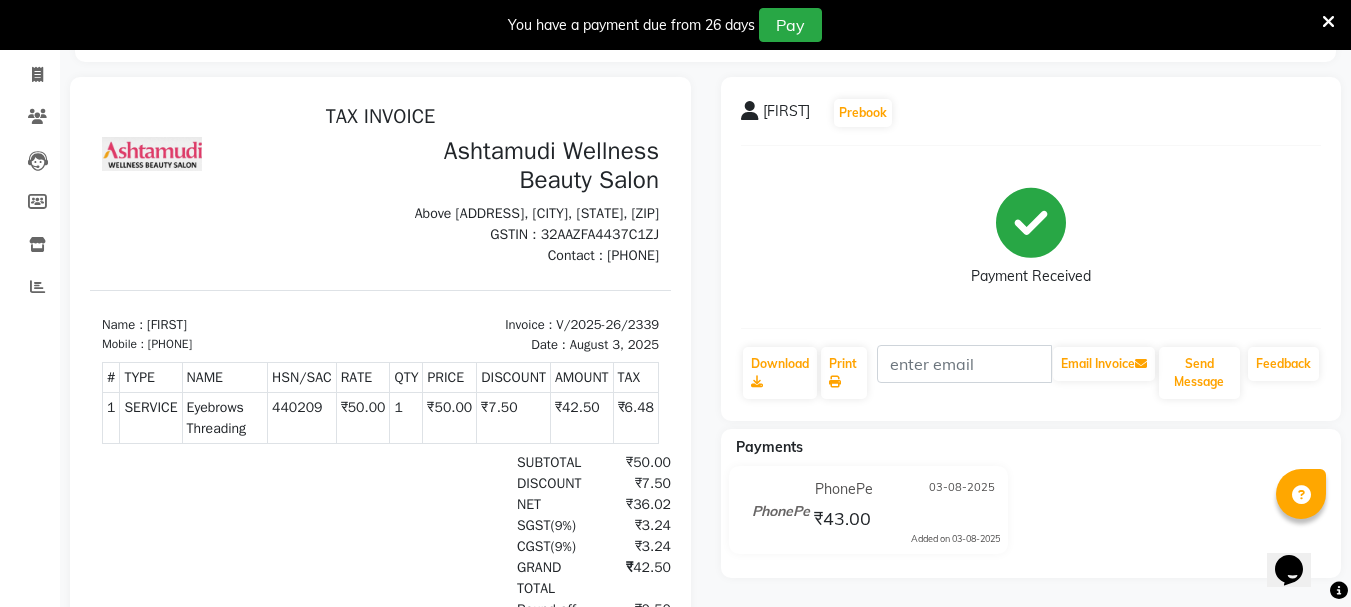 scroll, scrollTop: 0, scrollLeft: 0, axis: both 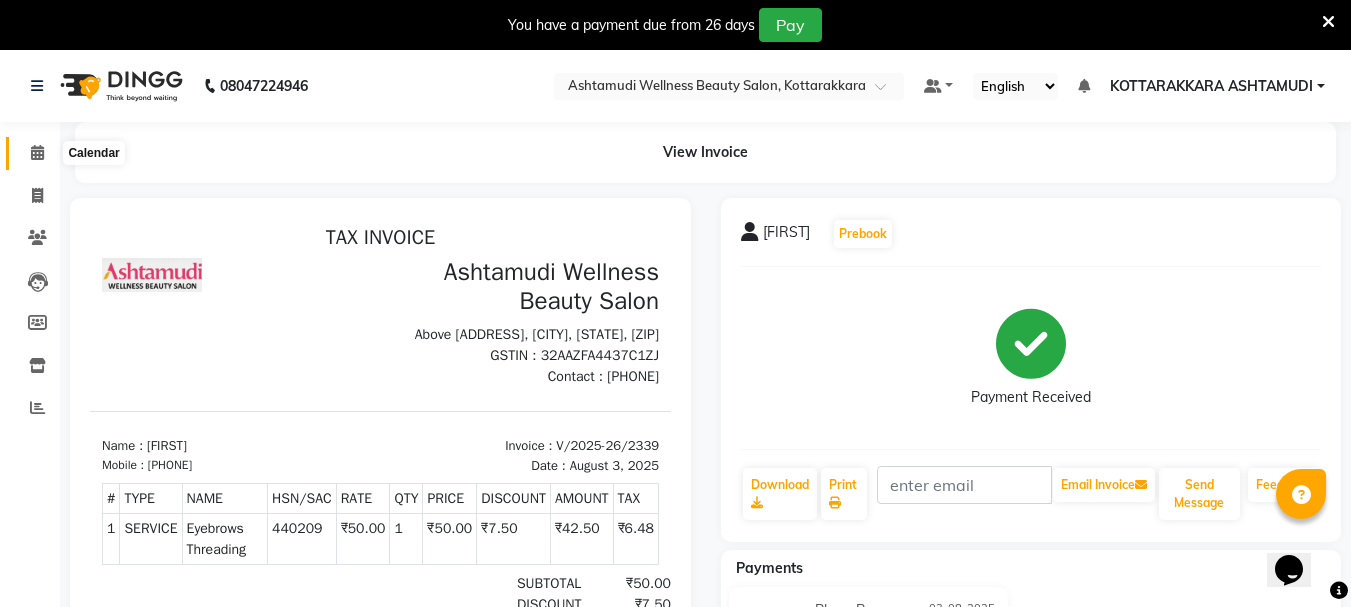 click 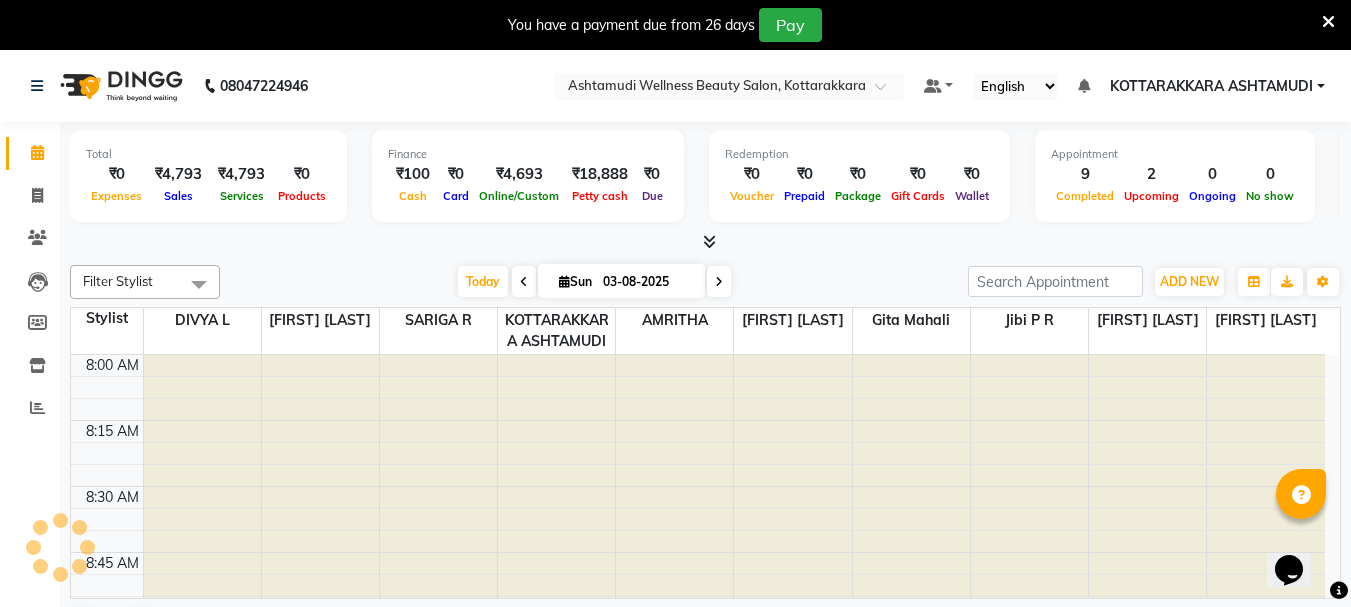 scroll, scrollTop: 0, scrollLeft: 0, axis: both 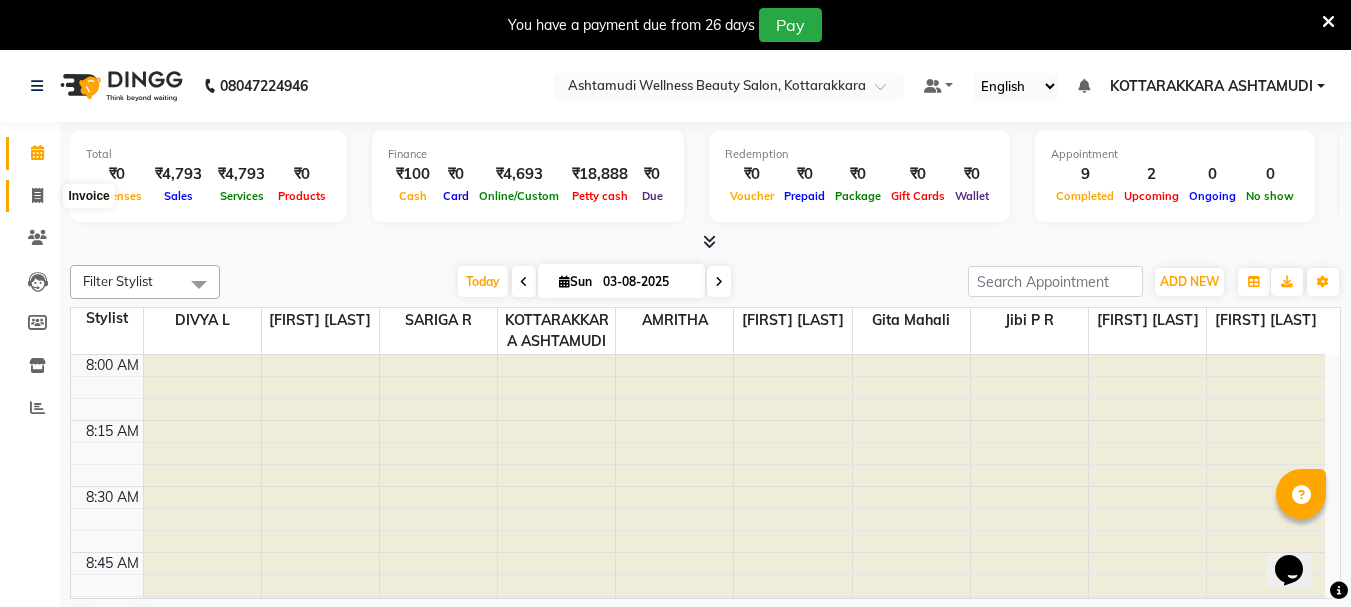 click 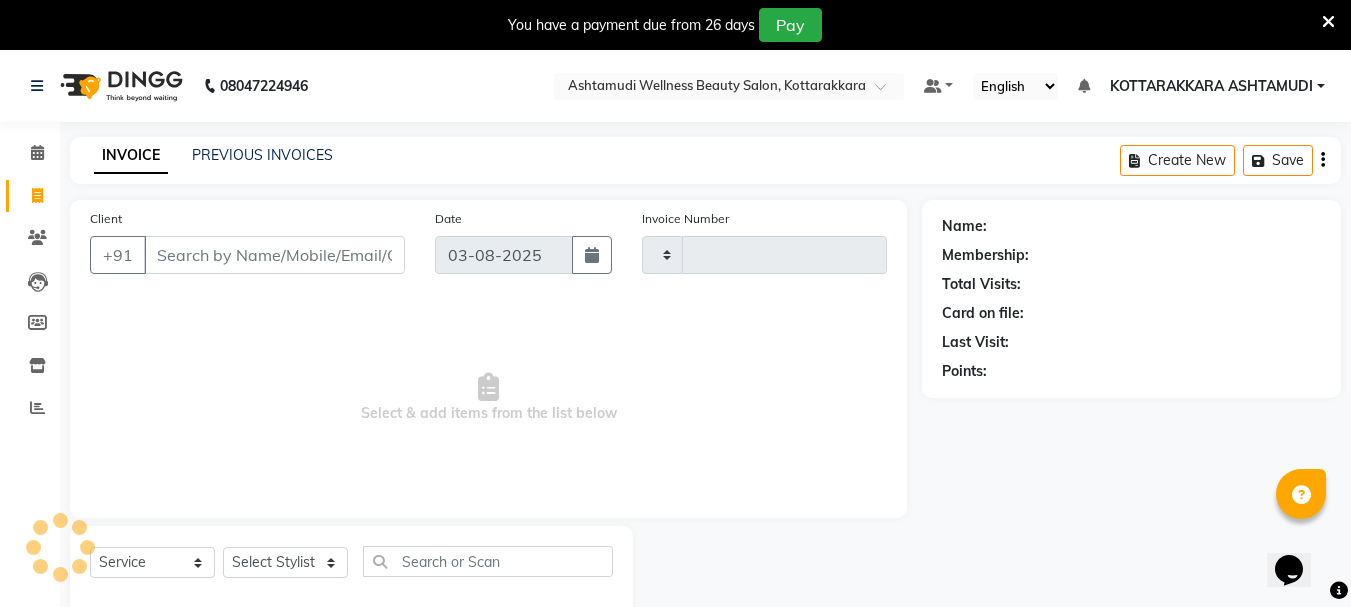 type on "2340" 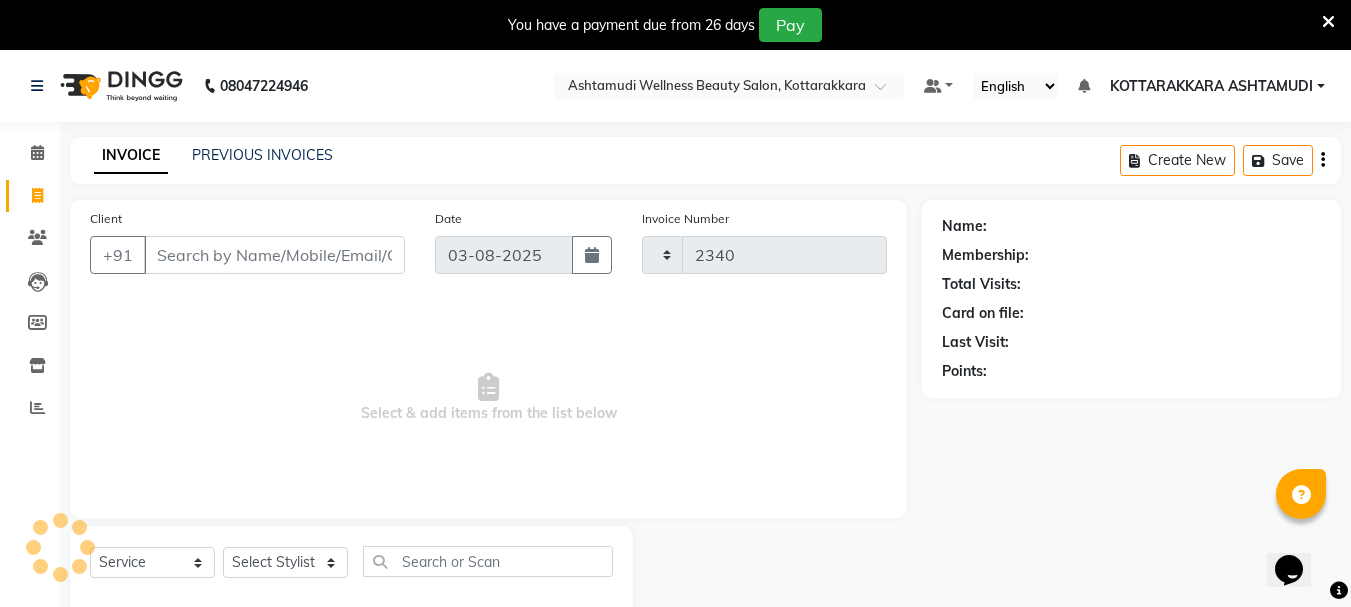 select on "4664" 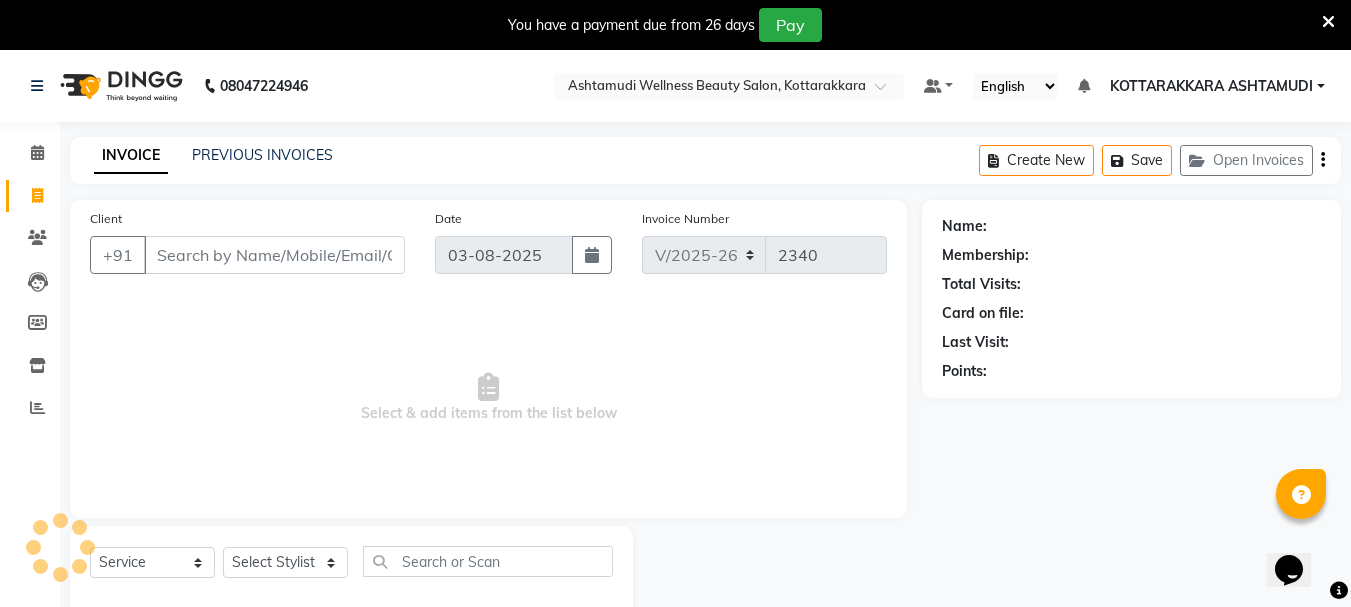 click on "Client" at bounding box center [274, 255] 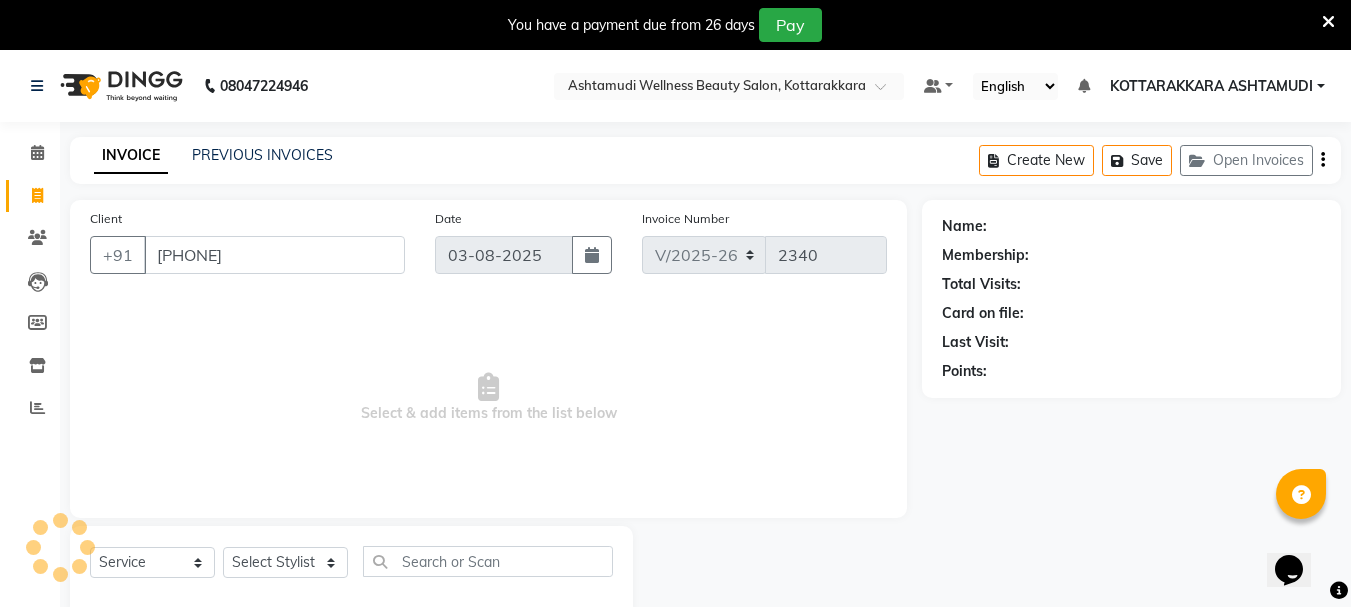 type on "9605917107" 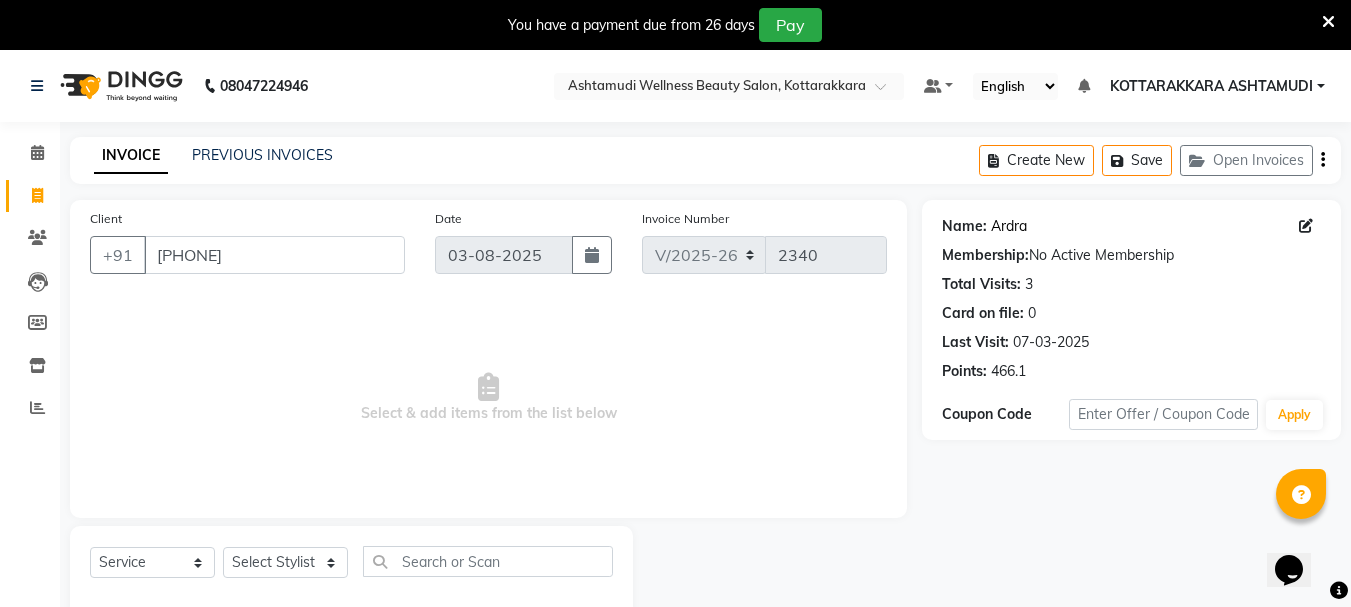 click on "Ardra" 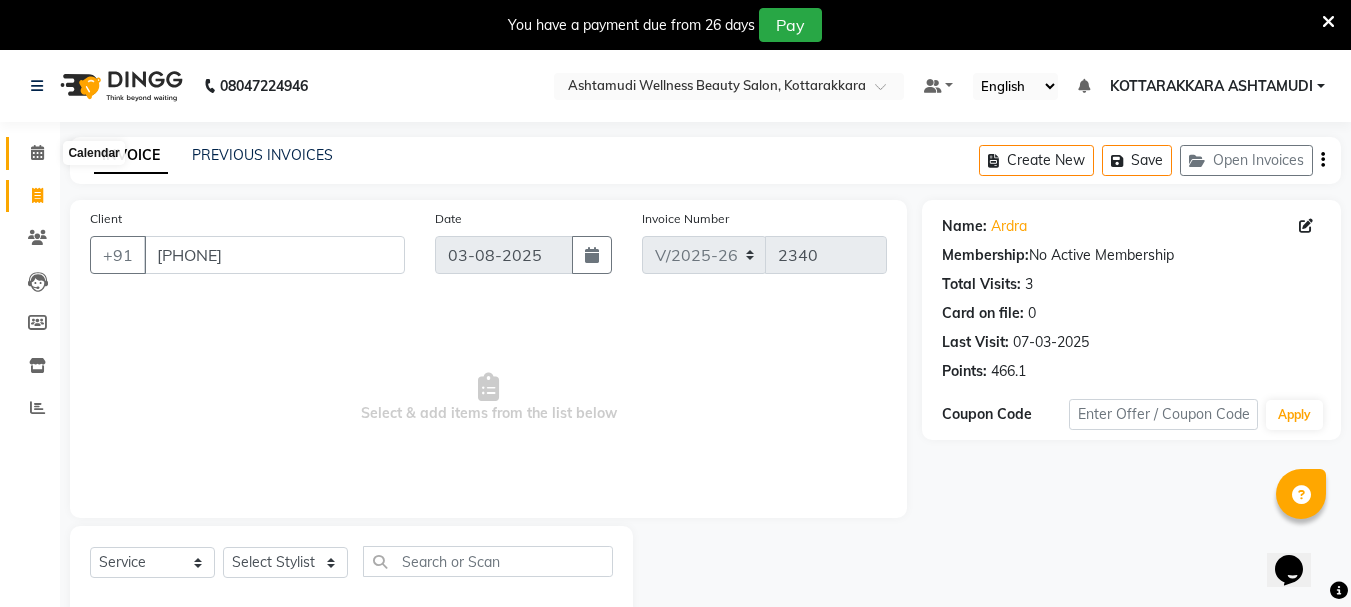 click 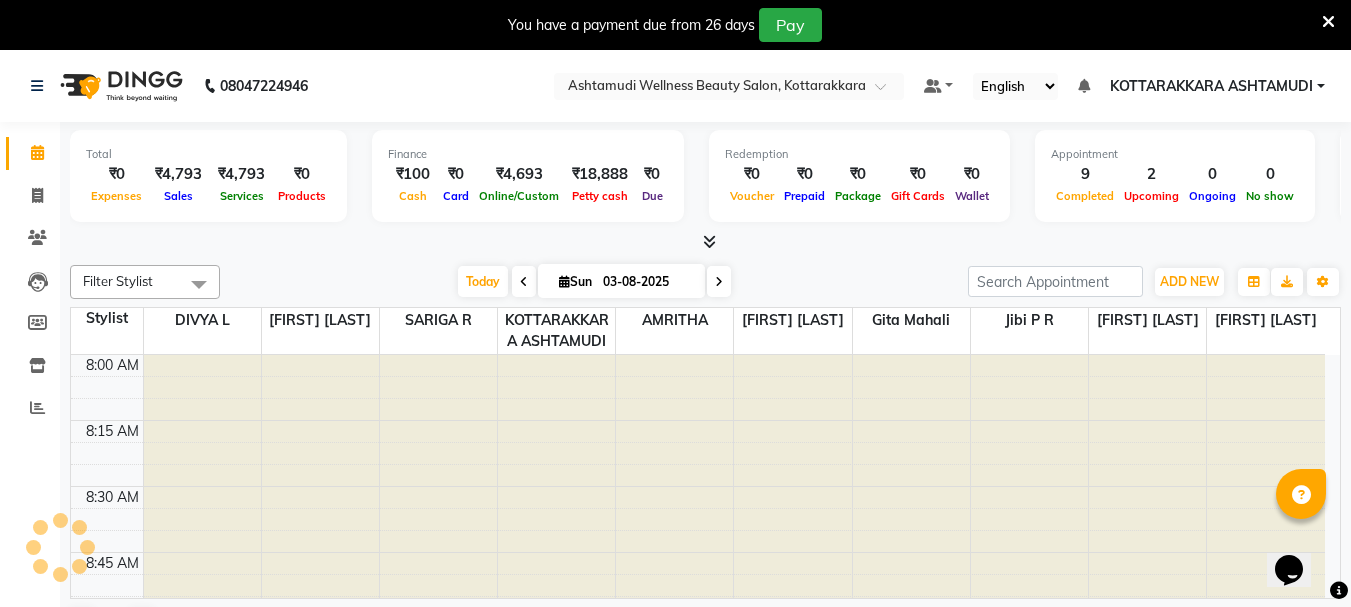 scroll, scrollTop: 0, scrollLeft: 0, axis: both 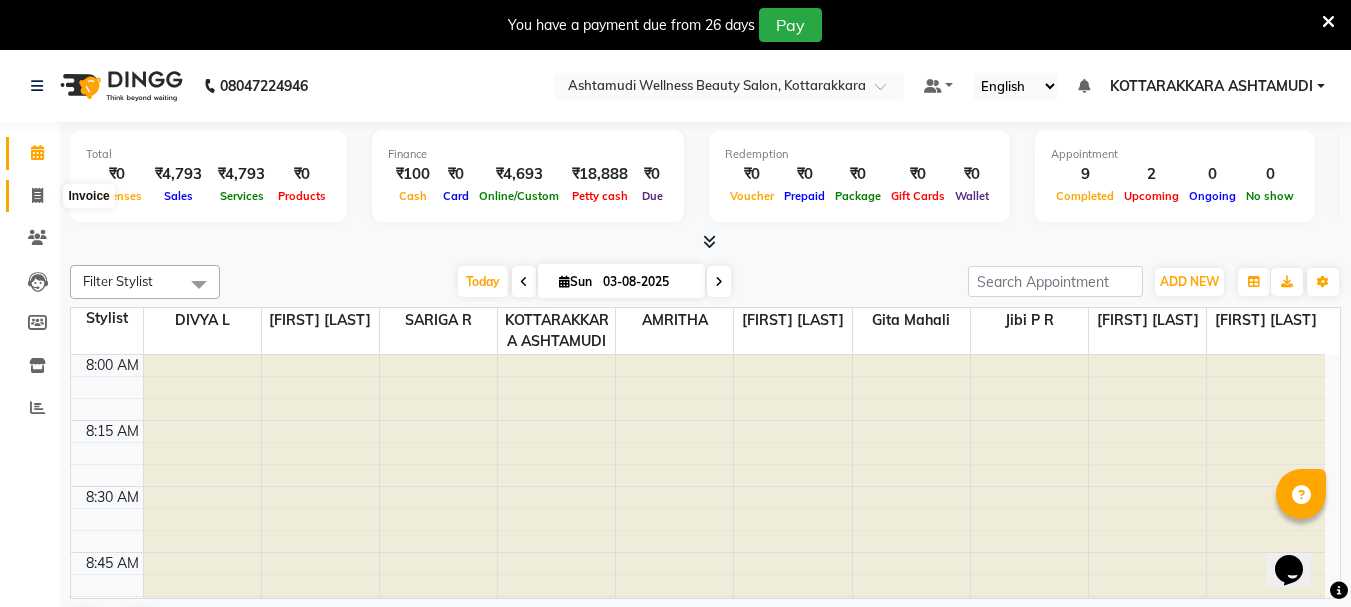 click 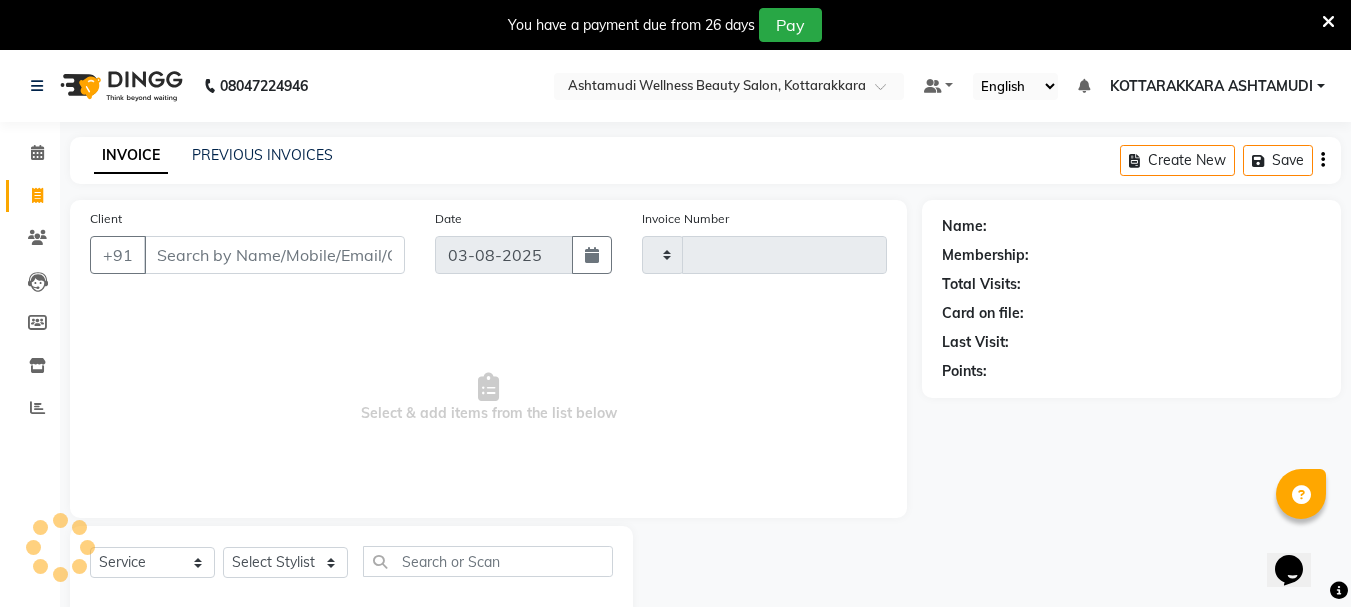 type on "2340" 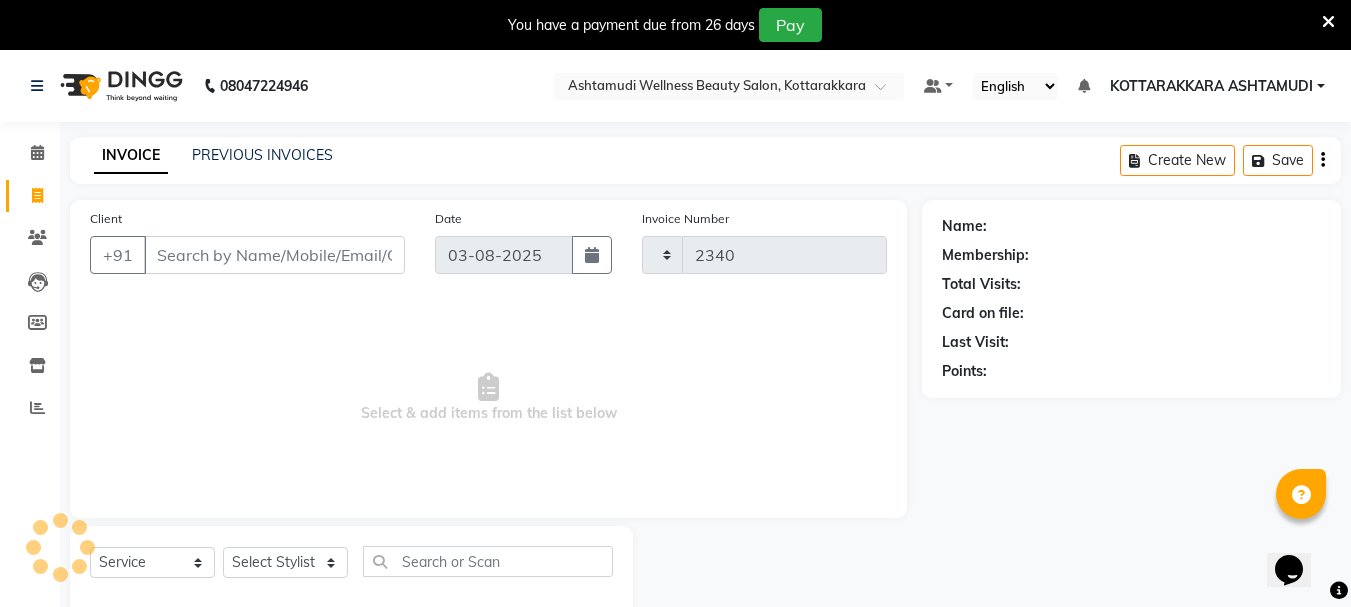 select on "4664" 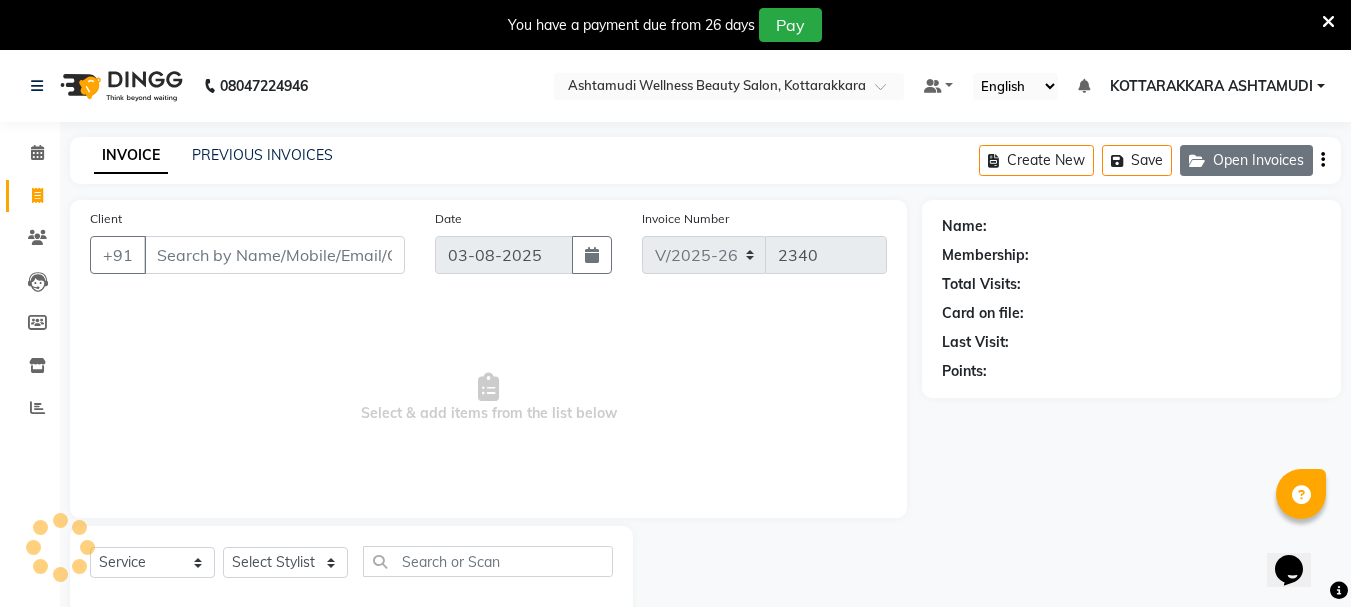 click on "Open Invoices" 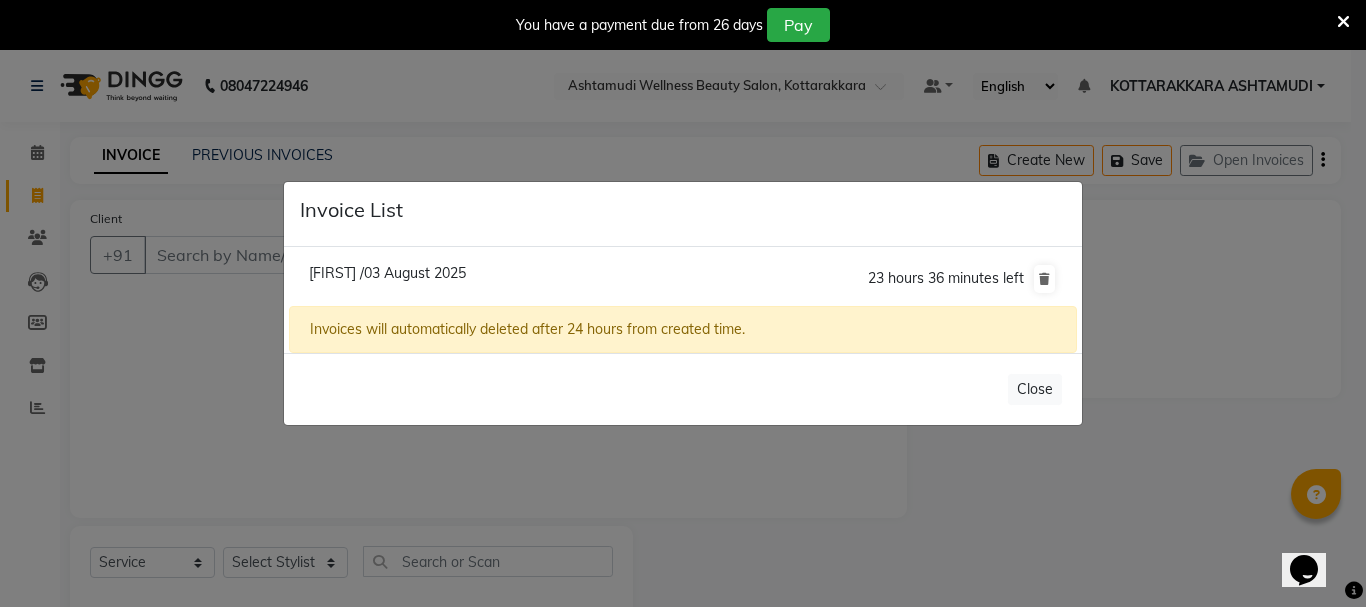 click on "Ardra /03 August 2025" 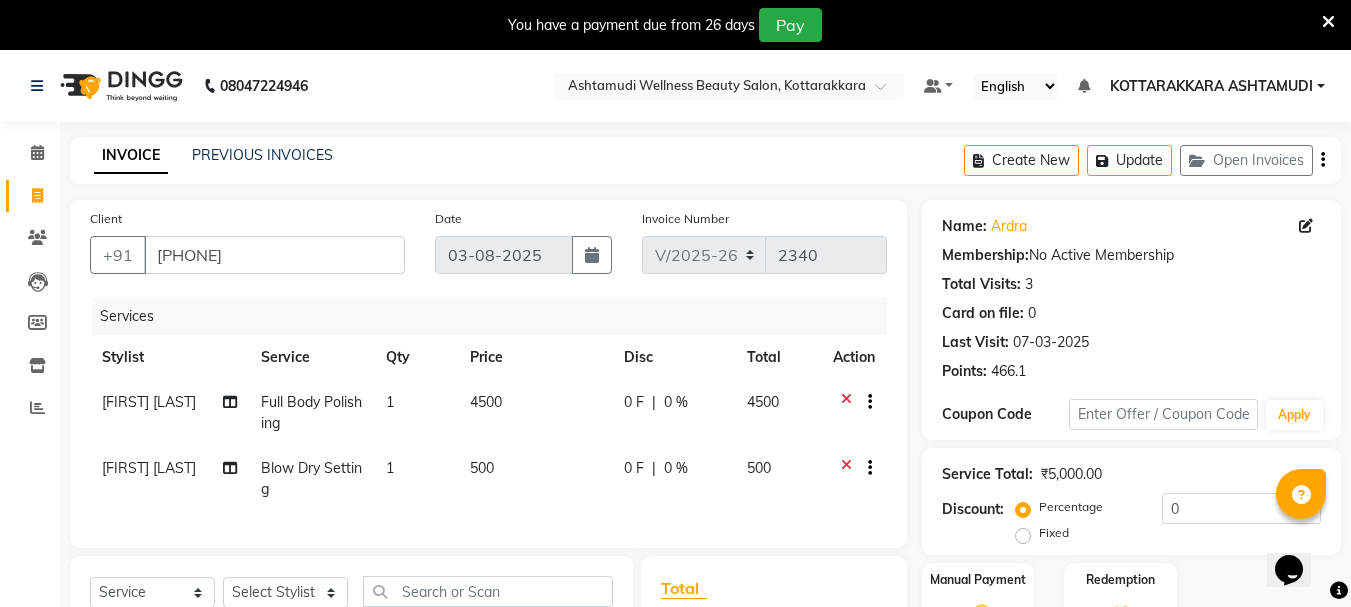 scroll, scrollTop: 288, scrollLeft: 0, axis: vertical 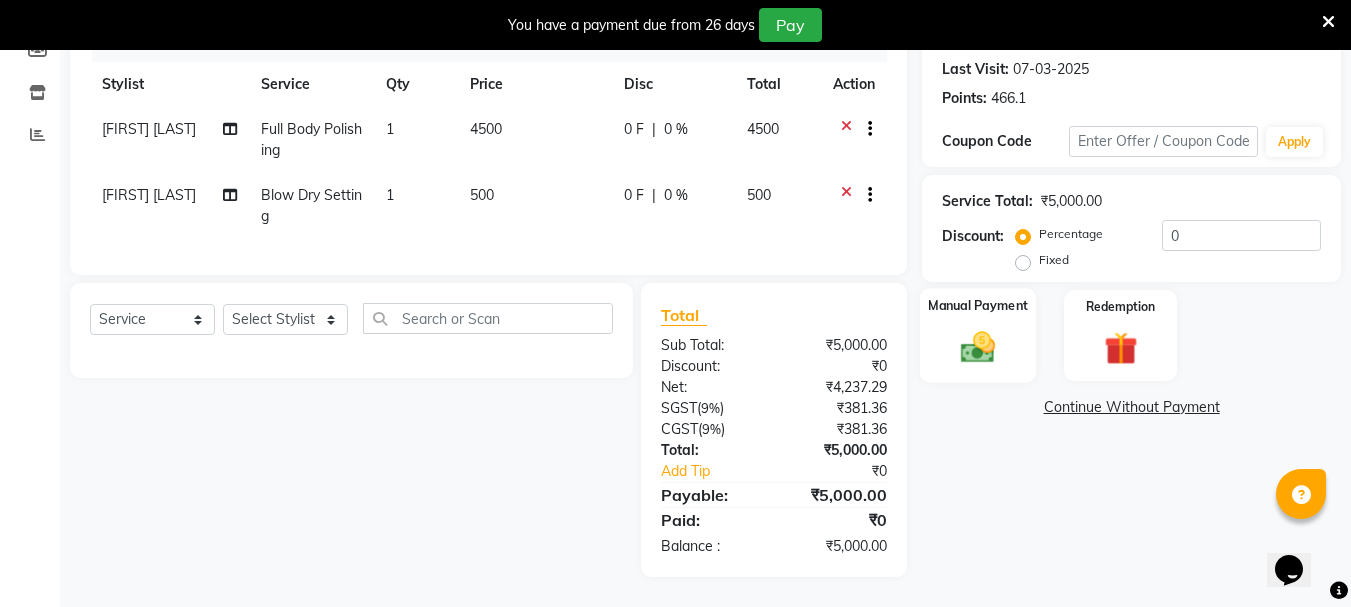 click 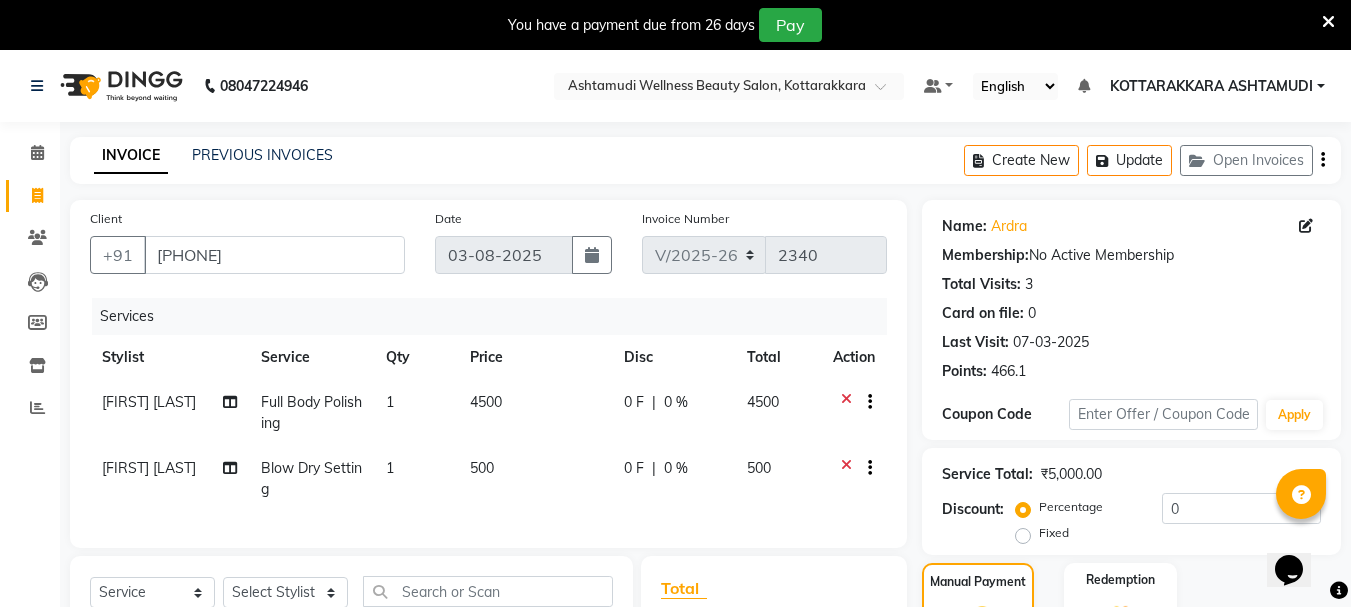 scroll, scrollTop: 288, scrollLeft: 0, axis: vertical 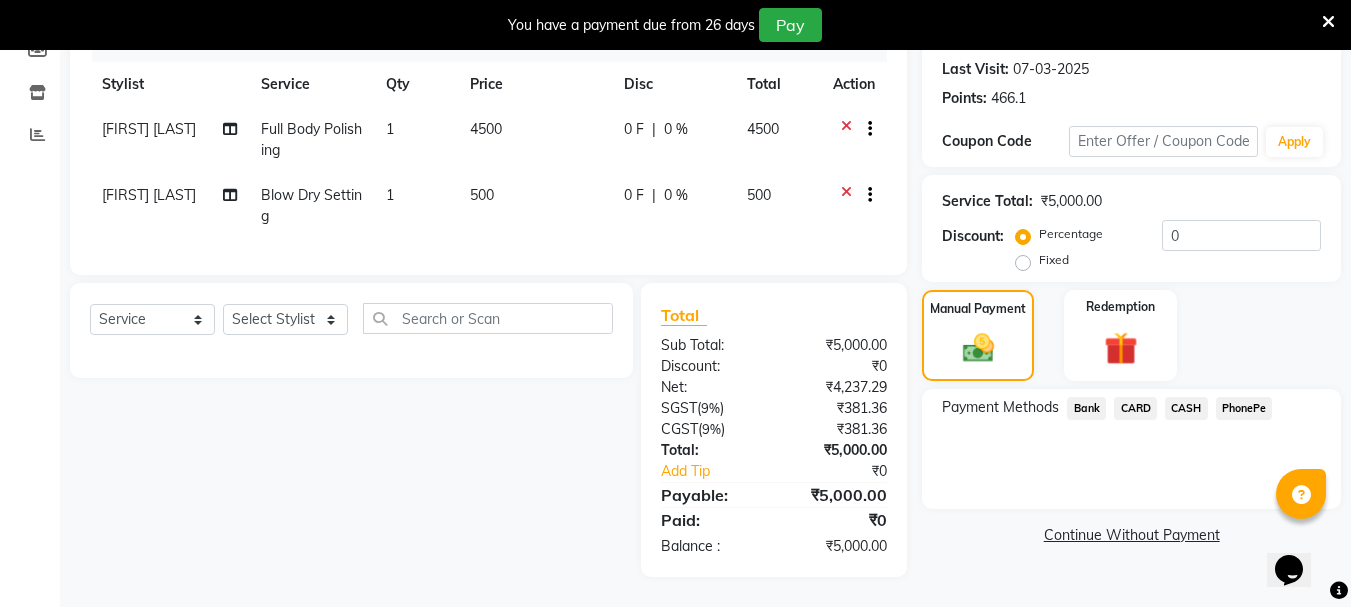 click on "Continue Without Payment" 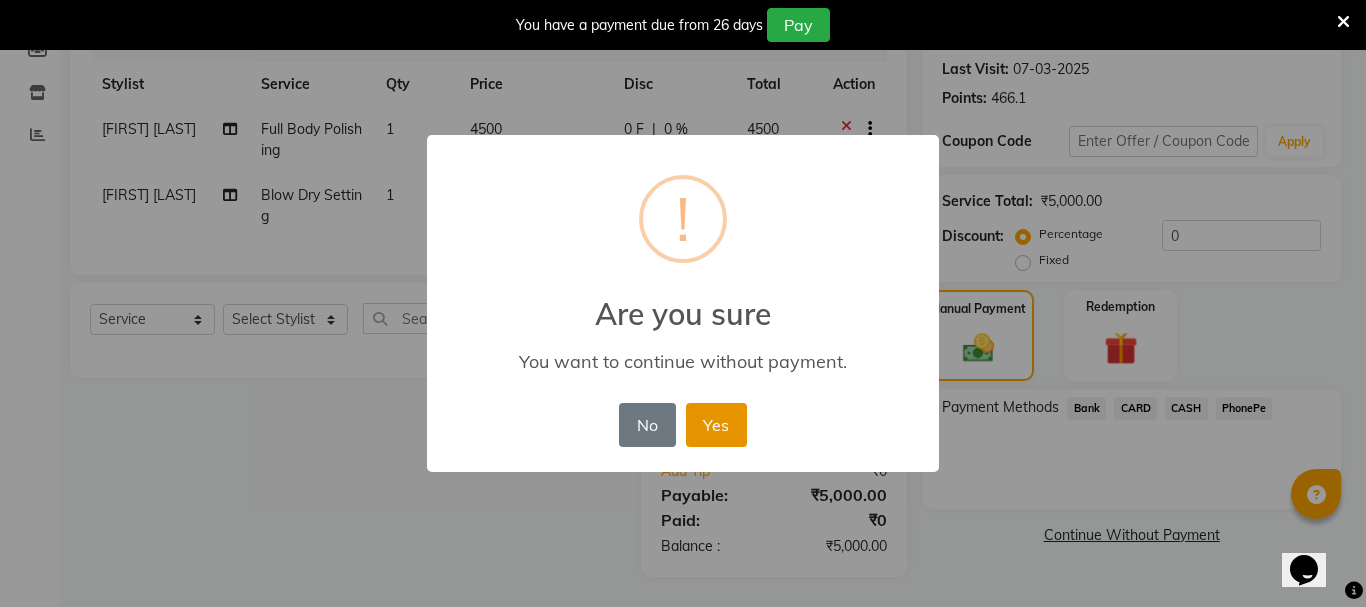 click on "Yes" at bounding box center [716, 425] 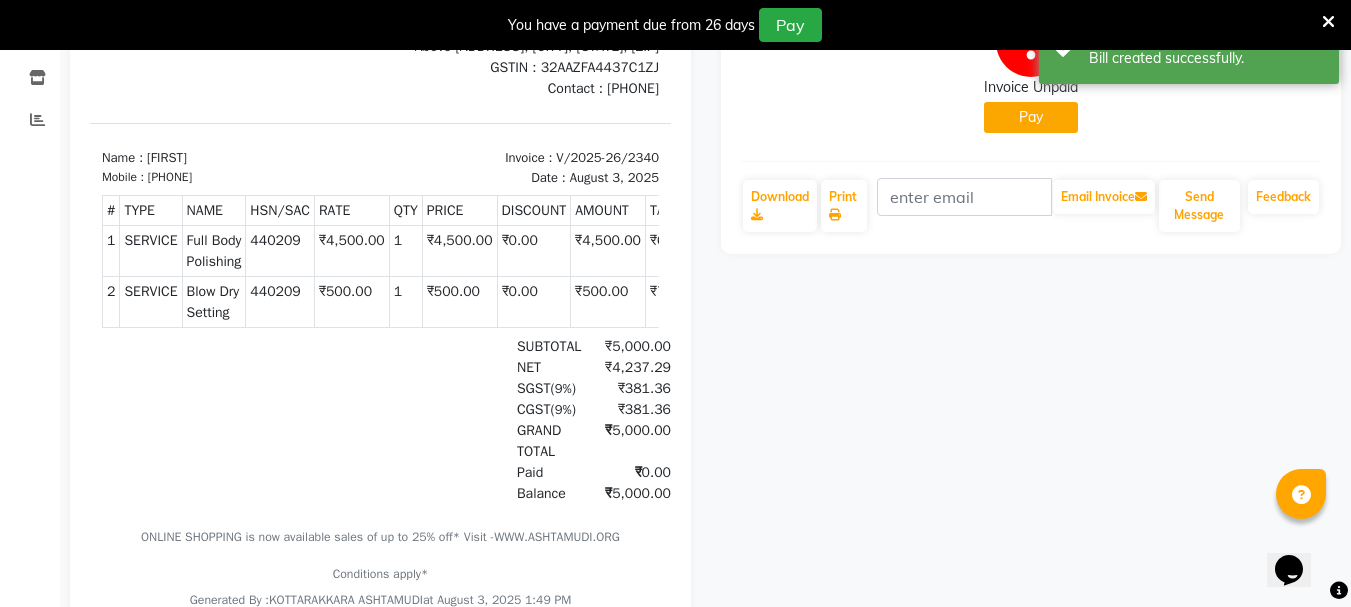 scroll, scrollTop: 0, scrollLeft: 0, axis: both 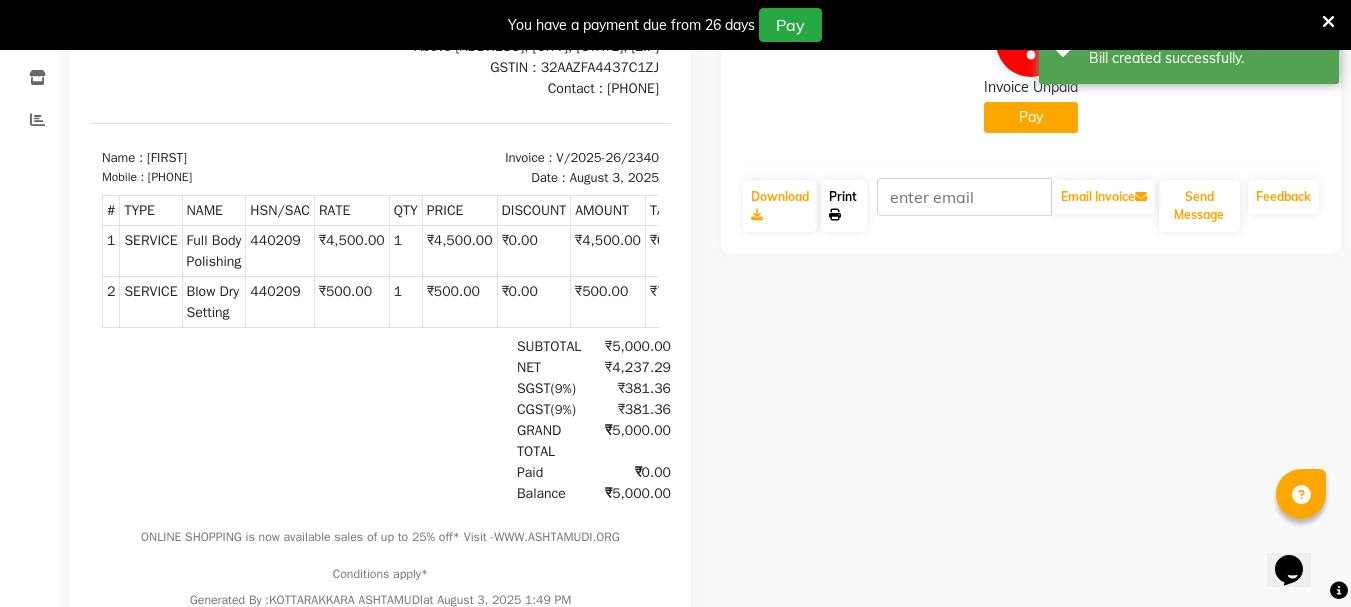 click on "Print" 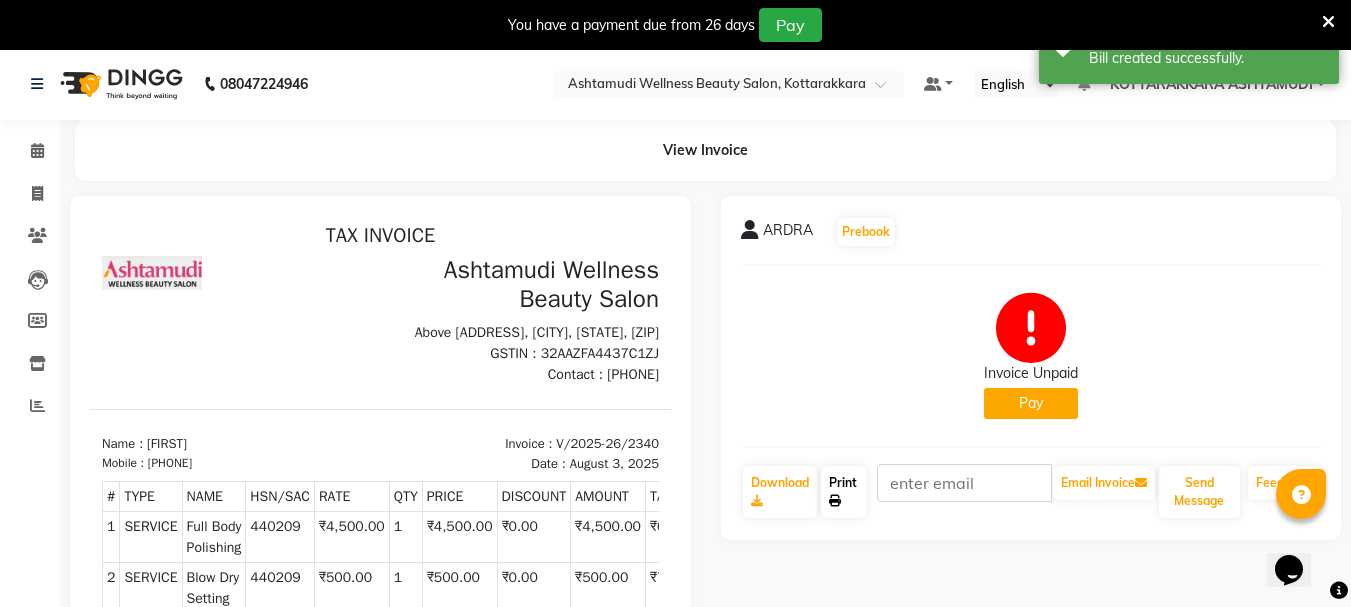 scroll, scrollTop: 0, scrollLeft: 0, axis: both 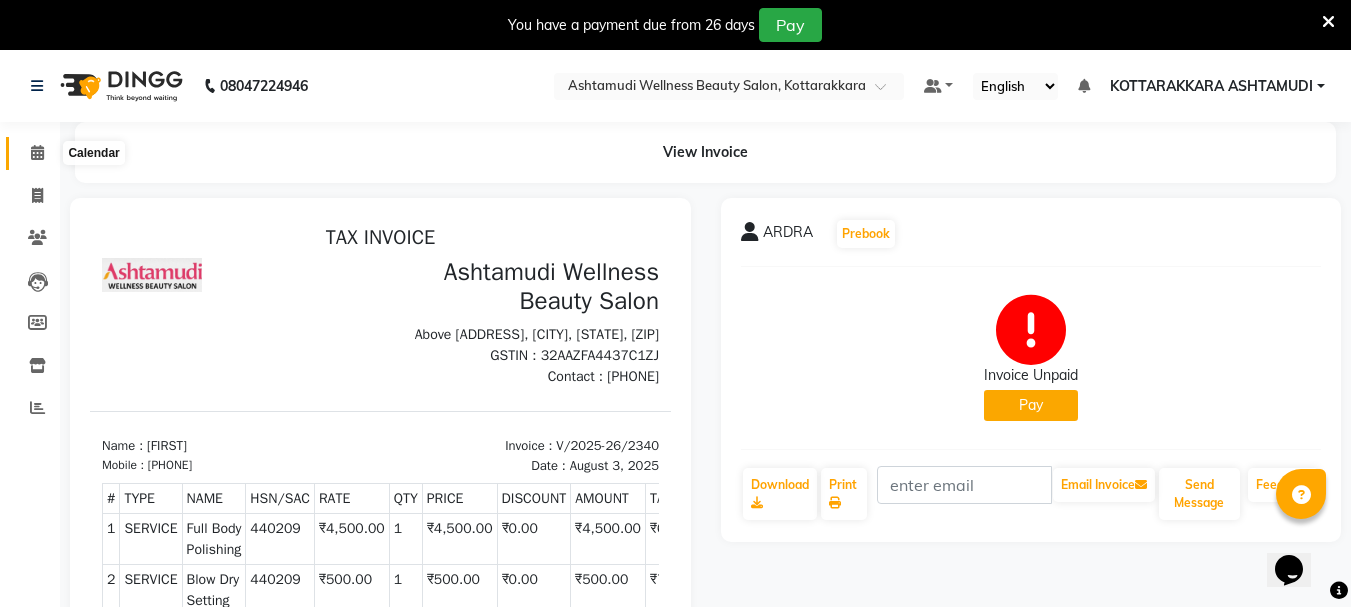 click 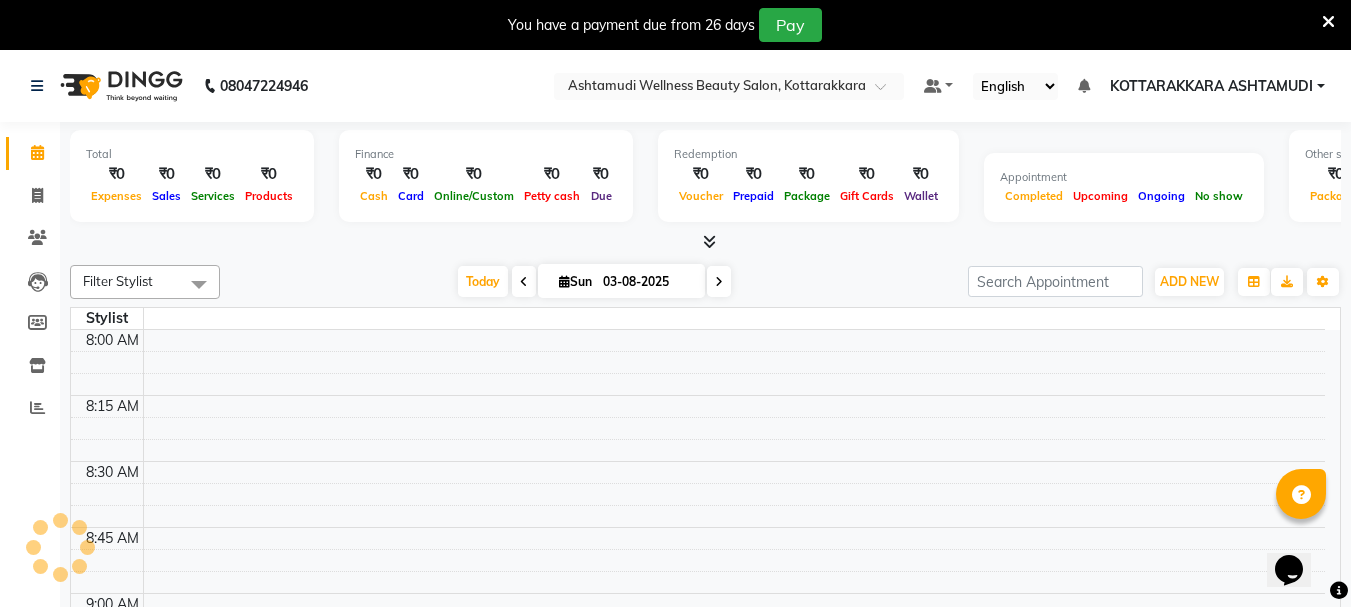 scroll, scrollTop: 1321, scrollLeft: 0, axis: vertical 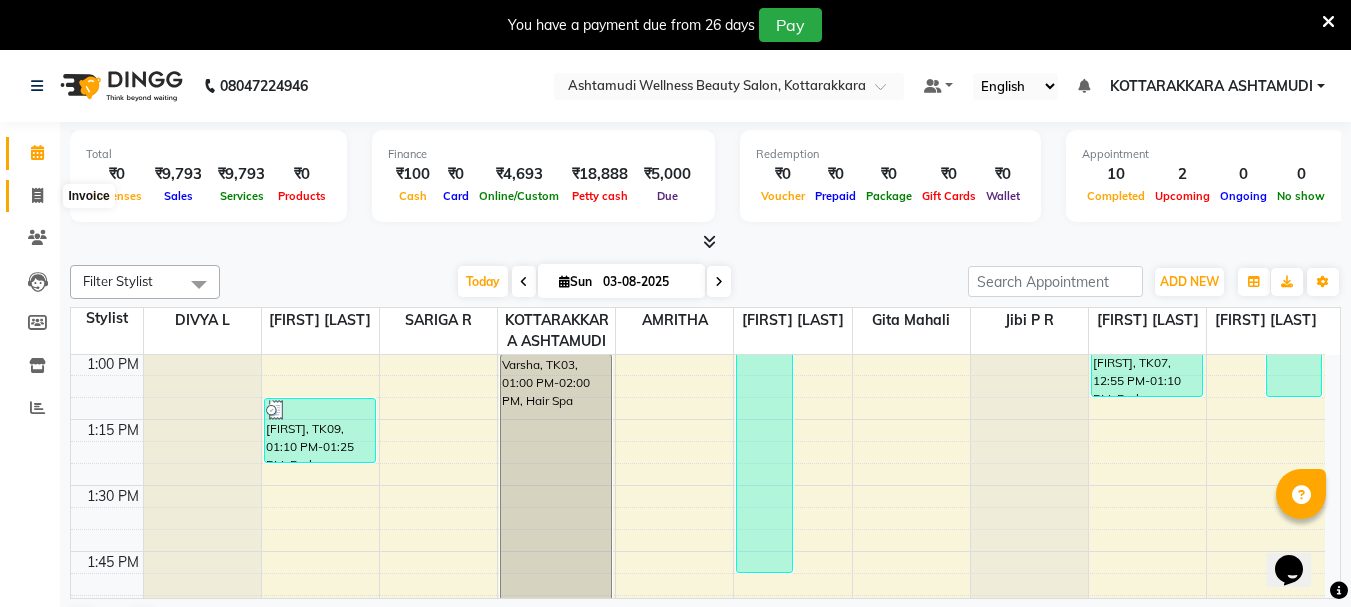 click 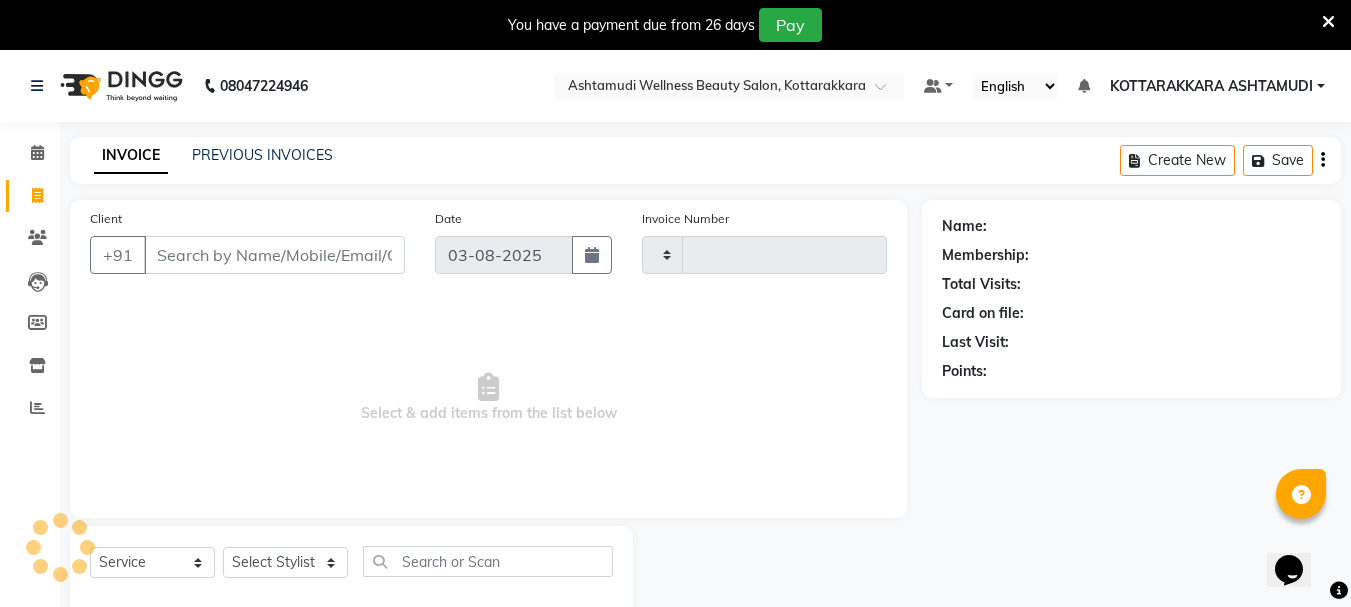 type on "2341" 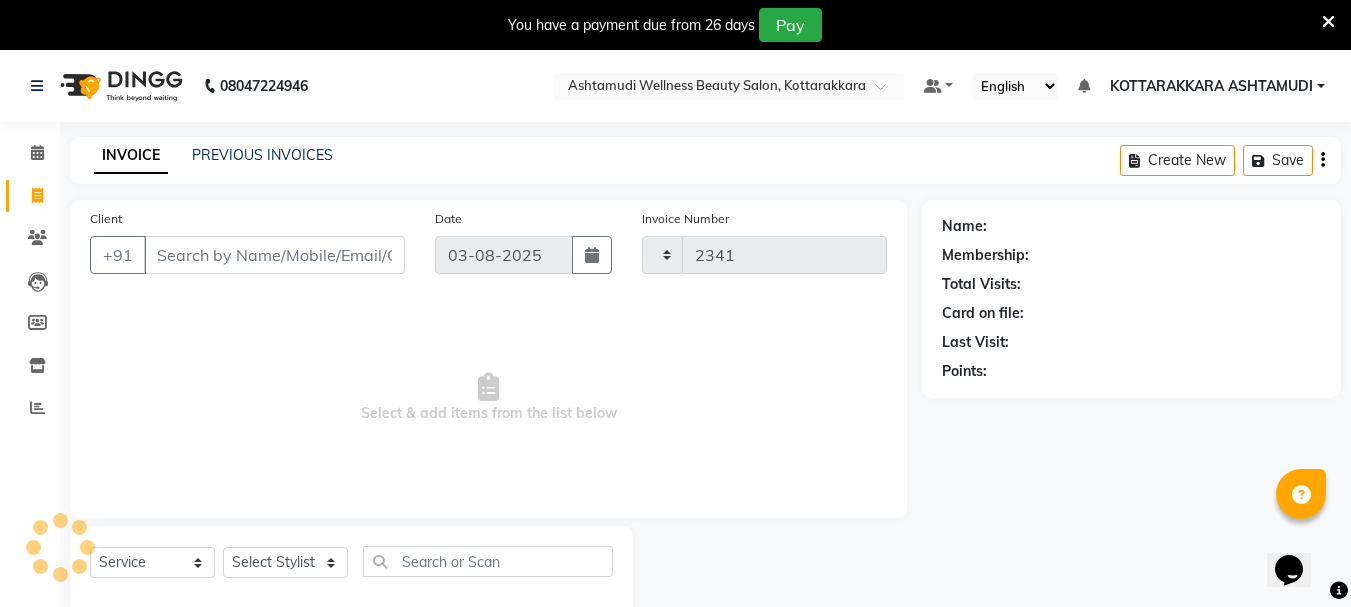select on "4664" 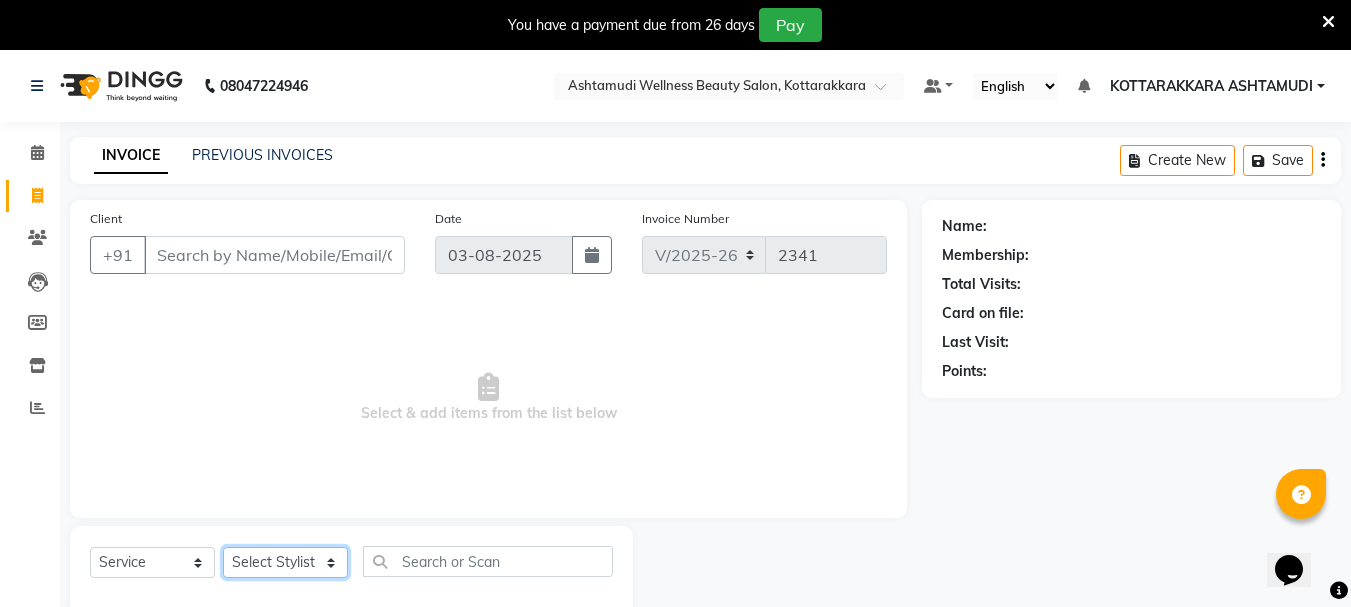 click on "Select Stylist" 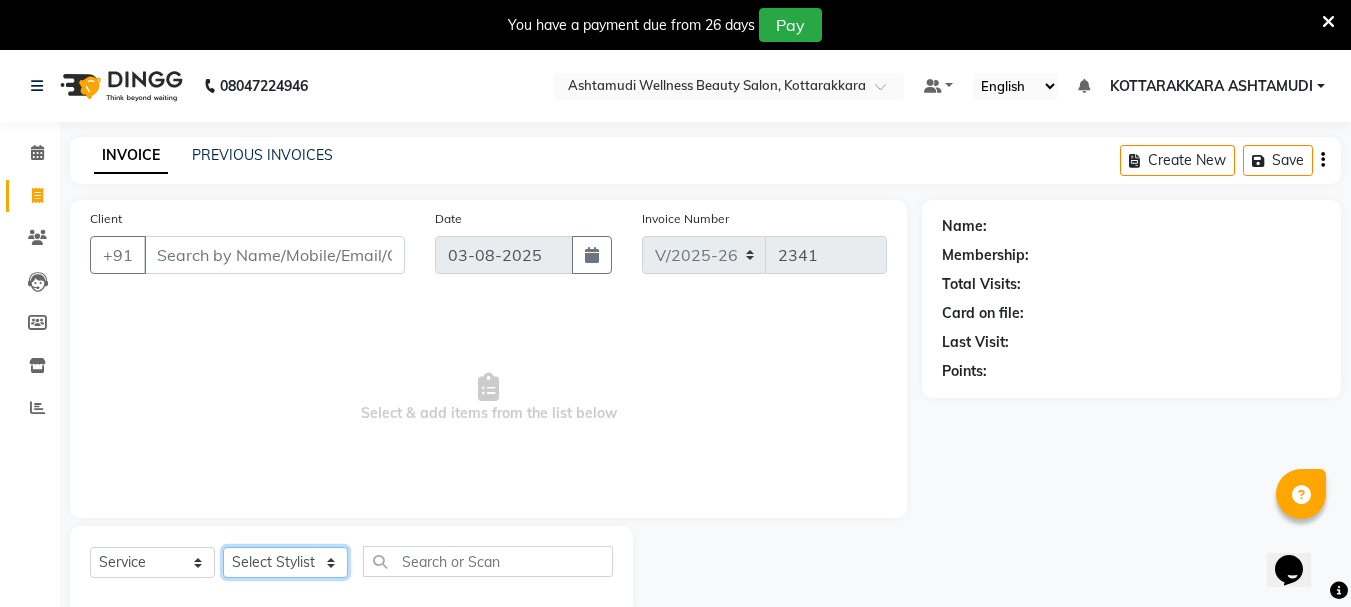 select on "27465" 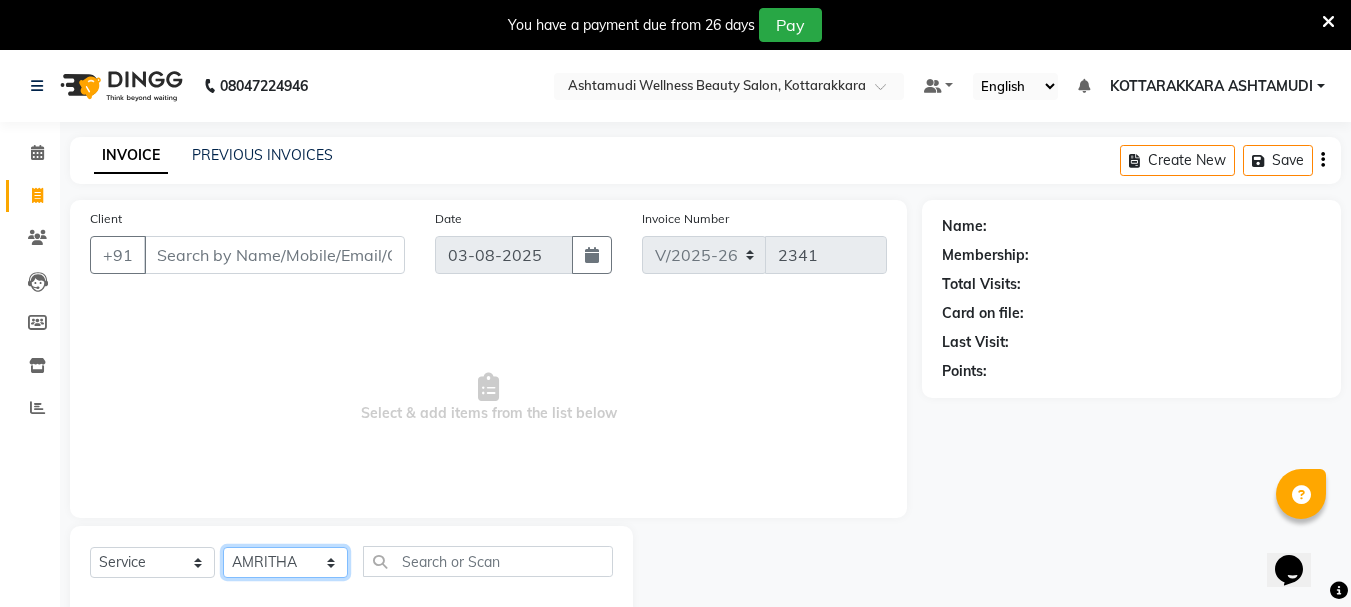 click on "Select Stylist AMRITHA DIVYA L	 Gita Mahali  Jibi P R Karina Darjee  KOTTARAKKARA ASHTAMUDI NISHA SAMUEL 	 Priya Chakraborty SARIGA R	 SHAHIDA SHAMINA MUHAMMED P R" 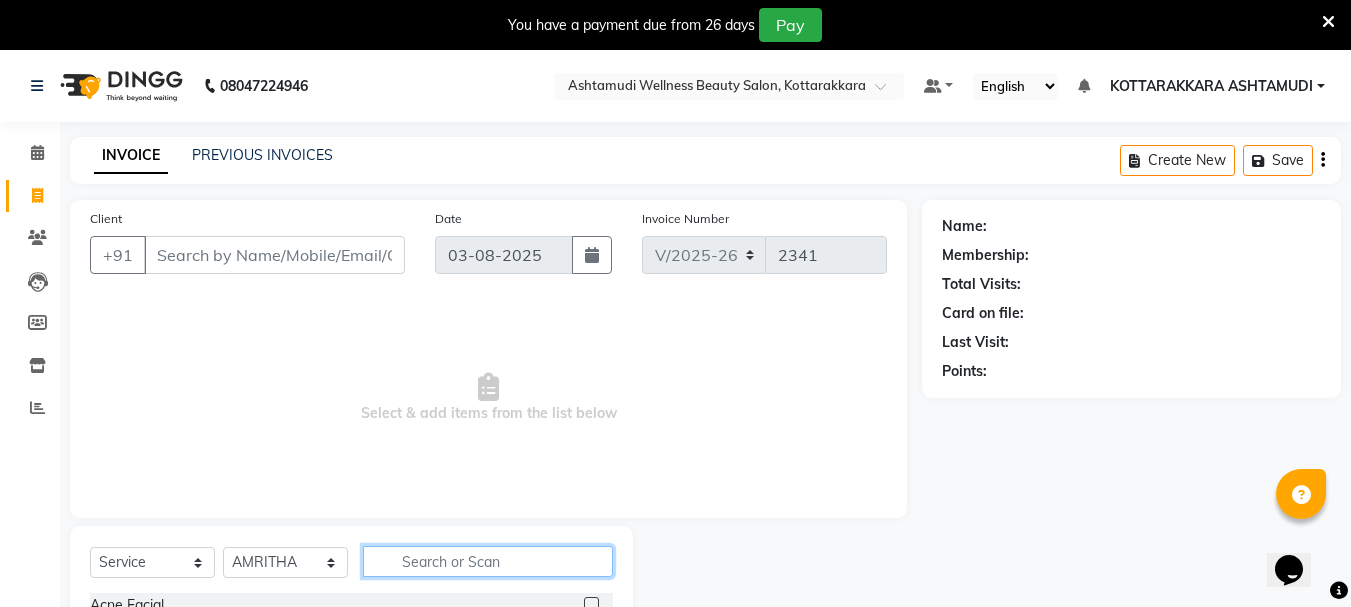 click 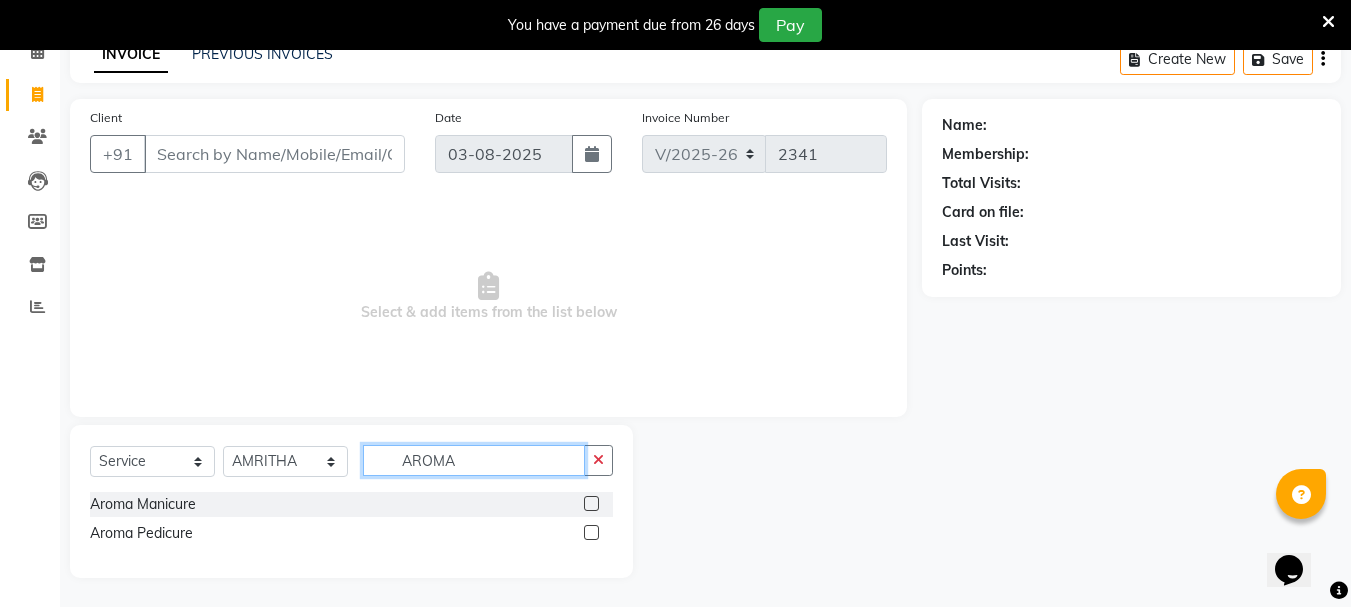 scroll, scrollTop: 102, scrollLeft: 0, axis: vertical 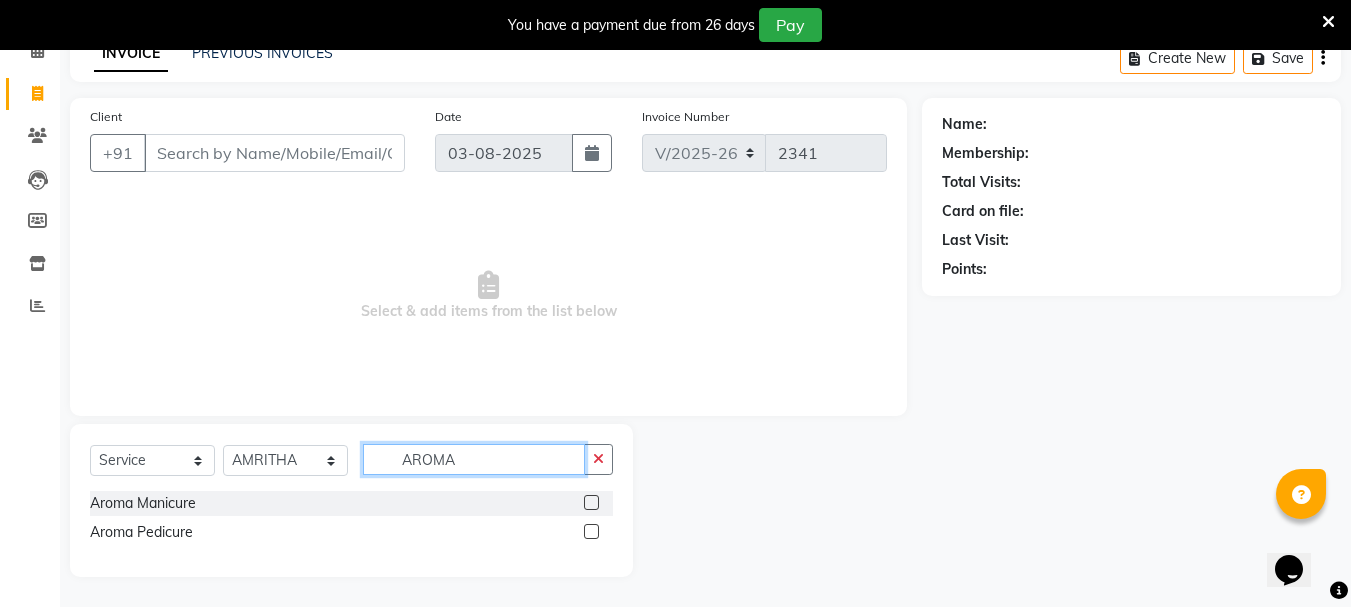 type on "AROMA" 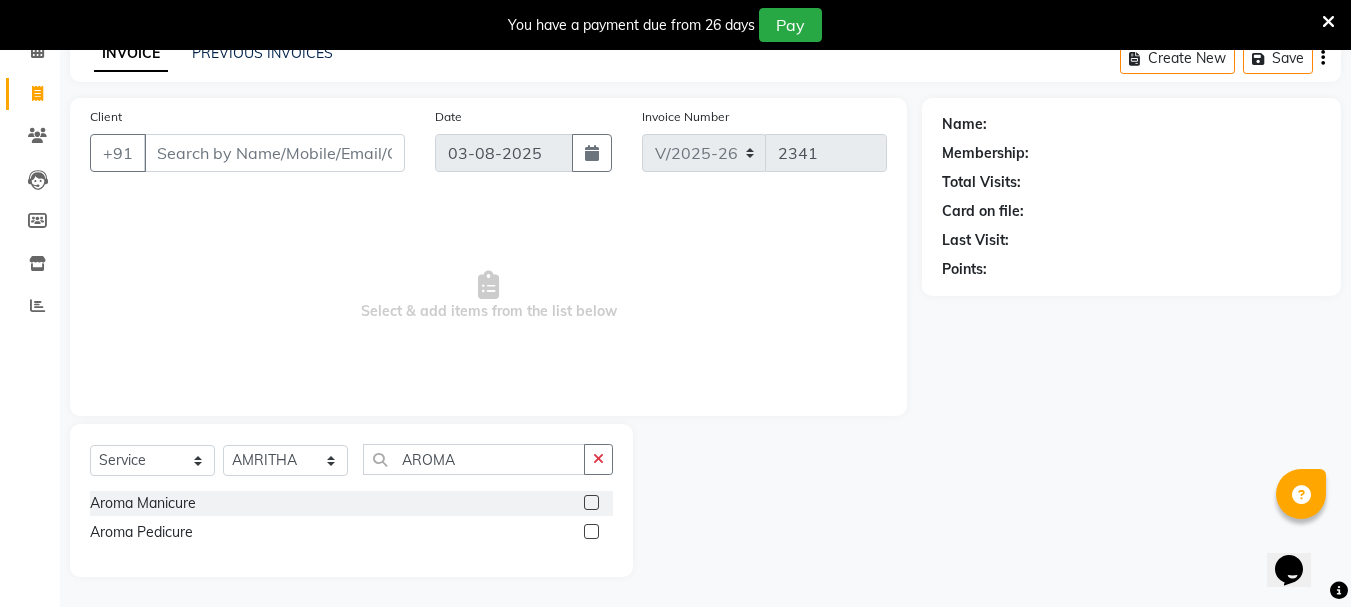 click 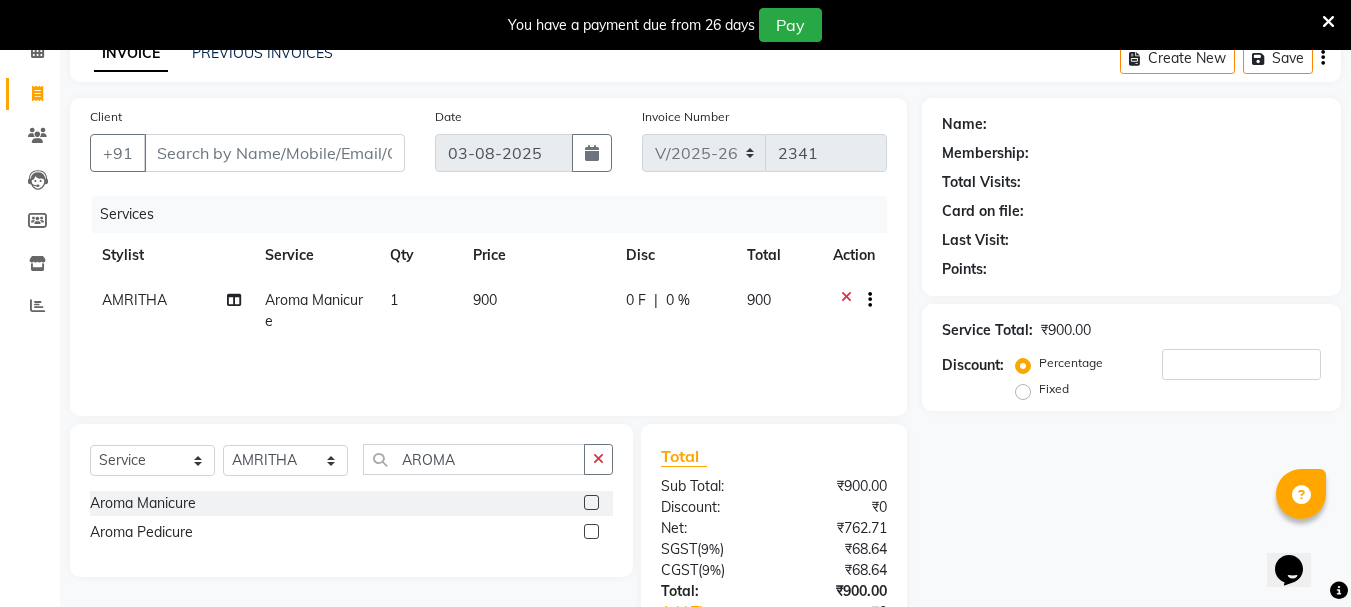 checkbox on "false" 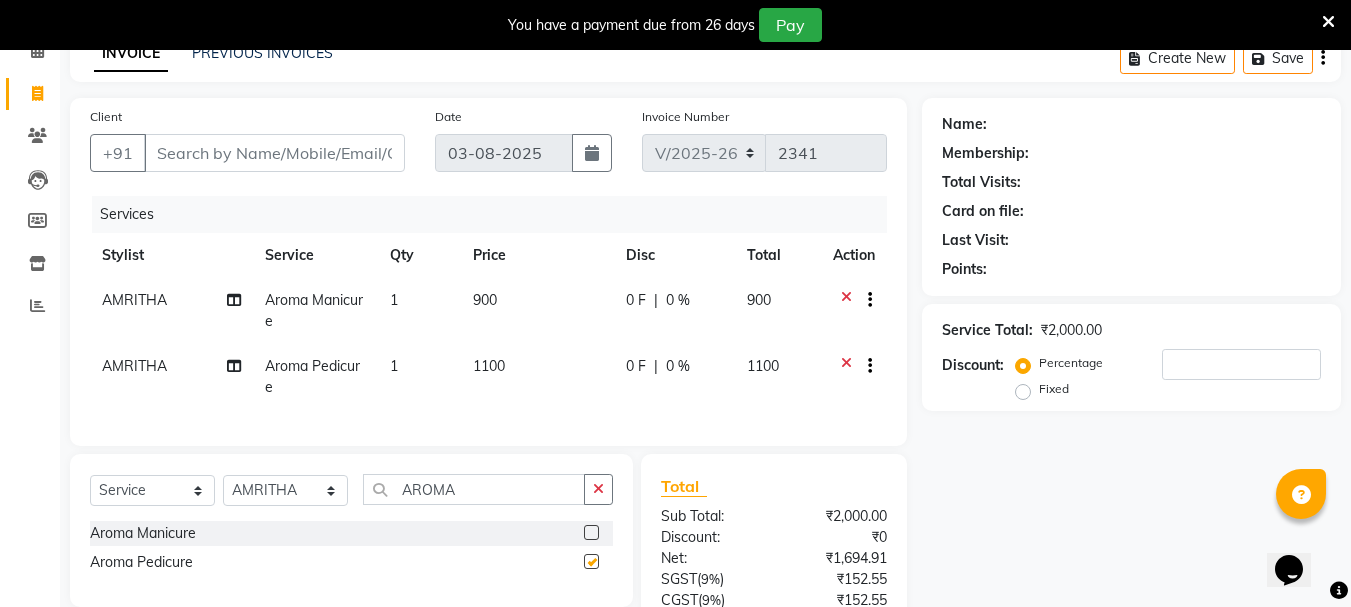 checkbox on "false" 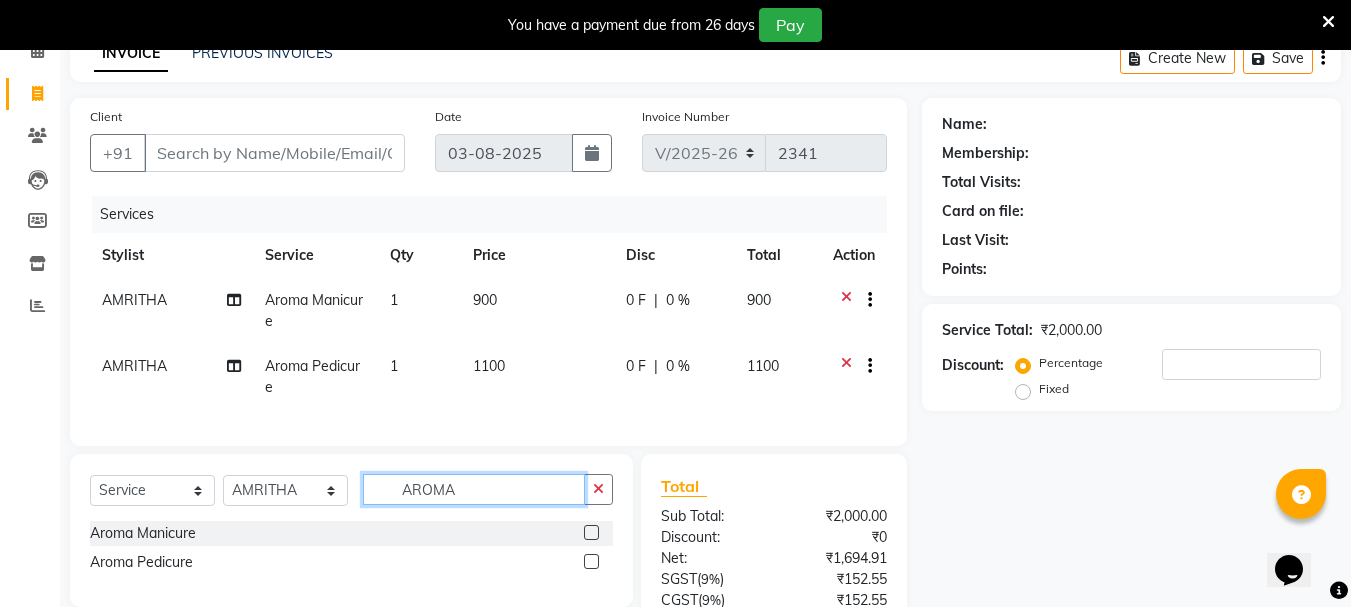 click on "AROMA" 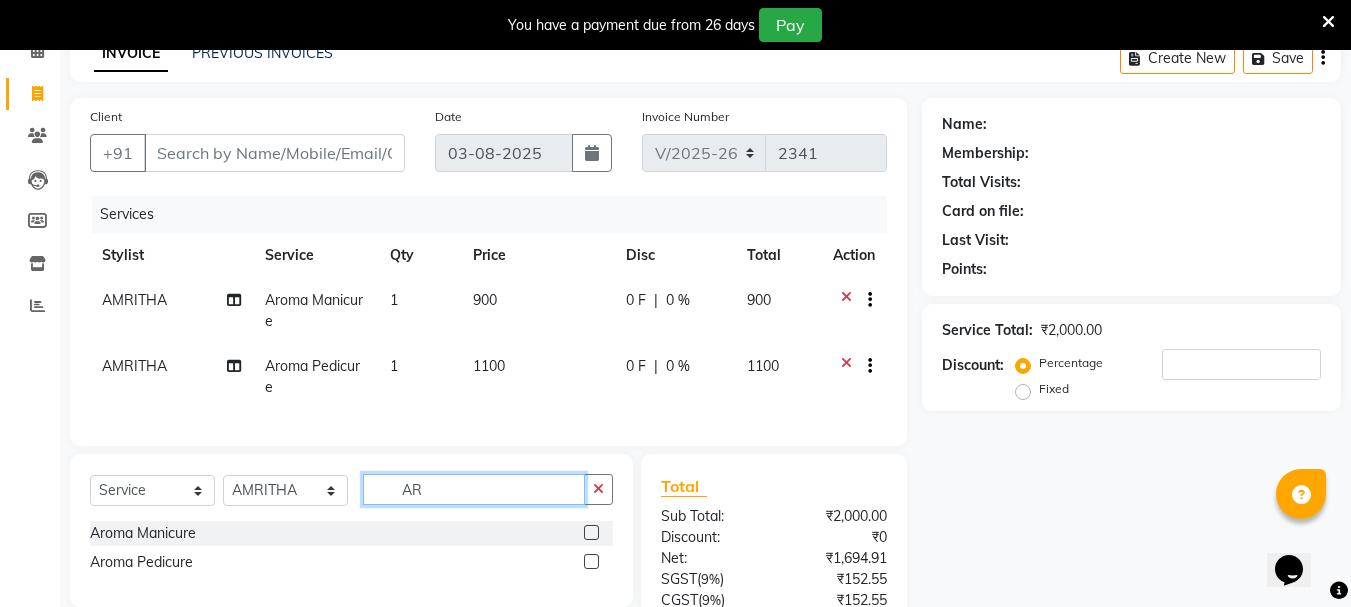 type on "A" 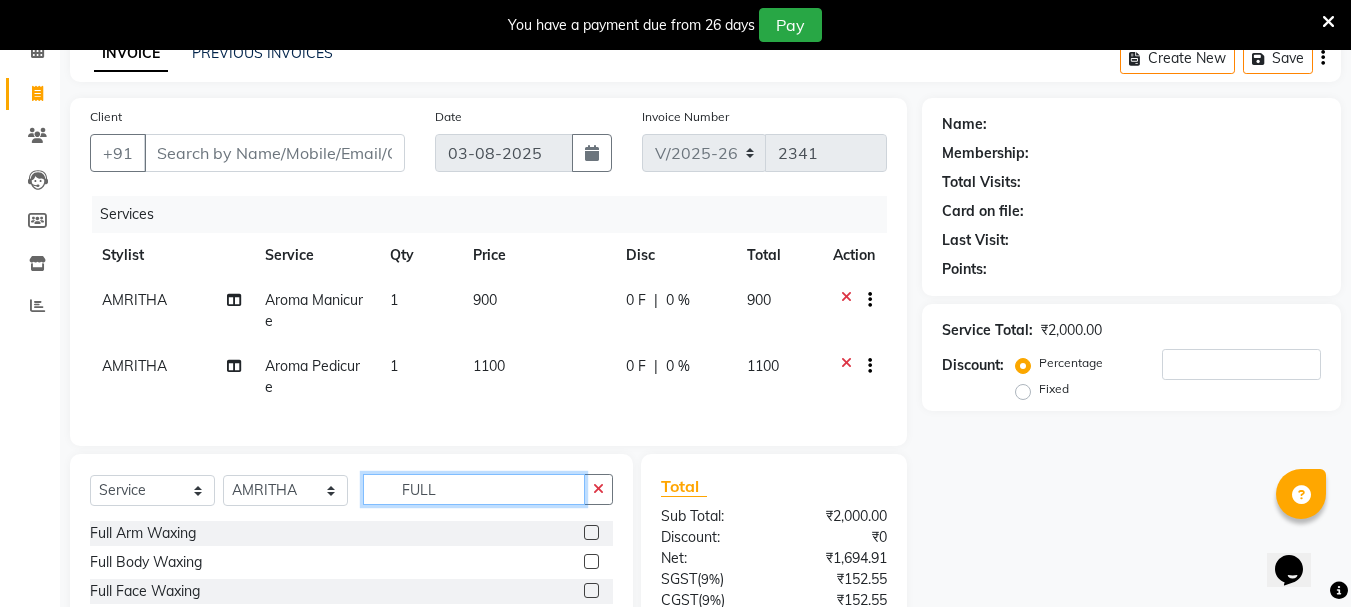 scroll, scrollTop: 289, scrollLeft: 0, axis: vertical 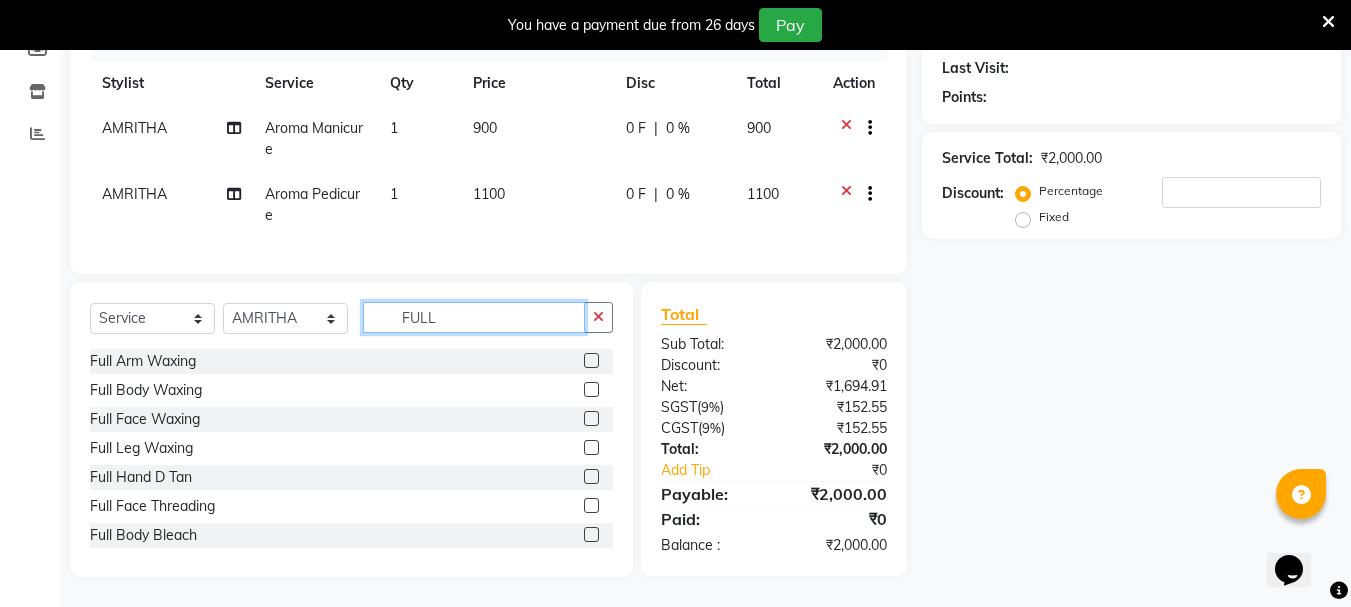 type on "FULL" 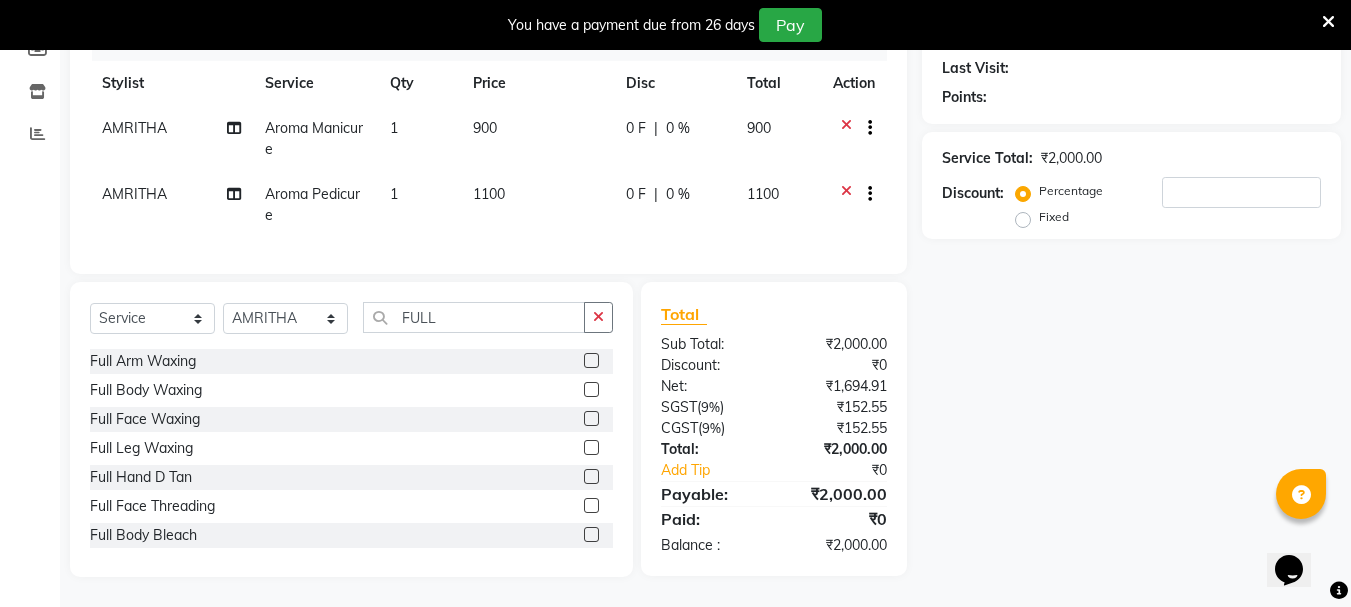 click 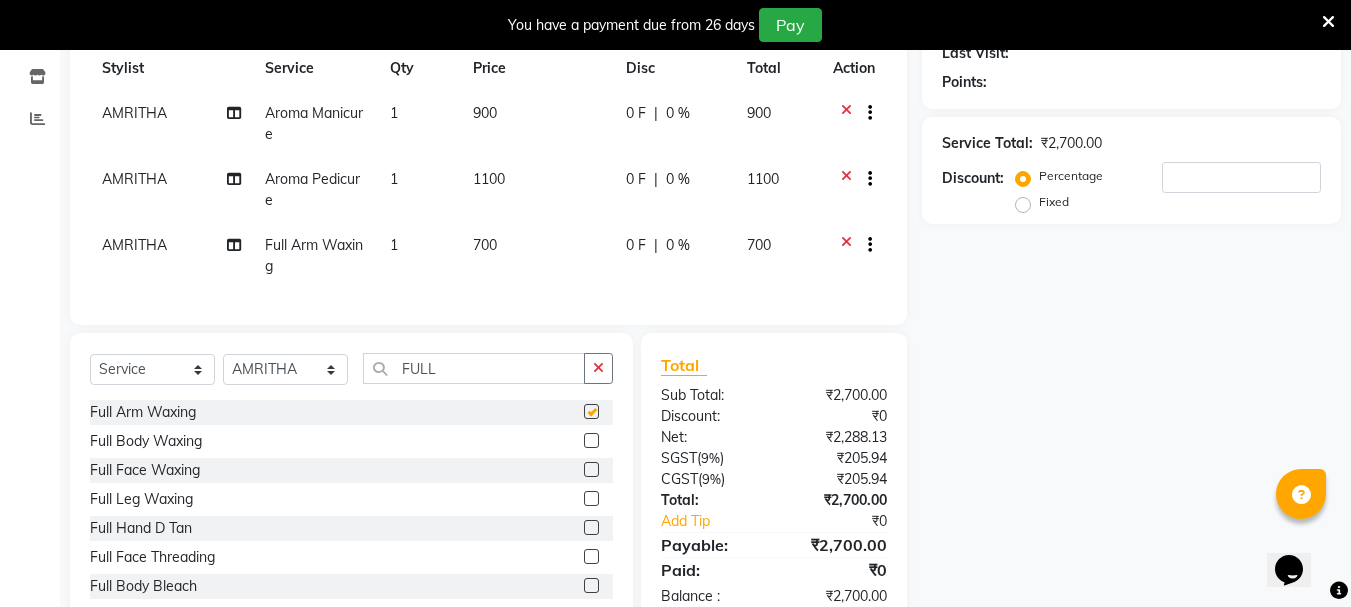 checkbox on "false" 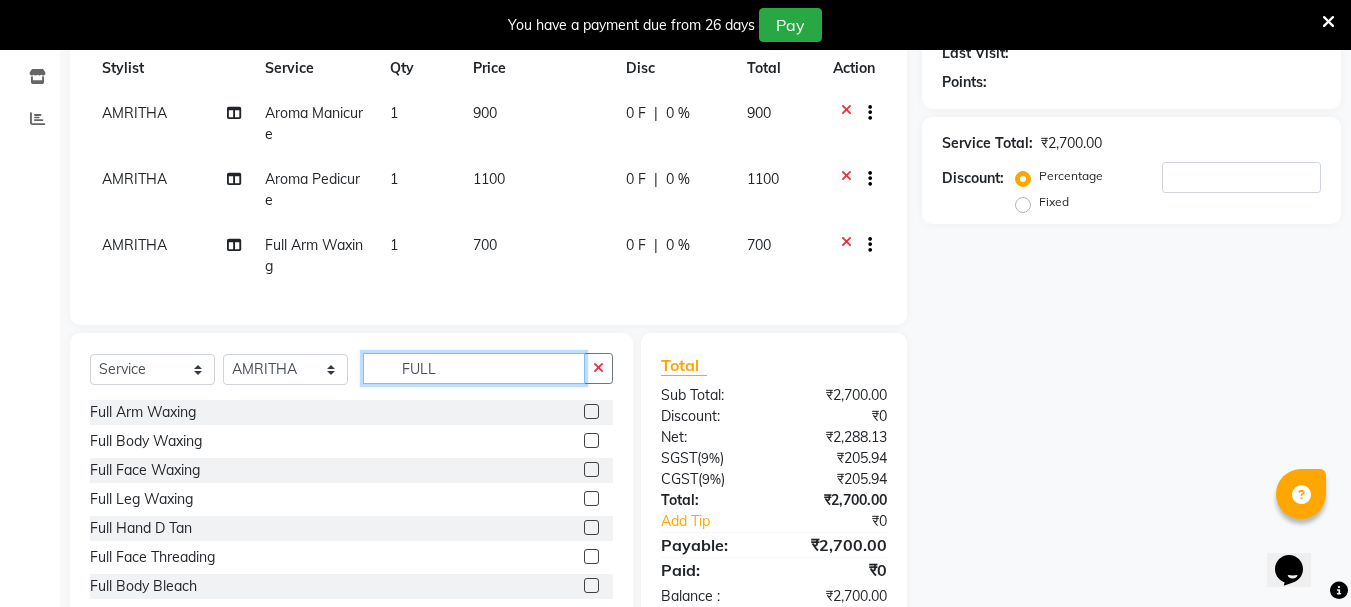 click on "FULL" 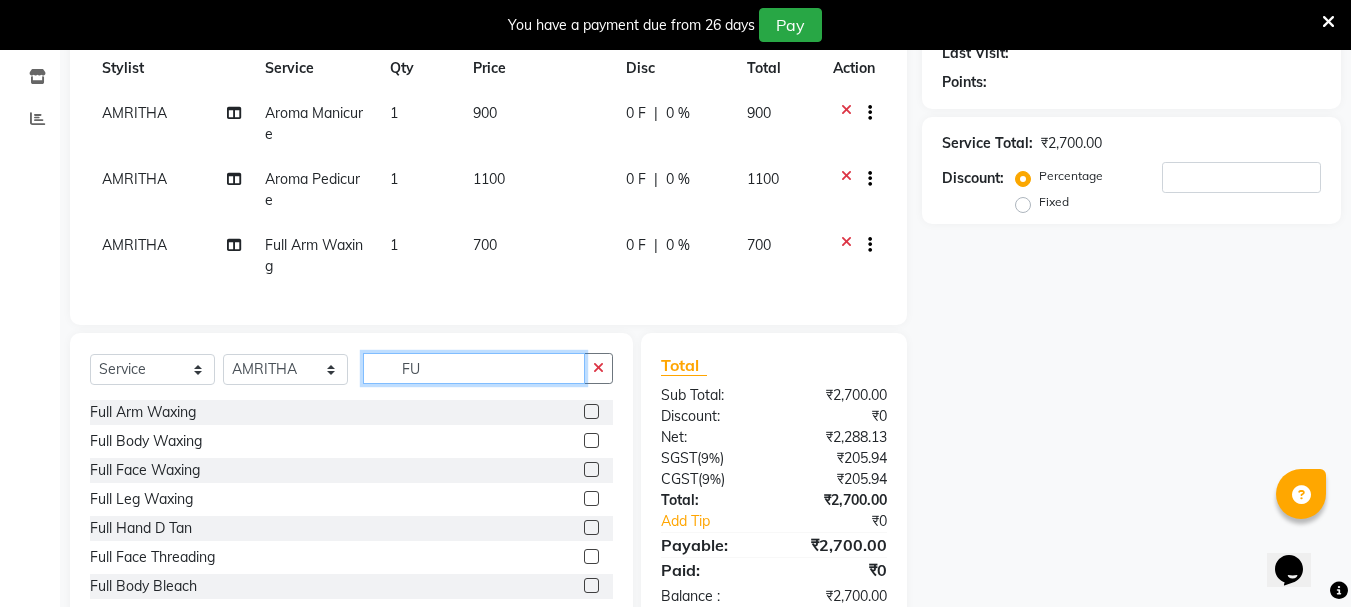type on "F" 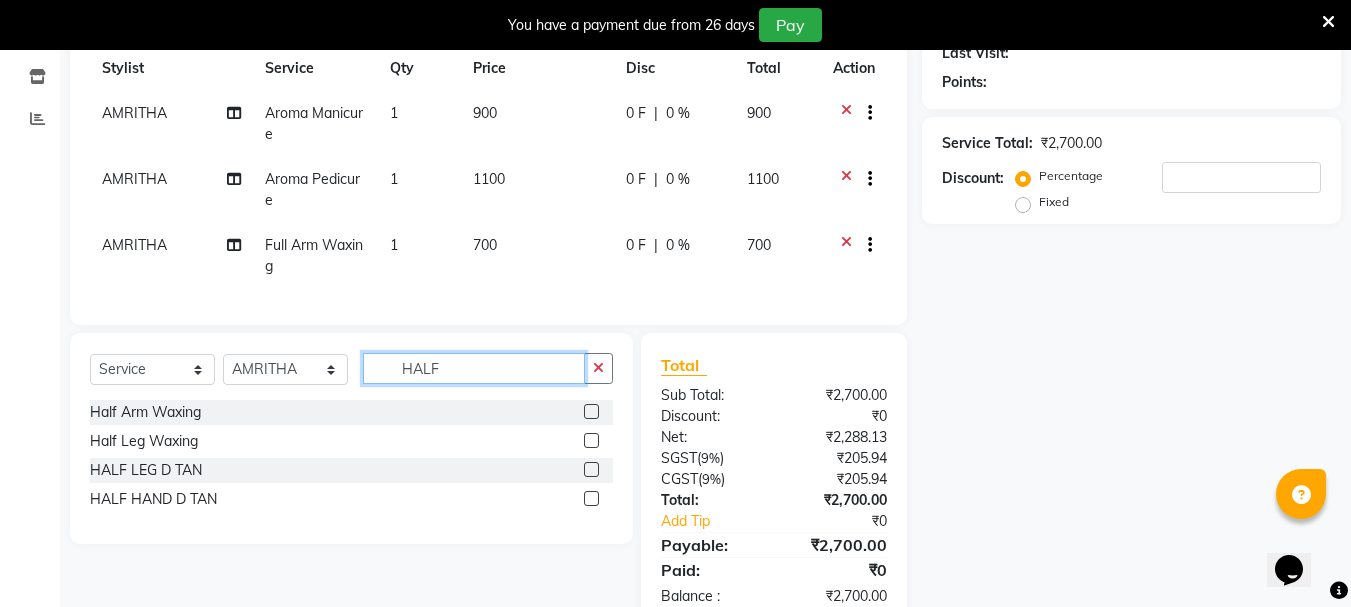 type on "HALF" 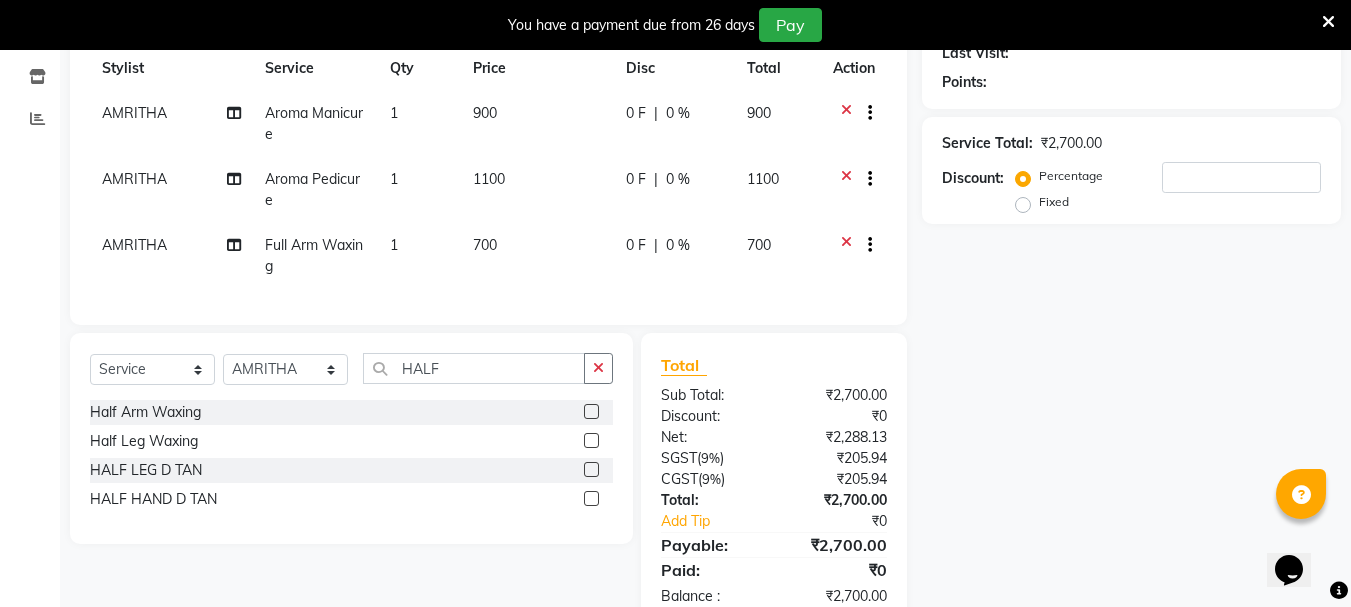 drag, startPoint x: 596, startPoint y: 452, endPoint x: 545, endPoint y: 457, distance: 51.24451 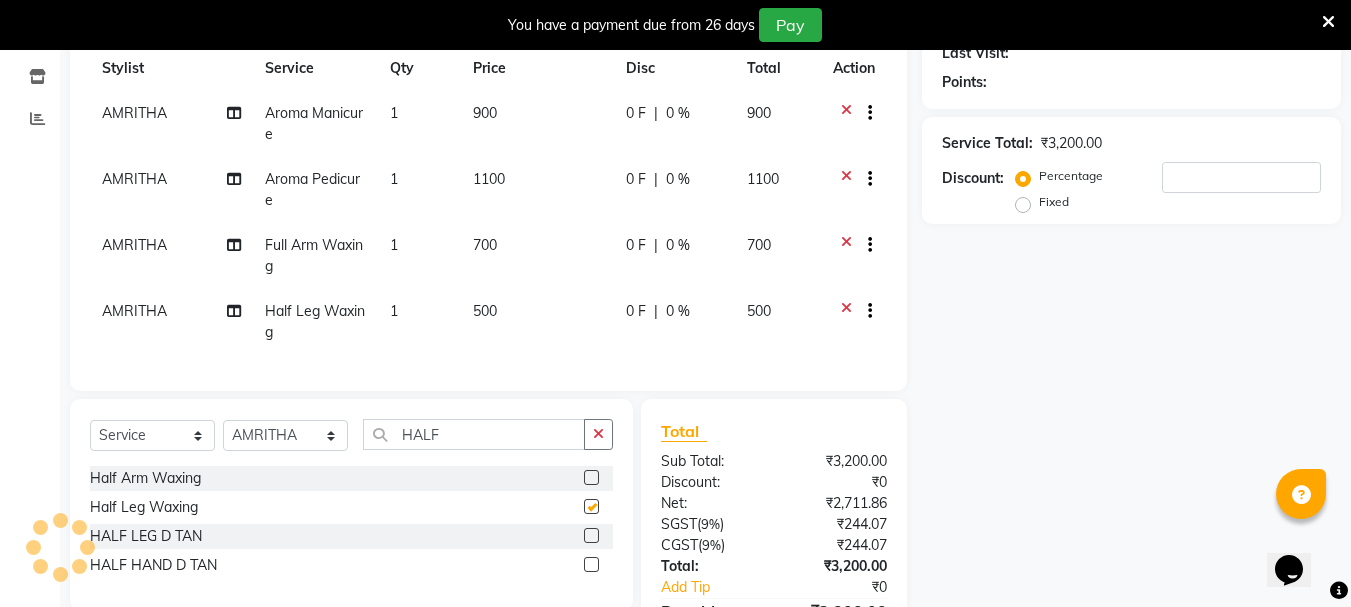 checkbox on "false" 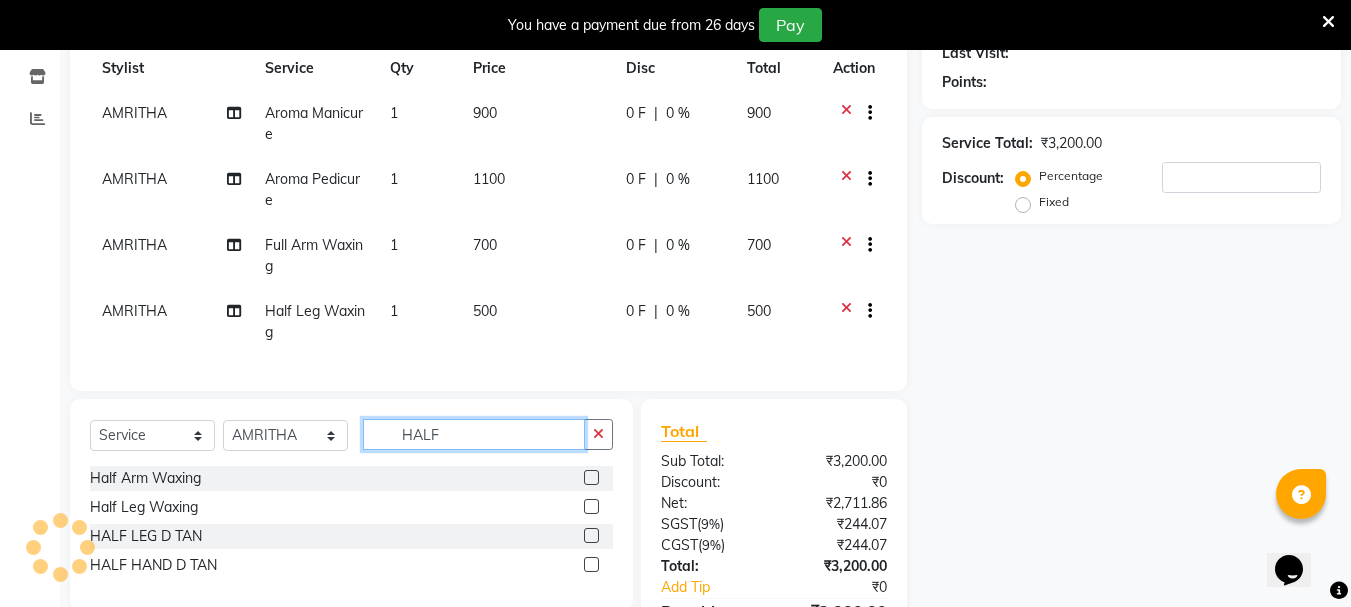 click on "HALF" 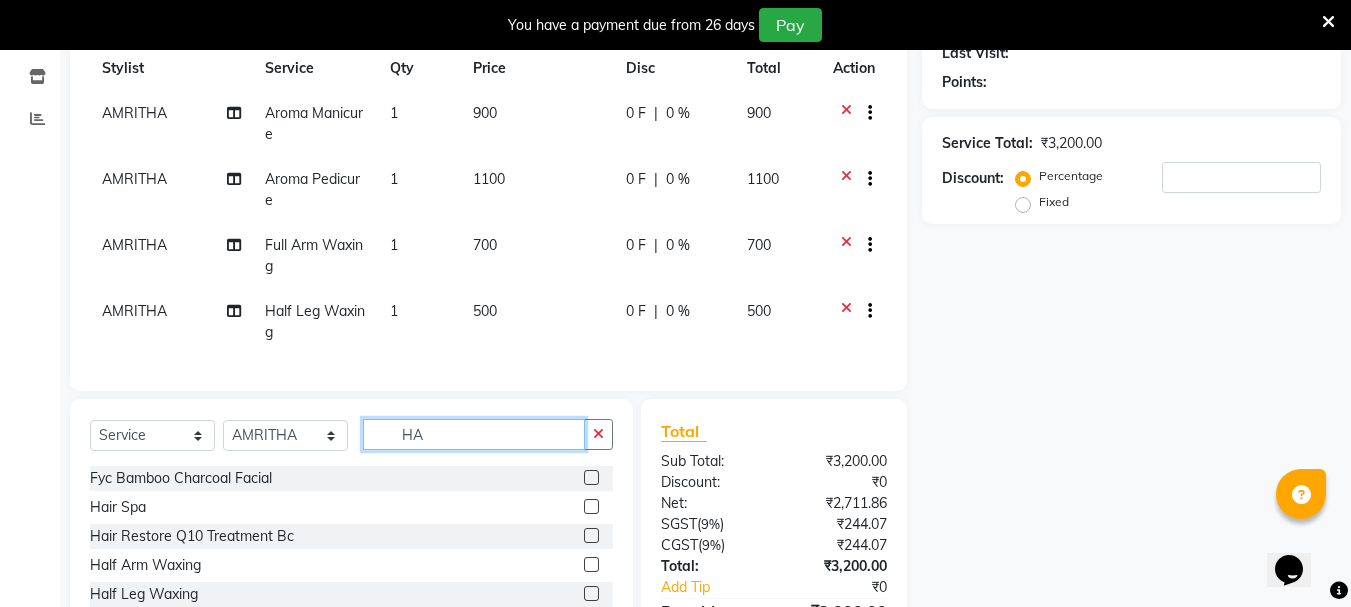 type on "H" 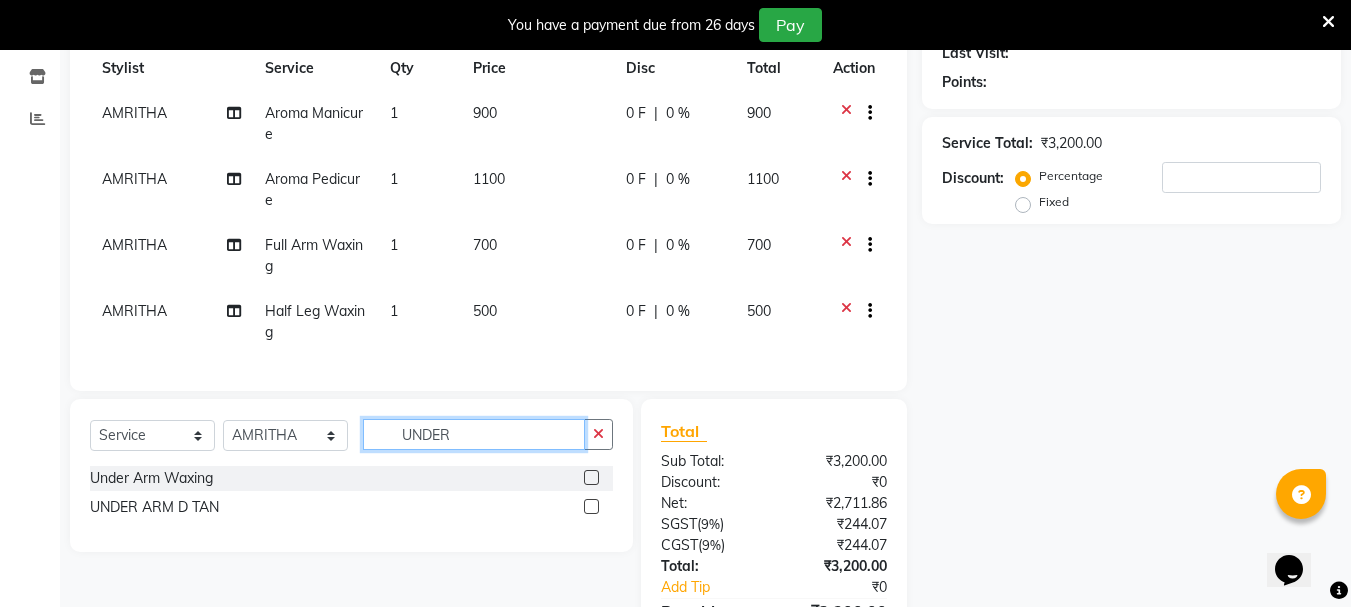 type on "UNDER" 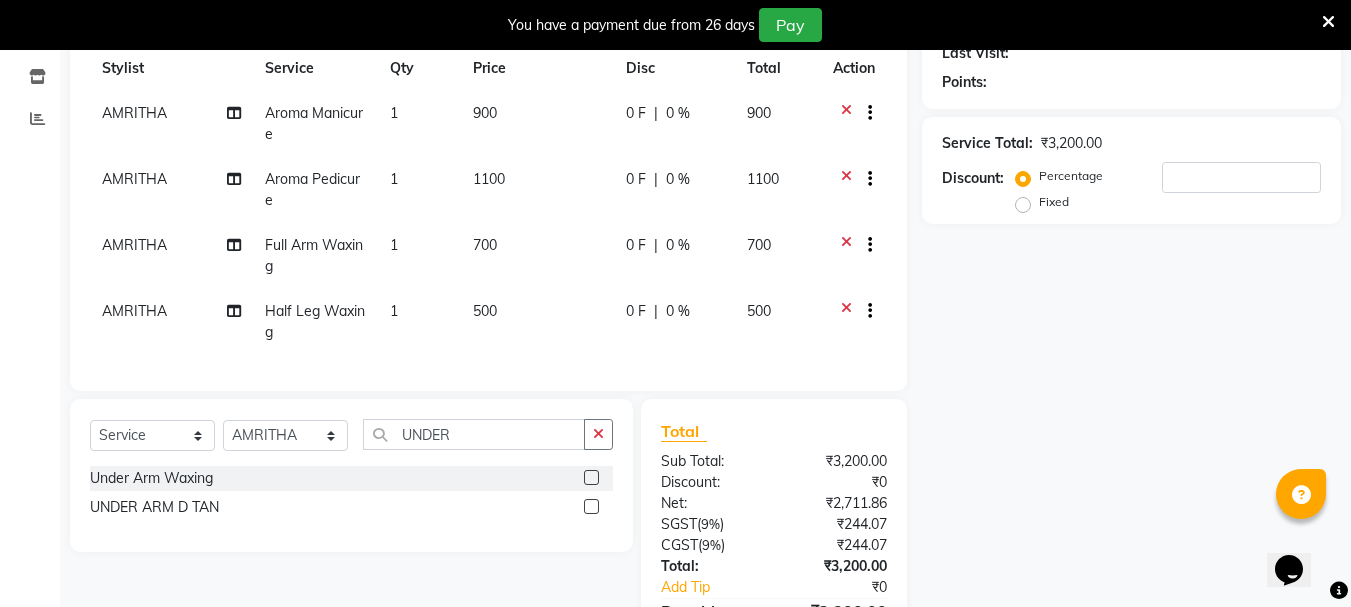 click 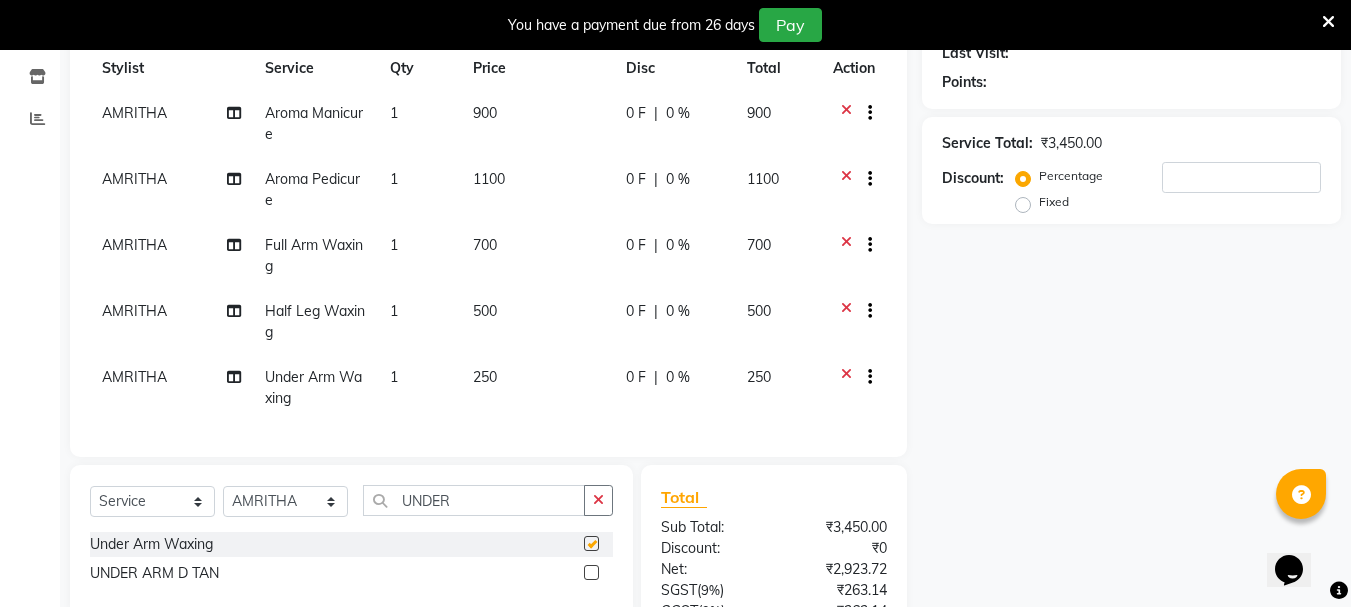checkbox on "false" 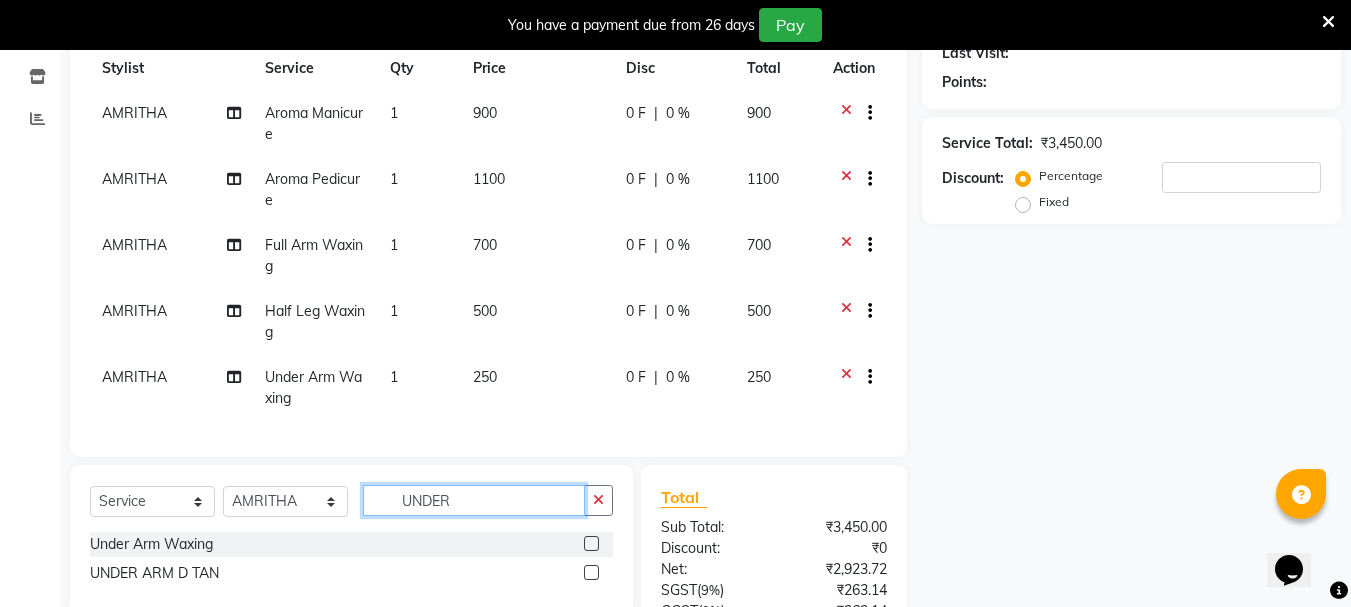click on "UNDER" 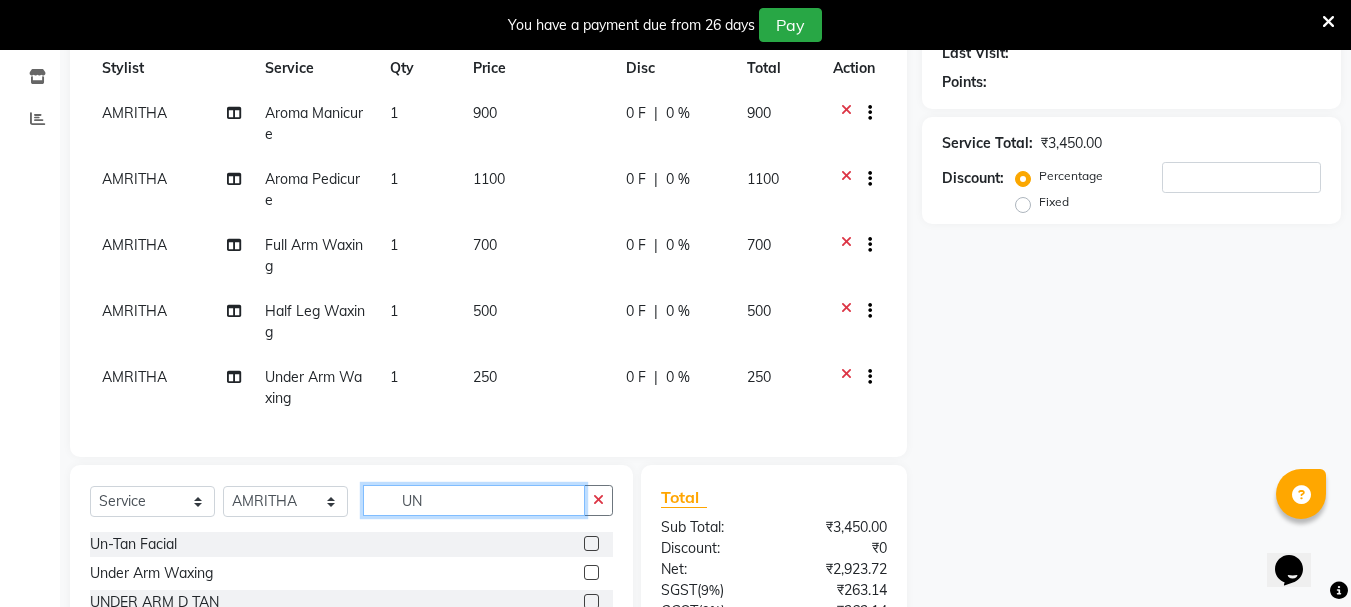 type on "U" 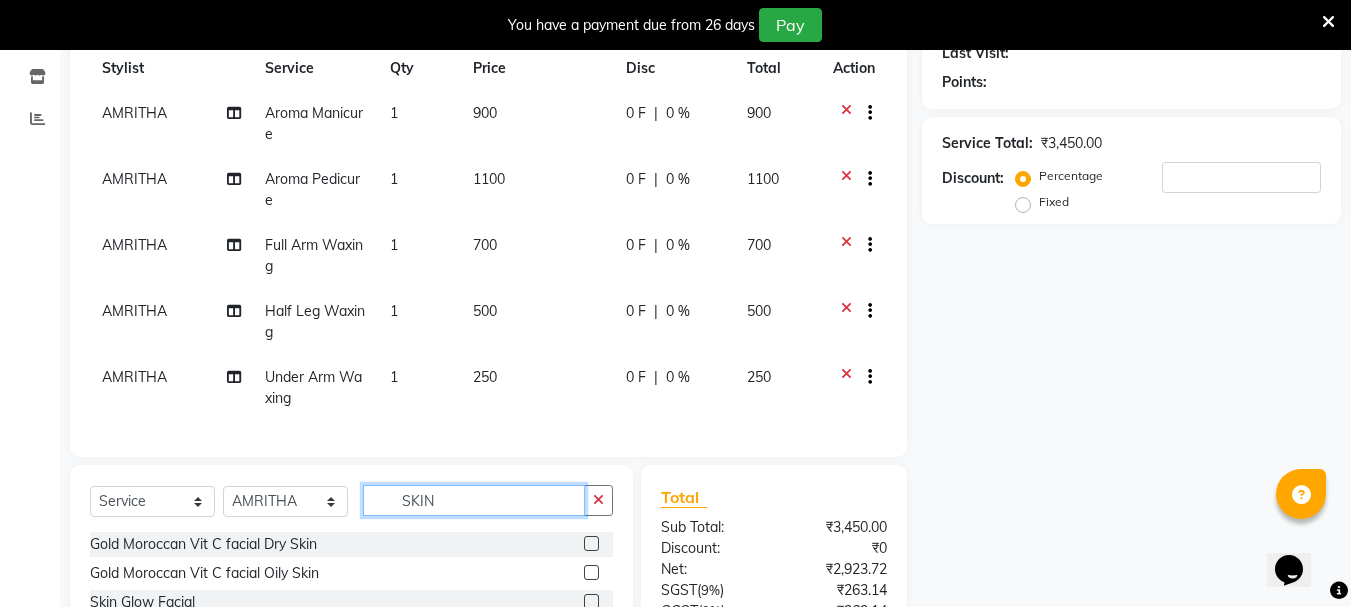 scroll, scrollTop: 3, scrollLeft: 0, axis: vertical 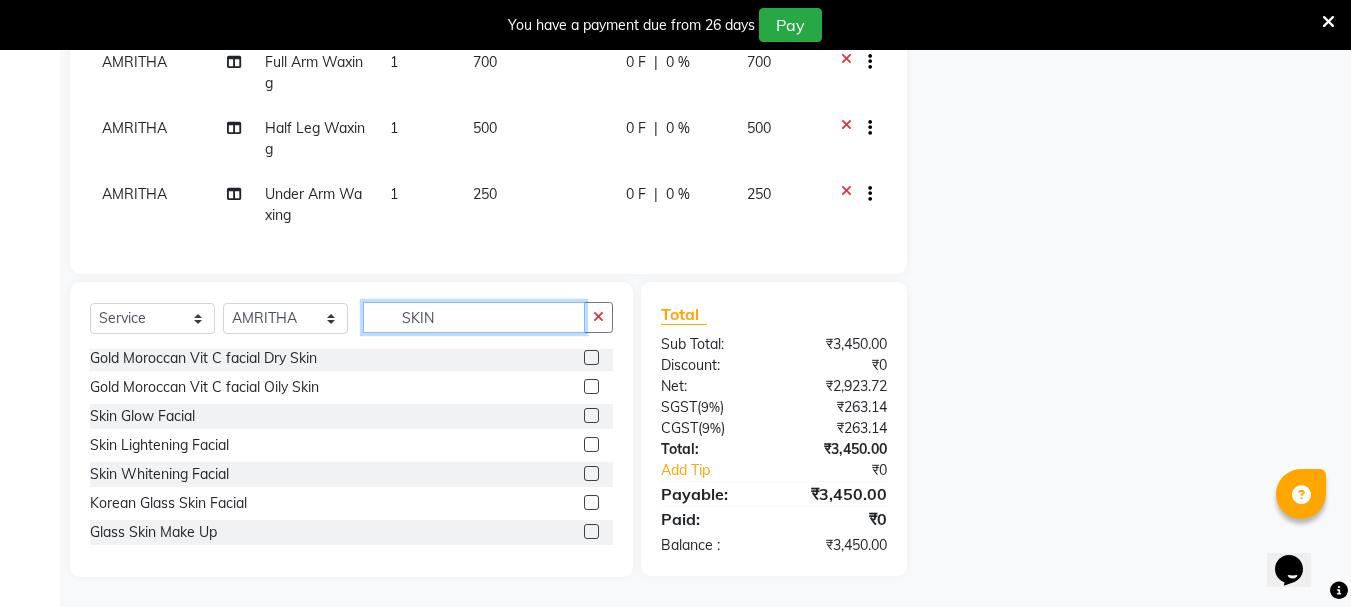 type on "SKIN" 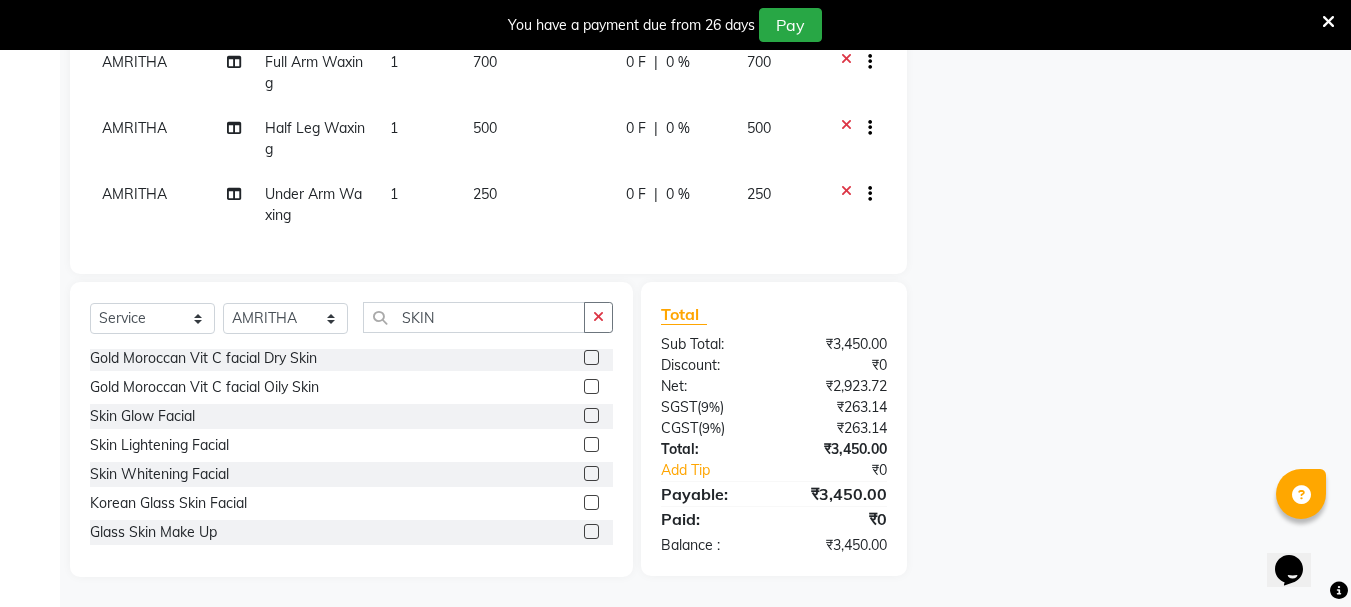 click 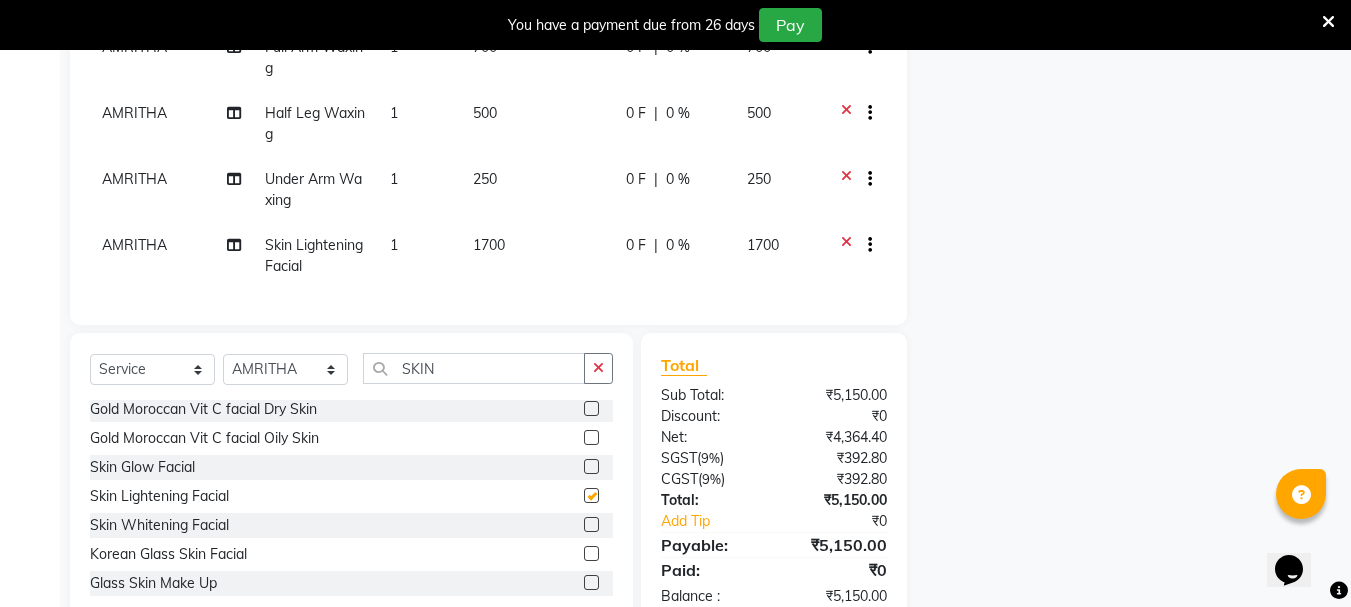 checkbox on "false" 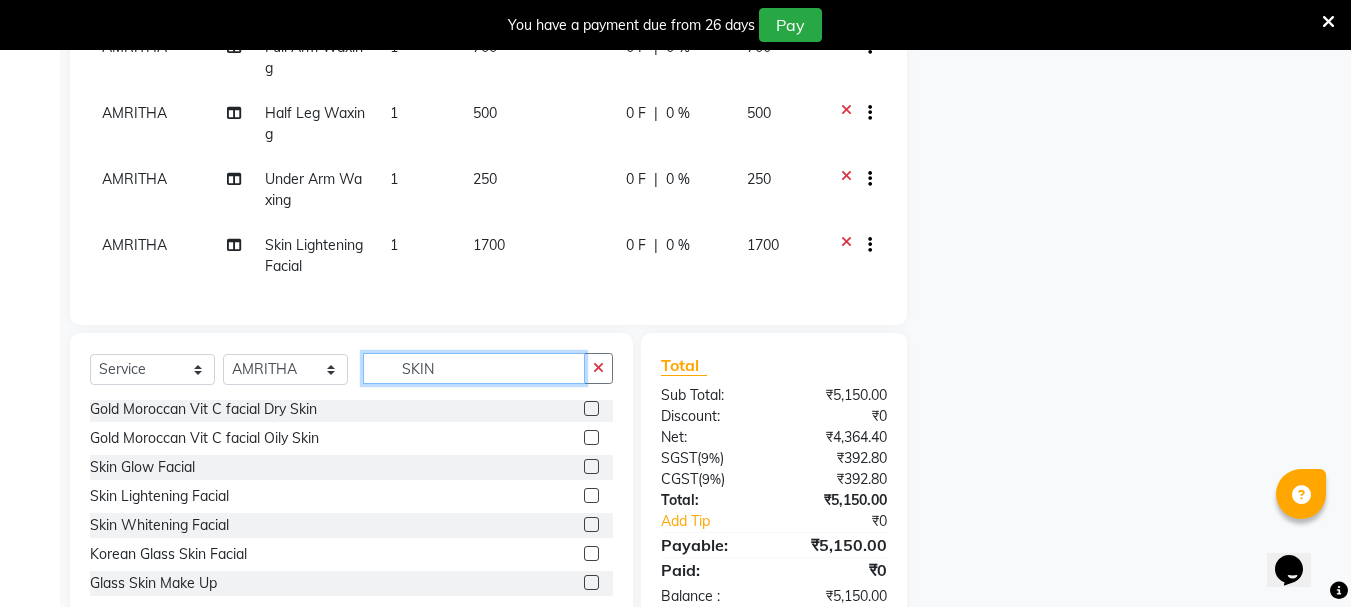click on "SKIN" 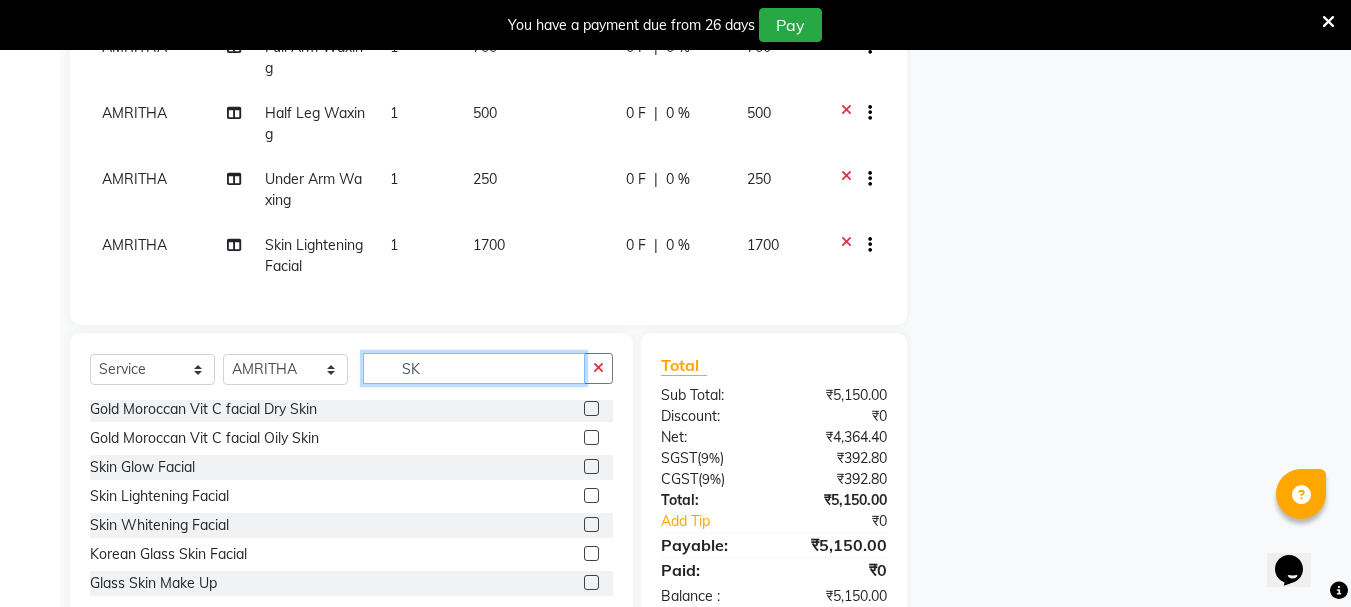 type on "S" 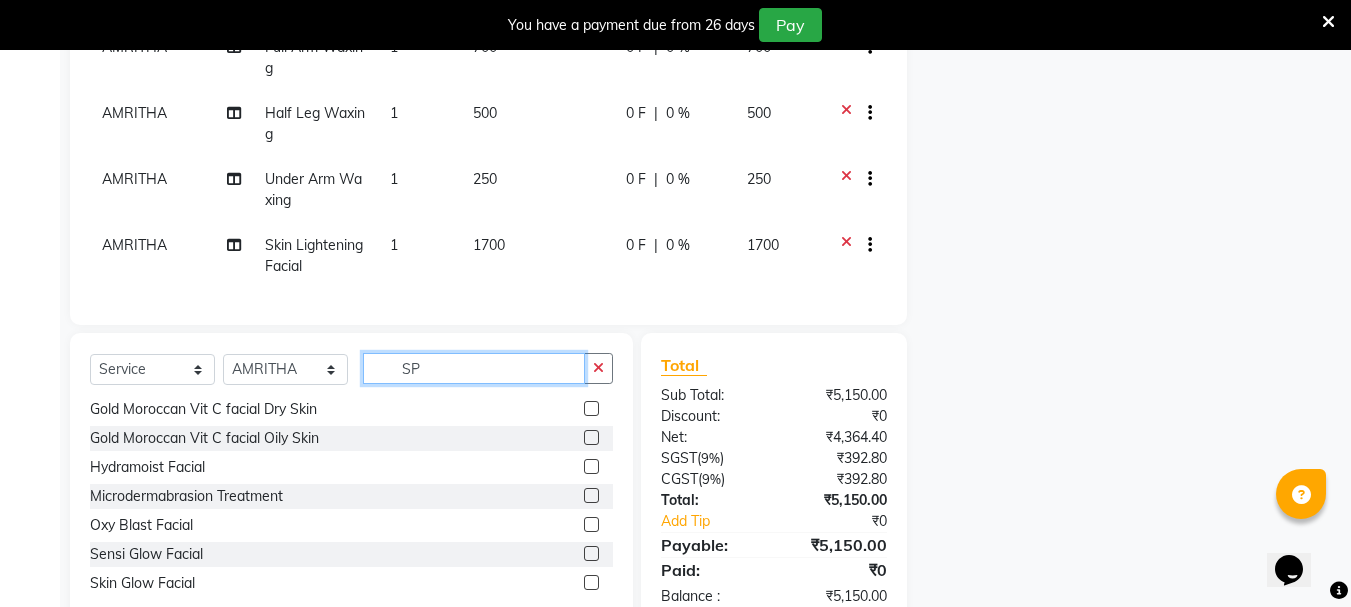 scroll, scrollTop: 0, scrollLeft: 0, axis: both 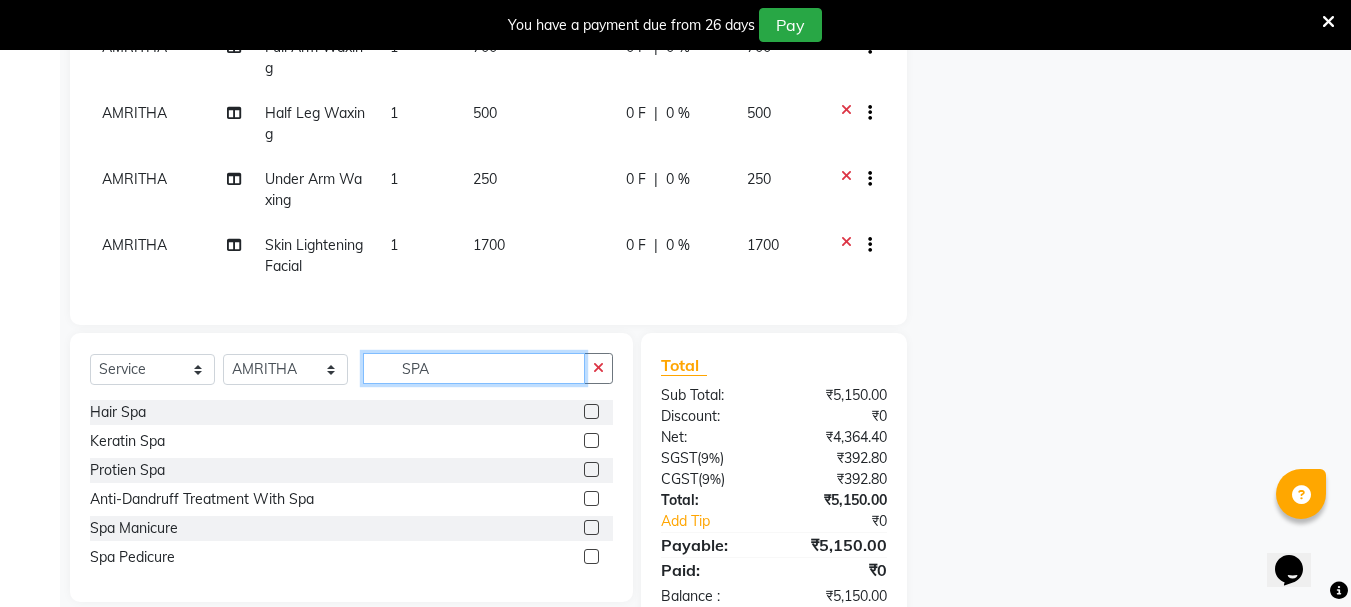 type on "SPA" 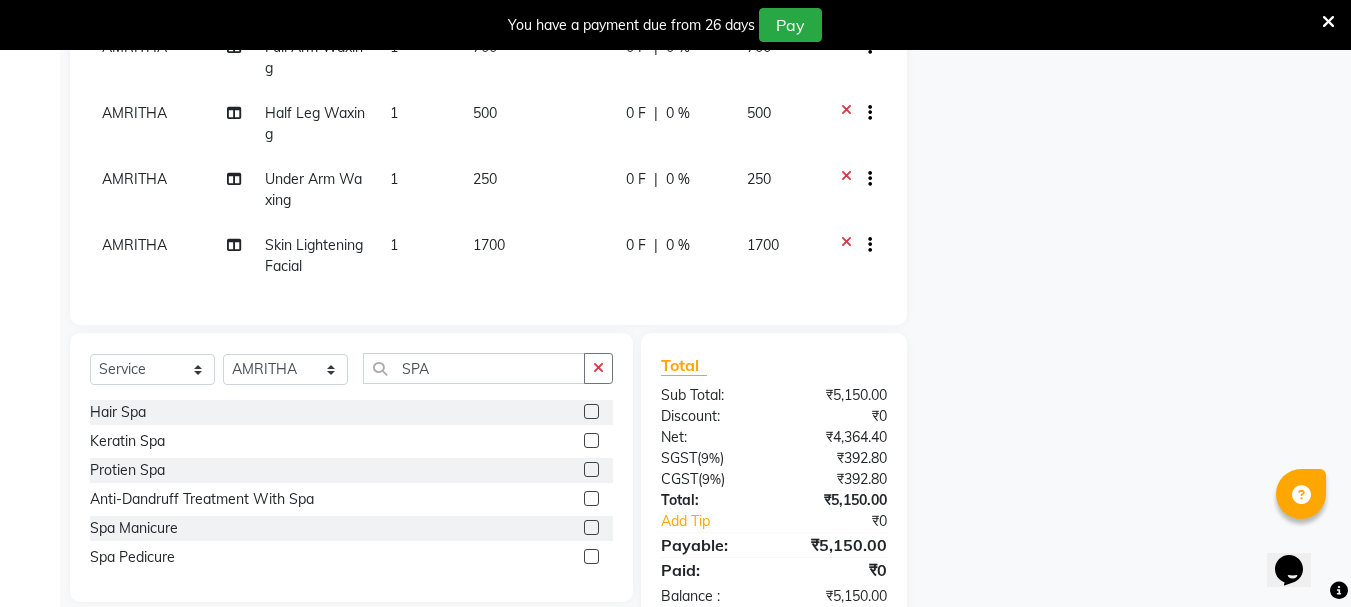 click 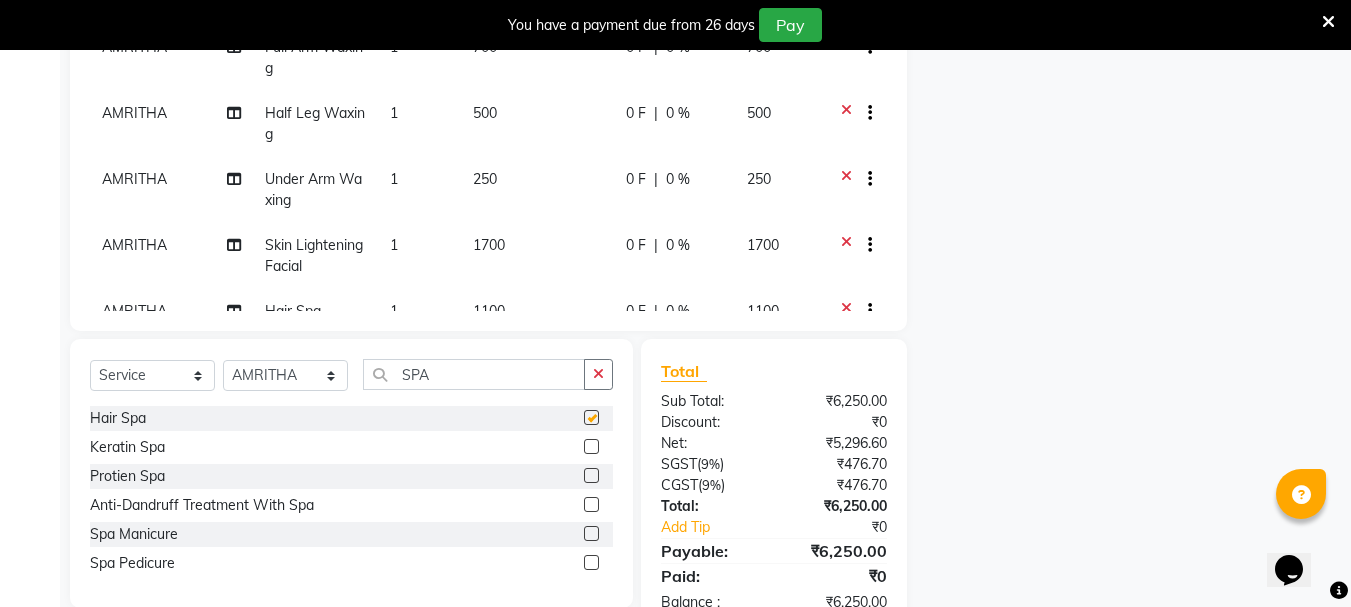 checkbox on "false" 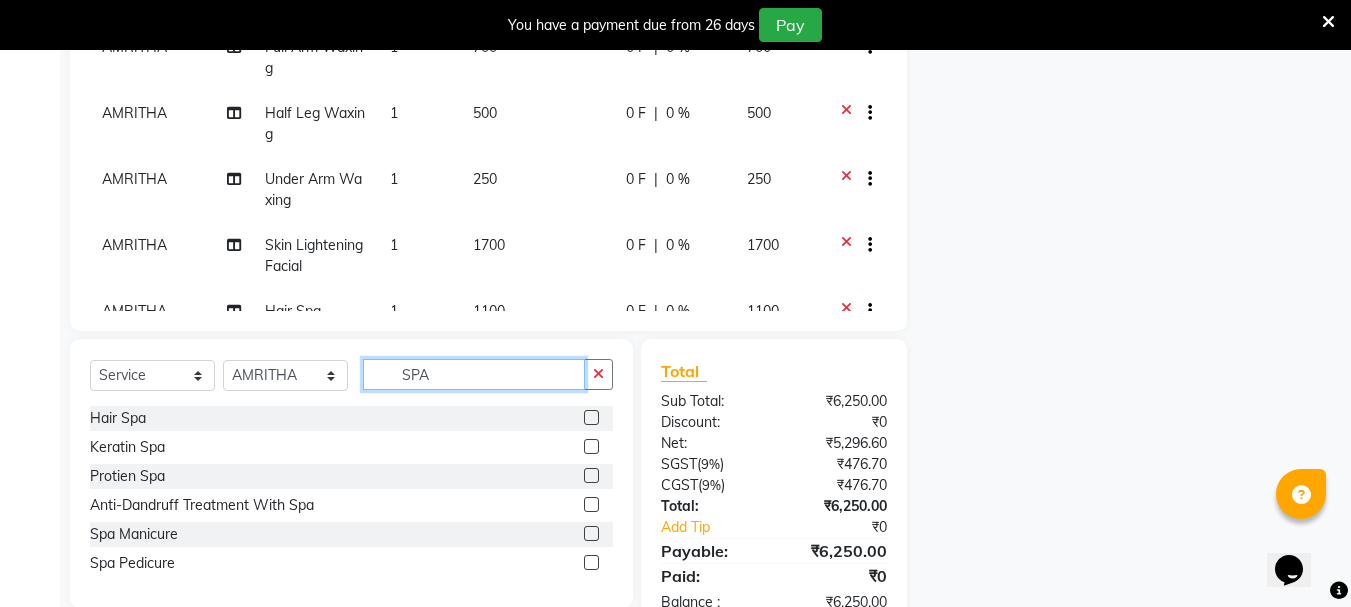 click on "SPA" 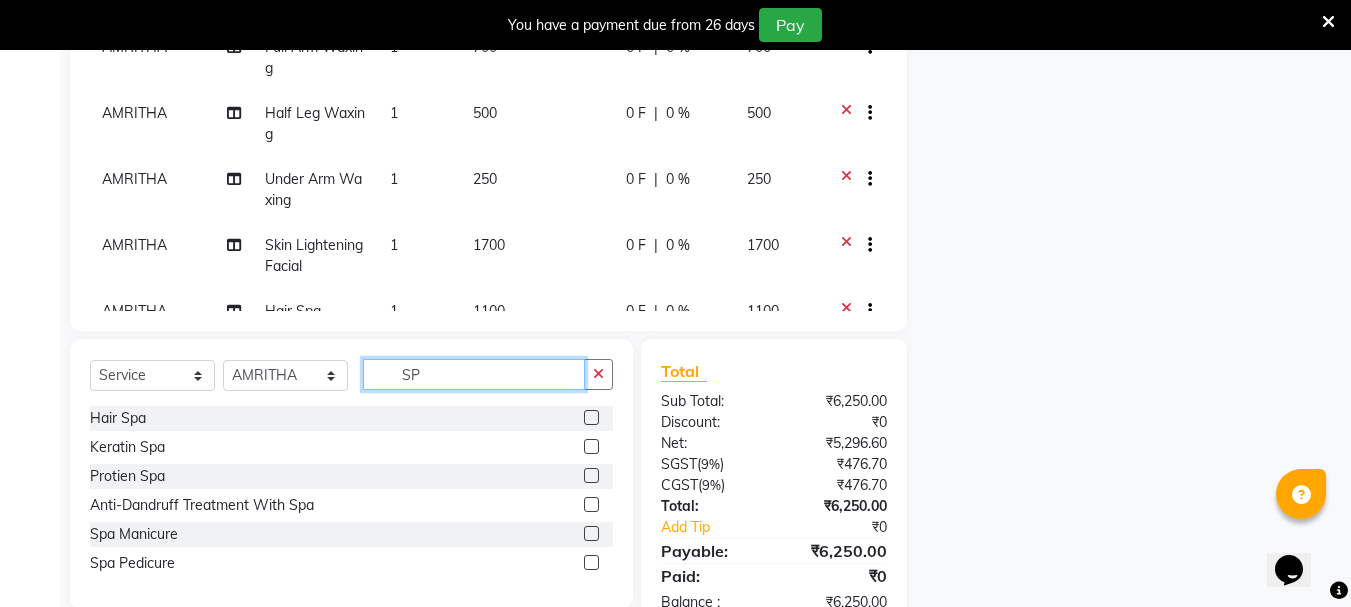type on "S" 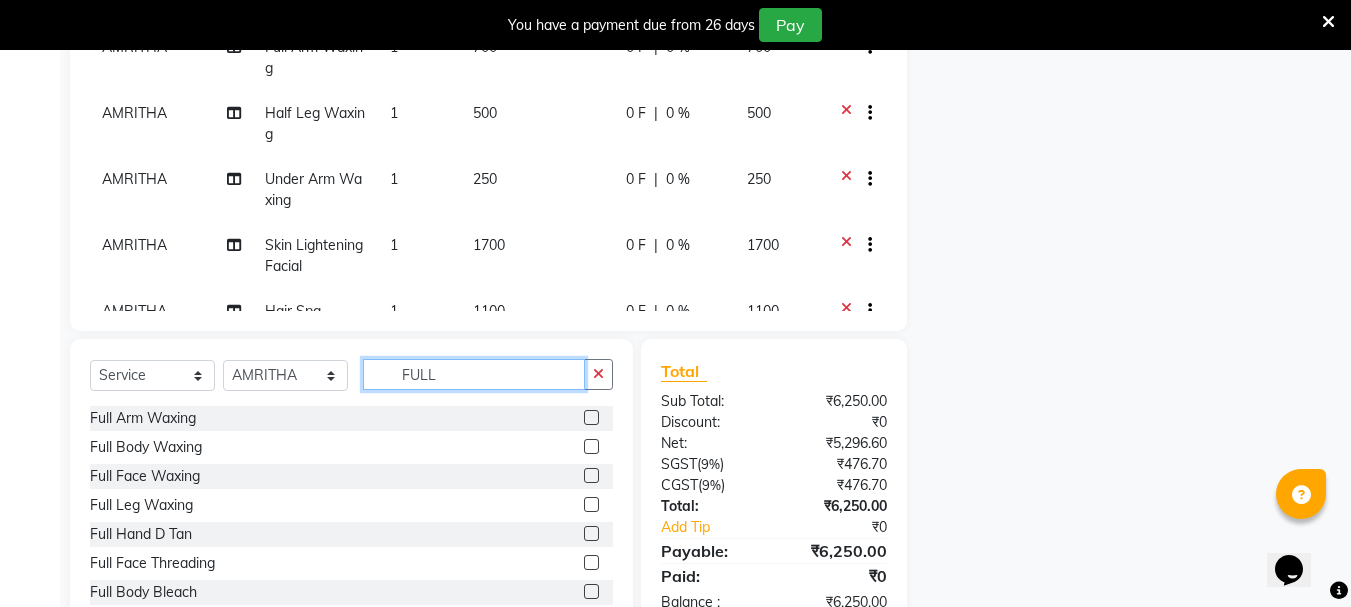 type on "FULL" 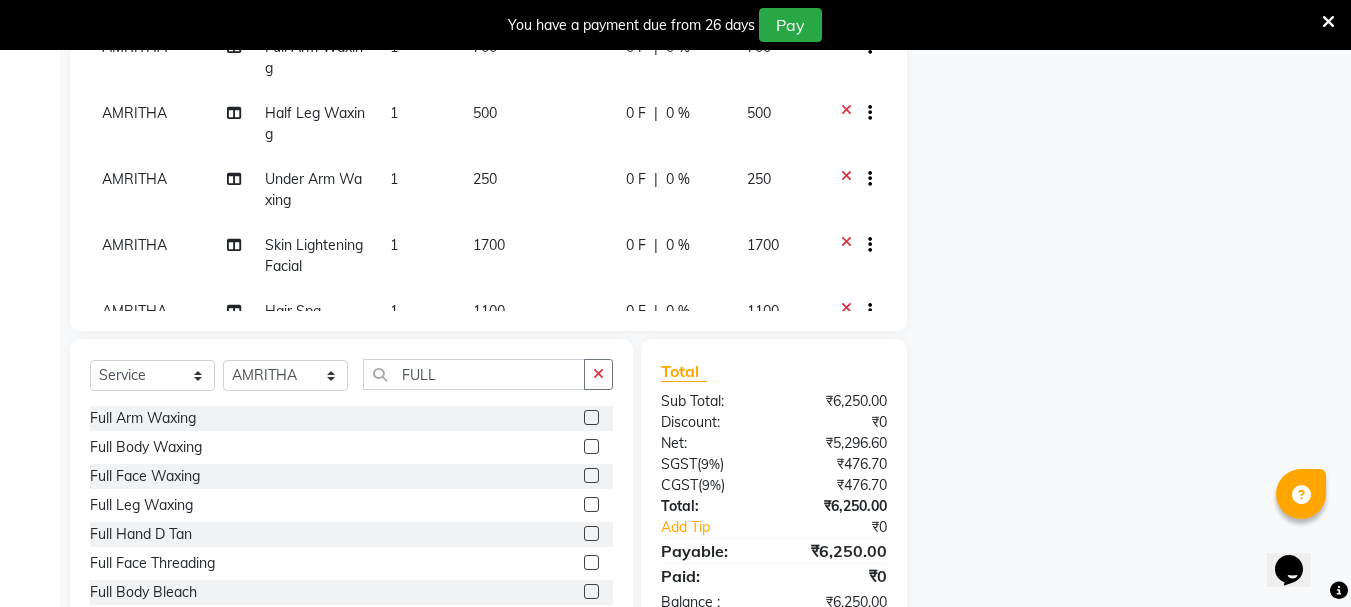click 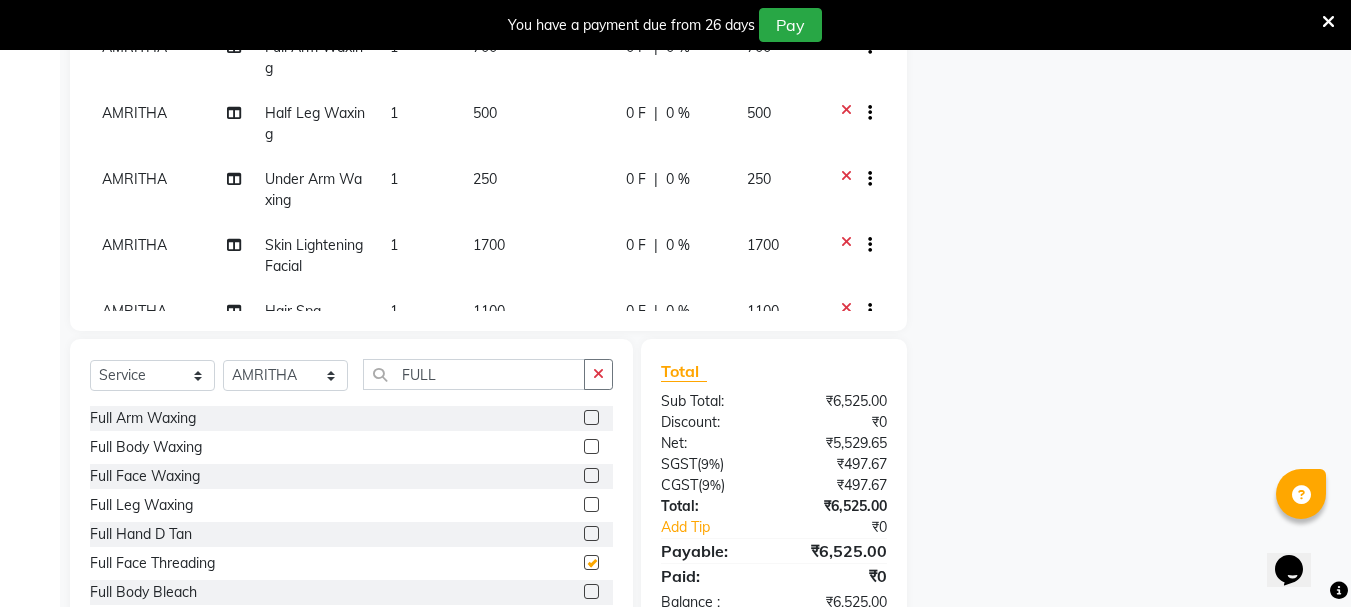 checkbox on "false" 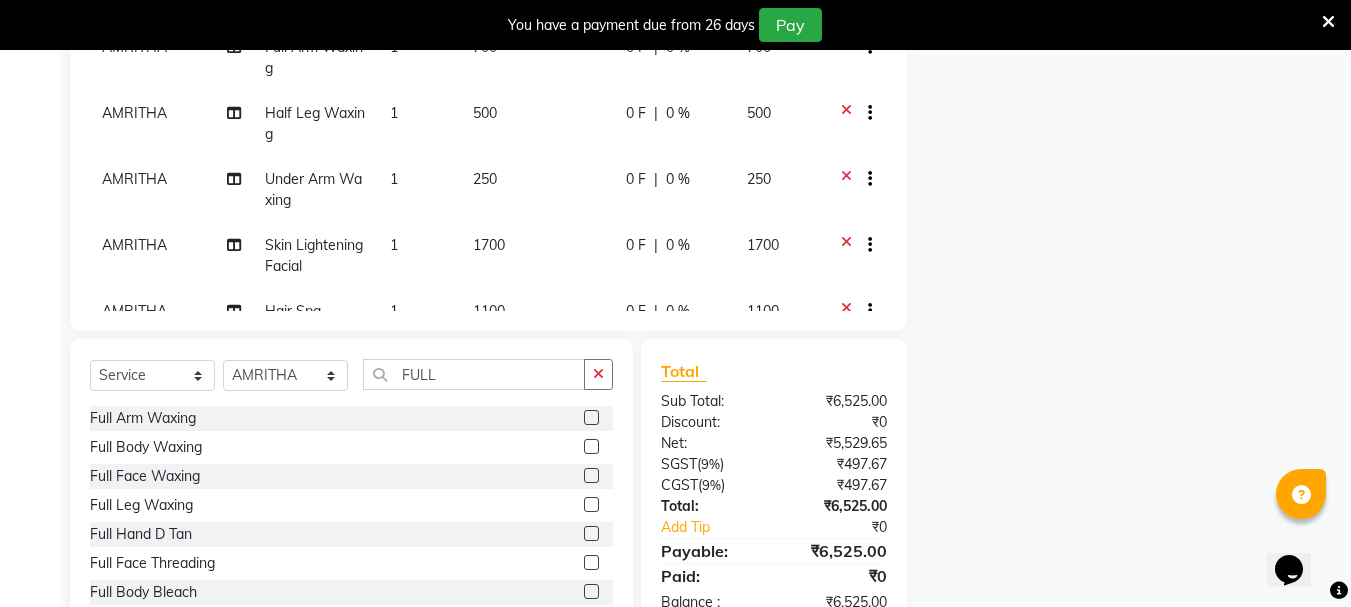 scroll, scrollTop: 124, scrollLeft: 0, axis: vertical 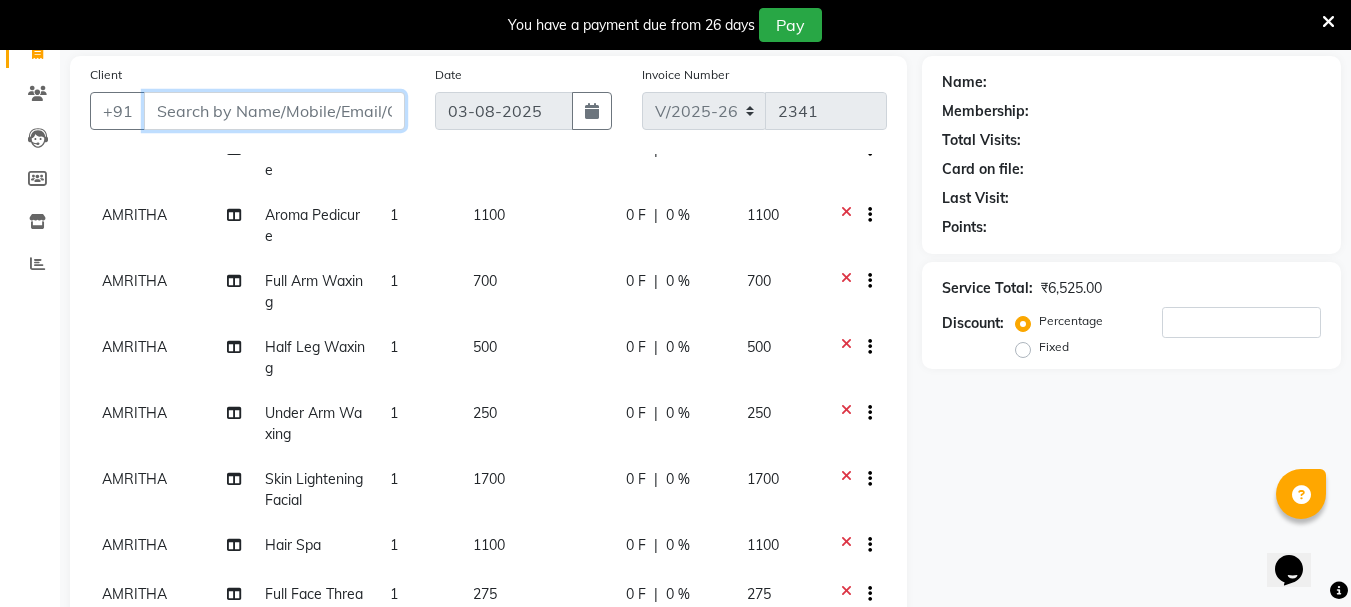 click on "Client" at bounding box center [274, 111] 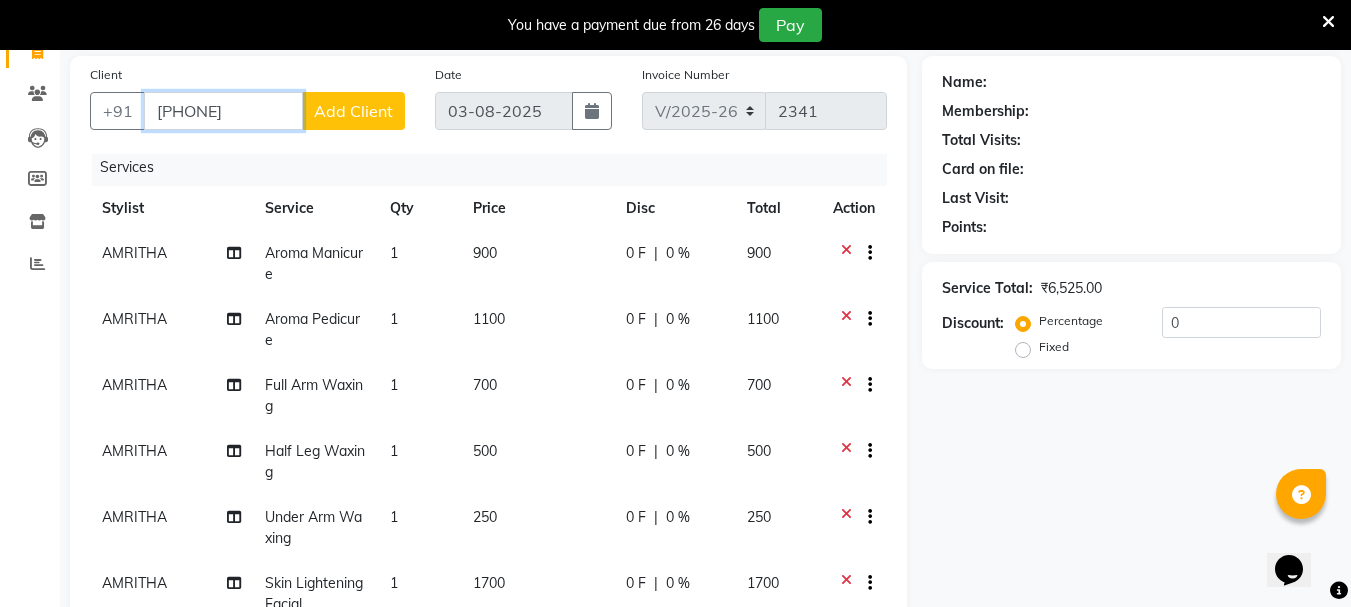 scroll, scrollTop: 0, scrollLeft: 0, axis: both 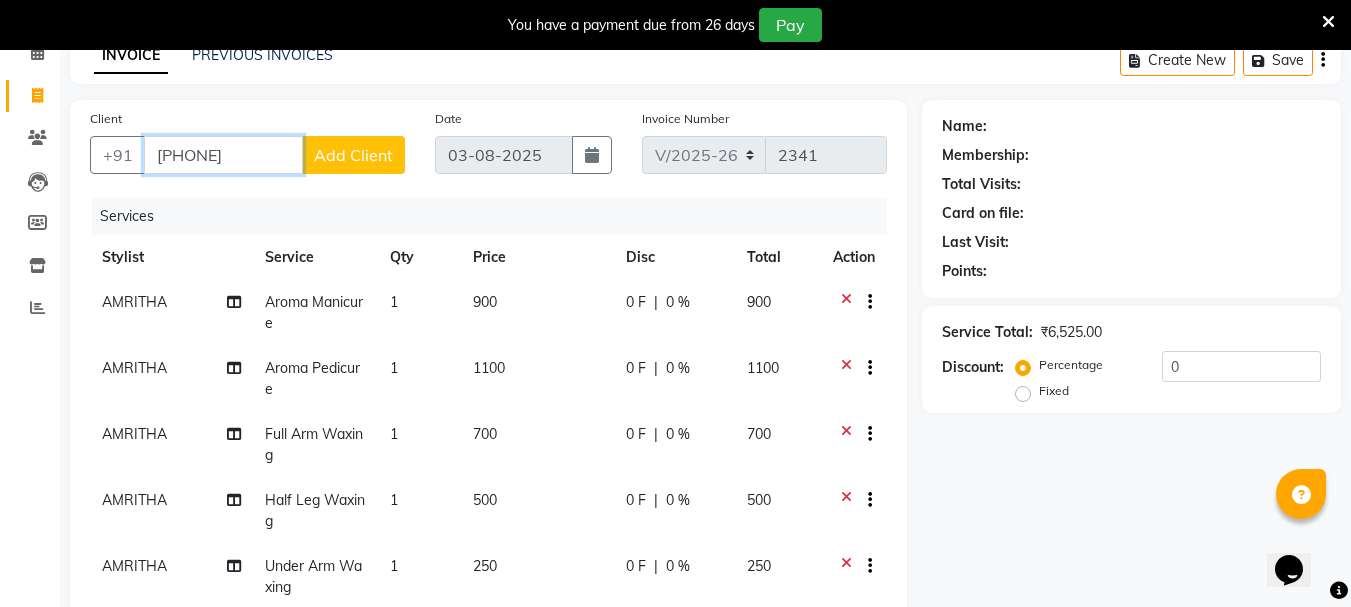 click on "8547881205" at bounding box center [223, 155] 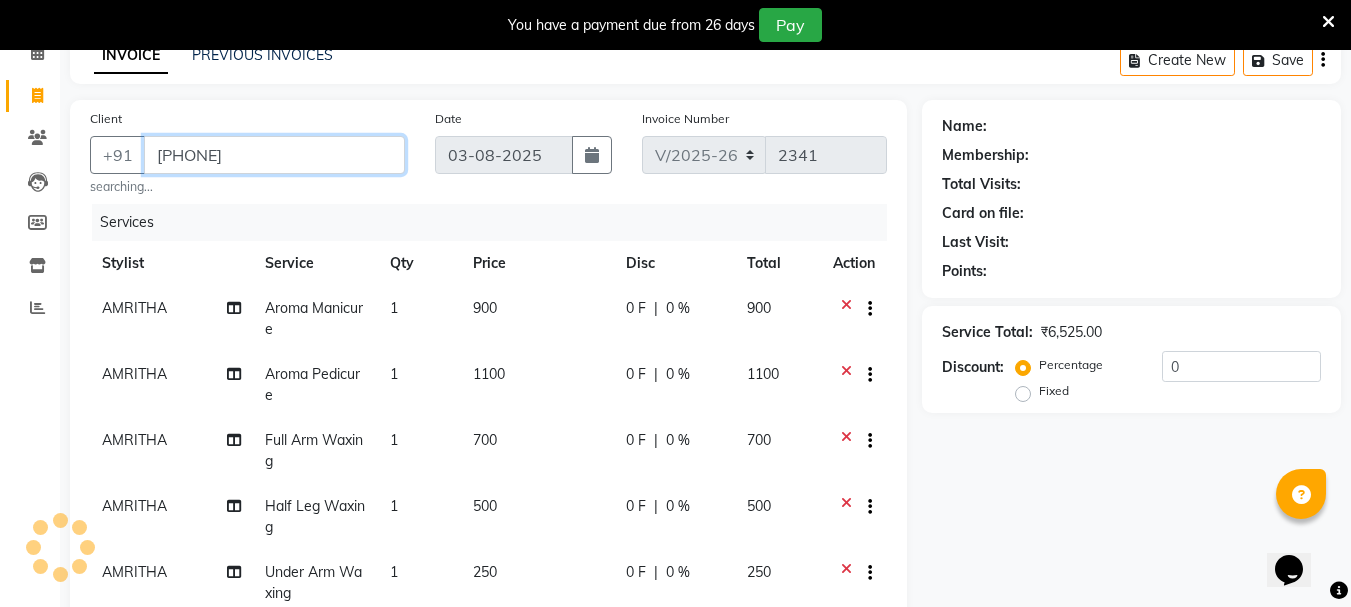 type on "8547883205" 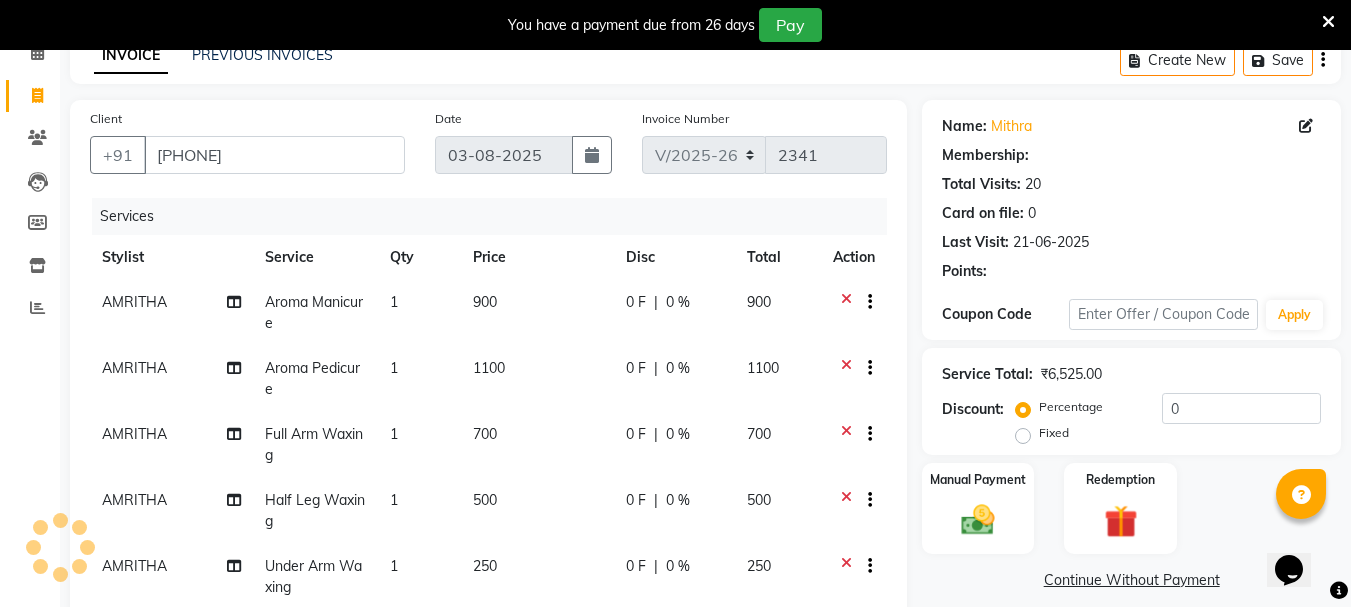 select on "1: Object" 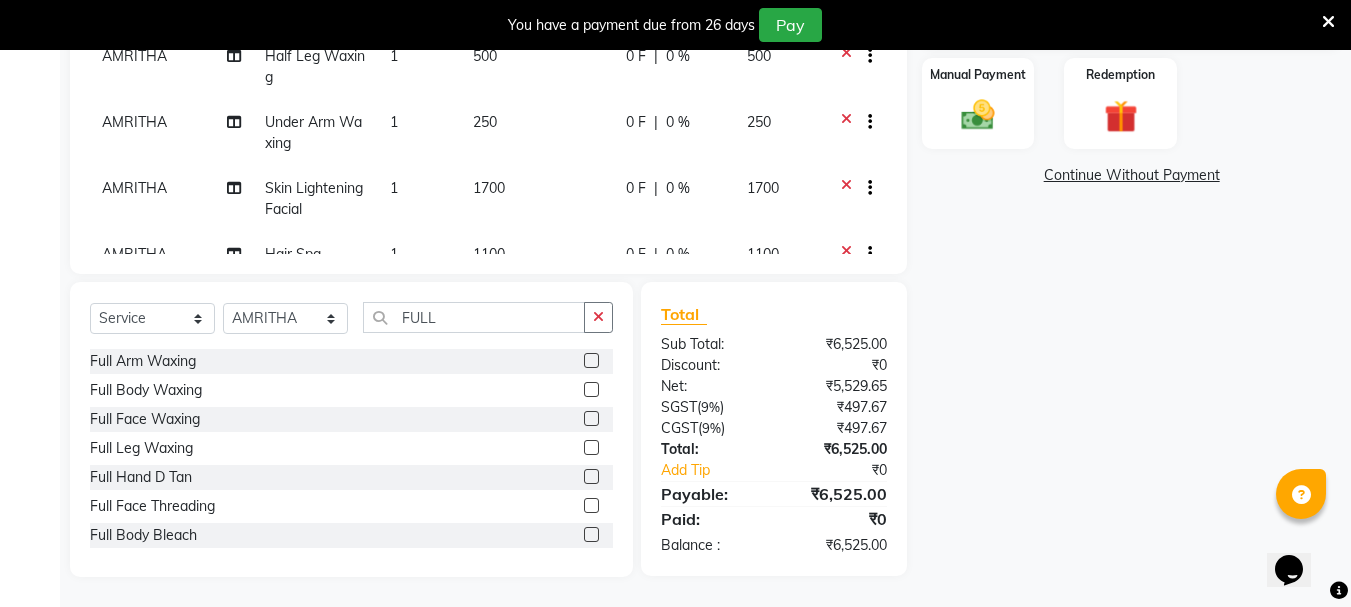 scroll, scrollTop: 44, scrollLeft: 0, axis: vertical 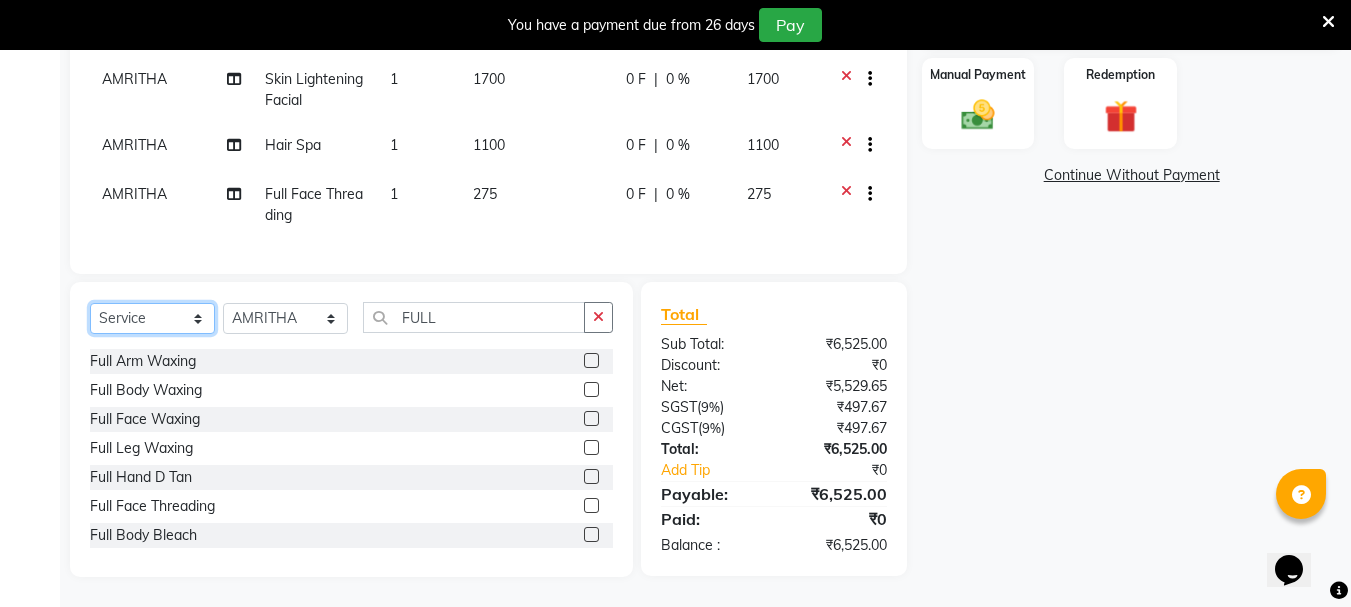 click on "Select  Service  Product  Membership  Package Voucher Prepaid Gift Card" 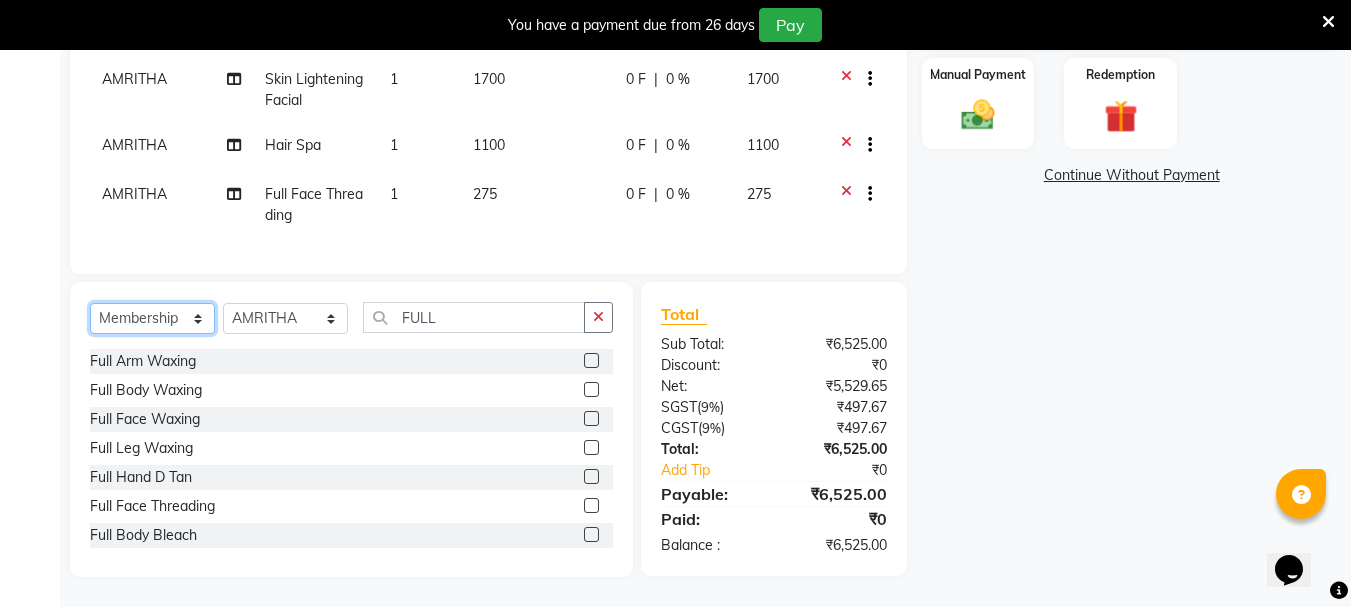 click on "Select  Service  Product  Membership  Package Voucher Prepaid Gift Card" 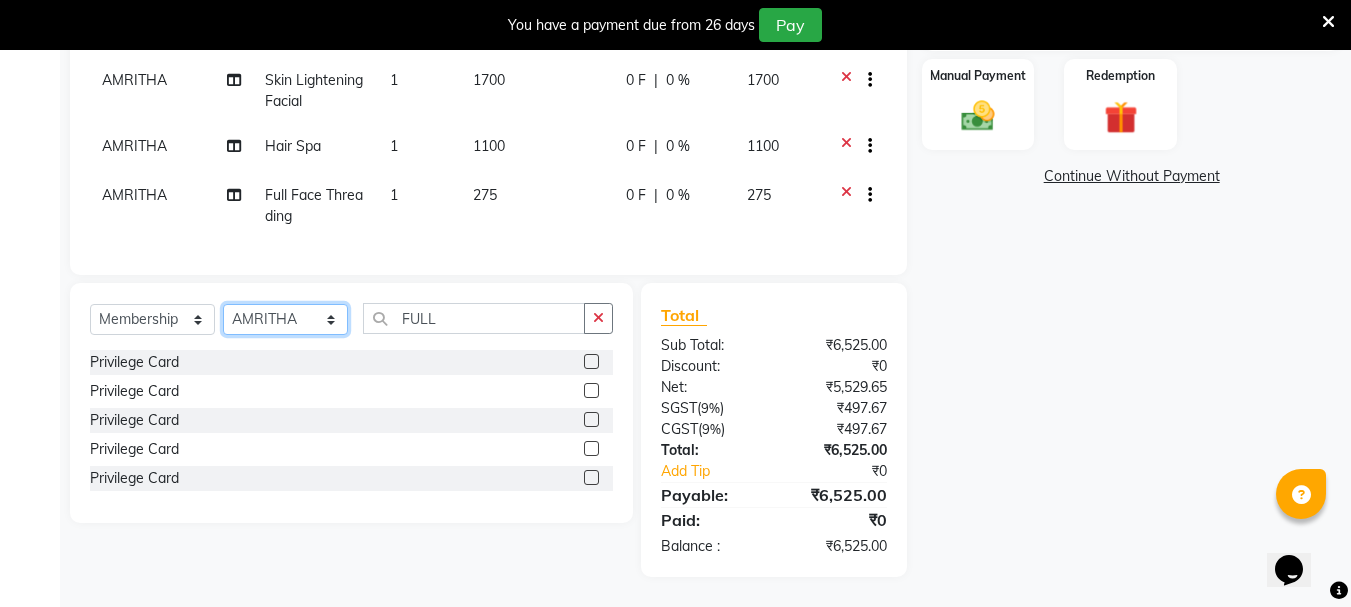 click on "Select Stylist AMRITHA DIVYA L	 Gita Mahali  Jibi P R Karina Darjee  KOTTARAKKARA ASHTAMUDI NISHA SAMUEL 	 Priya Chakraborty SARIGA R	 SHAHIDA SHAMINA MUHAMMED P R" 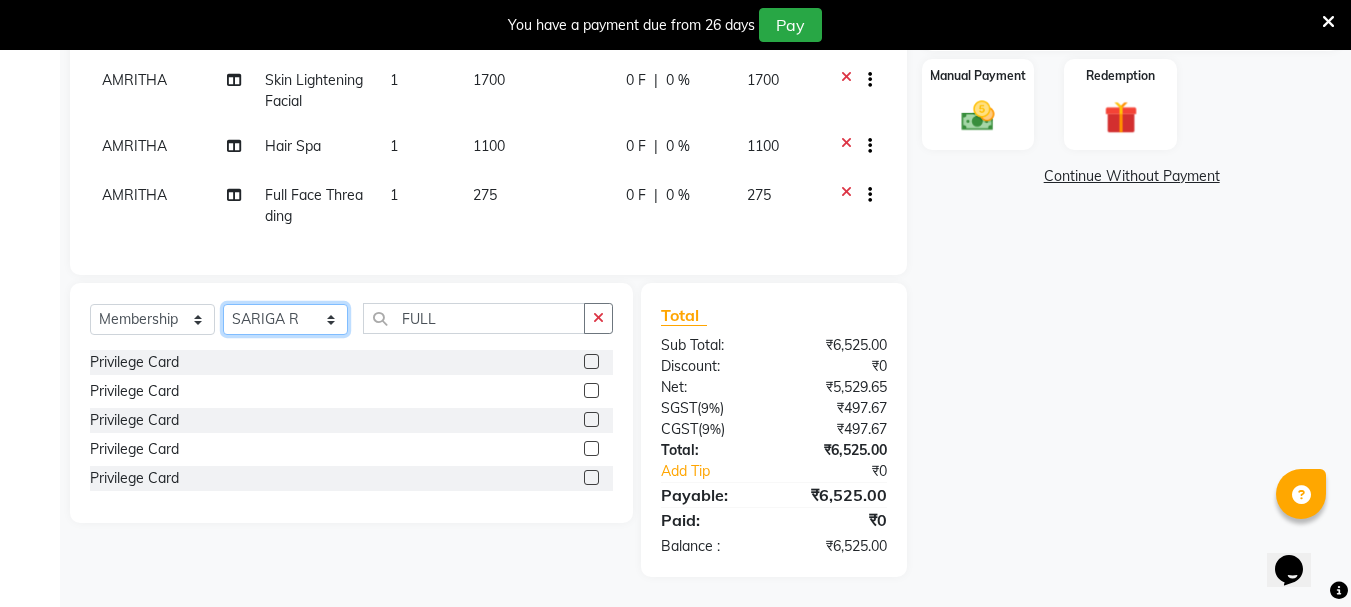 click on "Select Stylist AMRITHA DIVYA L	 Gita Mahali  Jibi P R Karina Darjee  KOTTARAKKARA ASHTAMUDI NISHA SAMUEL 	 Priya Chakraborty SARIGA R	 SHAHIDA SHAMINA MUHAMMED P R" 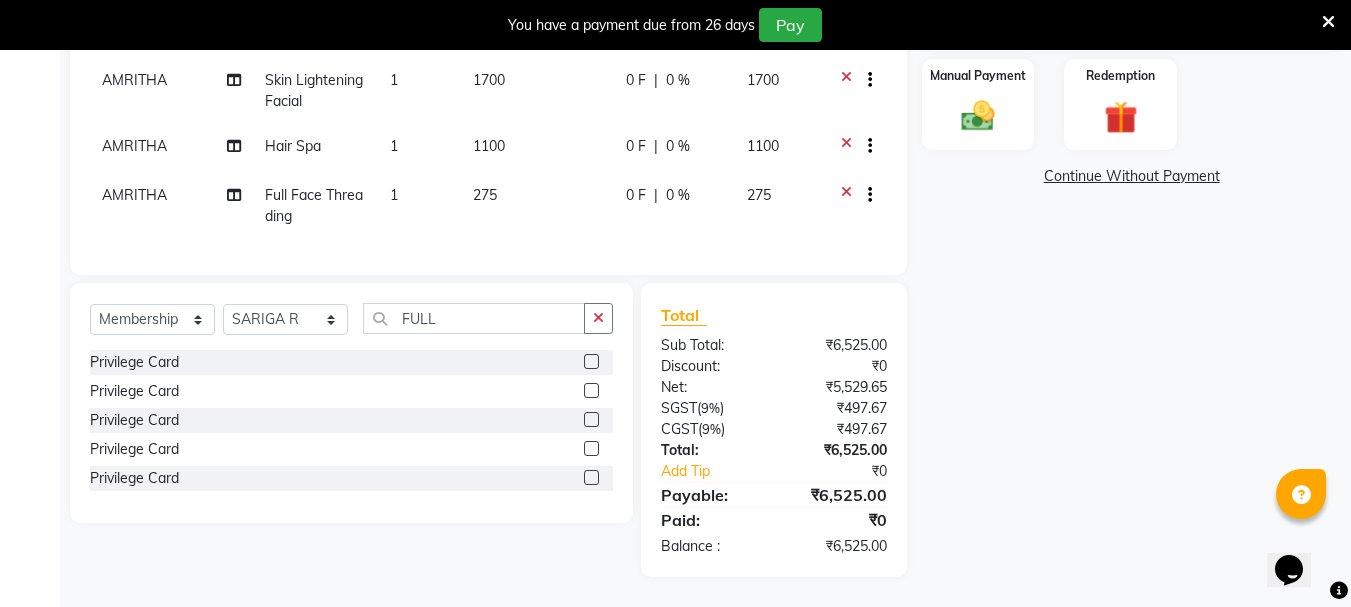 click 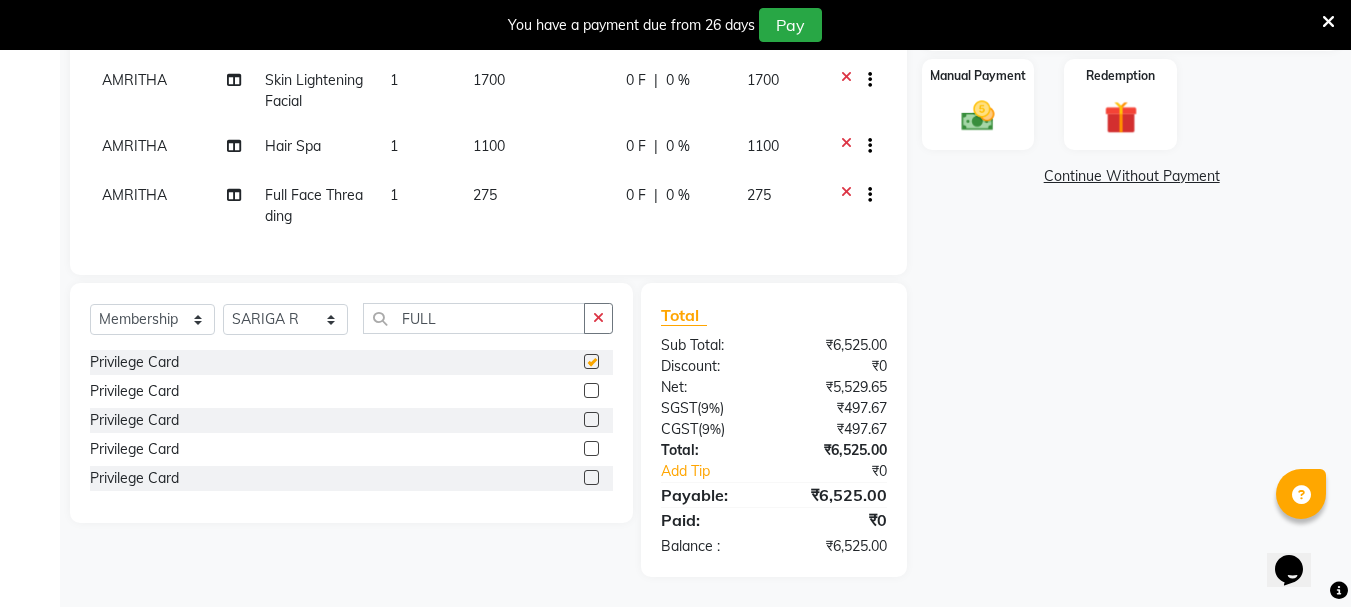 select on "select" 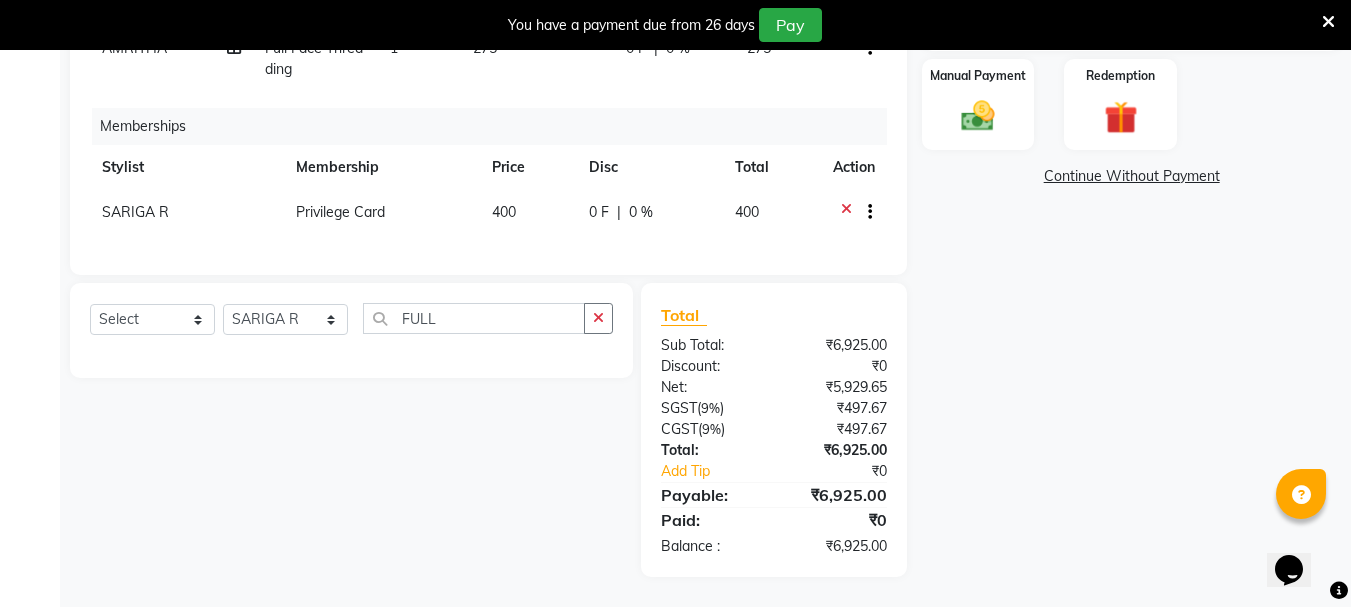 scroll, scrollTop: 271, scrollLeft: 0, axis: vertical 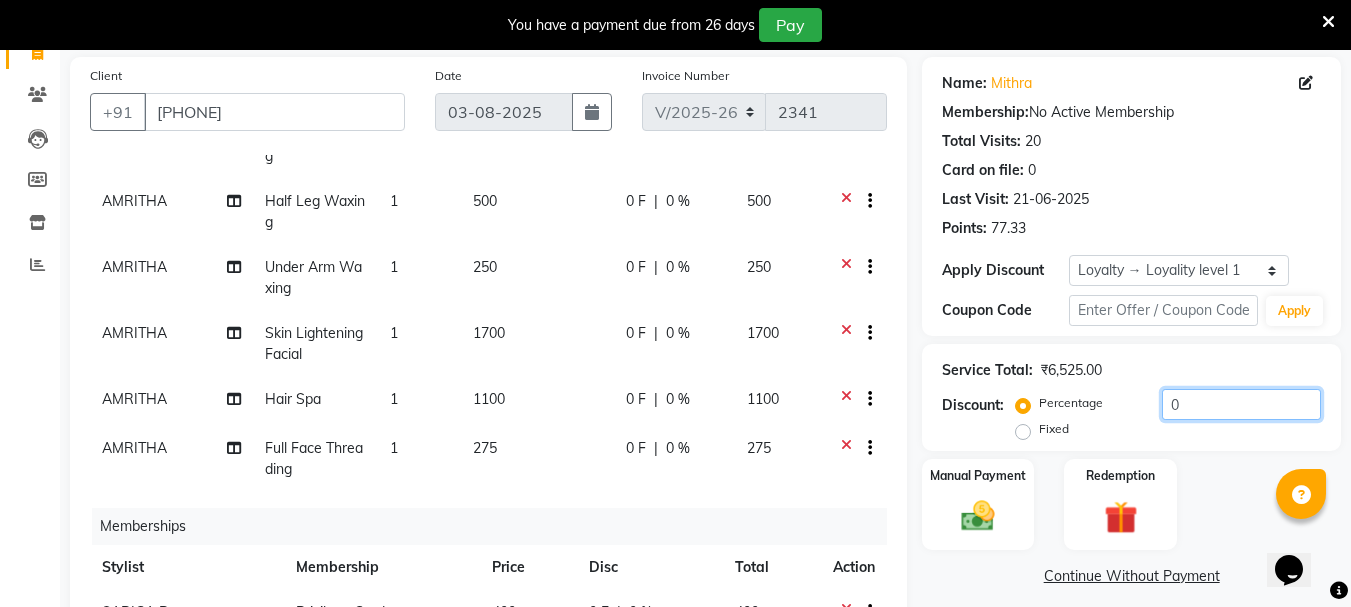 click on "0" 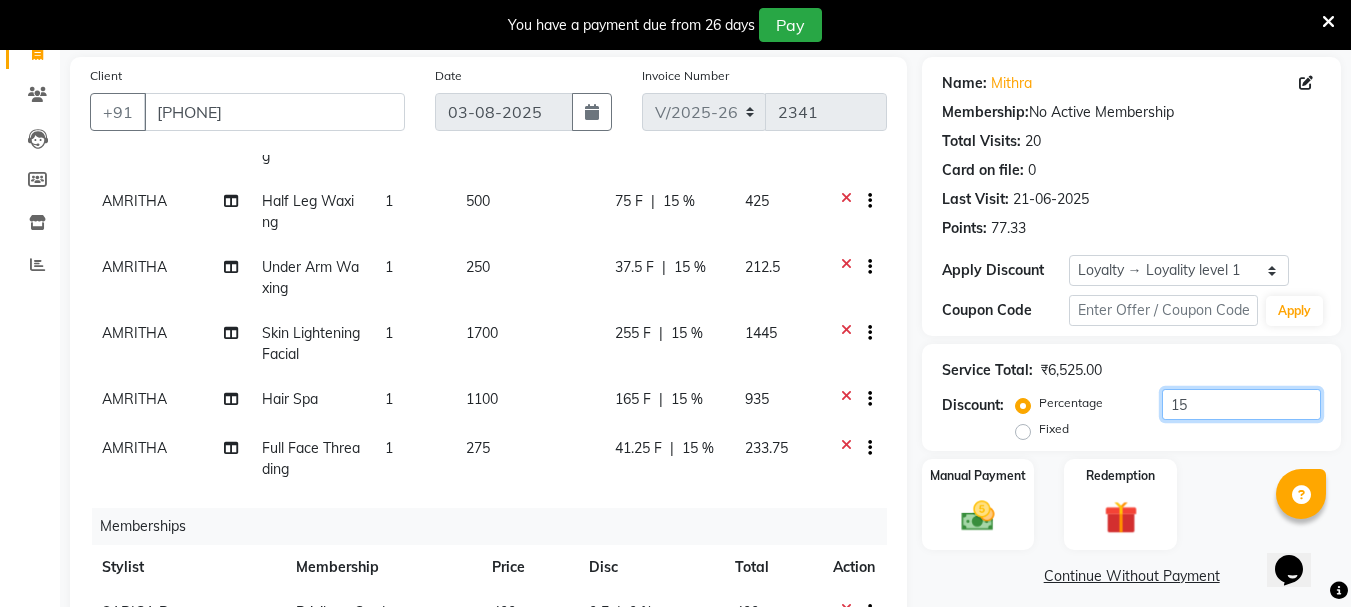 type on "15" 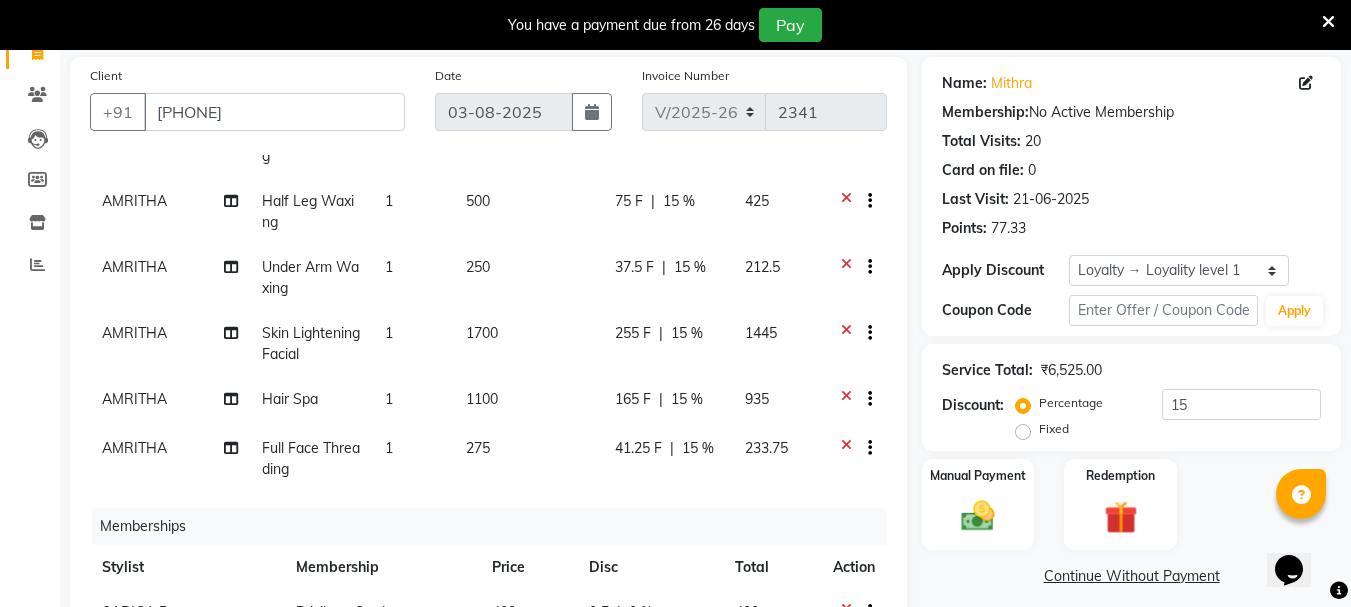 click on "Manual Payment Redemption" 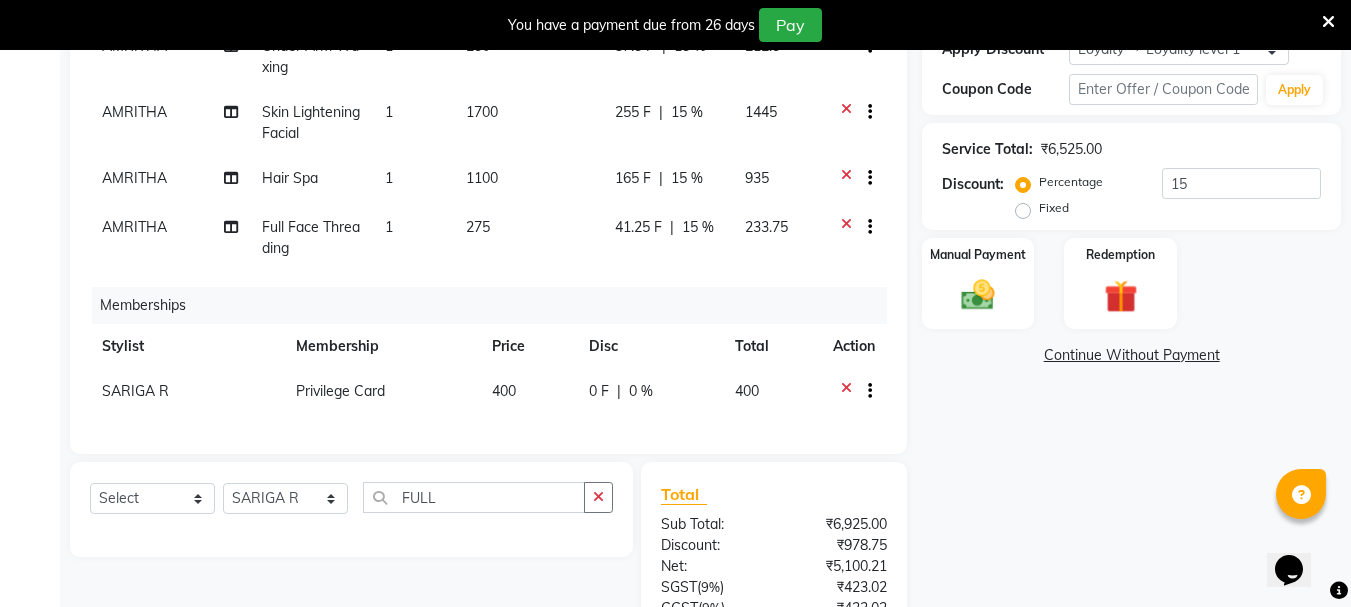 scroll, scrollTop: 564, scrollLeft: 0, axis: vertical 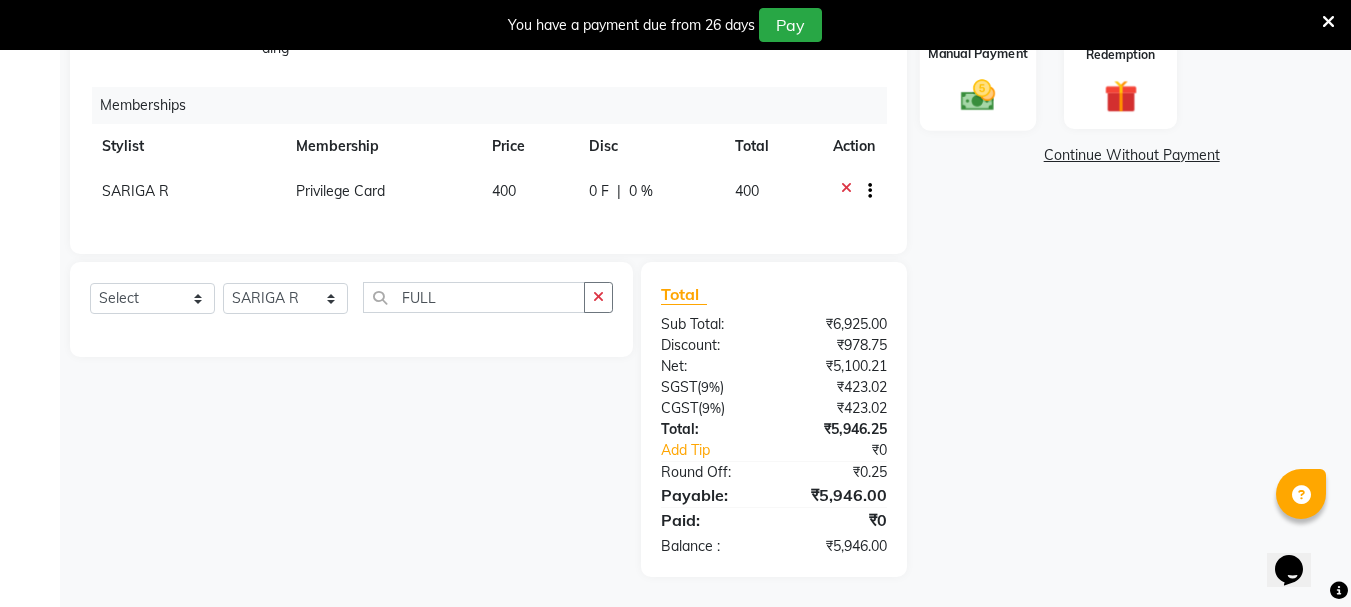 click on "Manual Payment" 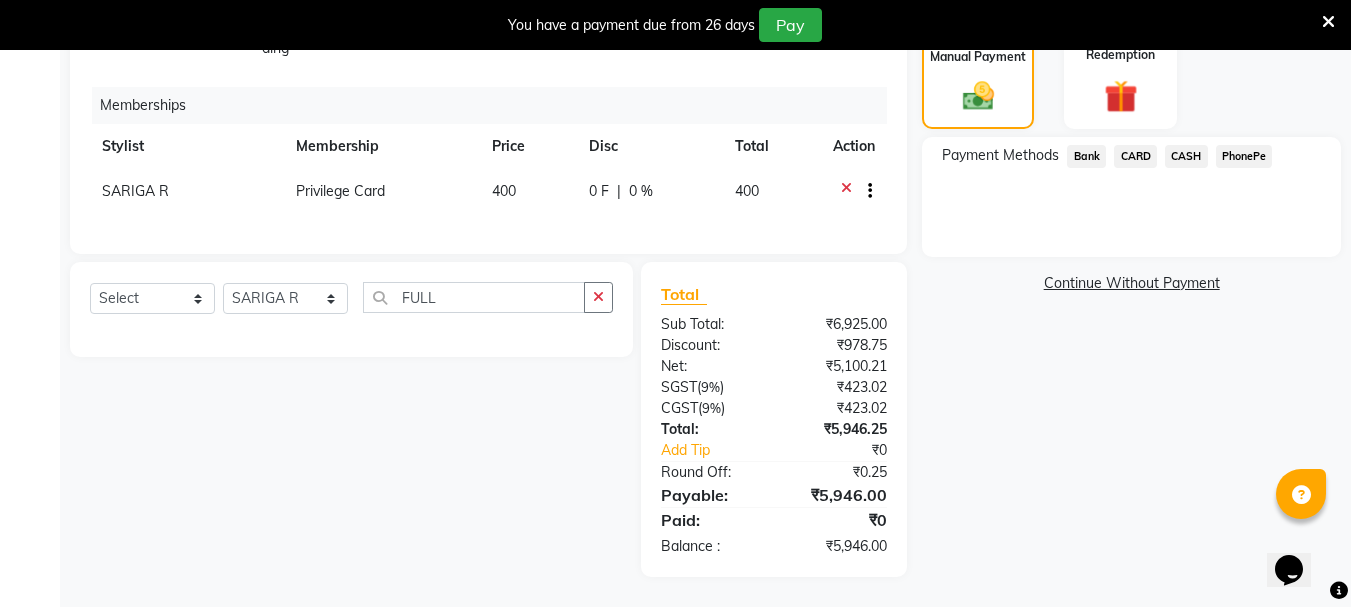 click on "PhonePe" 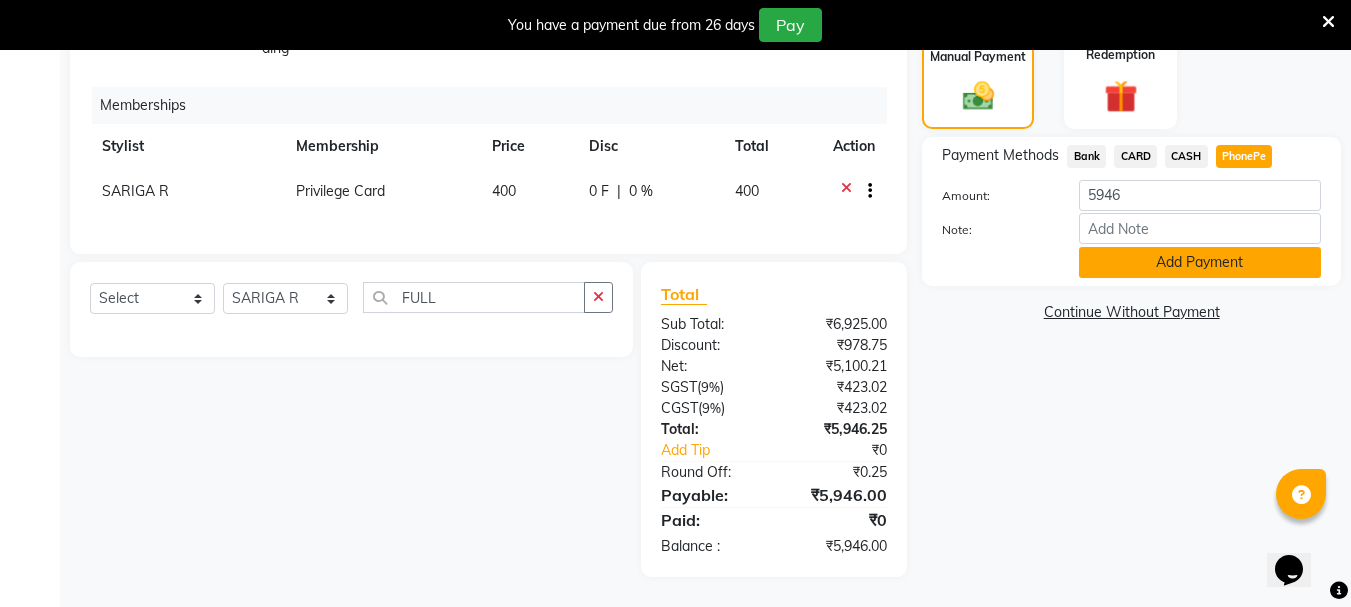 click on "Add Payment" 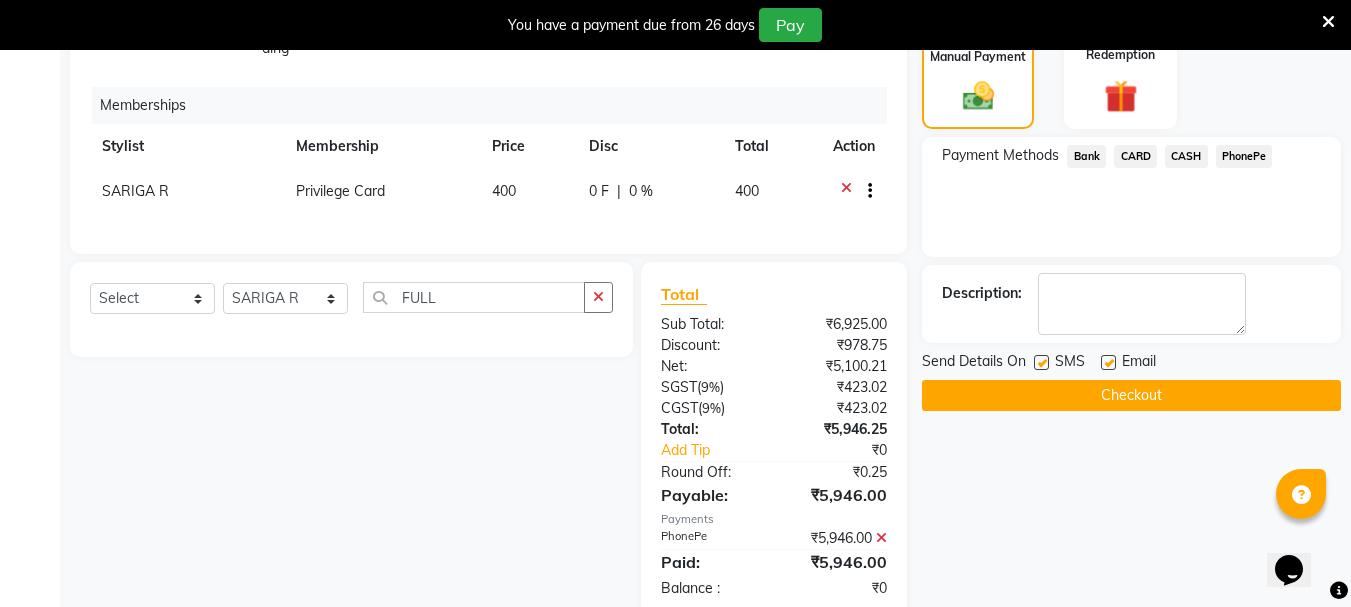 click on "Checkout" 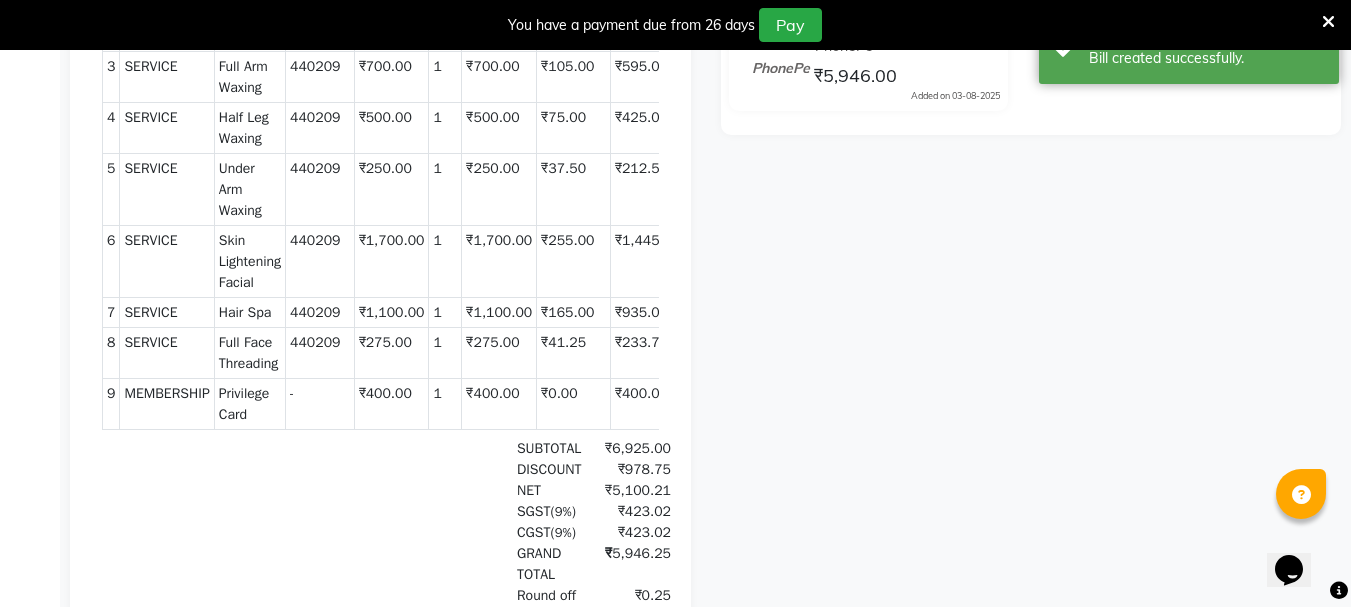 scroll, scrollTop: 264, scrollLeft: 0, axis: vertical 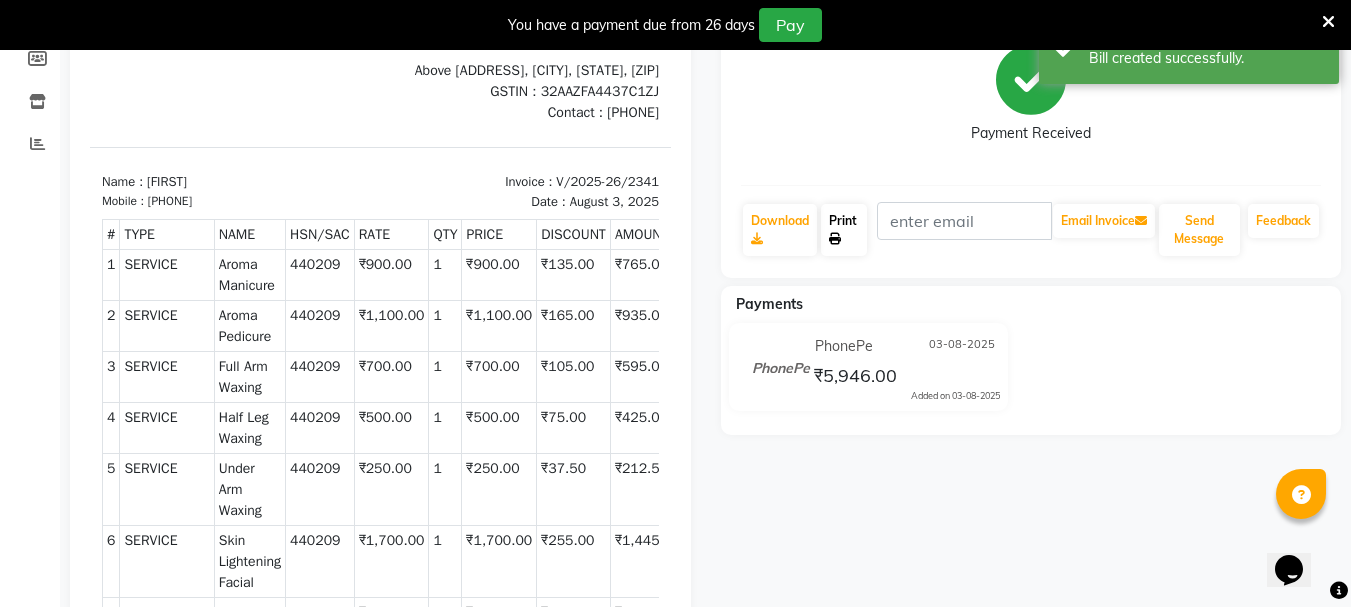 click on "Print" 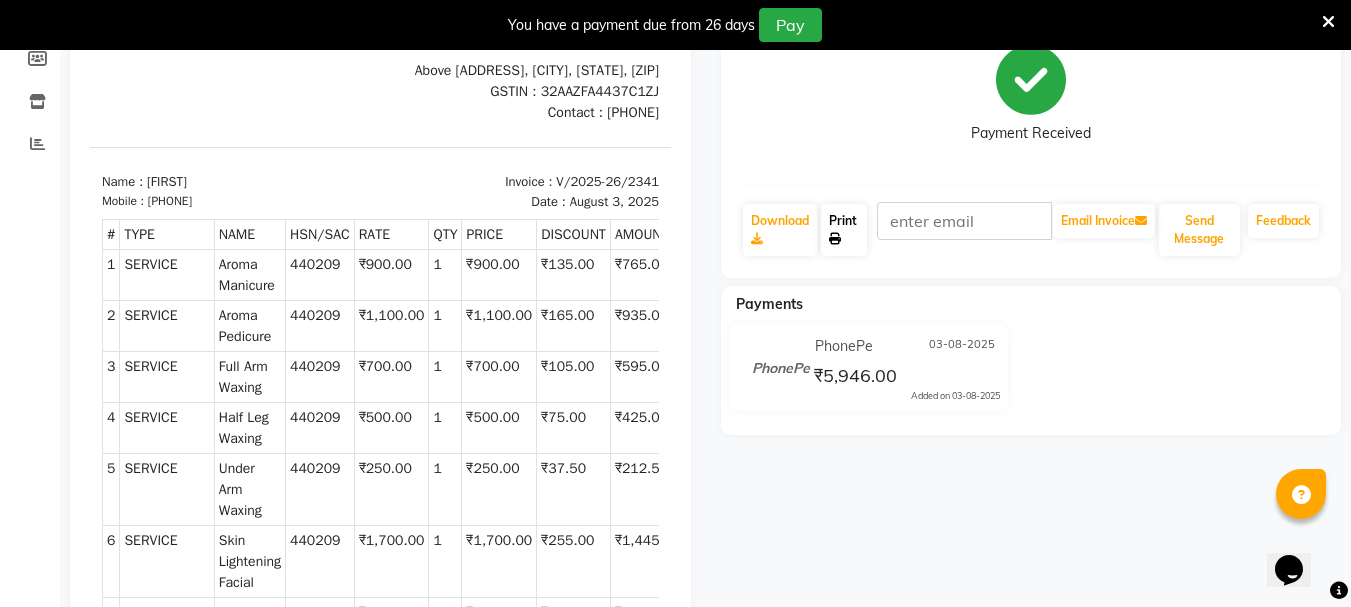 scroll, scrollTop: 0, scrollLeft: 0, axis: both 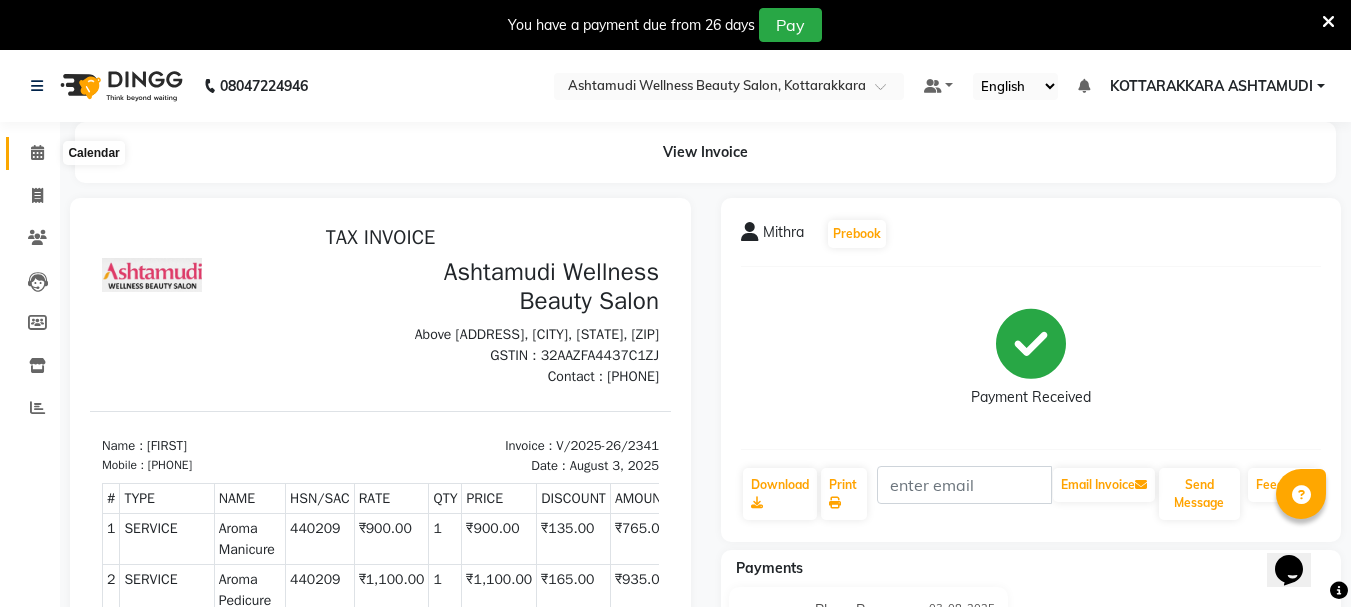 click 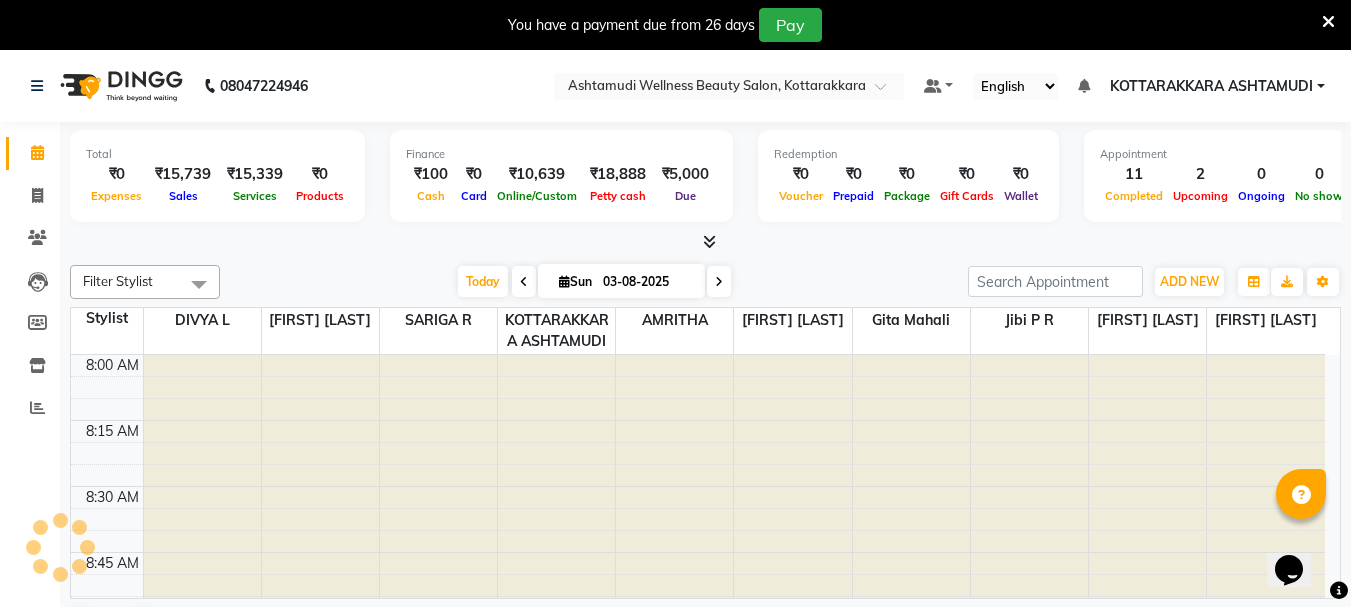 scroll, scrollTop: 0, scrollLeft: 0, axis: both 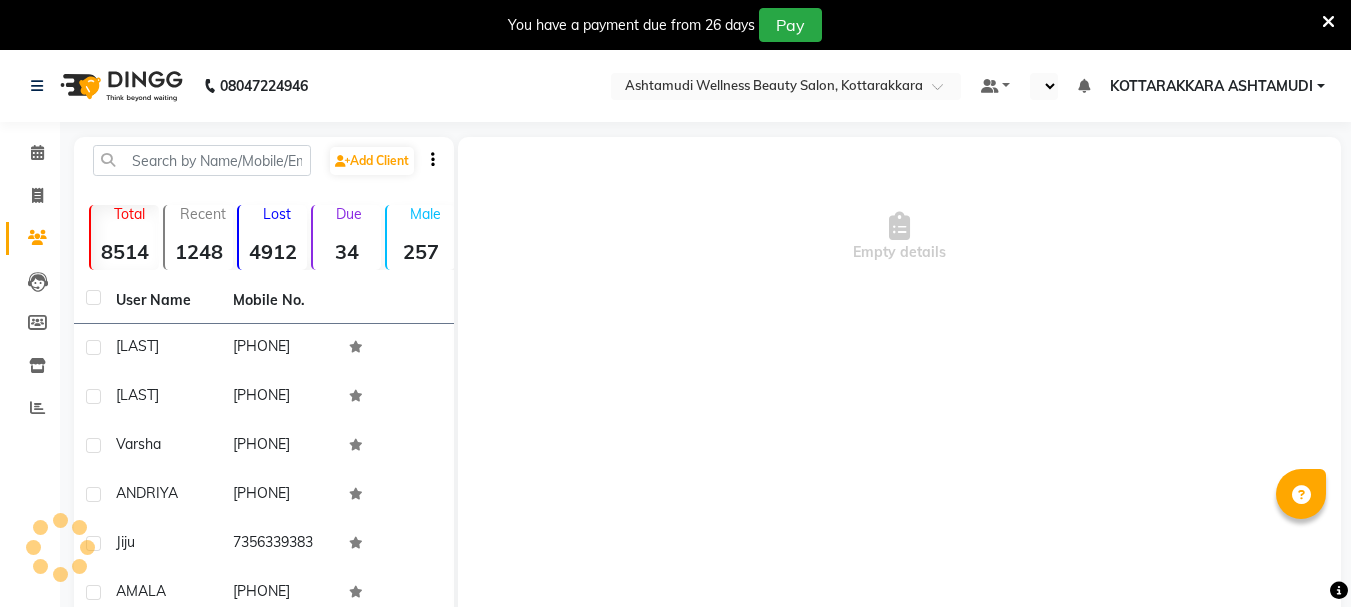 select on "en" 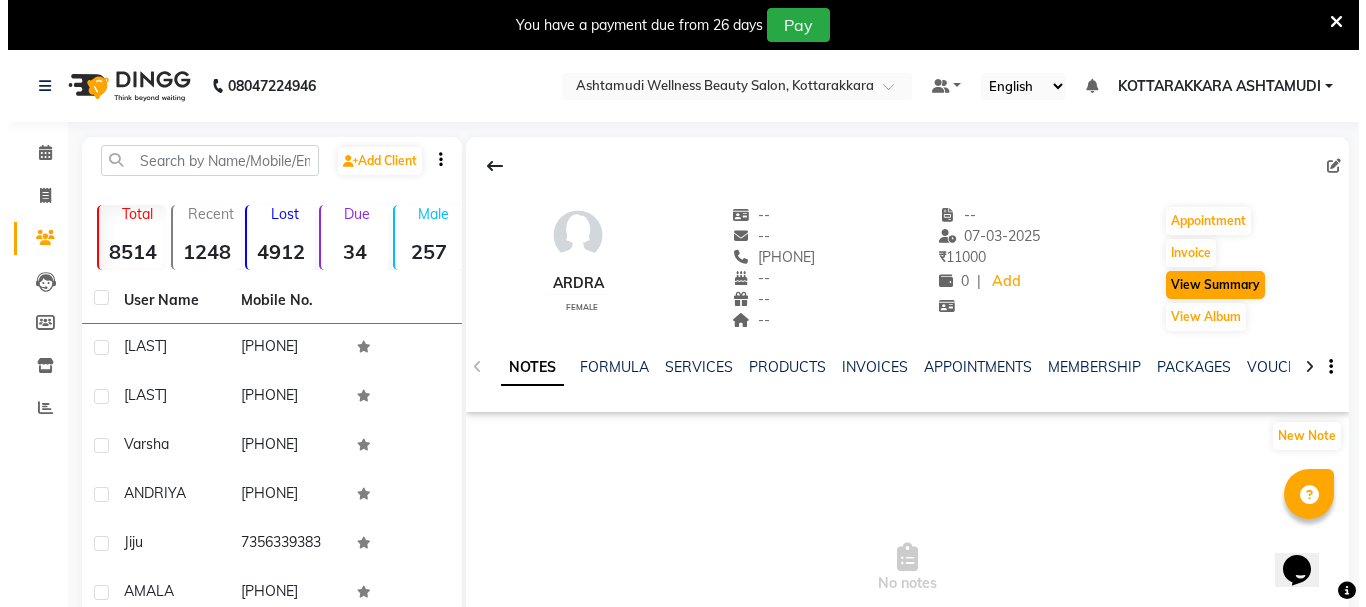 scroll, scrollTop: 0, scrollLeft: 0, axis: both 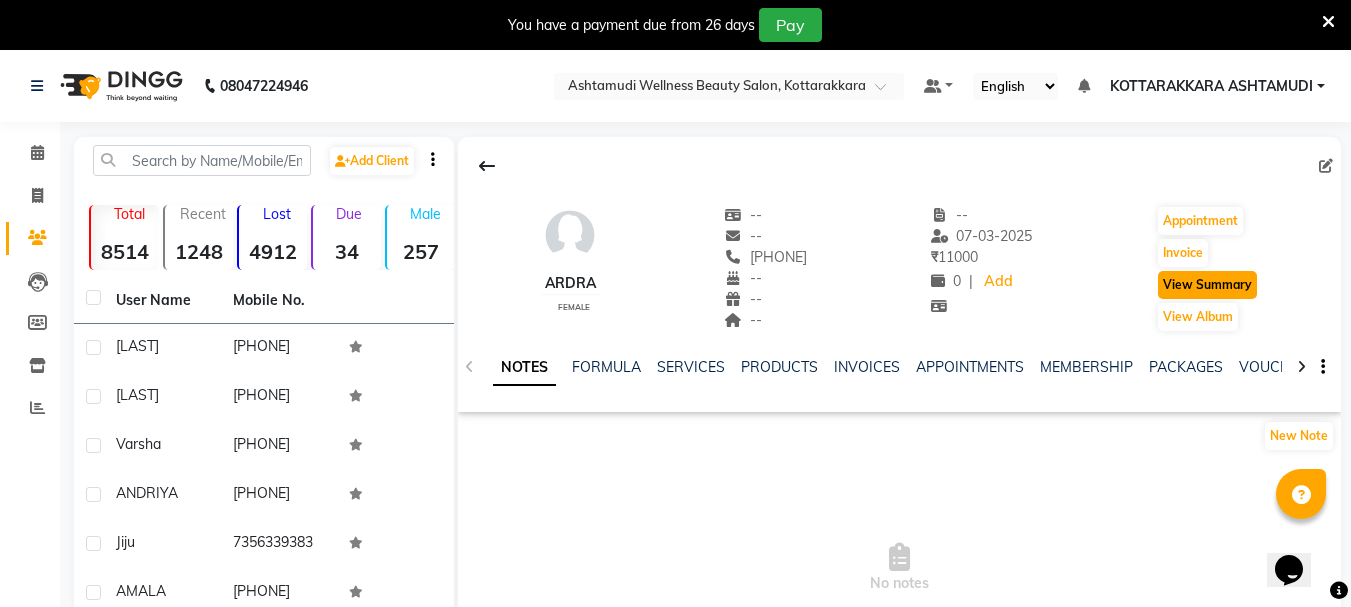 click on "View Summary" 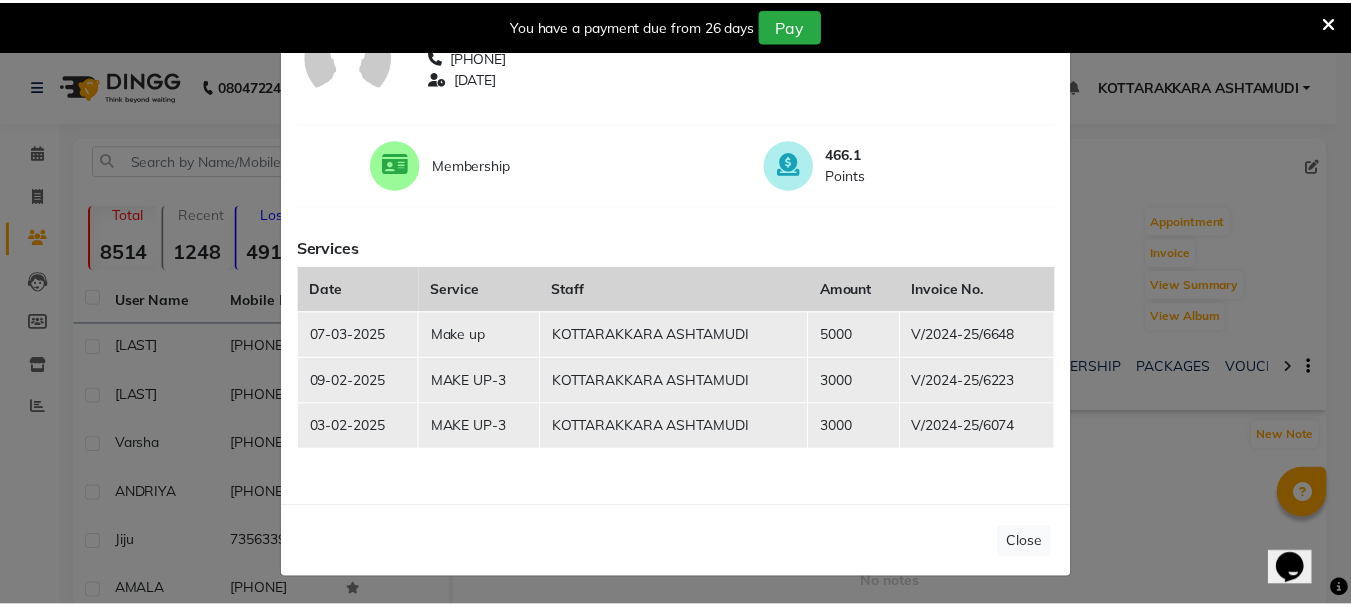 scroll, scrollTop: 111, scrollLeft: 0, axis: vertical 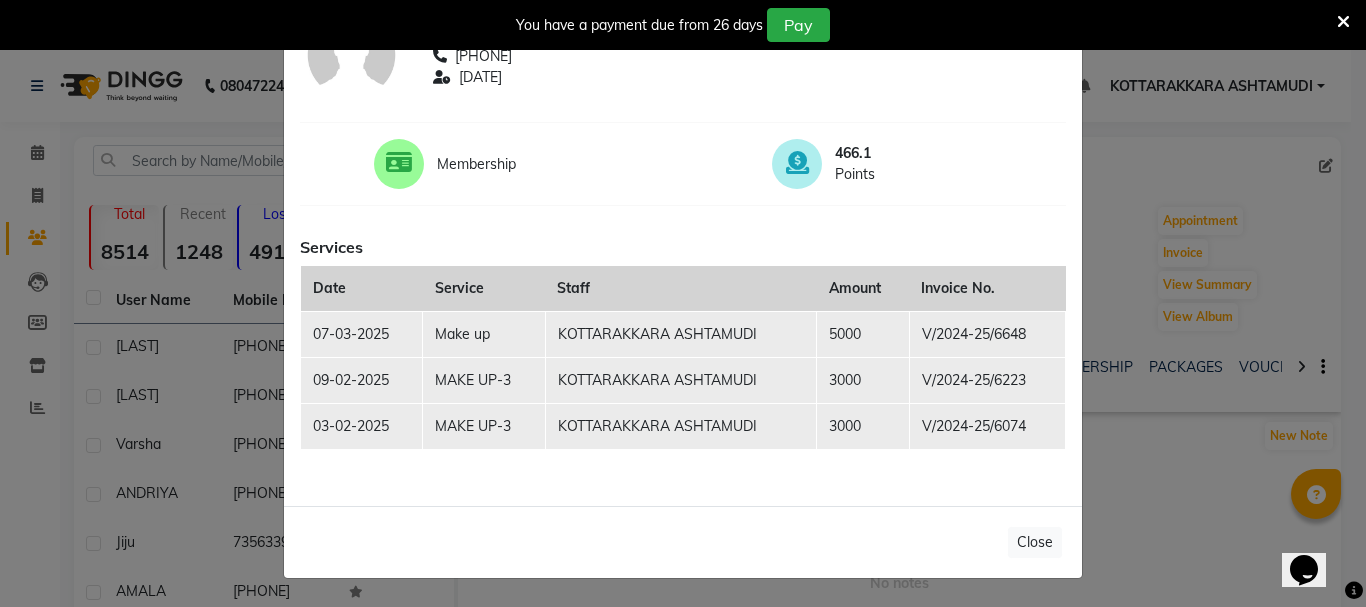 click on "Client Summary Print ARDRA [PHONE] [DATE] Membership 466.1 Points Services Date Service Staff Amount Invoice No. [DATE] Make up [CITY] [STATE] 5000 V/2024-25/6648 [DATE] MAKE UP-3 [CITY] [STATE] 3000 V/2024-25/6223 [DATE] MAKE UP-3 [CITY] [STATE] 3000 V/2024-25/6074 Close" 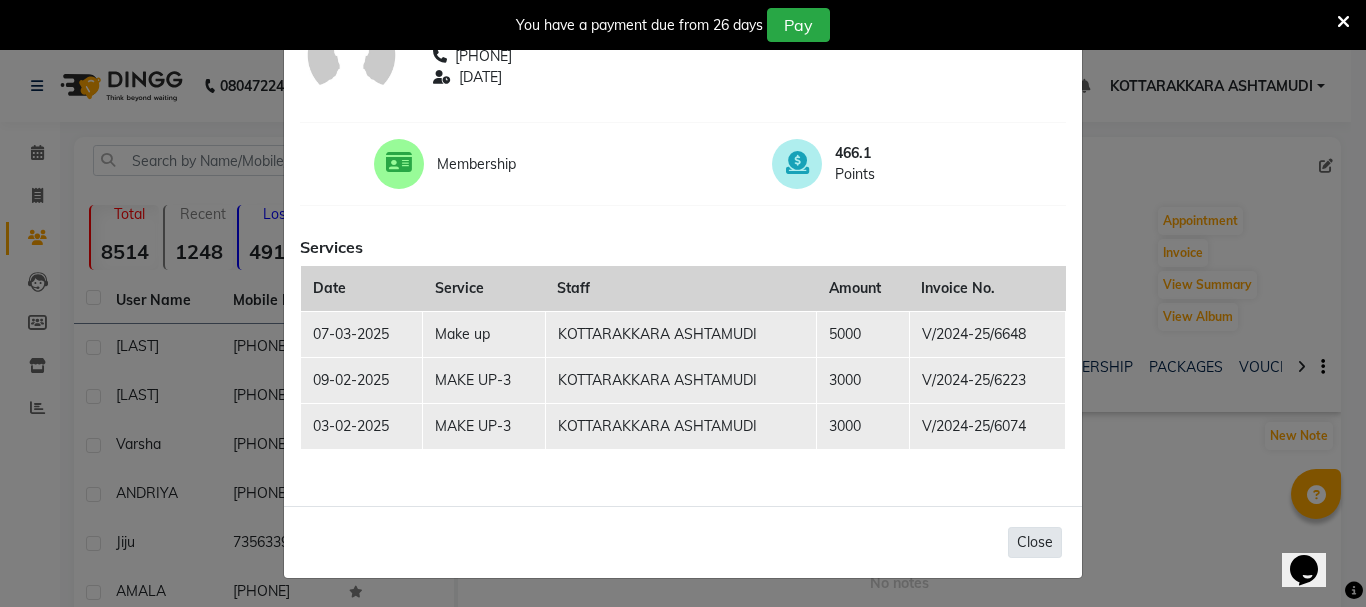 click on "Close" 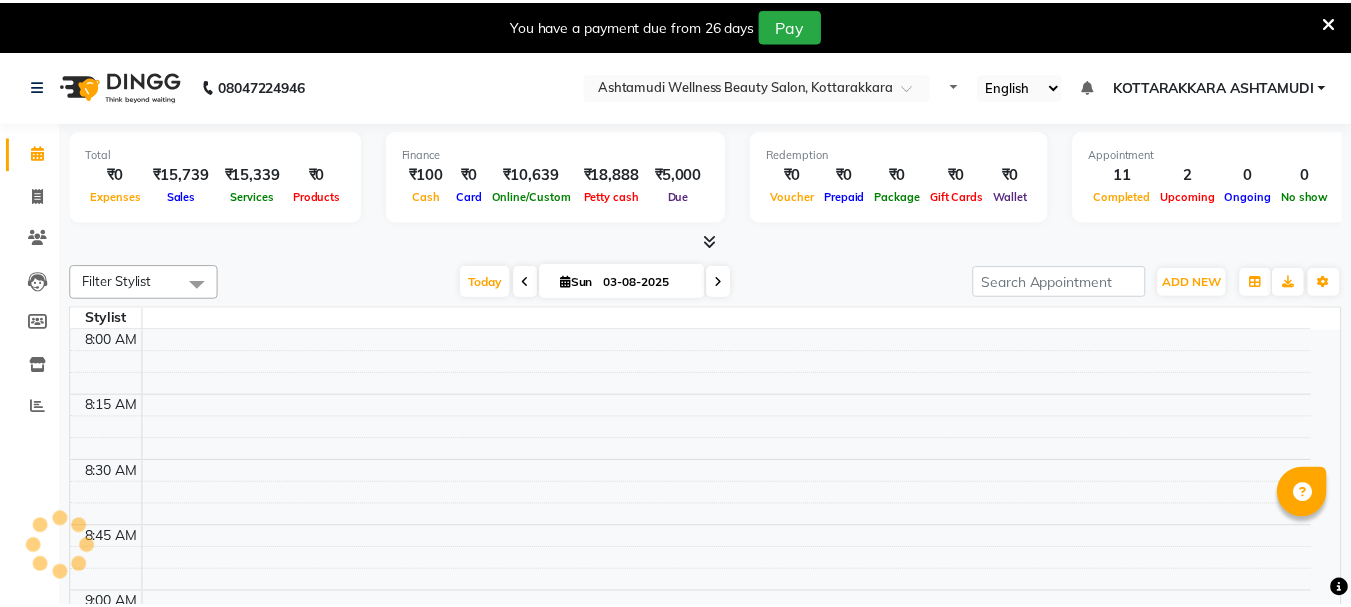scroll, scrollTop: 0, scrollLeft: 0, axis: both 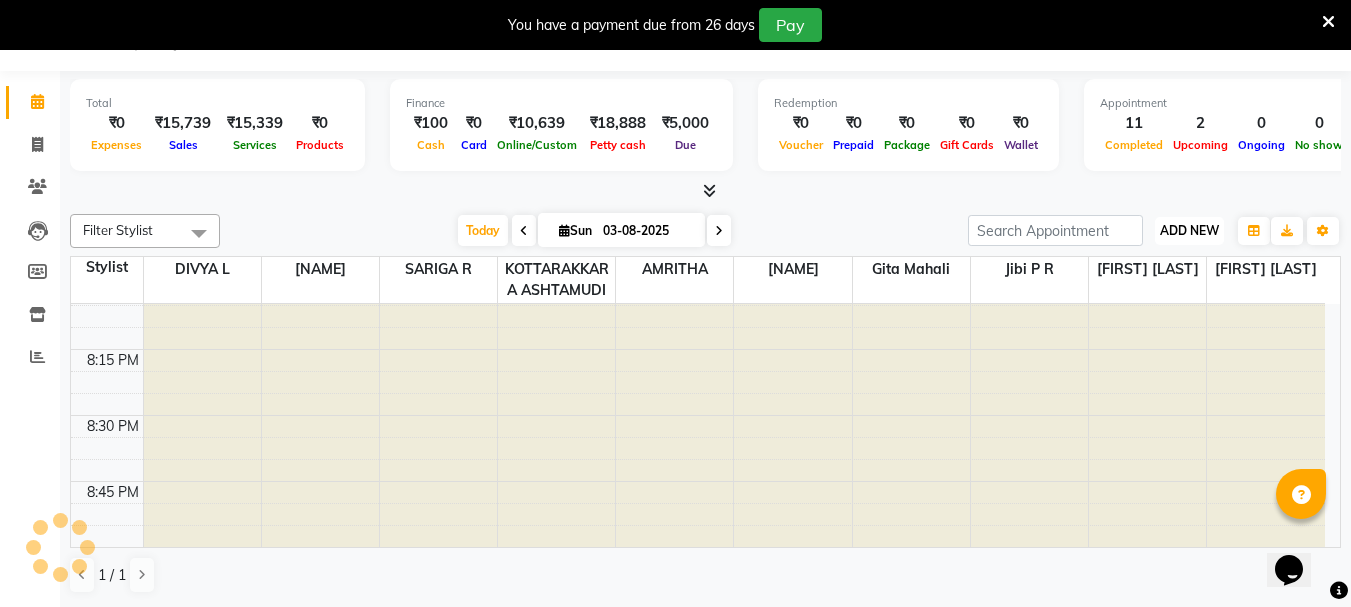 click on "ADD NEW" at bounding box center (1189, 230) 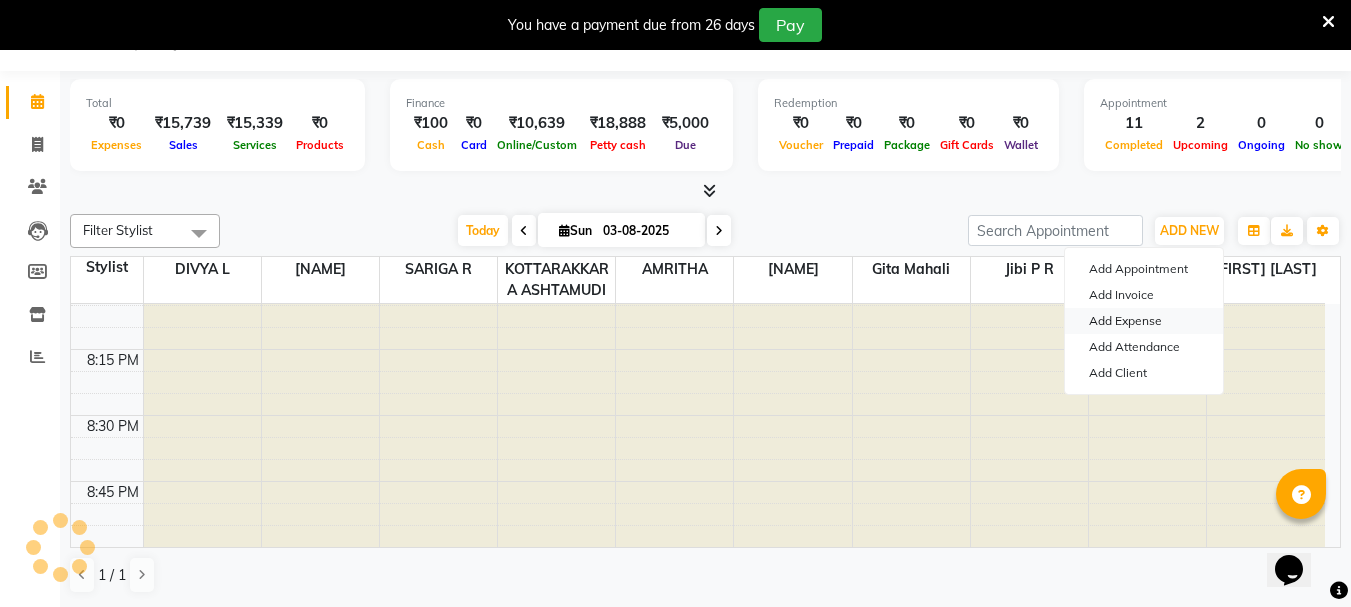 click on "Add Expense" at bounding box center (1144, 321) 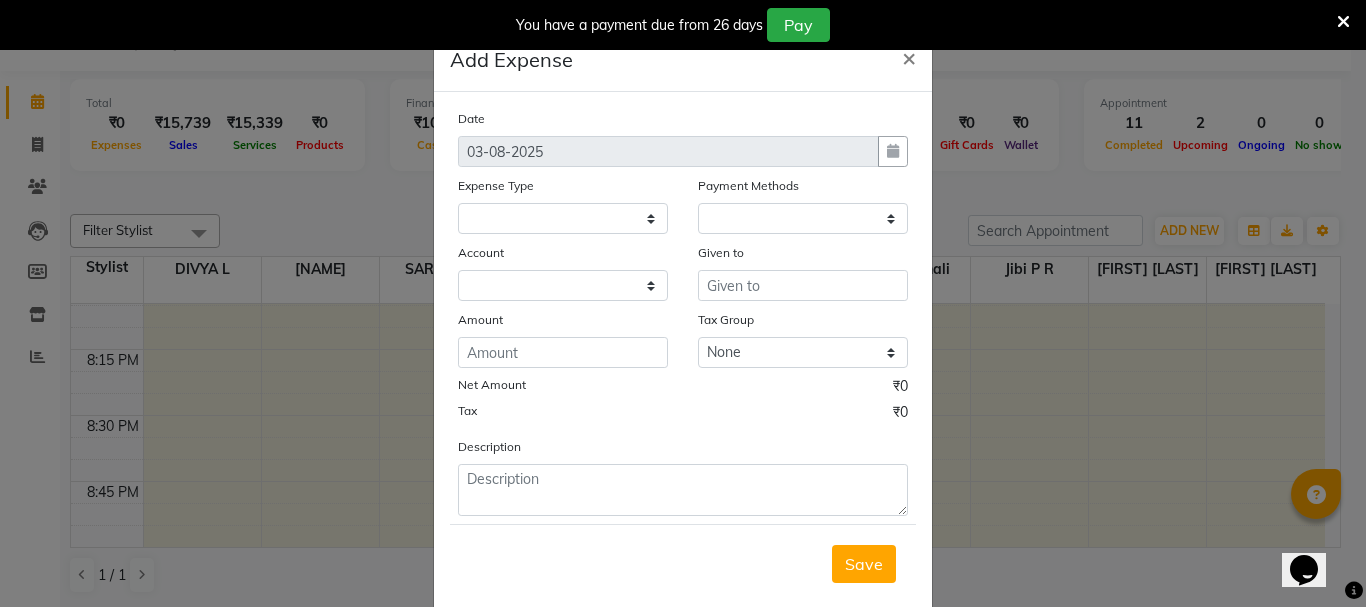 select 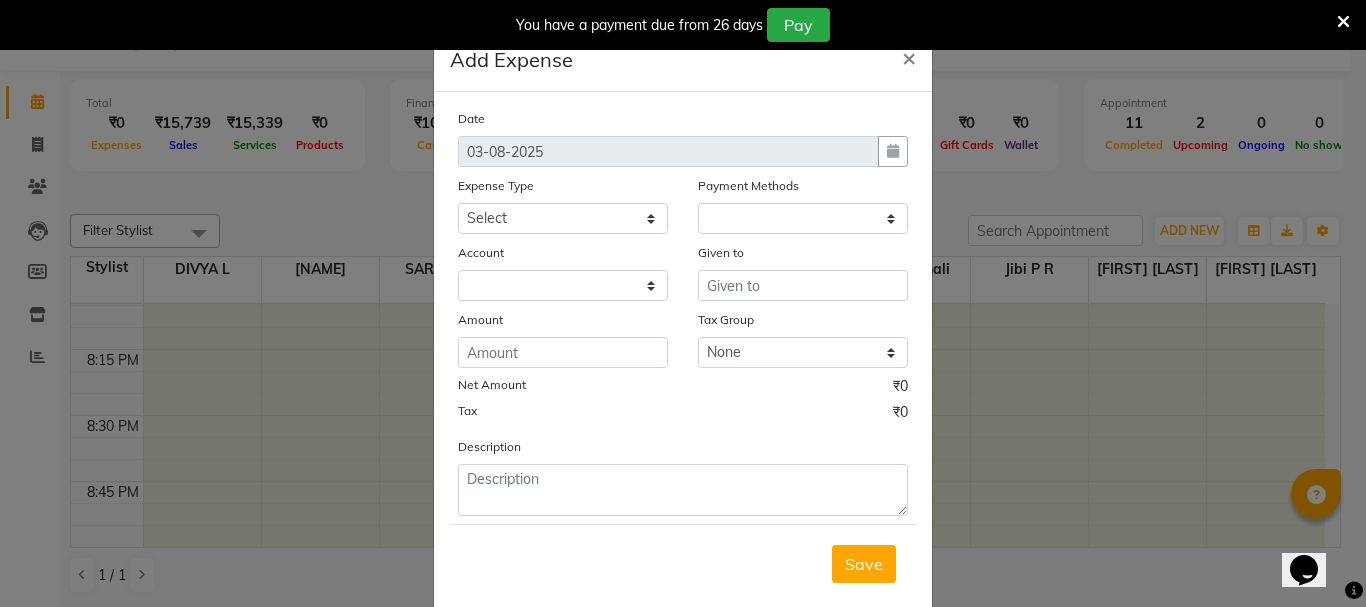select on "1" 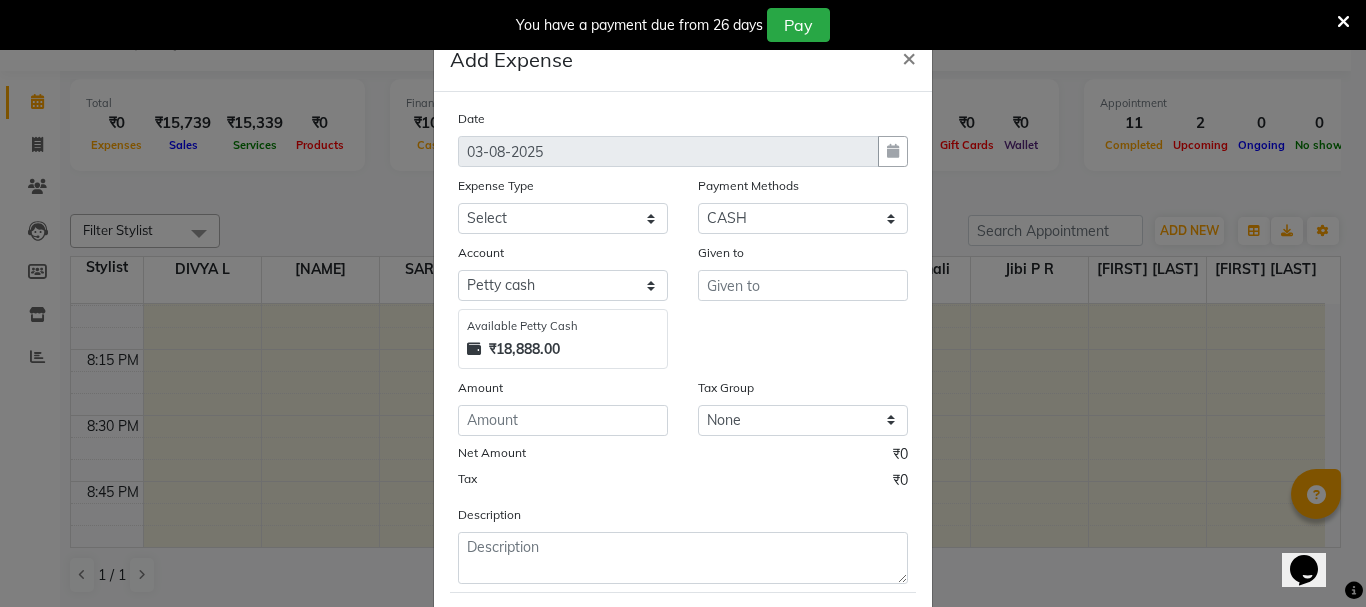 click on "Add Expense  × Date 03-08-2025 Expense Type Select ACCOMODATION EXPENSES ADVERTISEMENT SALES PROMOTIONAL EXPENSES Bonus BRIDAL ACCESSORIES REFUND BRIDAL COMMISSION BRIDAL FOOD BRIDAL INCENTIVES BRIDAL ORNAMENTS REFUND BRIDAL TA CASH DEPOSIT RAK BANK COMPUTER ACCESSORIES MOBILE PHONE Donation and Charity Expenses ELECTRICITY CHARGES ELECTRONICS FITTINGS Event Expense FISH FOOD EXPENSES FOOD REFRESHMENT FOR CLIENTS FOOD REFRESHMENT FOR STAFFS Freight And Forwarding Charges FUEL FOR GENERATOR FURNITURE AND EQUIPMENTS Gifts for Clients GIFTS FOR STAFFS GOKULAM CHITS HOSTEL RENT LAUNDRY EXPENSES LICENSE OTHER FEES LOADING UNLOADING CHARGES Medical Expenses MEHNDI PAYMENTS MISCELLANEOUS EXPENSES NEWSPAPER PERIODICALS Ornaments Maintenance Expense OVERTIME ALLOWANCES Payment For Pest Control Perfomance based incentives POSTAGE COURIER CHARGES Printing PRINTING STATIONERY EXPENSES PROFESSIONAL TAX REPAIRS MAINTENANCE ROUND OFF Salary SALARY ADVANCE Sales Incentives Membership Card SALES INCENTIVES PRODUCT Select" 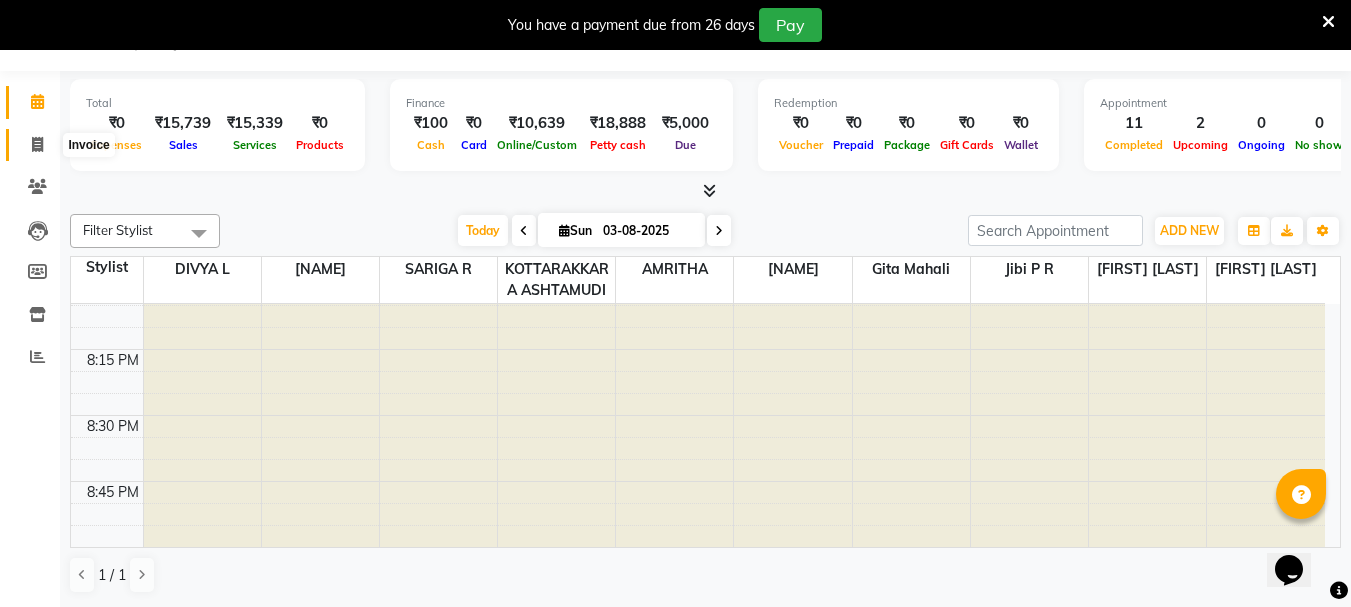 click 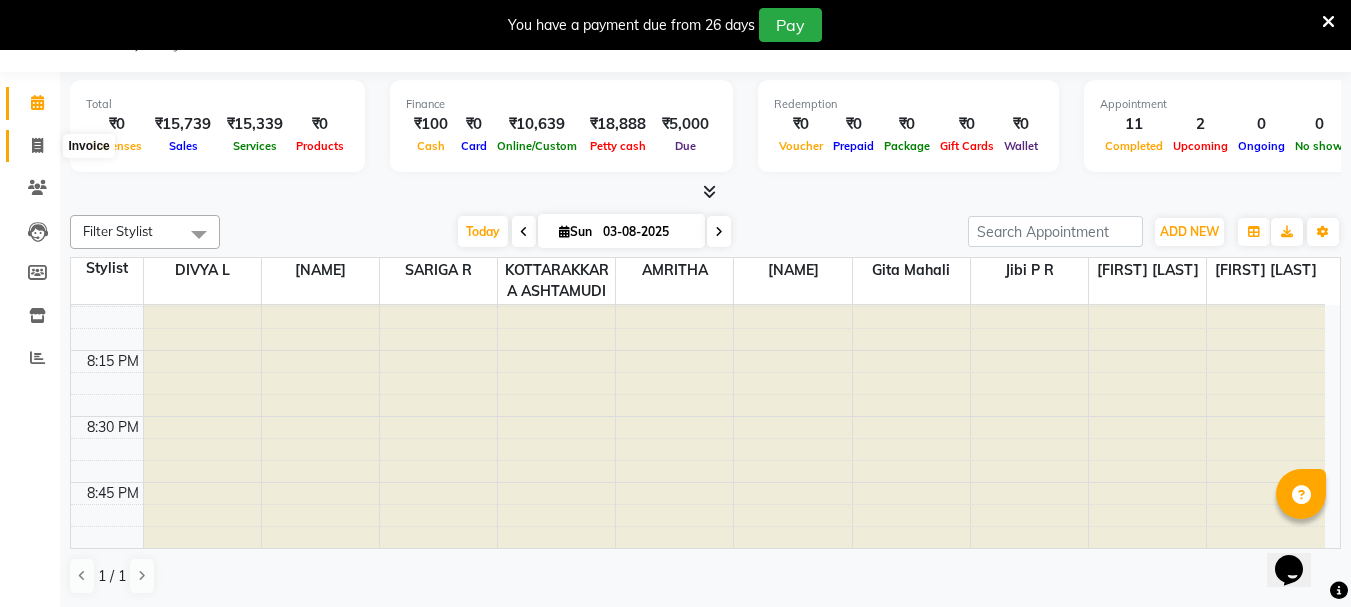 select on "service" 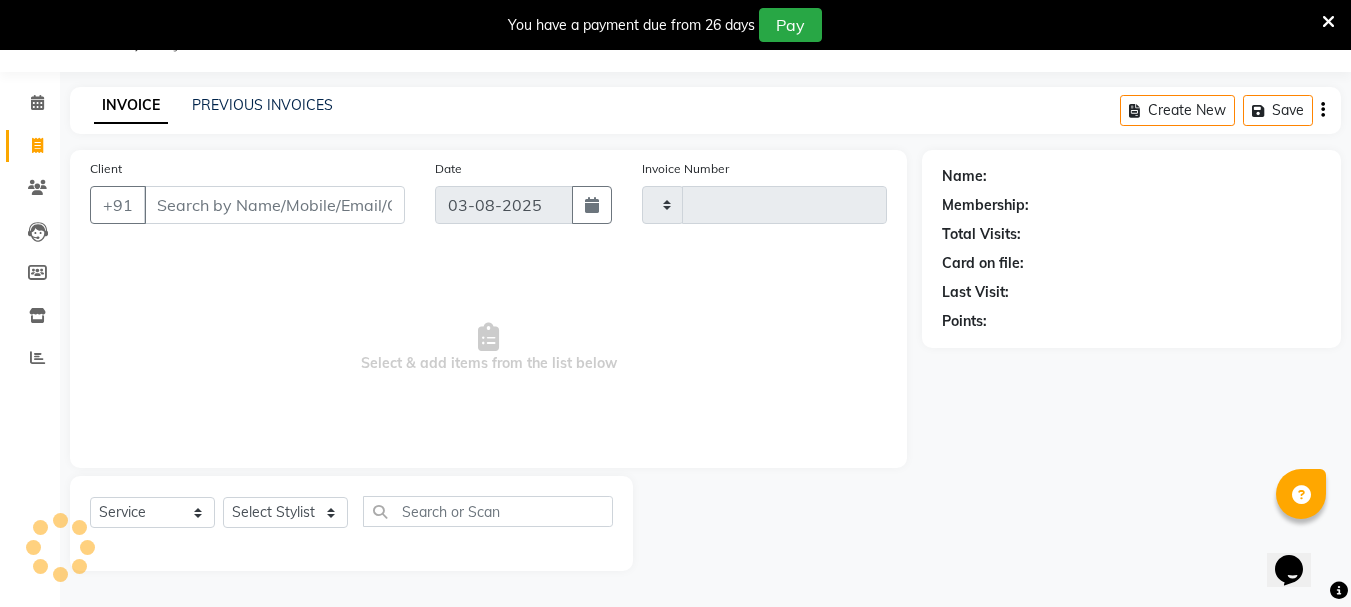 type on "2342" 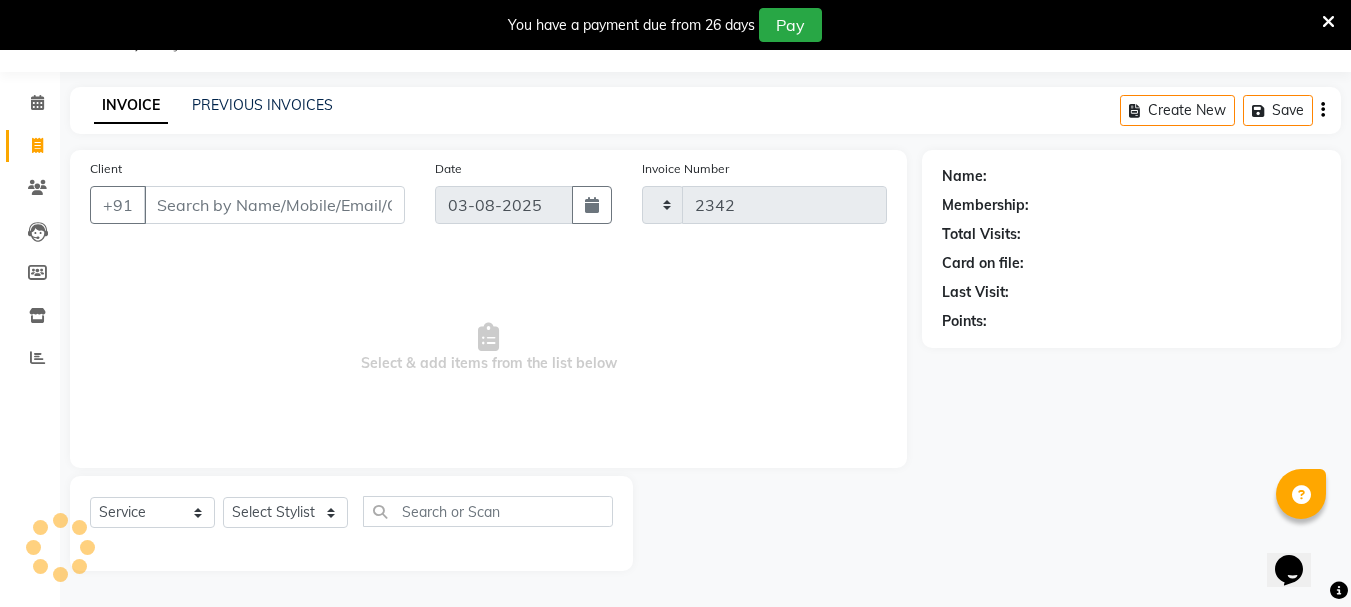 select on "4664" 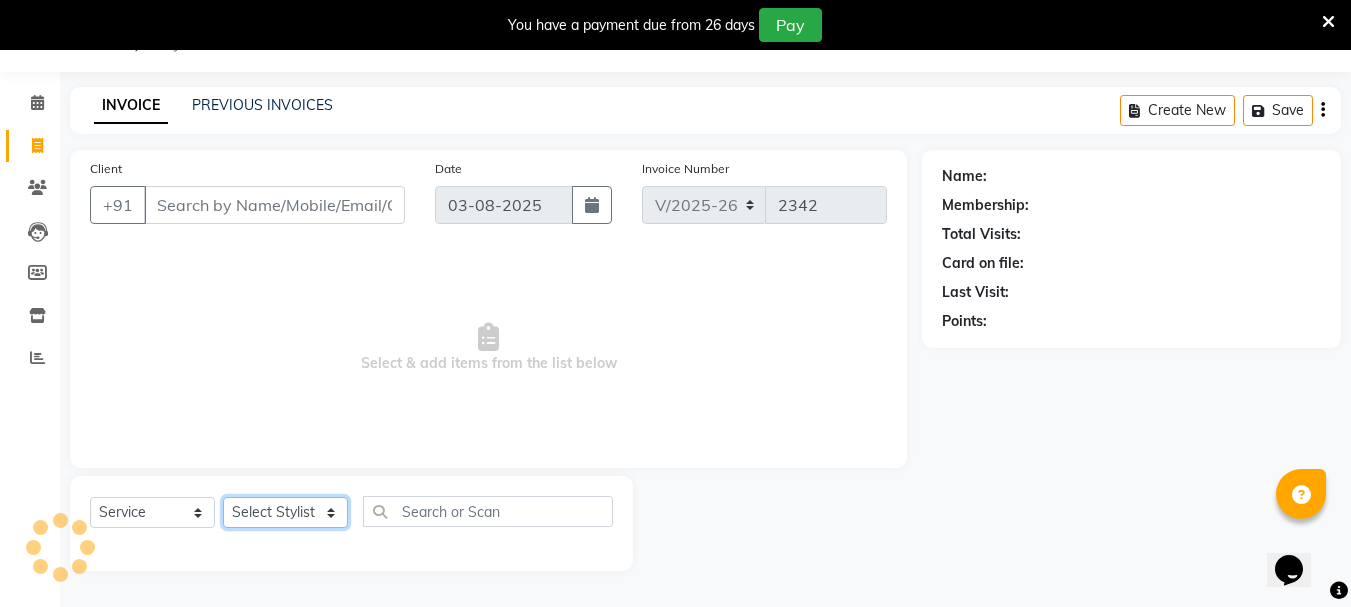drag, startPoint x: 299, startPoint y: 516, endPoint x: 288, endPoint y: 512, distance: 11.7046995 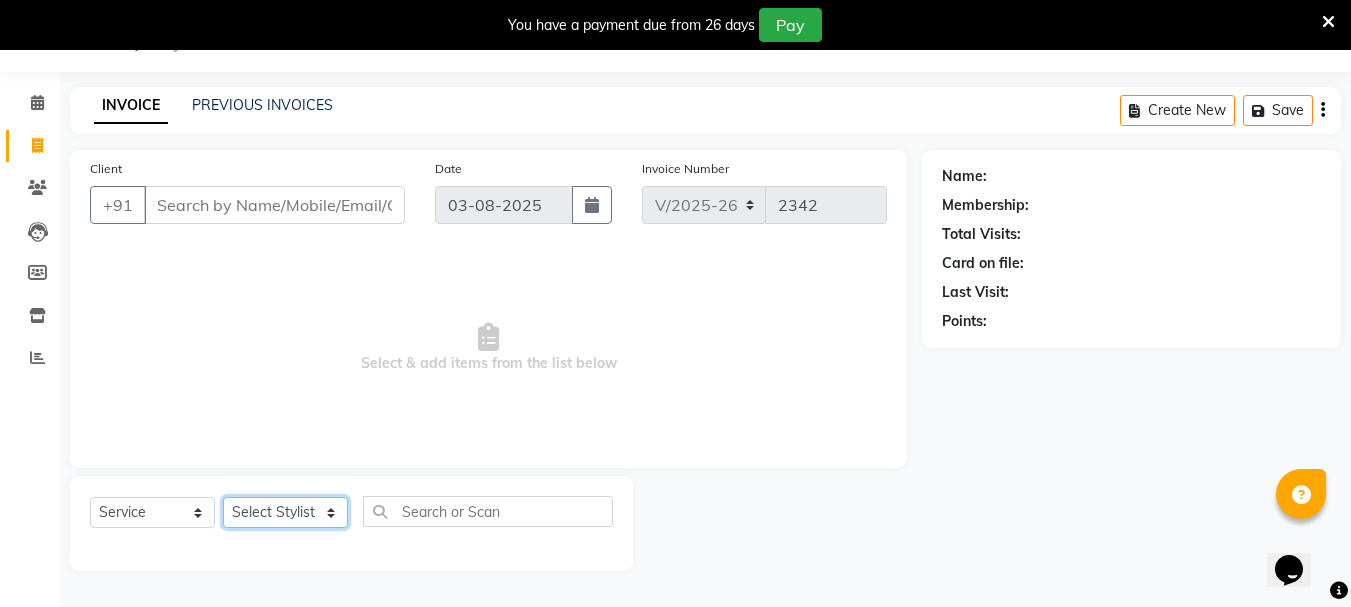 select on "65260" 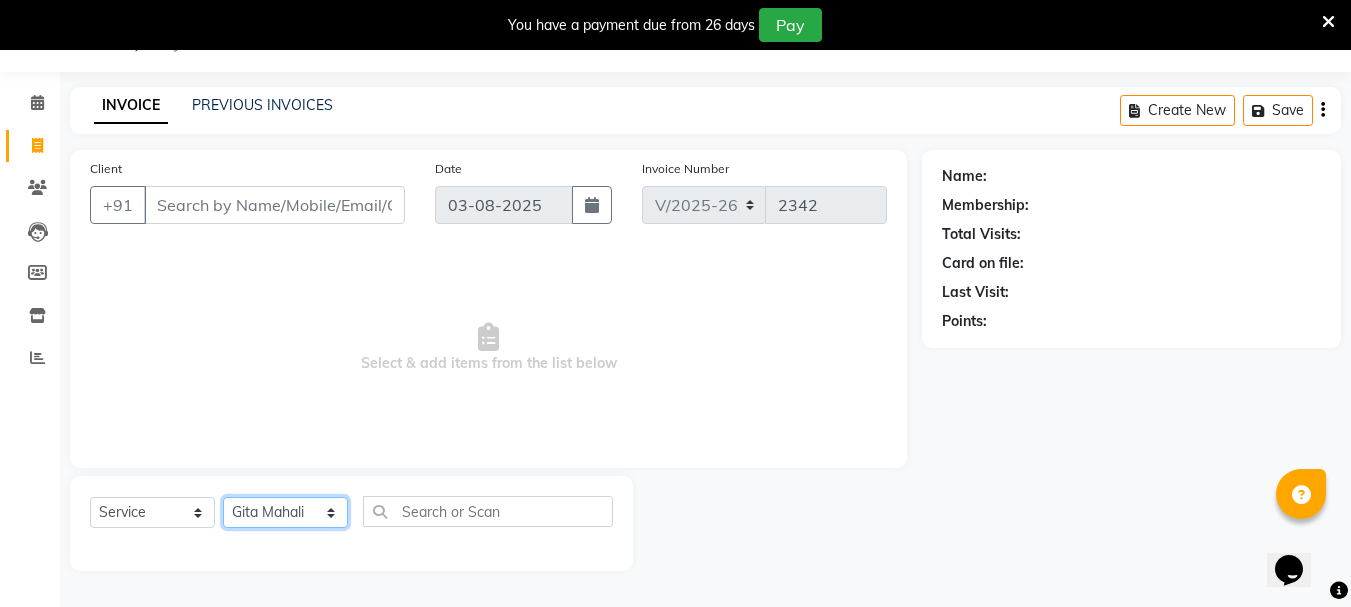 click on "Select Stylist AMRITHA DIVYA L	 Gita Mahali  Jibi P R Karina Darjee  KOTTARAKKARA ASHTAMUDI NISHA SAMUEL 	 Priya Chakraborty SARIGA R	 SHAHIDA SHAMINA MUHAMMED P R" 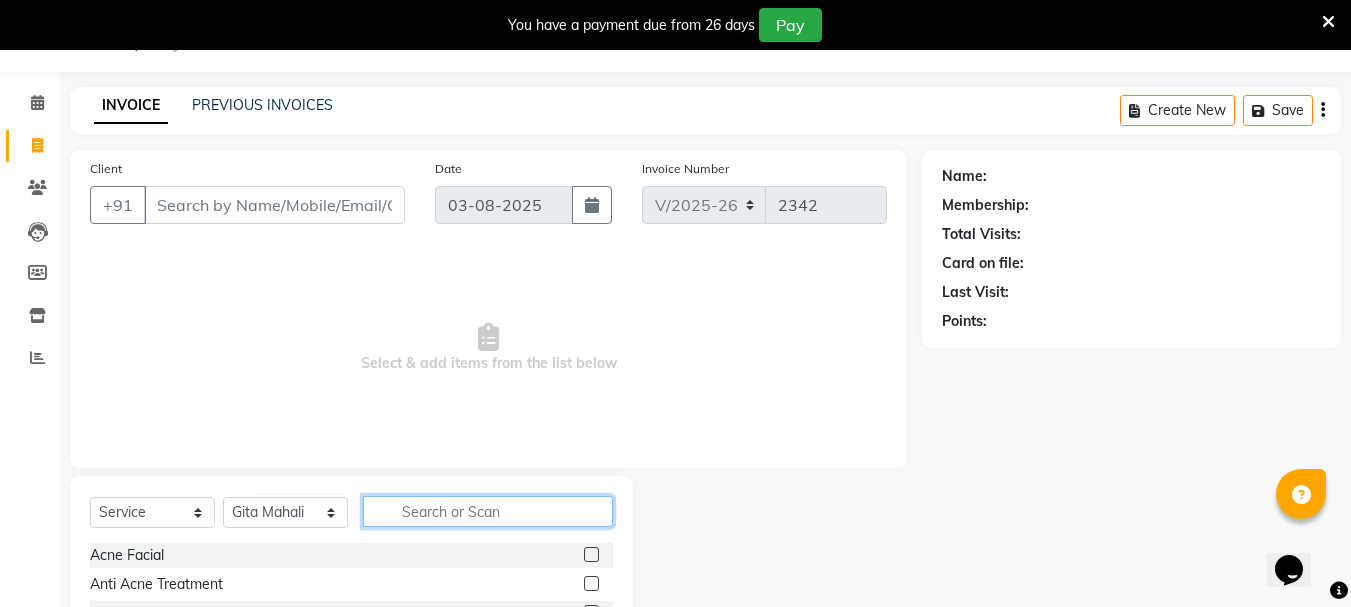 click 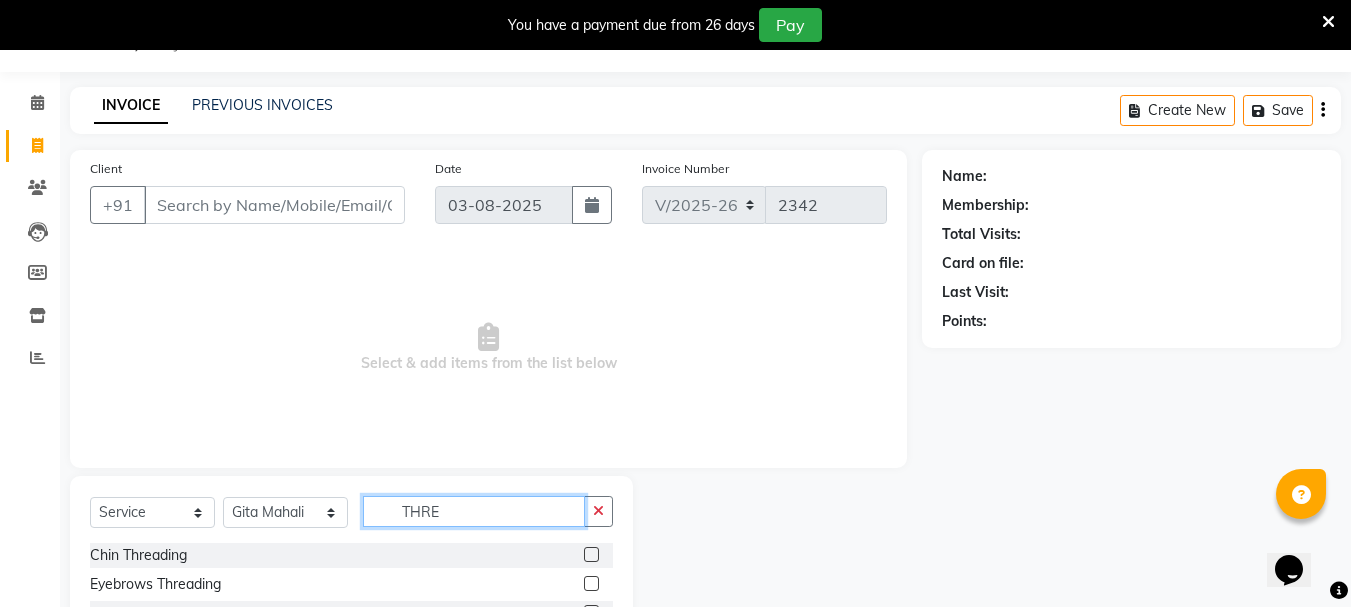 type on "THRE" 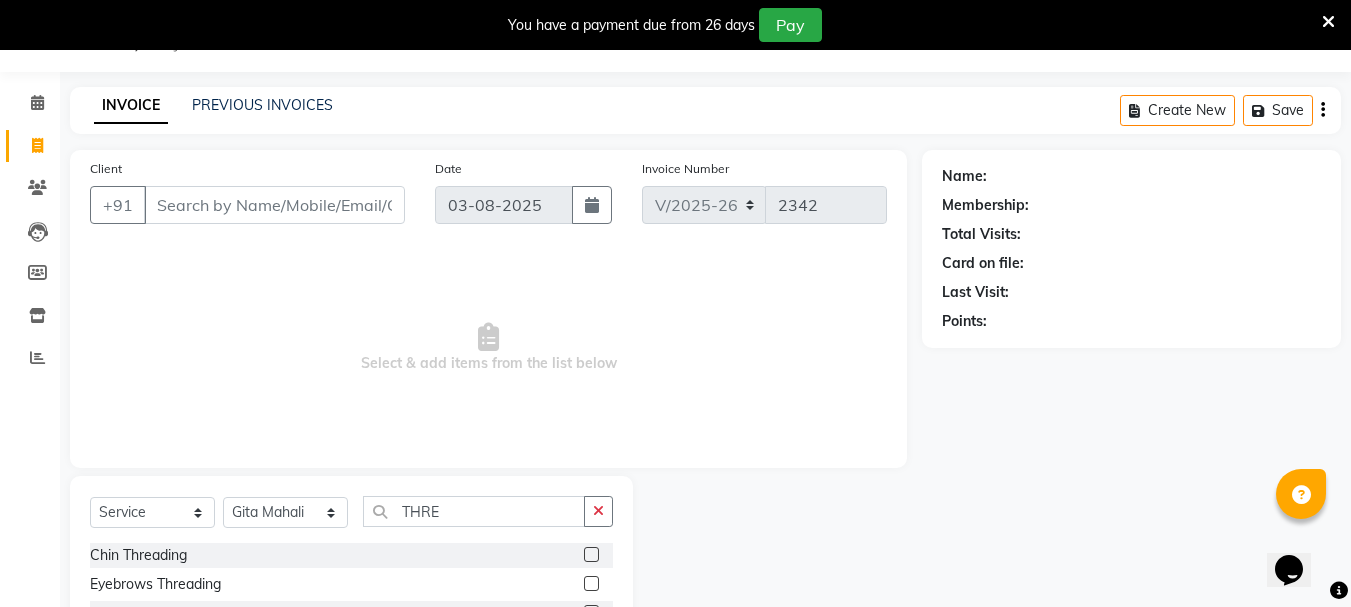 click 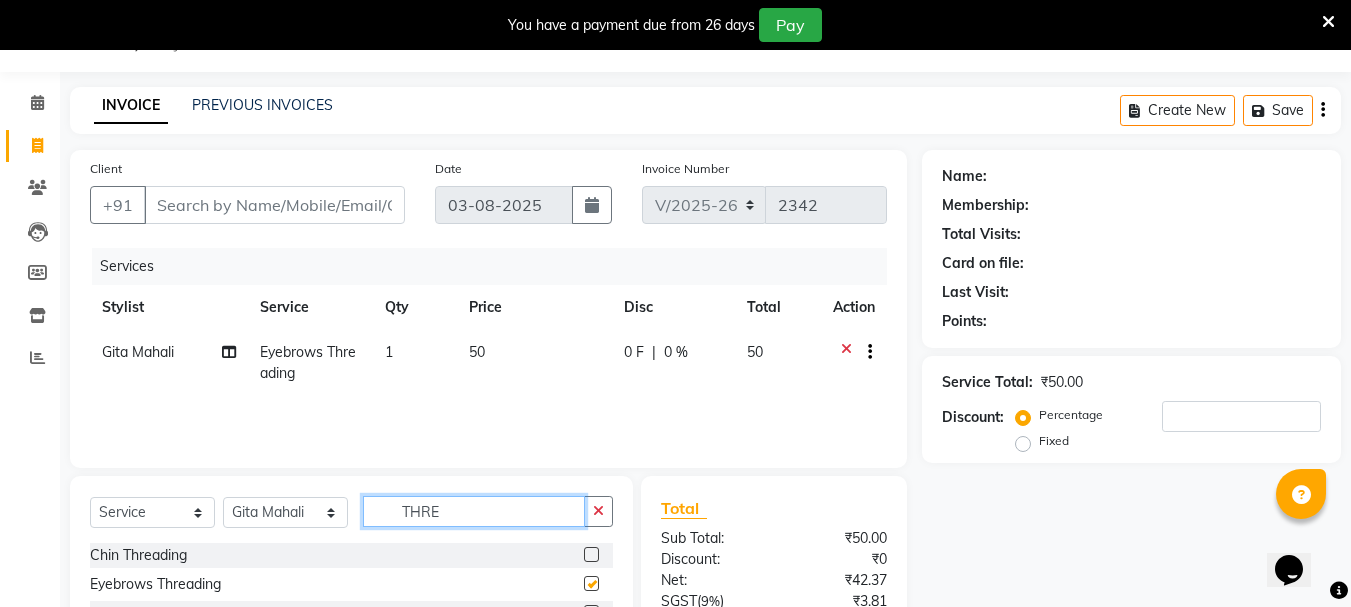 checkbox on "false" 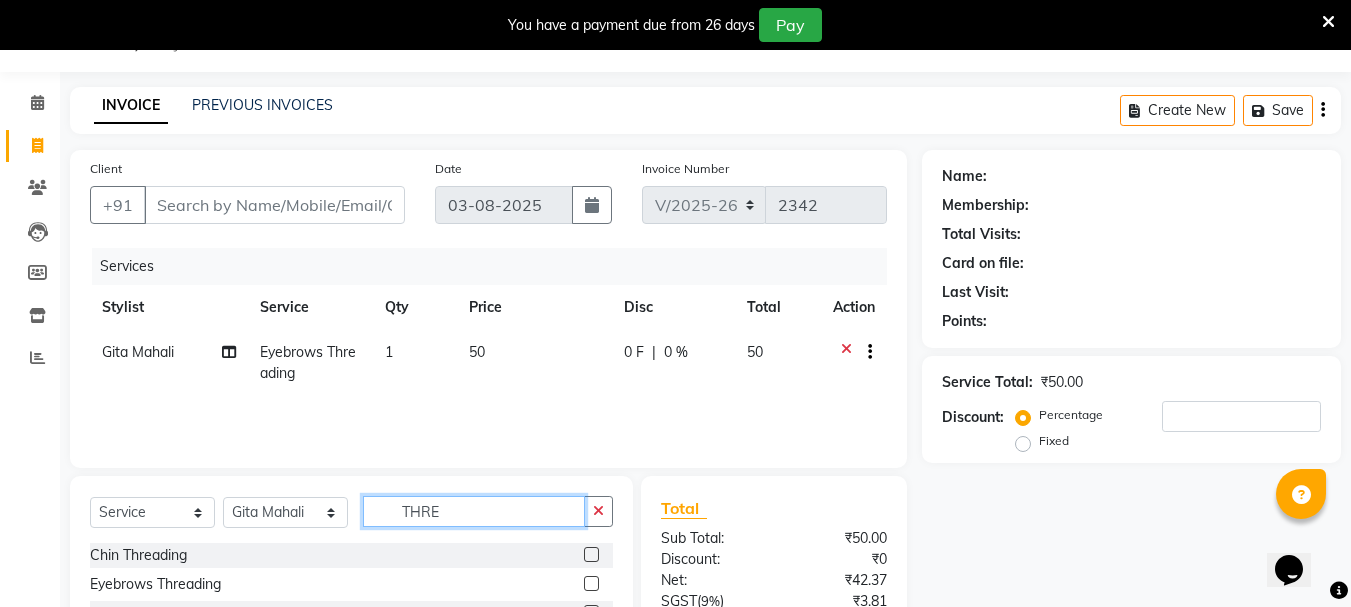 click on "THRE" 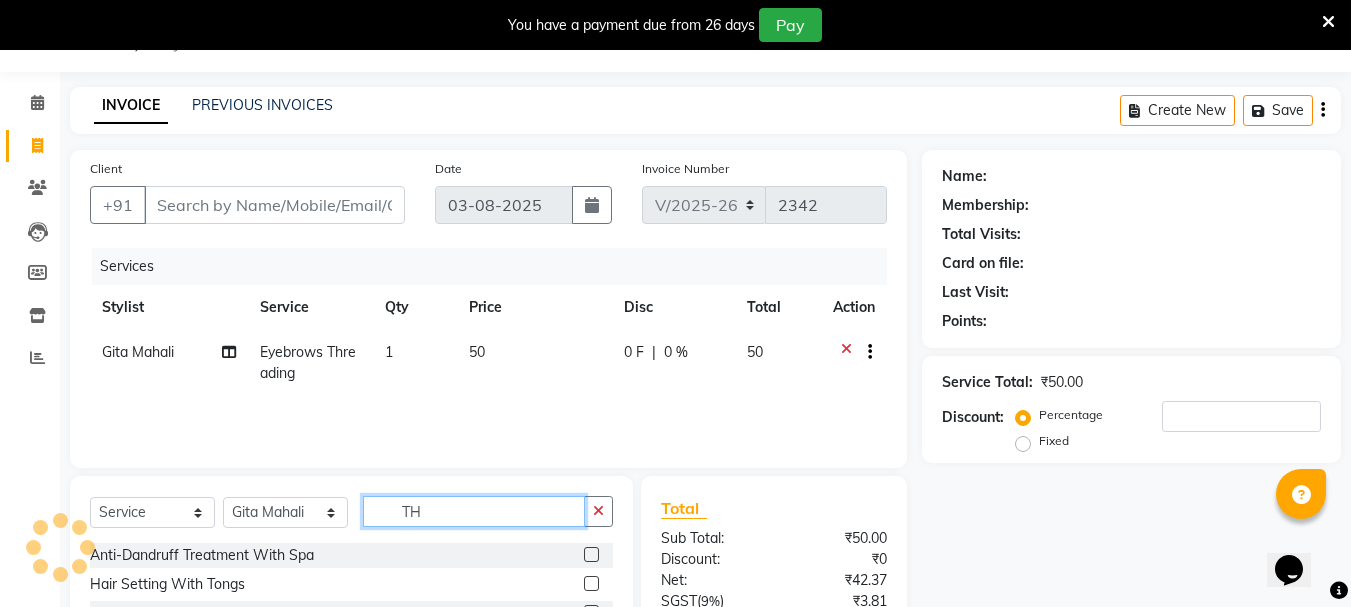 type on "T" 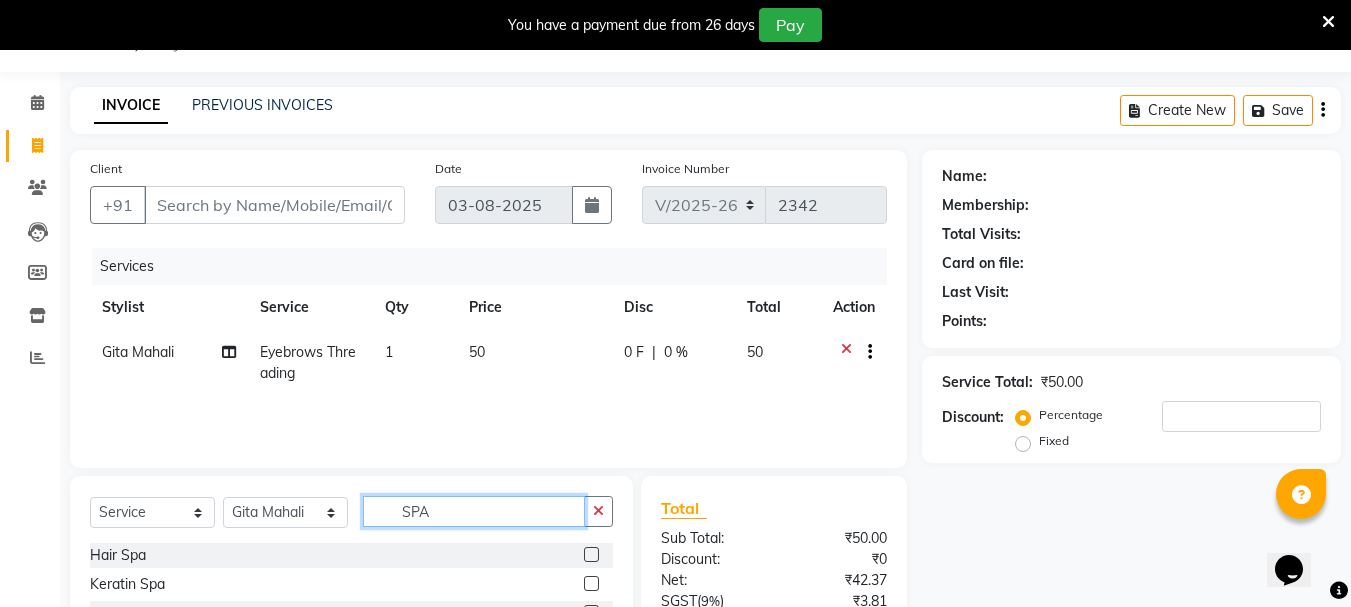 scroll, scrollTop: 243, scrollLeft: 0, axis: vertical 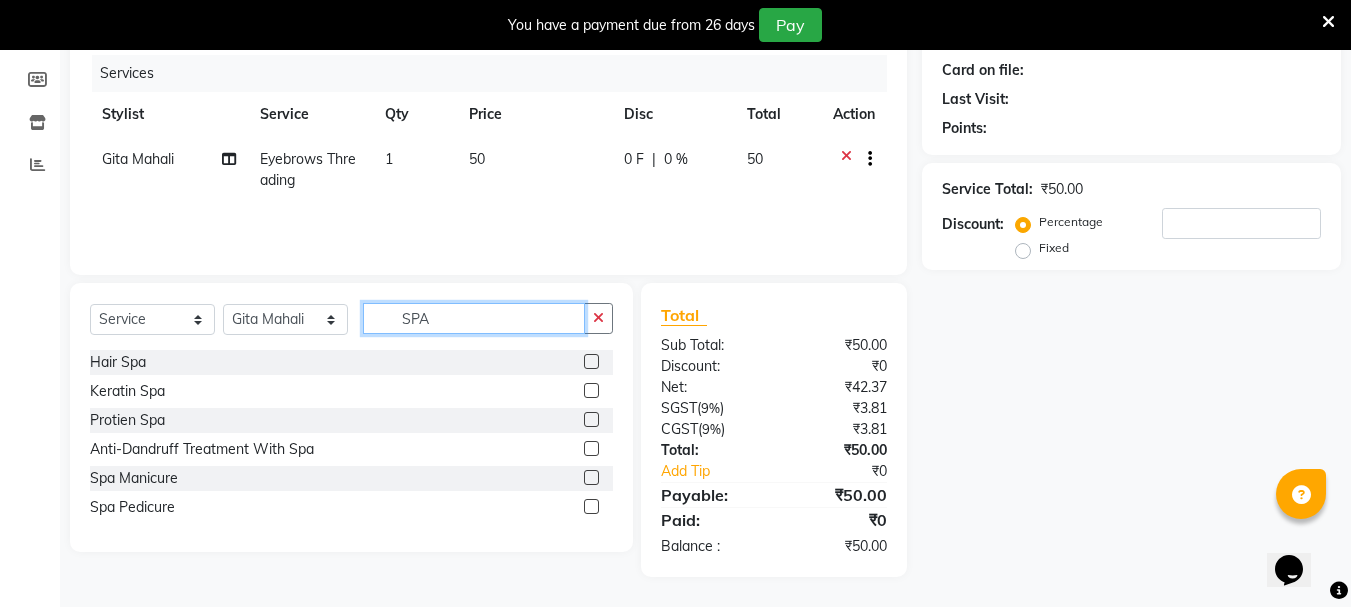 type on "SPA" 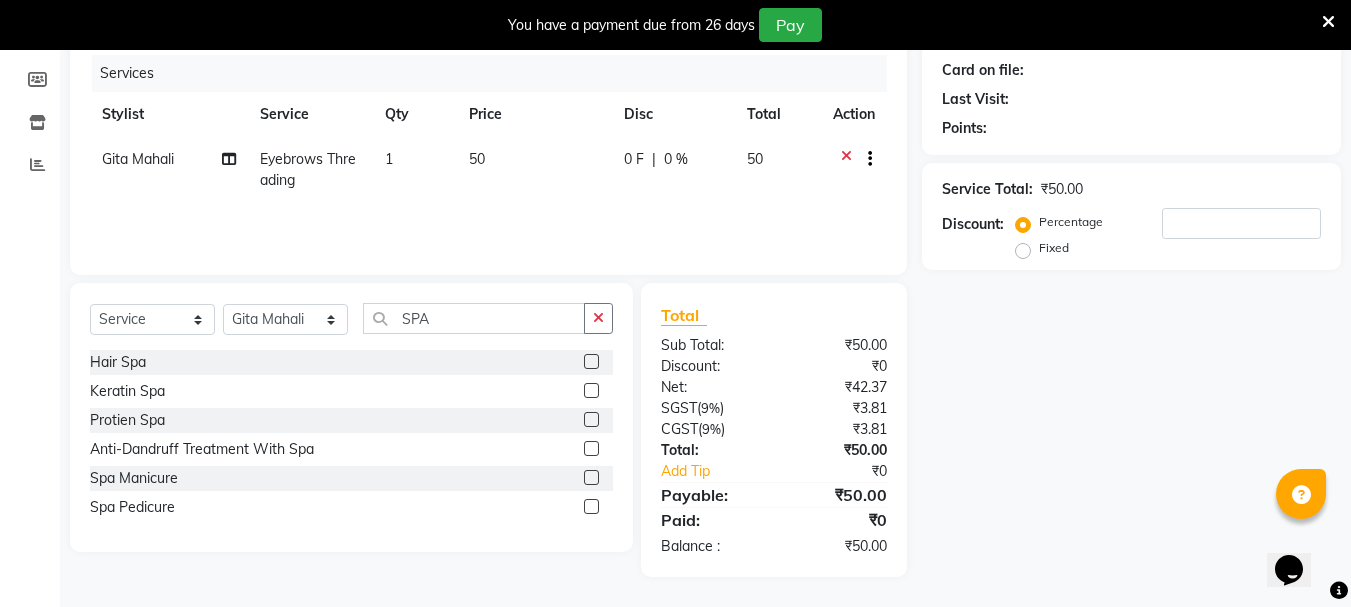 click 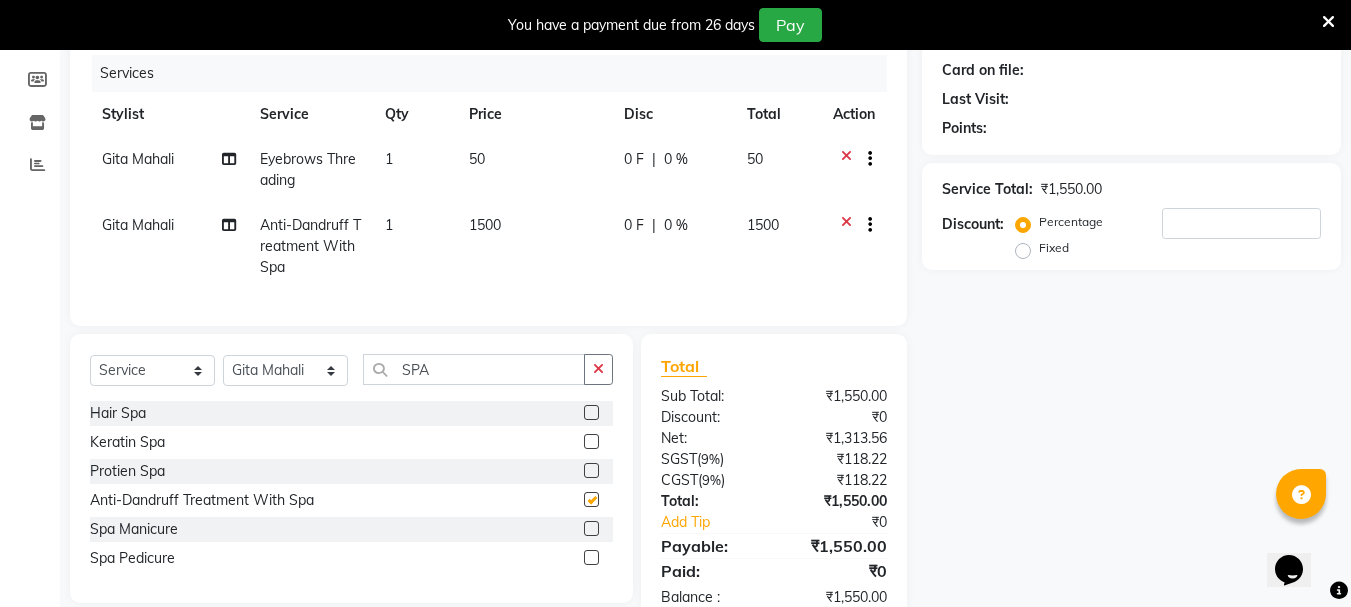 checkbox on "false" 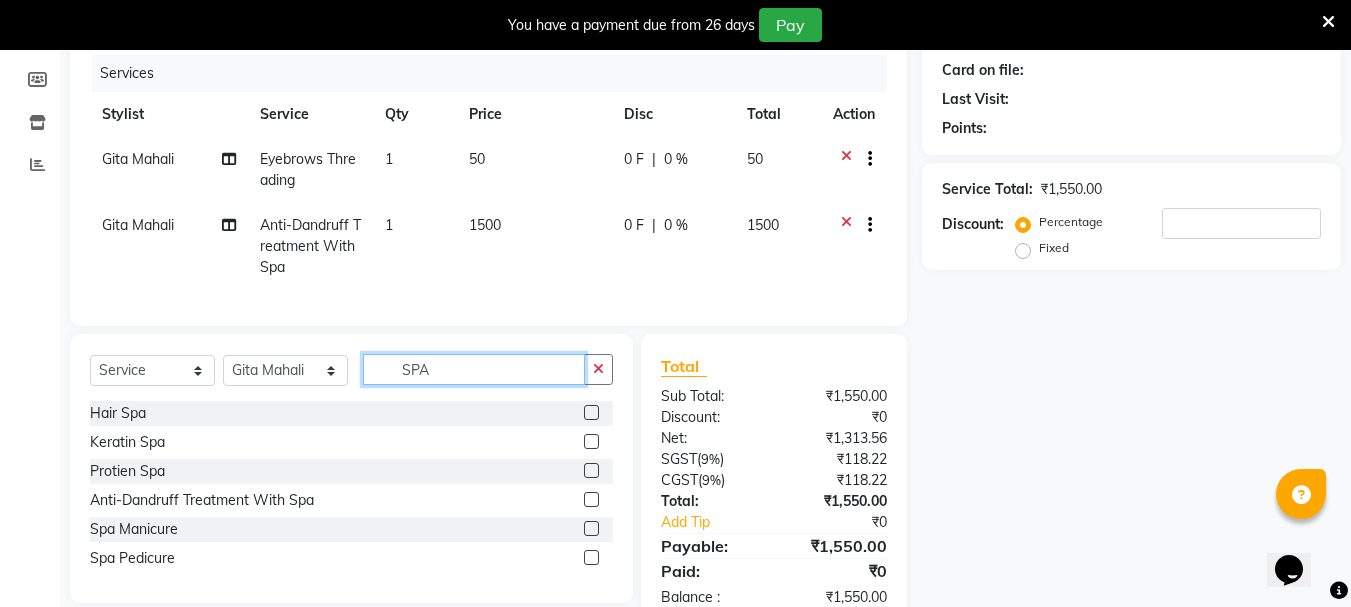 click on "SPA" 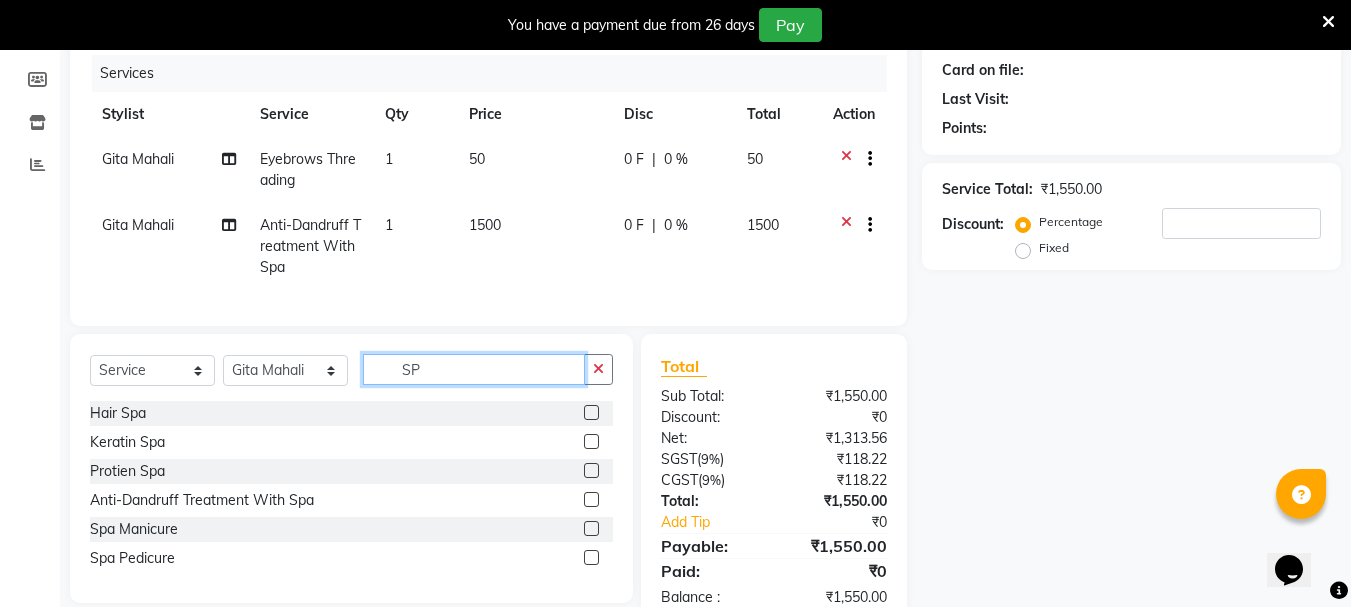 type on "S" 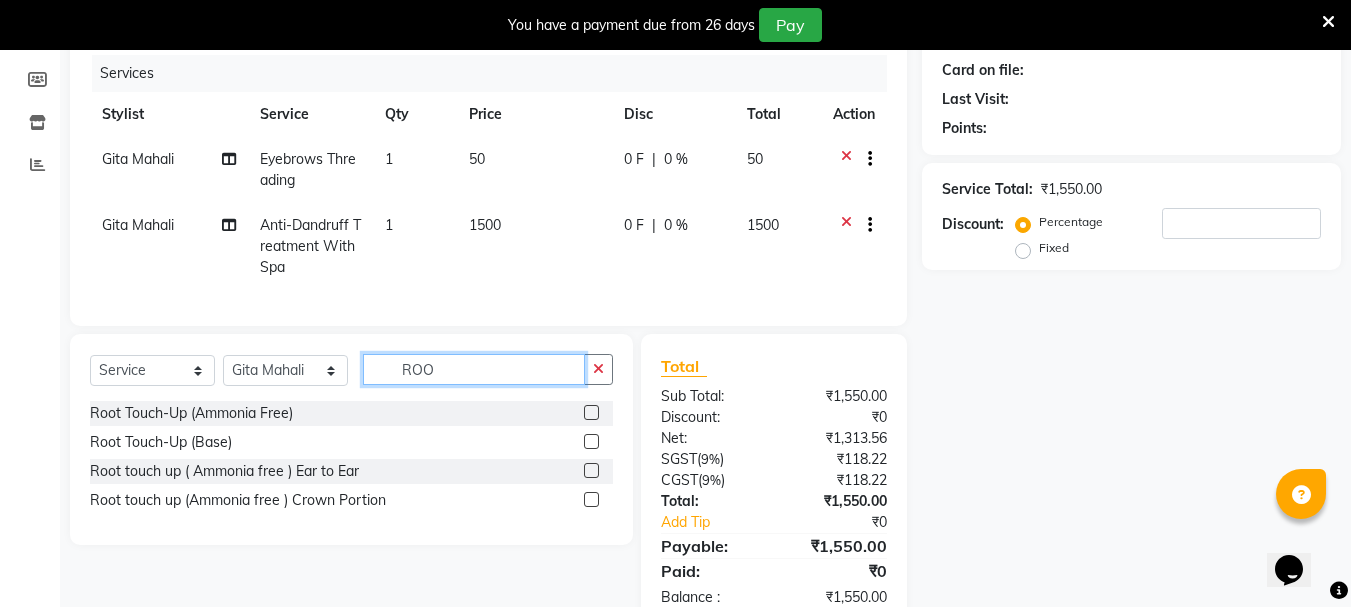 type on "ROO" 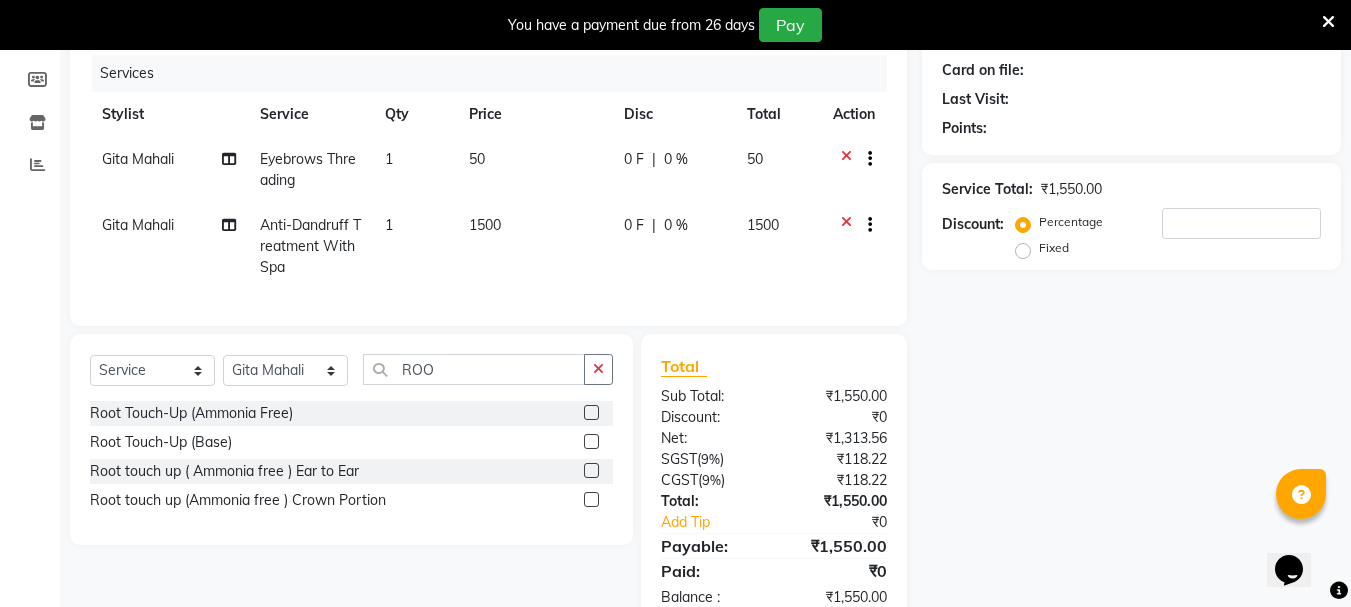 click 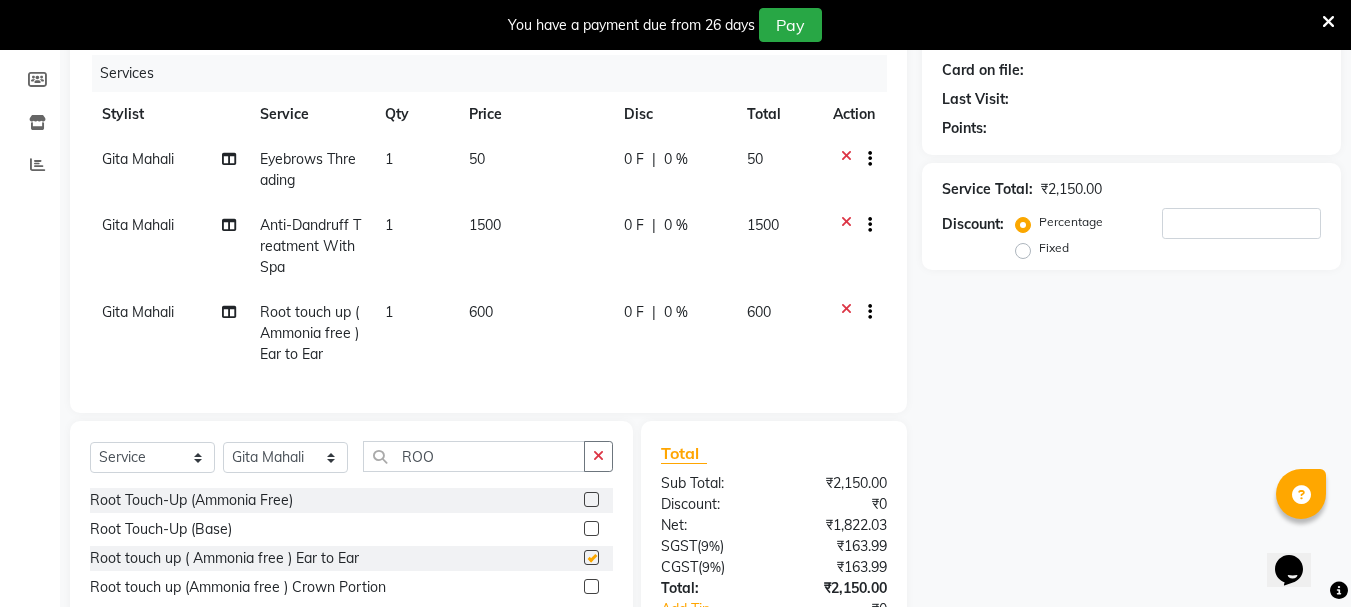 checkbox on "false" 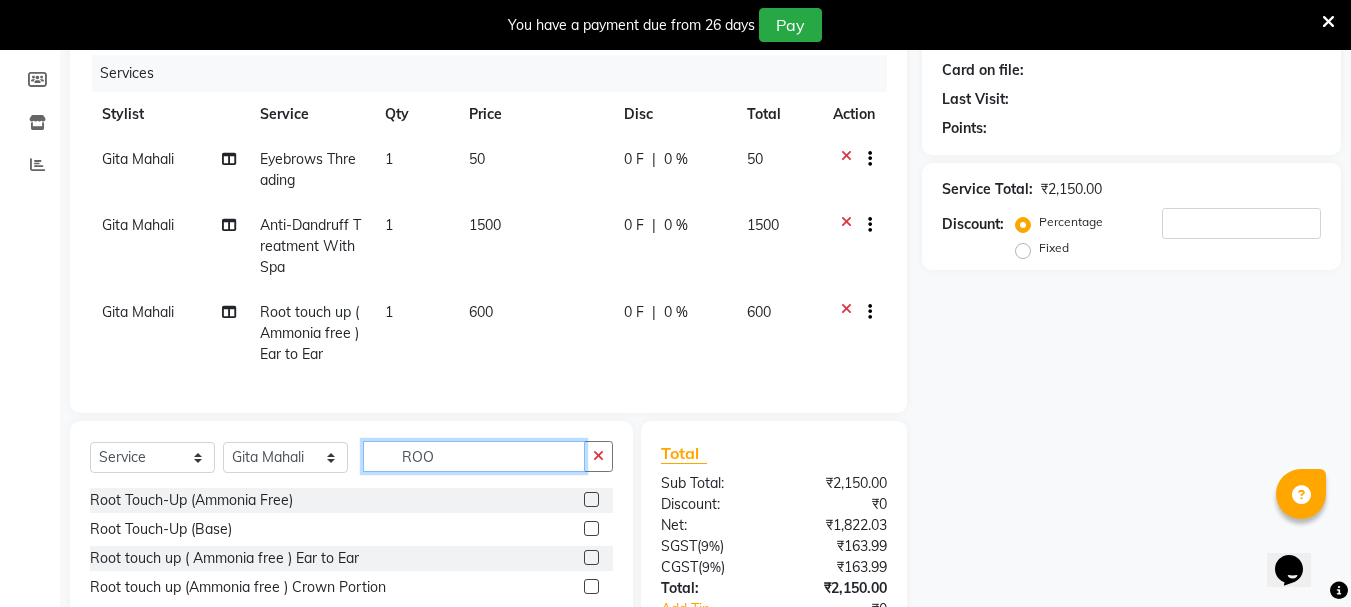 click on "ROO" 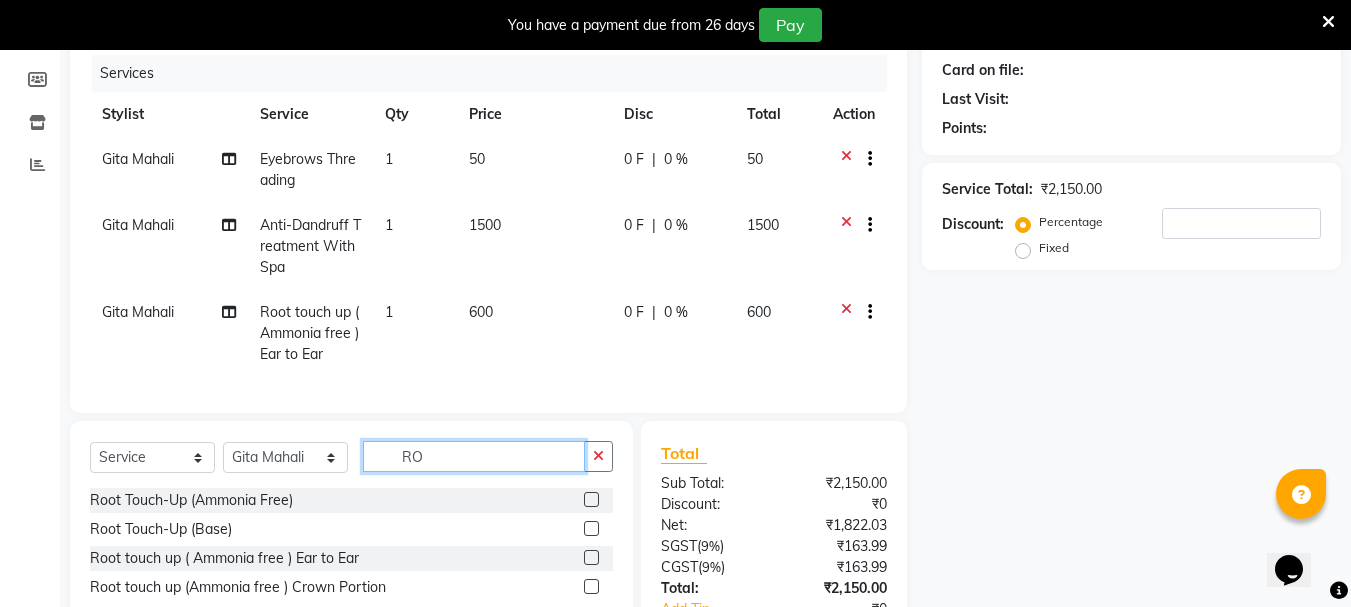 type on "R" 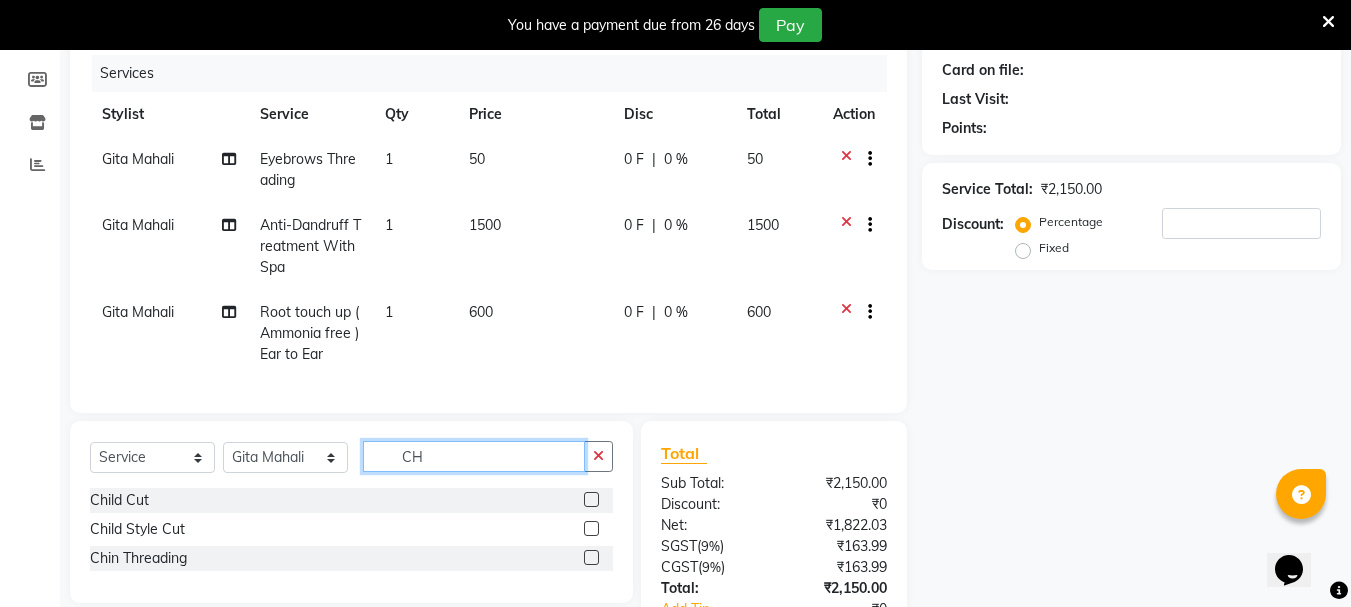 type on "C" 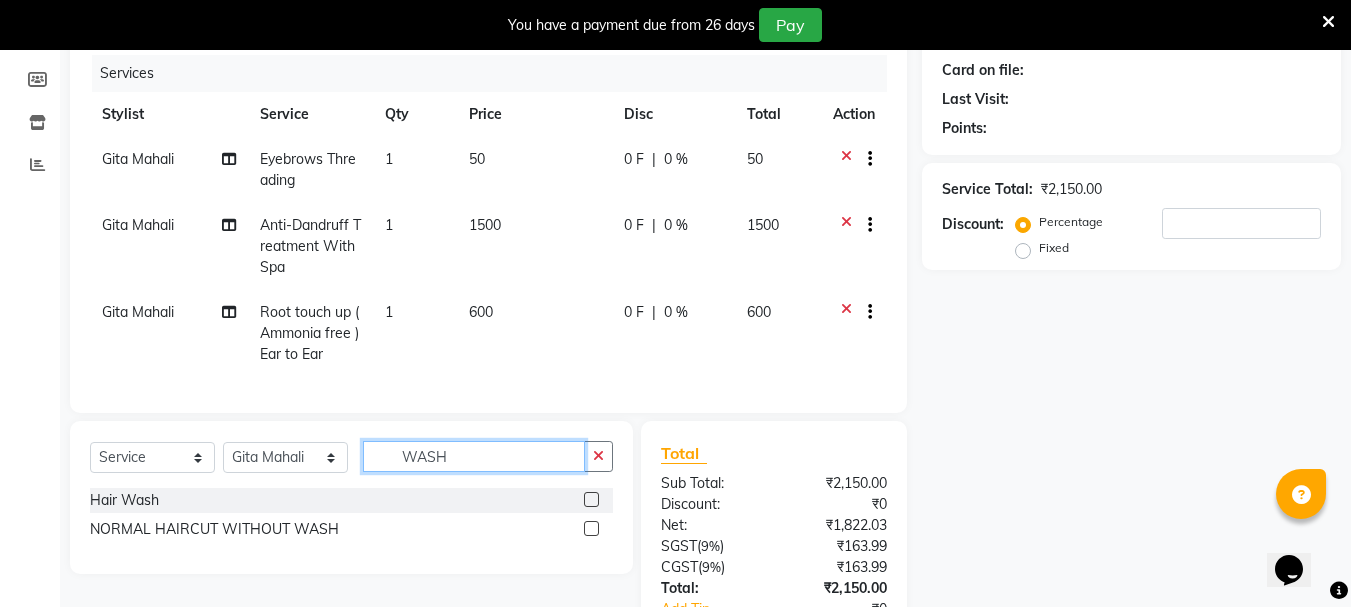 type on "WASH" 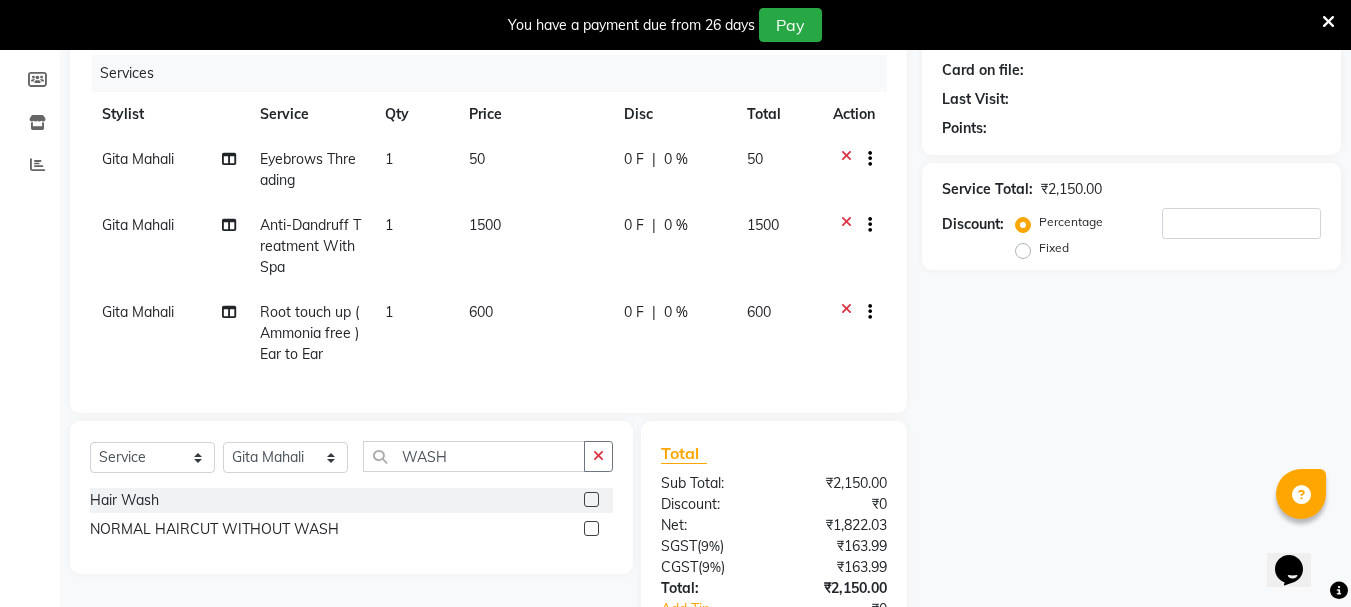 click 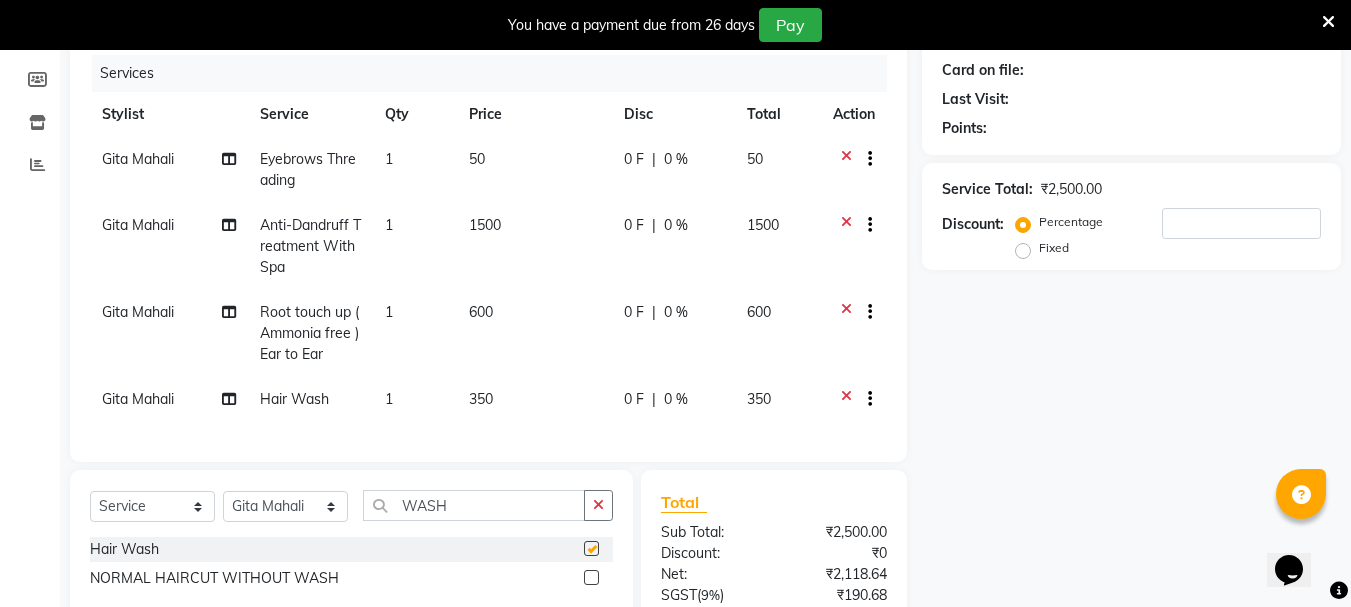 checkbox on "false" 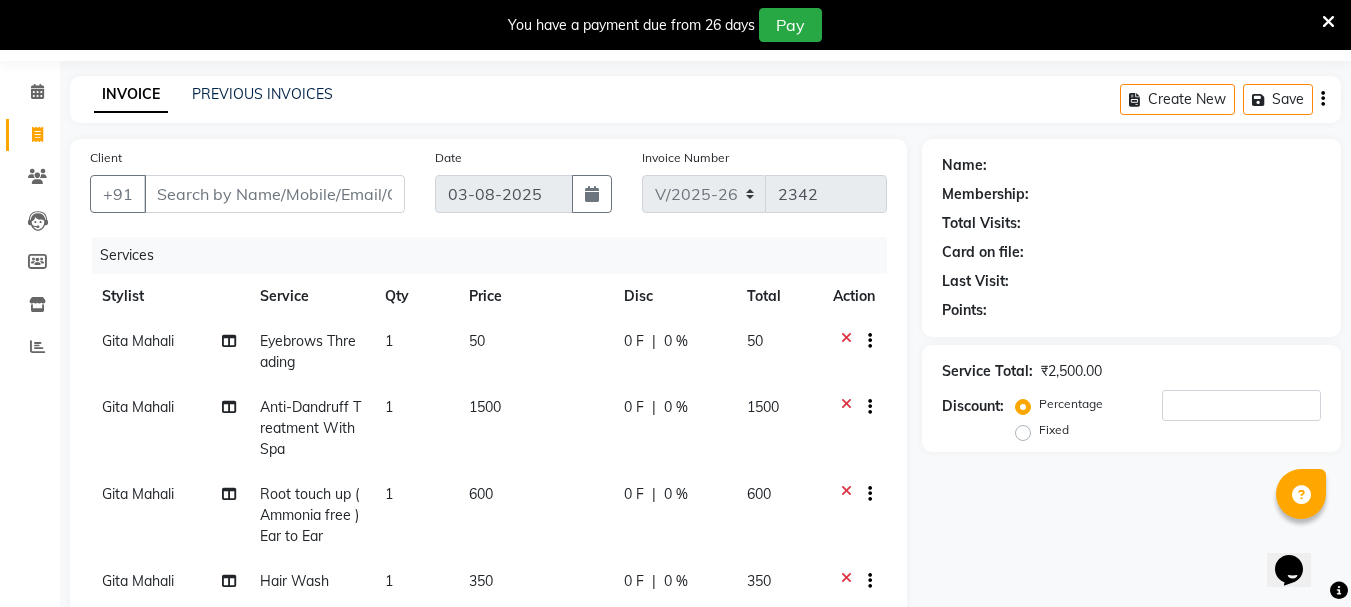 scroll, scrollTop: 0, scrollLeft: 0, axis: both 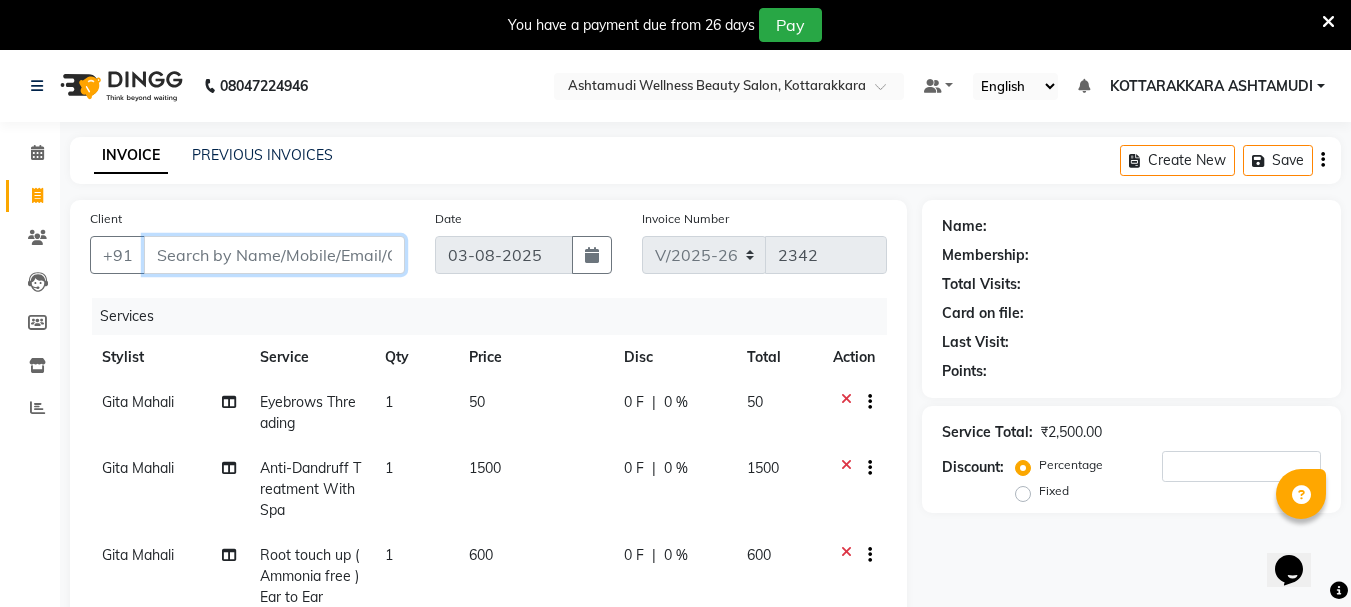 click on "Client" at bounding box center (274, 255) 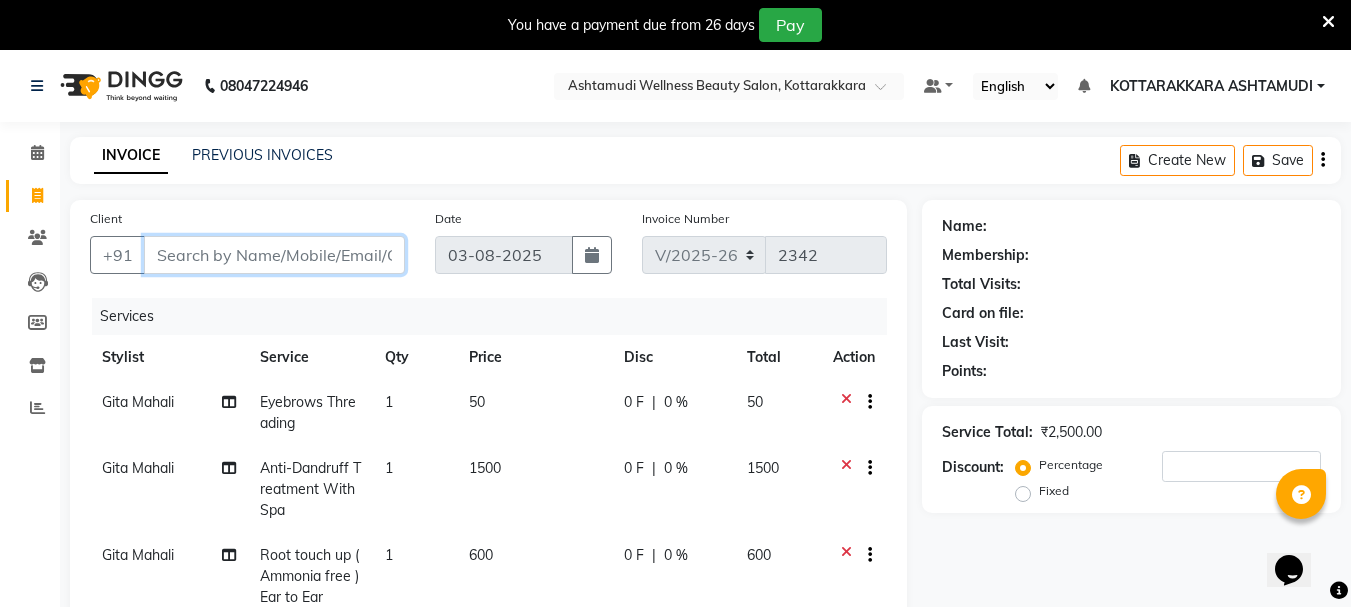 type on "9" 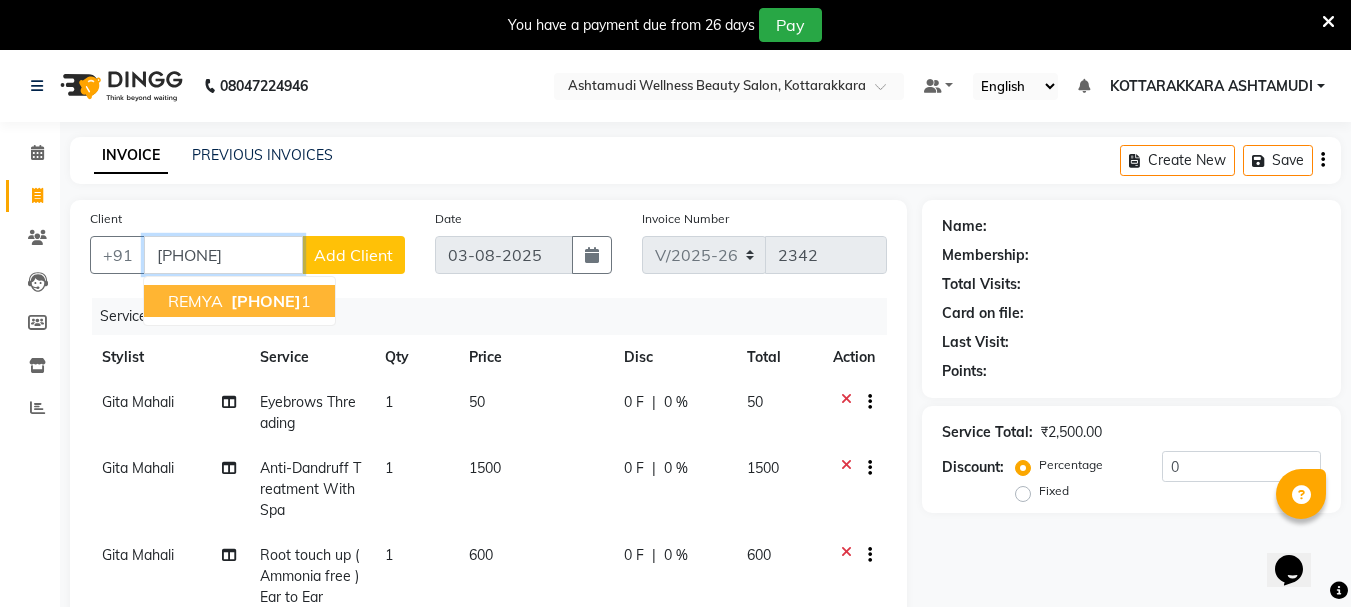 click on "[PHONE]" at bounding box center [266, 301] 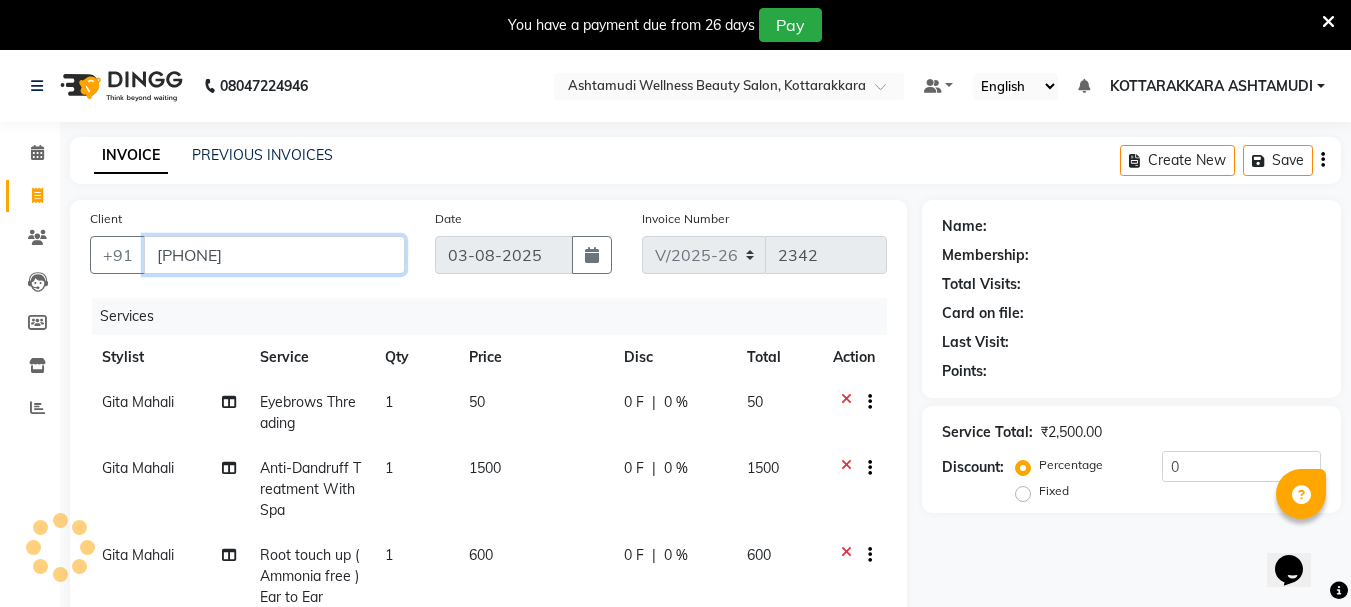type on "[PHONE]" 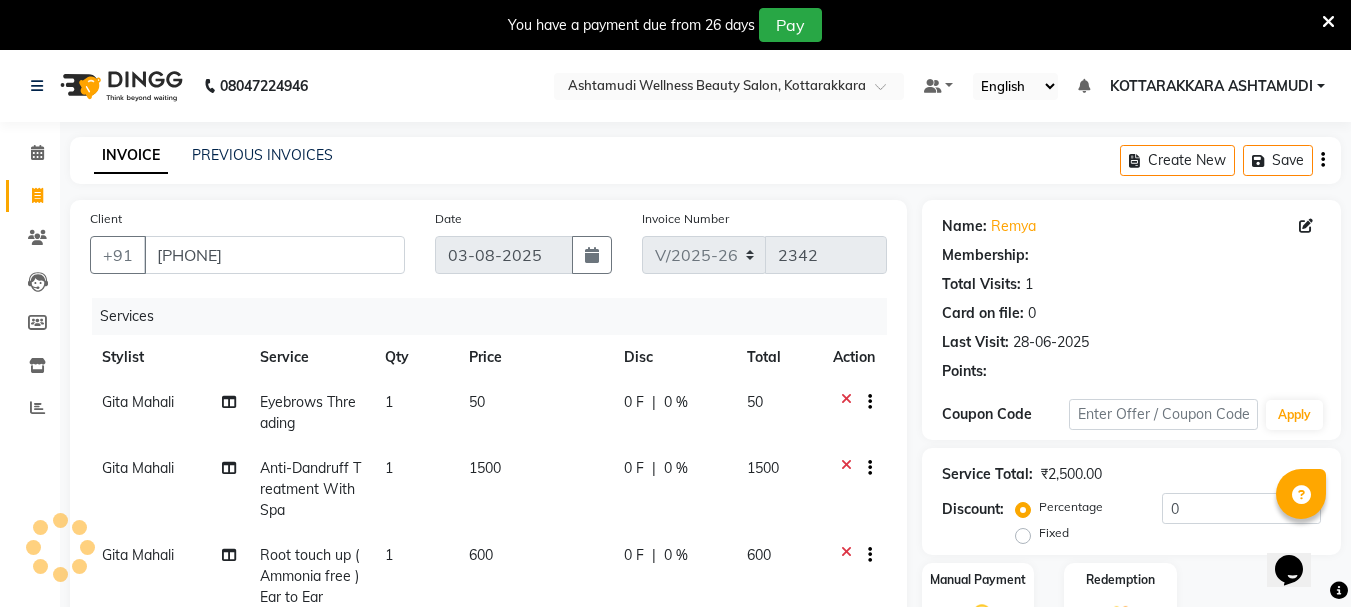 select on "1: Object" 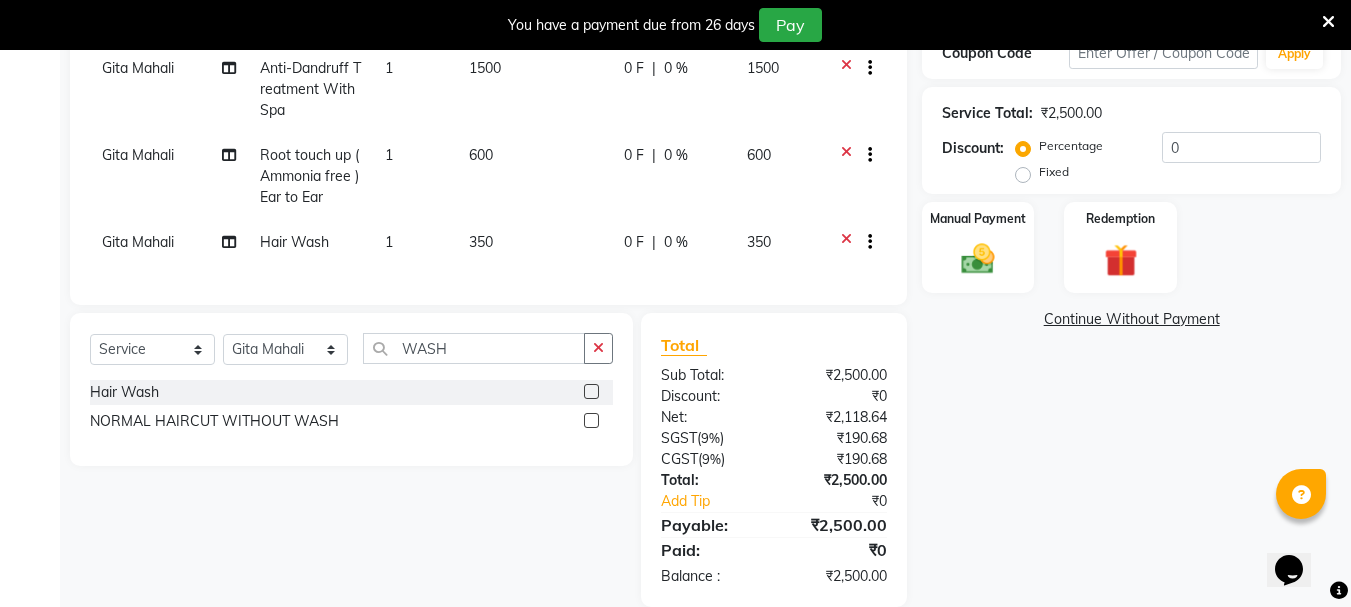 scroll, scrollTop: 445, scrollLeft: 0, axis: vertical 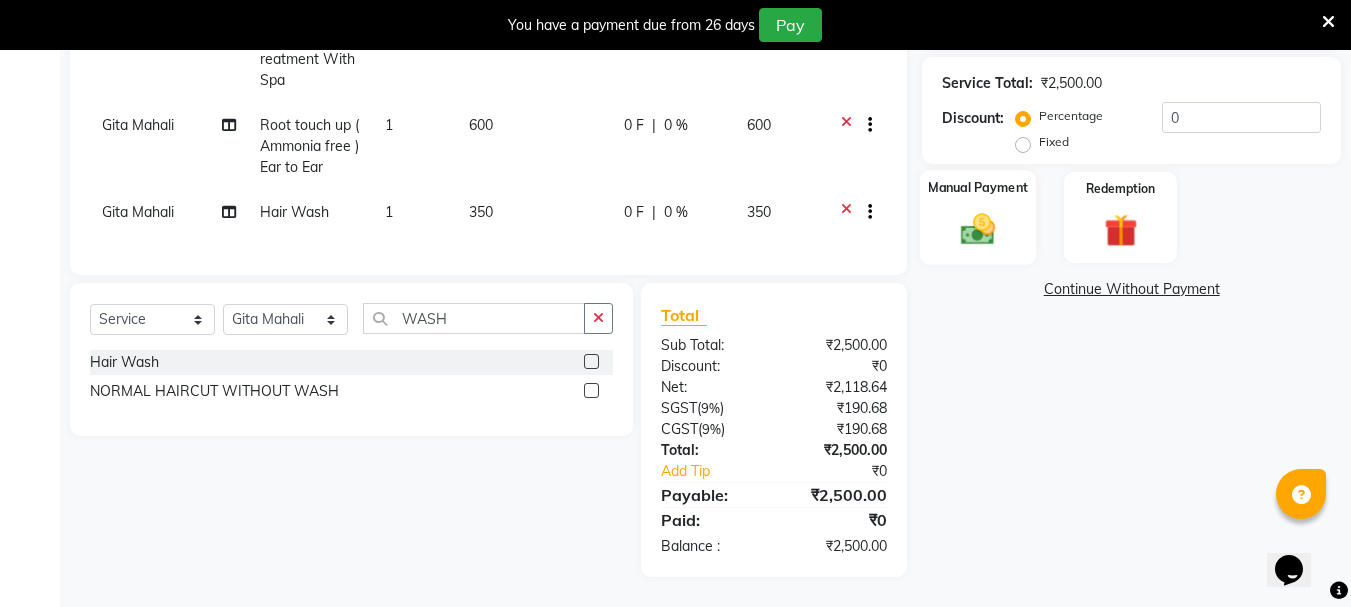 click 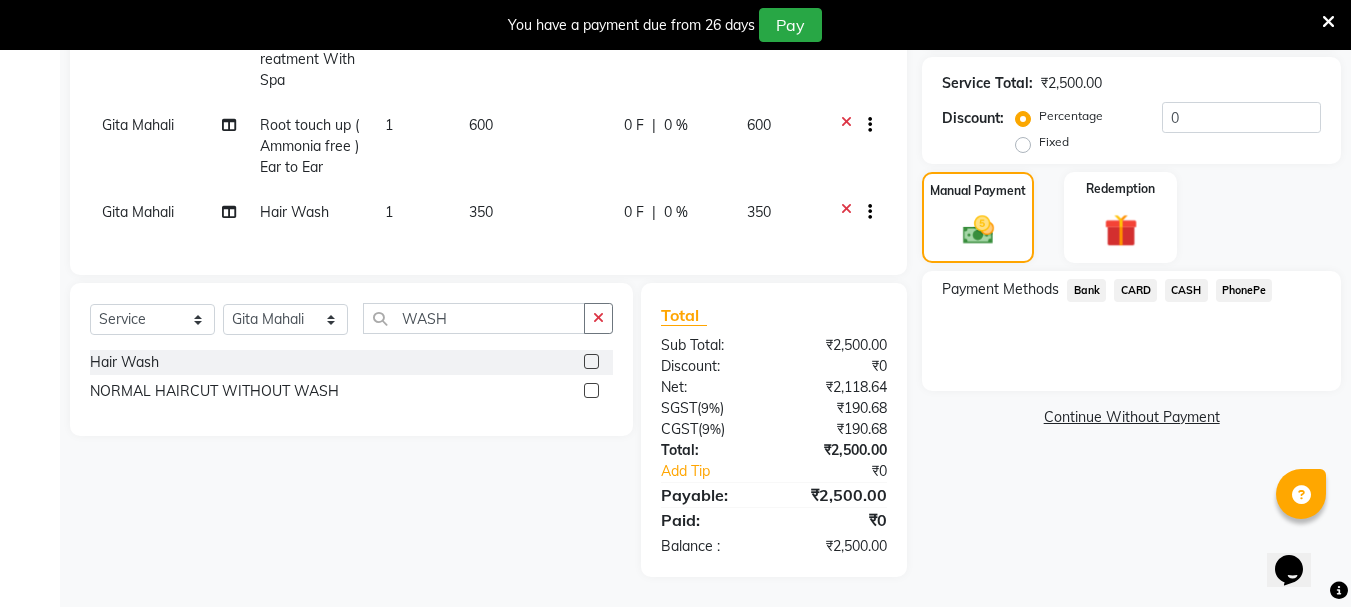 click on "CARD" 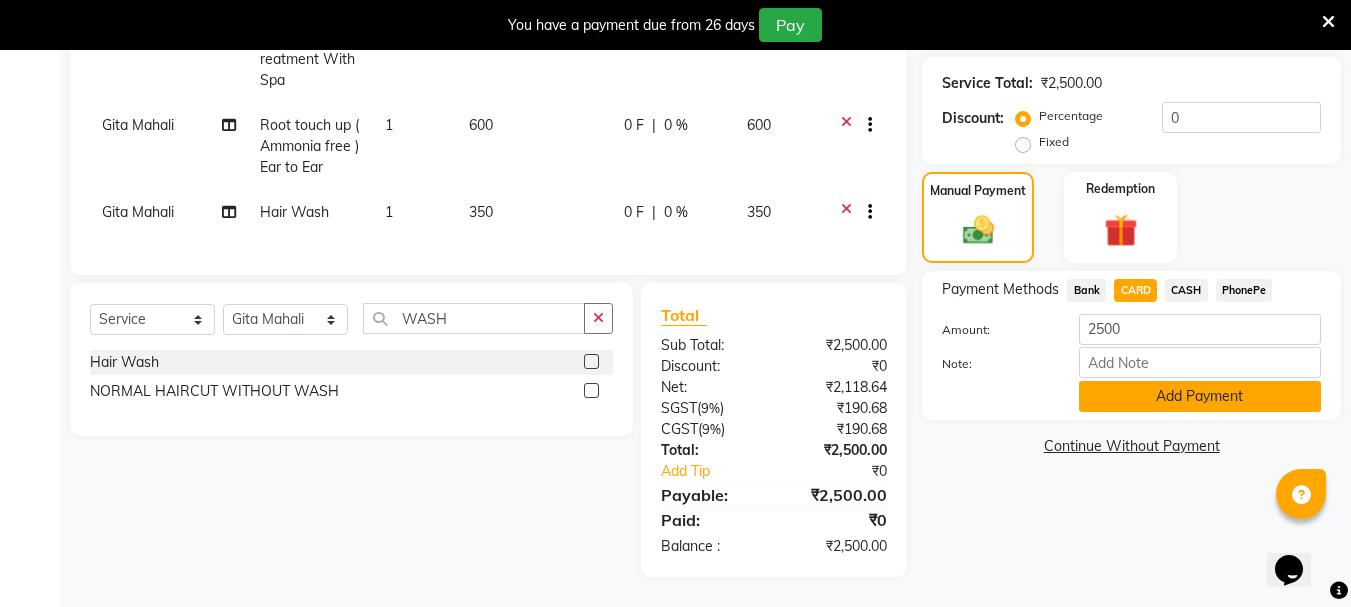 click on "Add Payment" 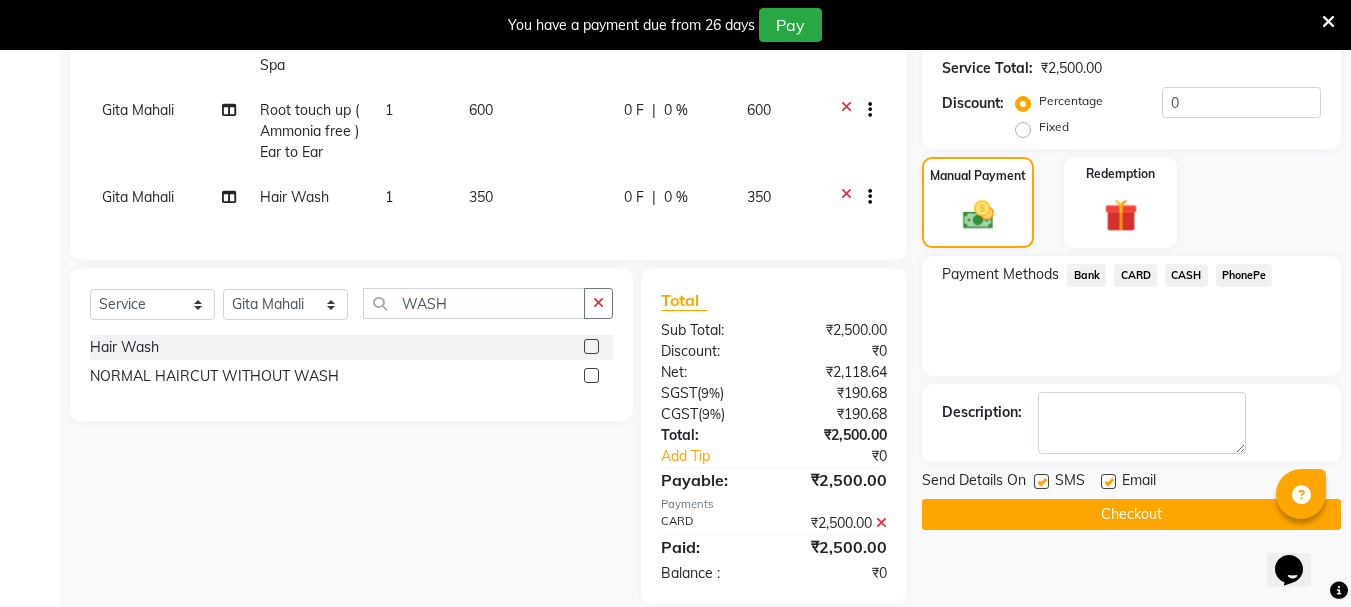 scroll, scrollTop: 607, scrollLeft: 0, axis: vertical 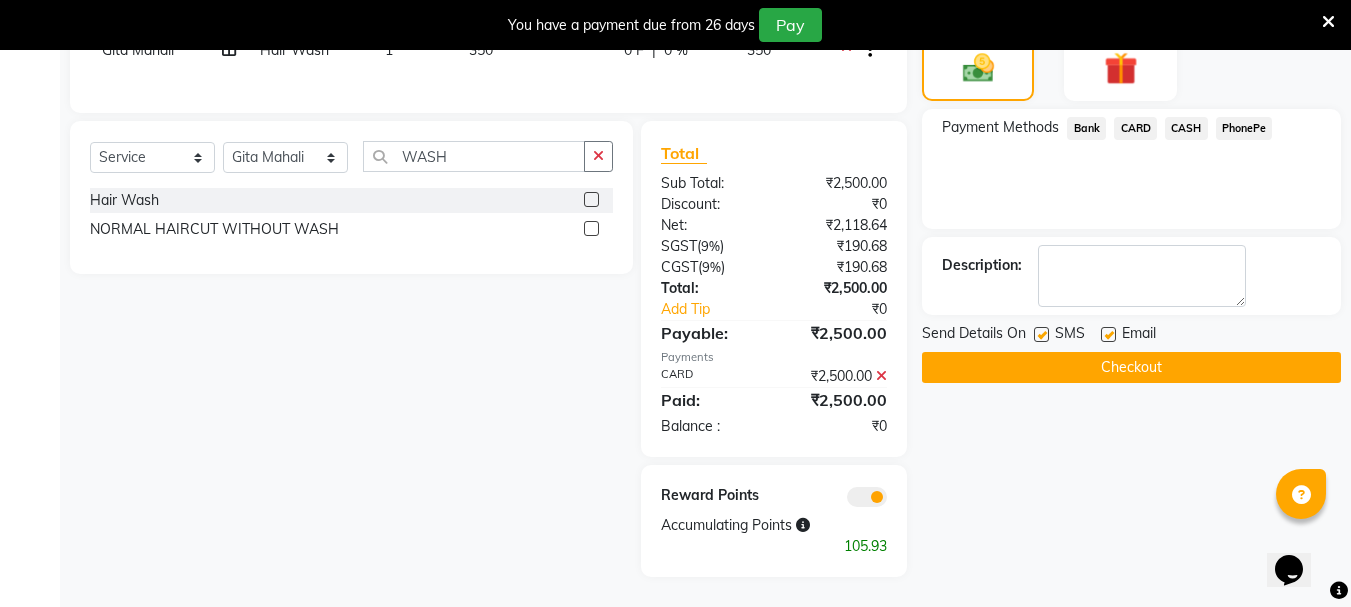 click on "Checkout" 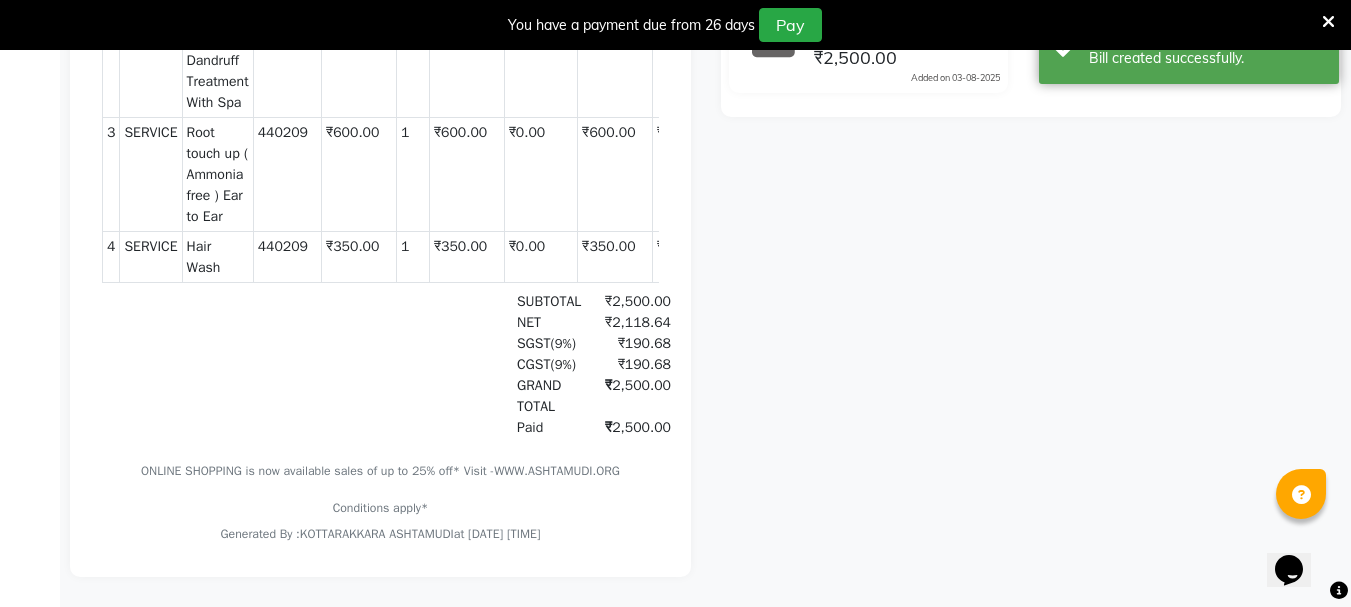 scroll, scrollTop: 197, scrollLeft: 0, axis: vertical 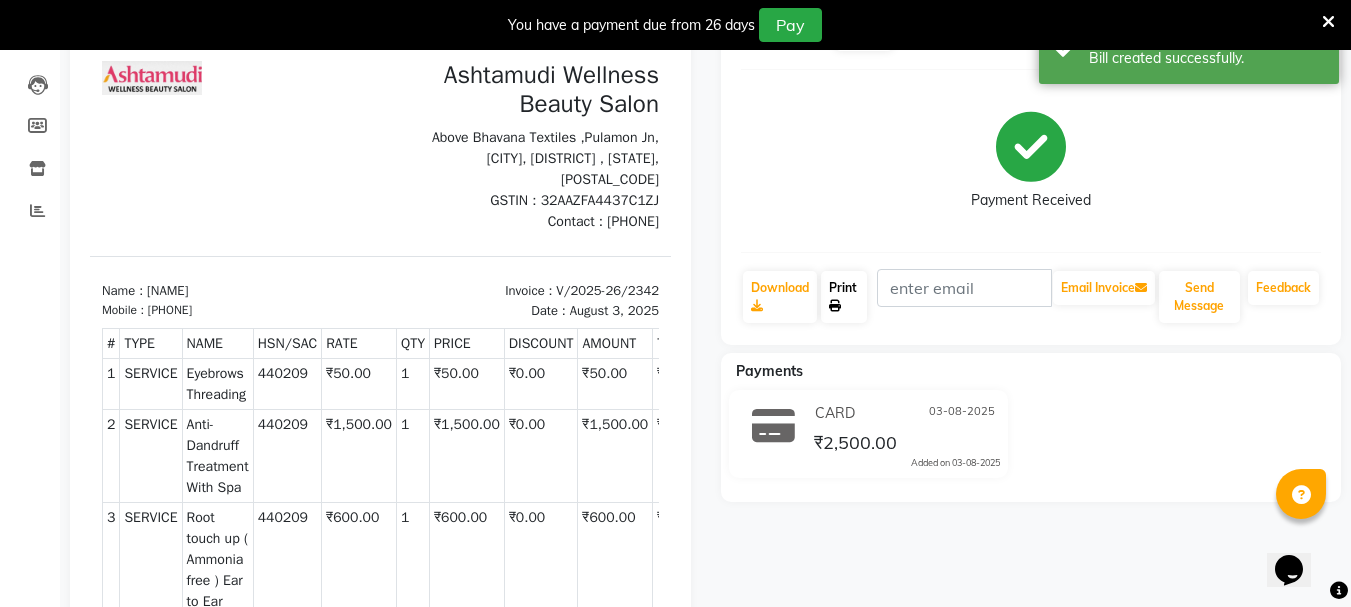 click on "Print" 